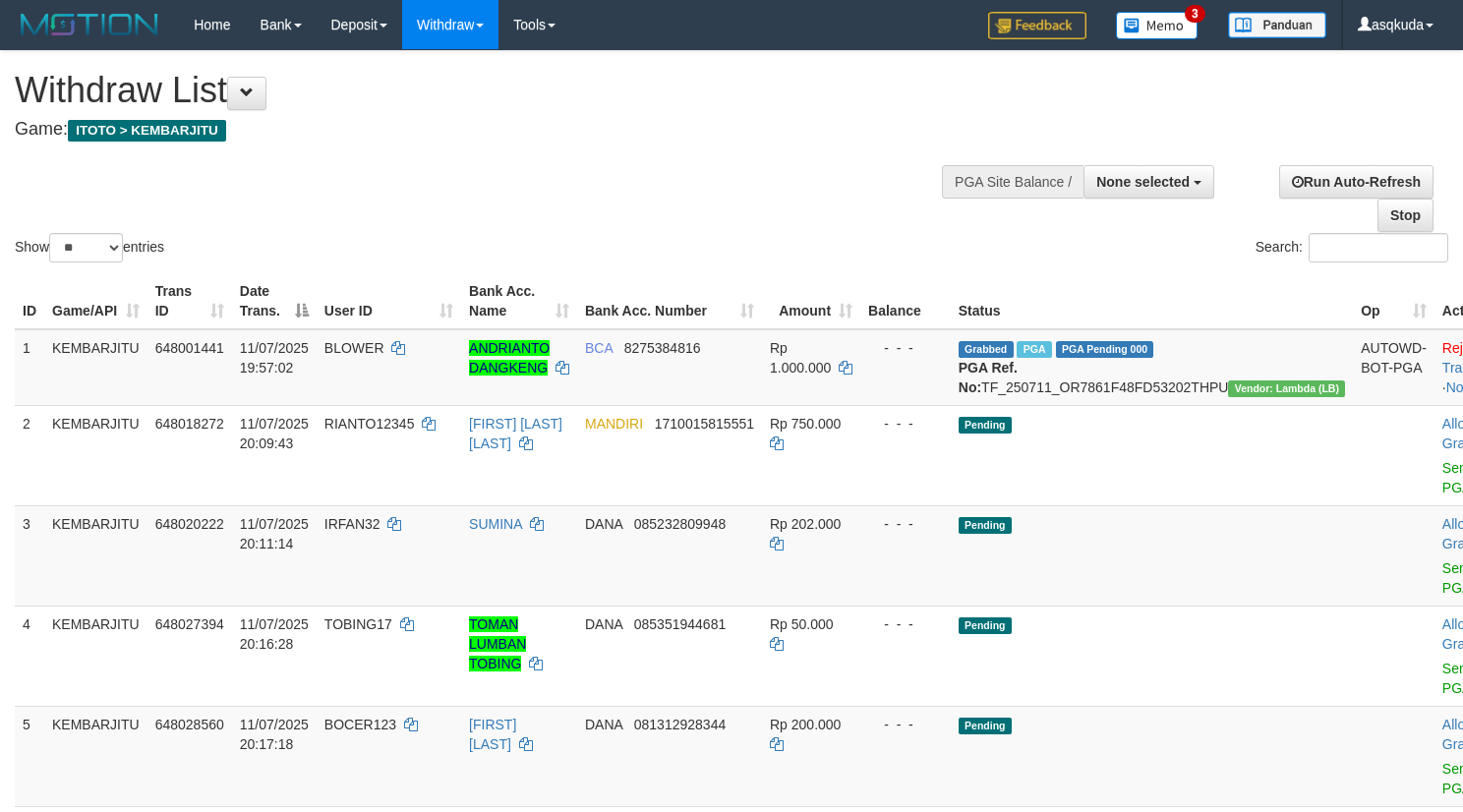 select 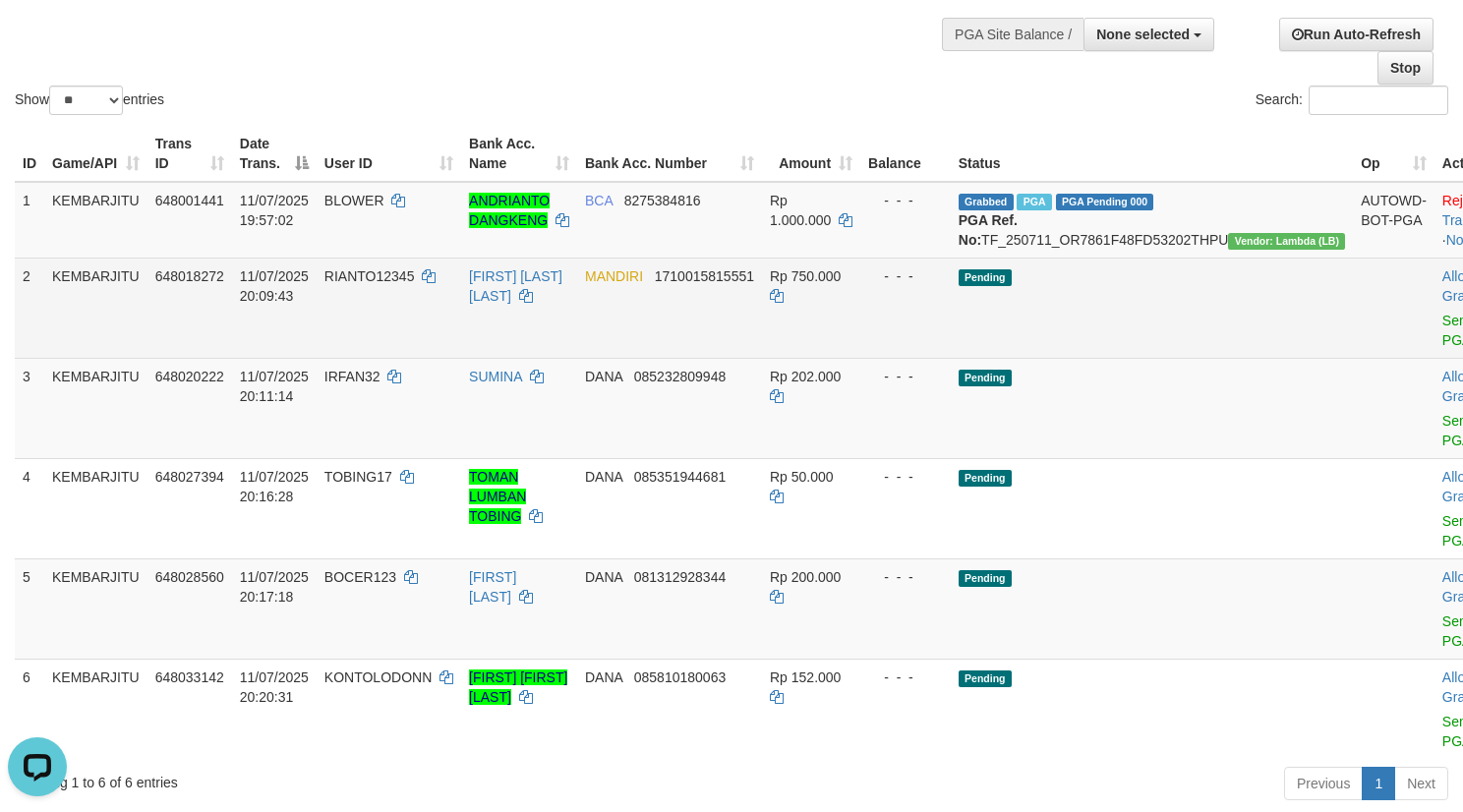 scroll, scrollTop: 0, scrollLeft: 0, axis: both 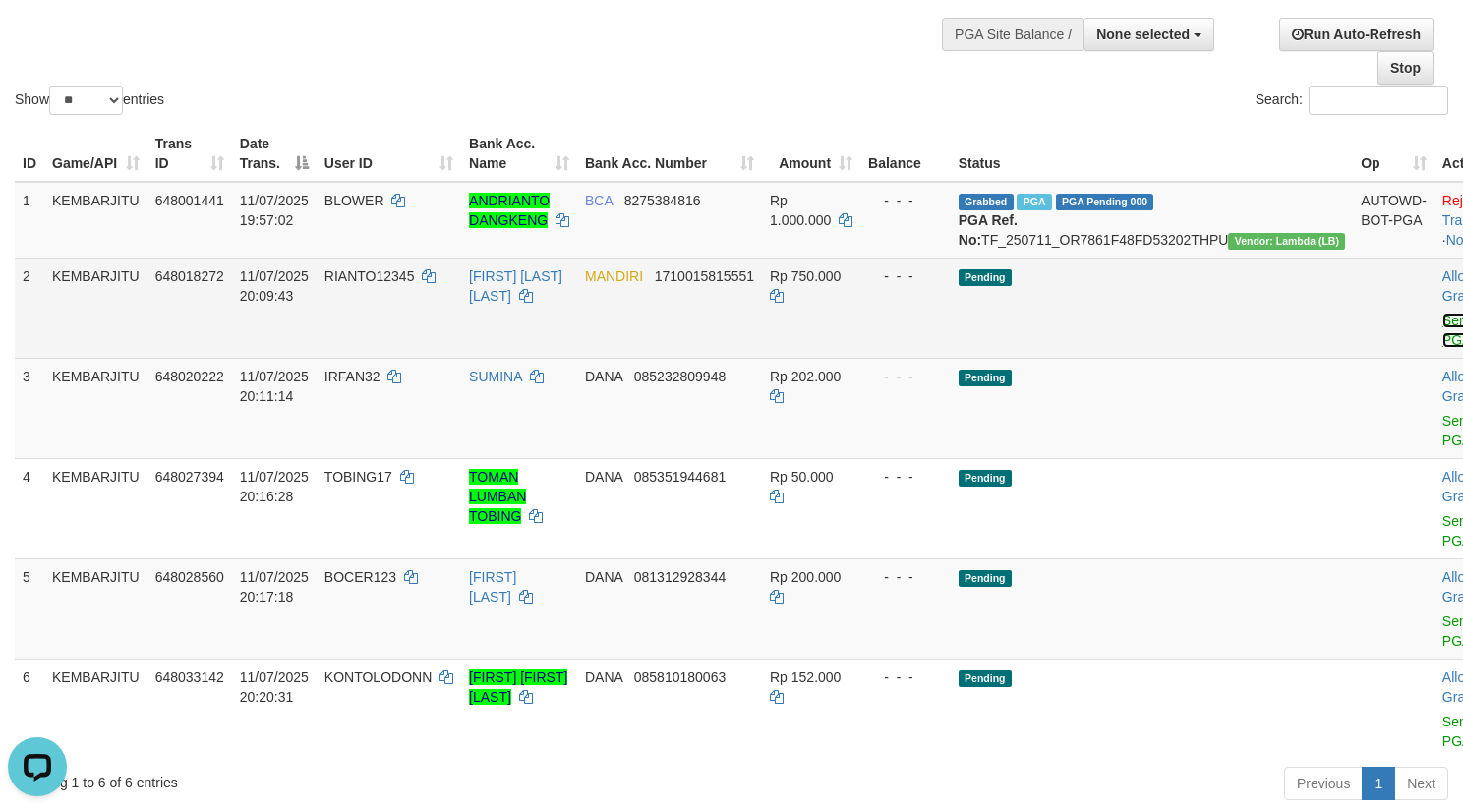 click on "Send PGA" at bounding box center [1458, 330] 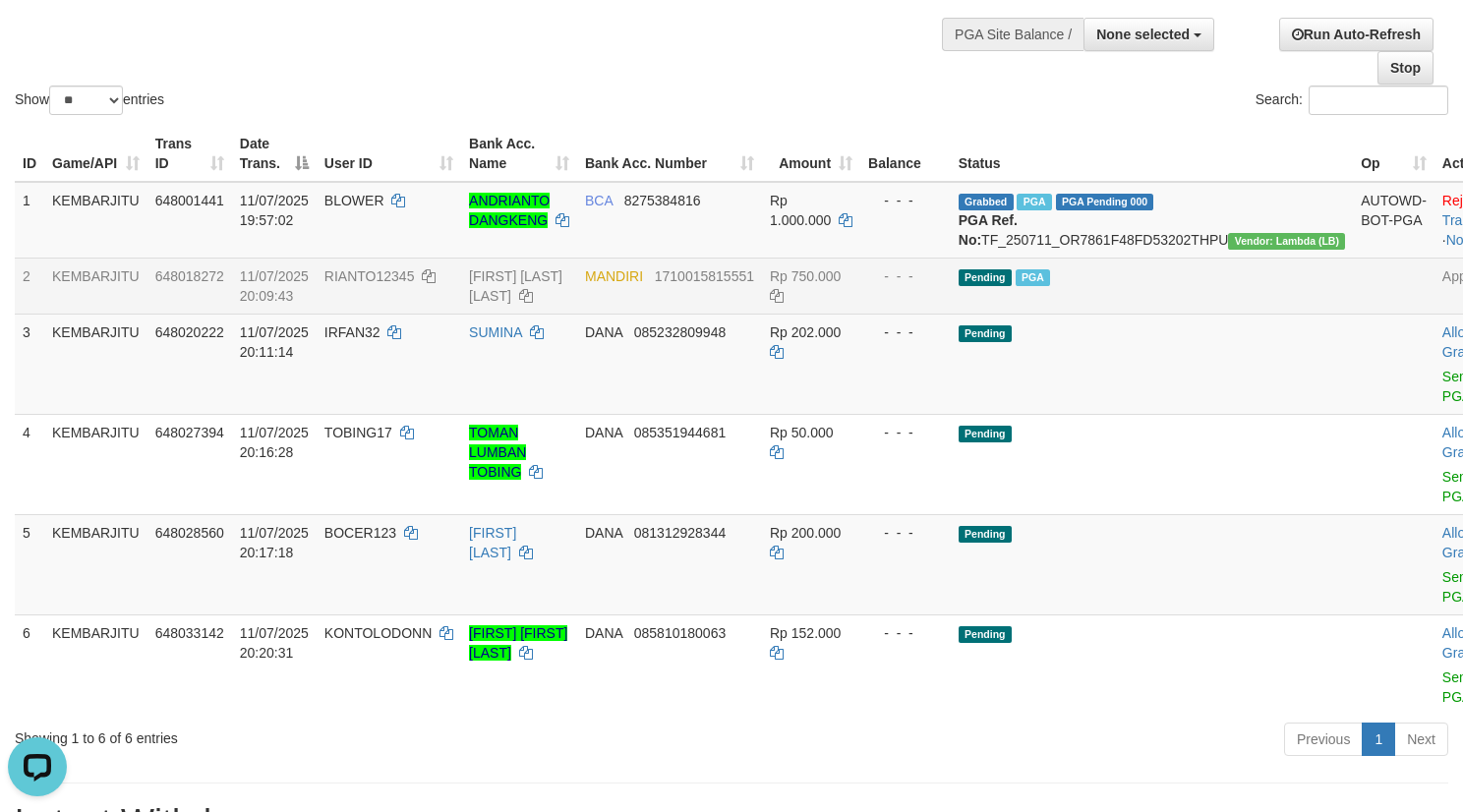 click on "Show  ** ** ** ***  entries Search:" at bounding box center [732, 11] 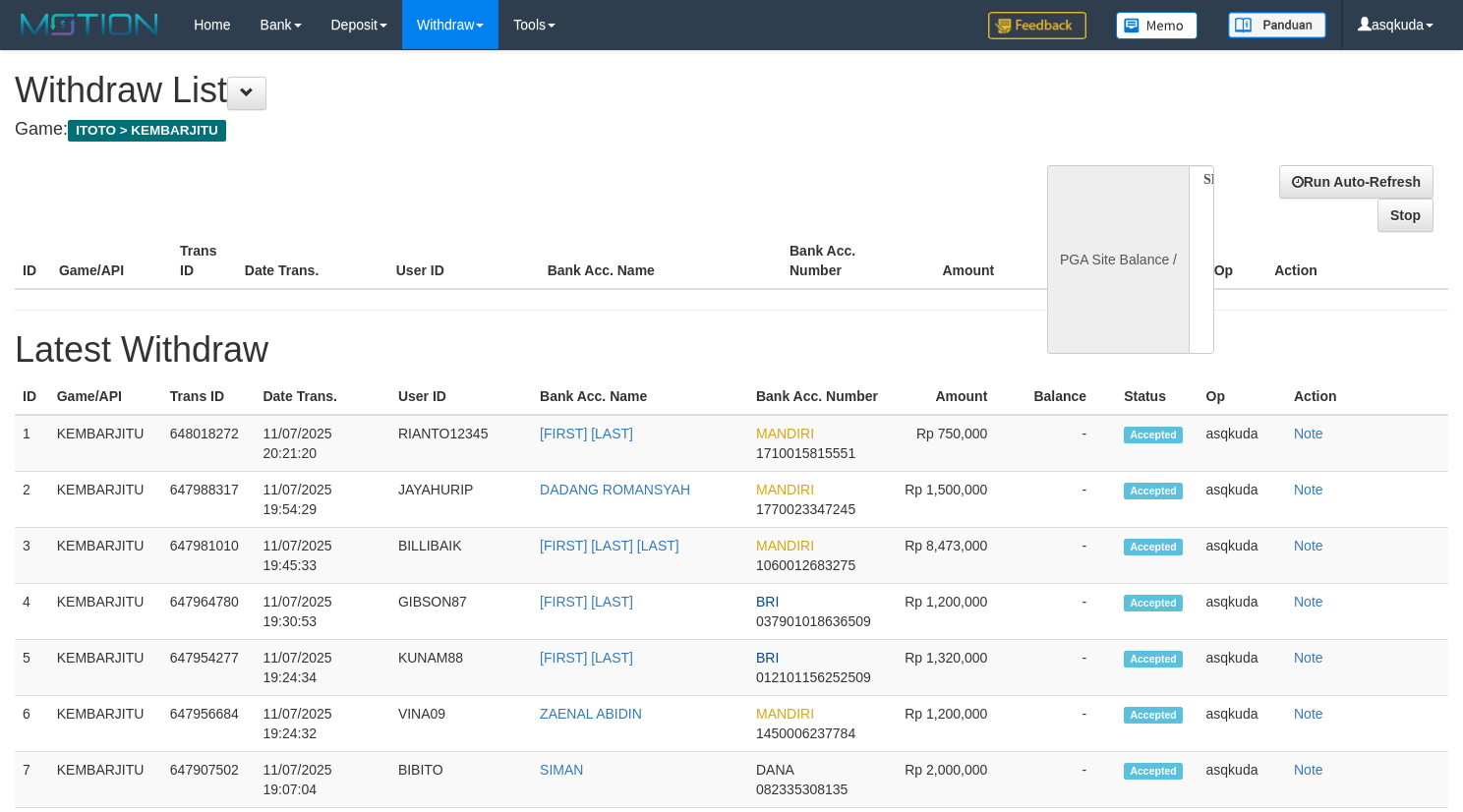 select 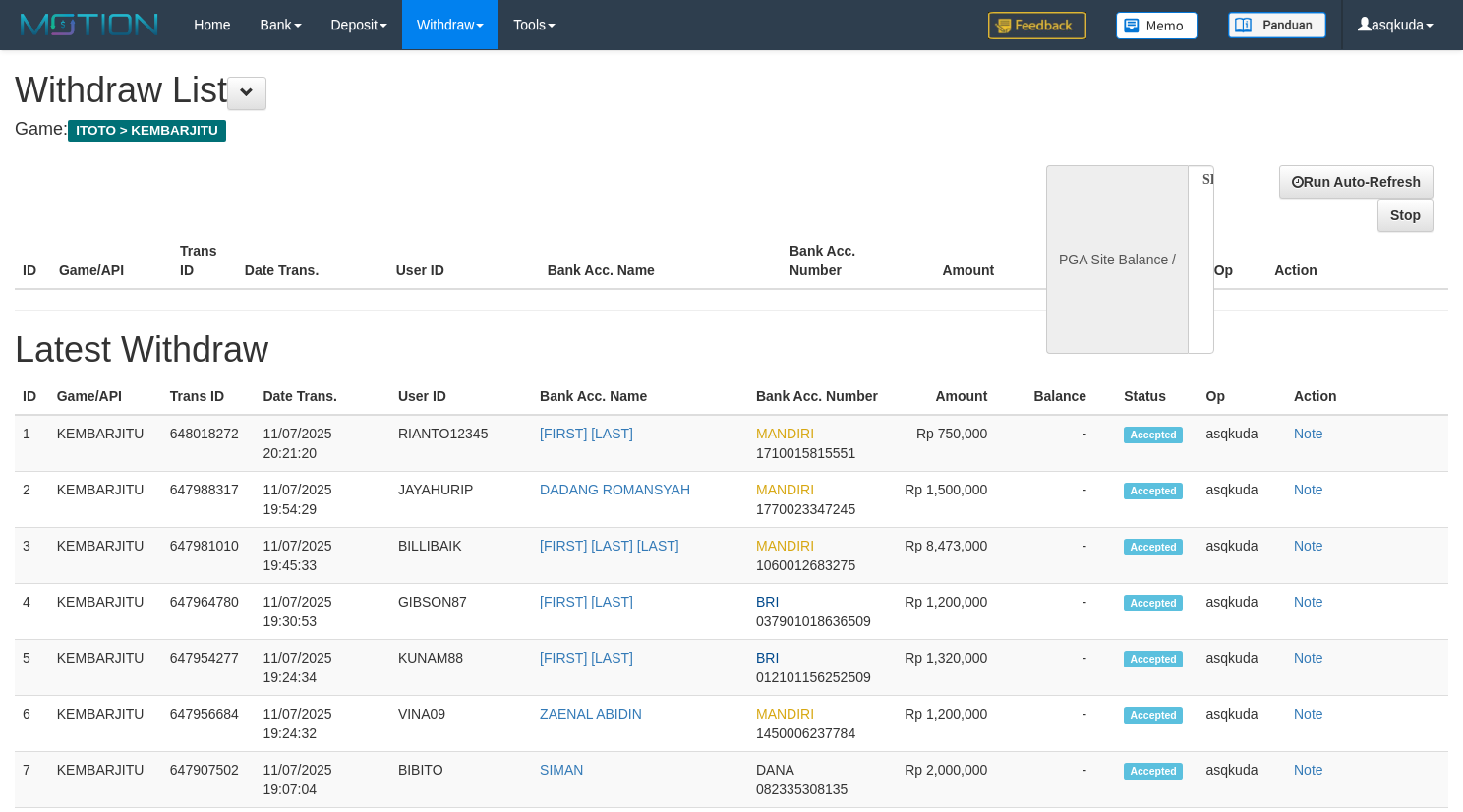 scroll, scrollTop: 147, scrollLeft: 0, axis: vertical 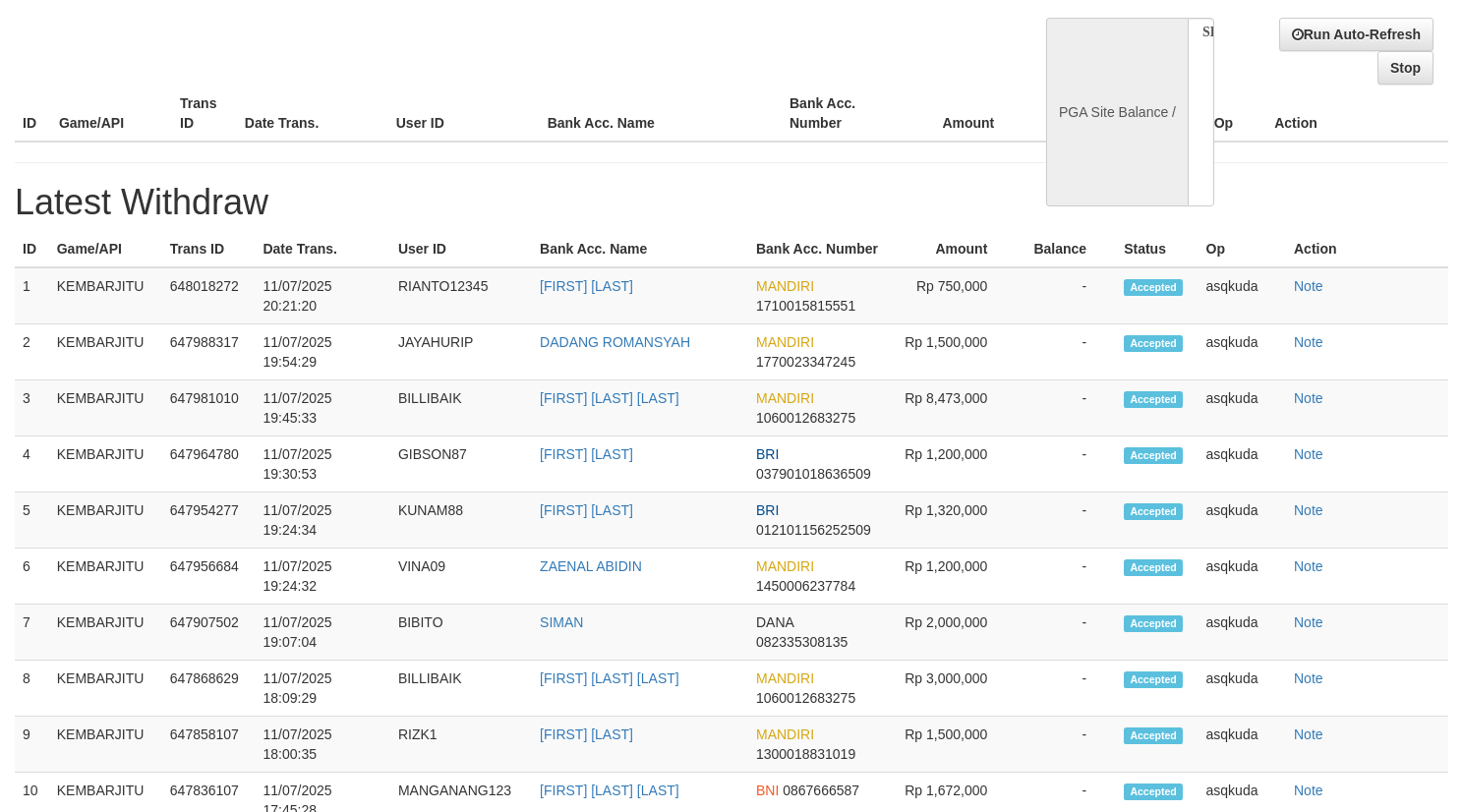 select on "**" 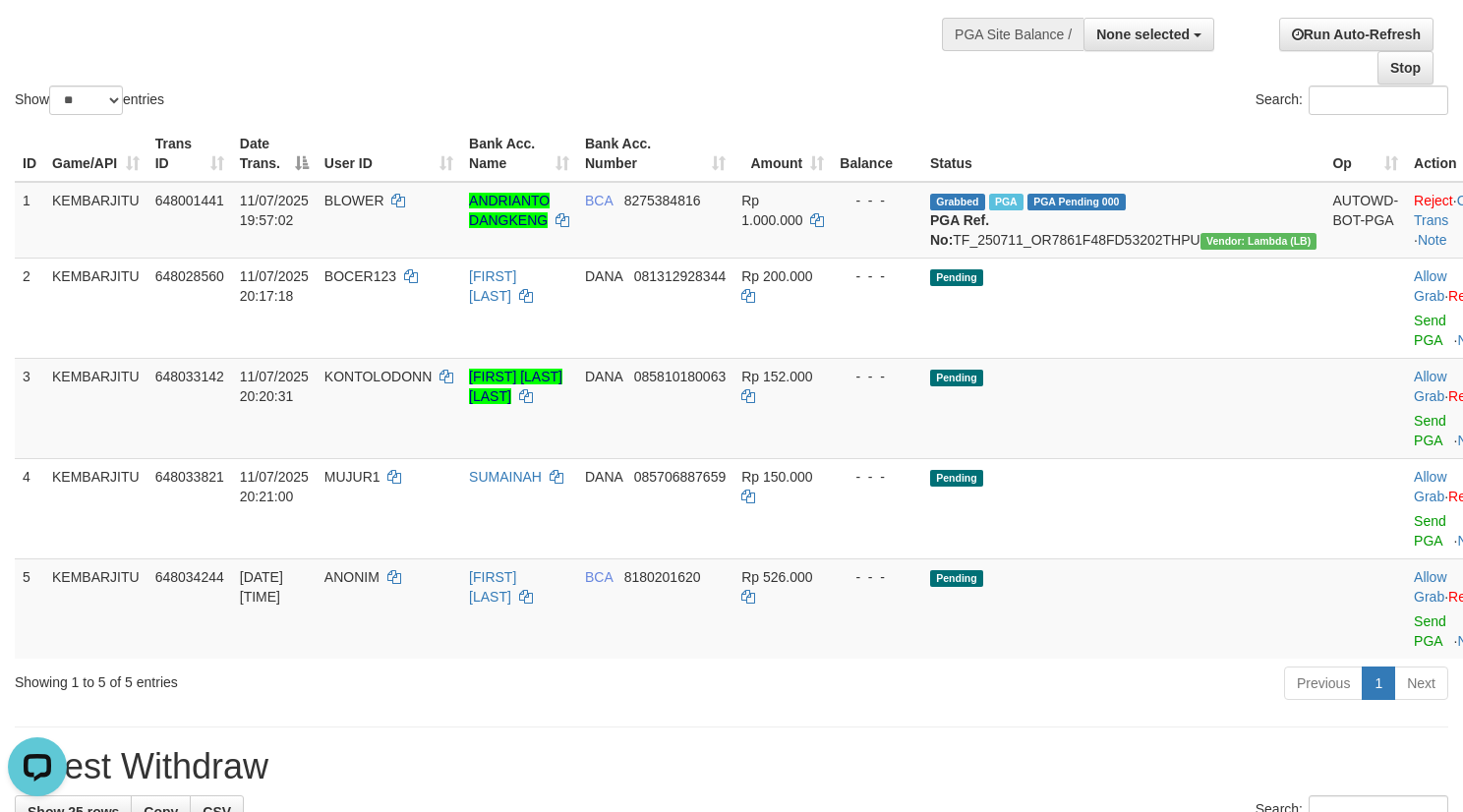 scroll, scrollTop: 0, scrollLeft: 0, axis: both 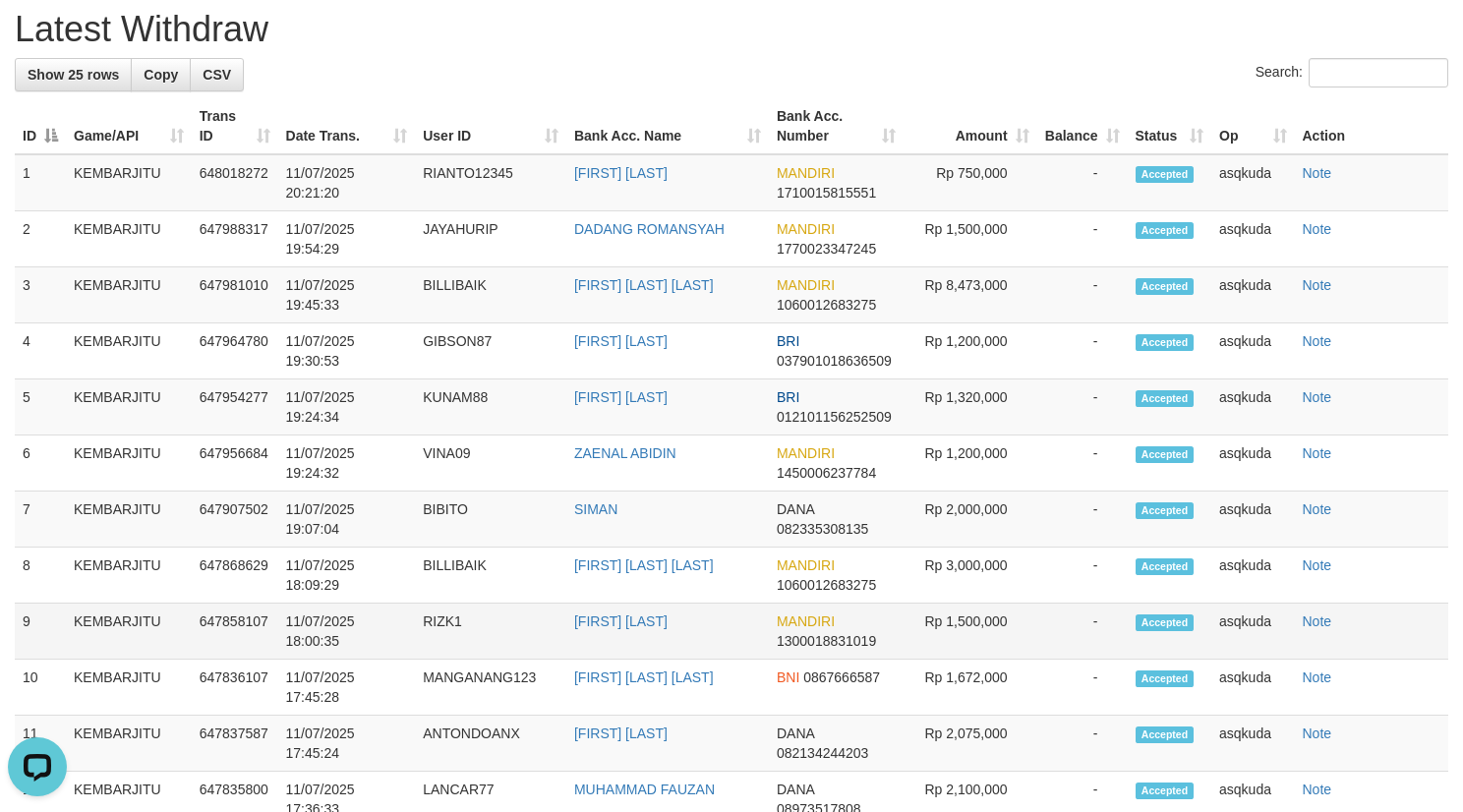 click on "RIZK1" at bounding box center [491, 631] 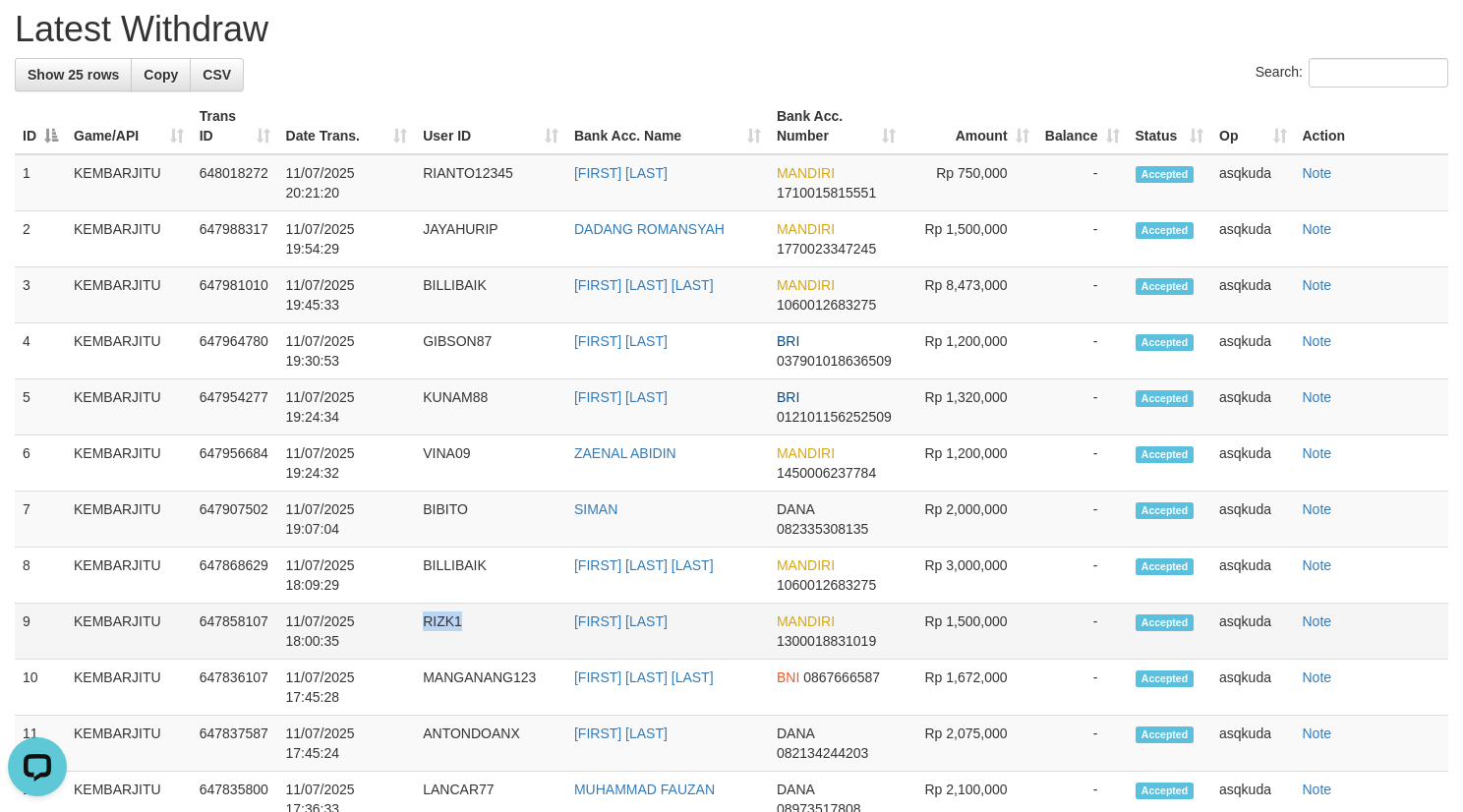 click on "RIZK1" at bounding box center [491, 631] 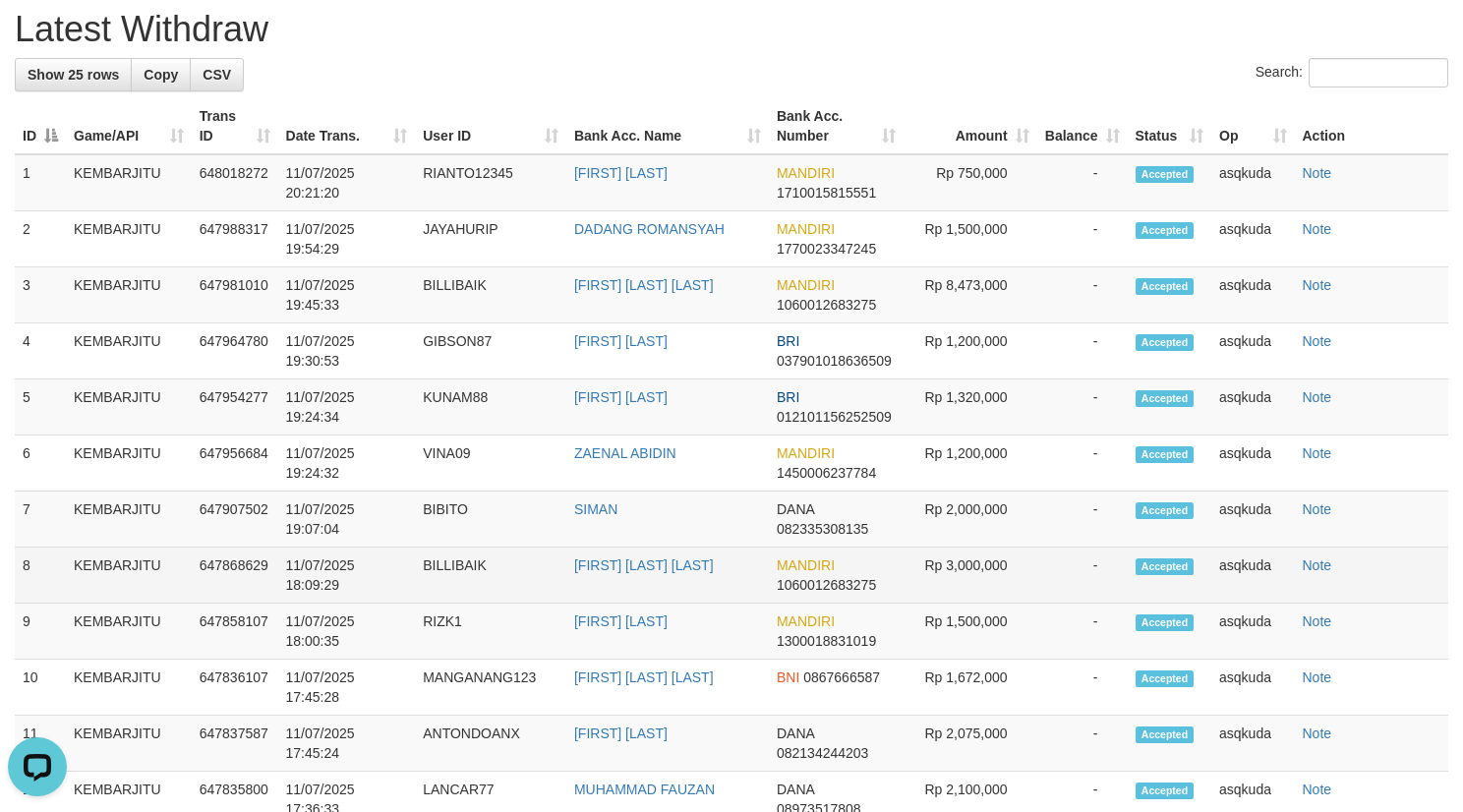 click on "BILLIBAIK" at bounding box center (491, 575) 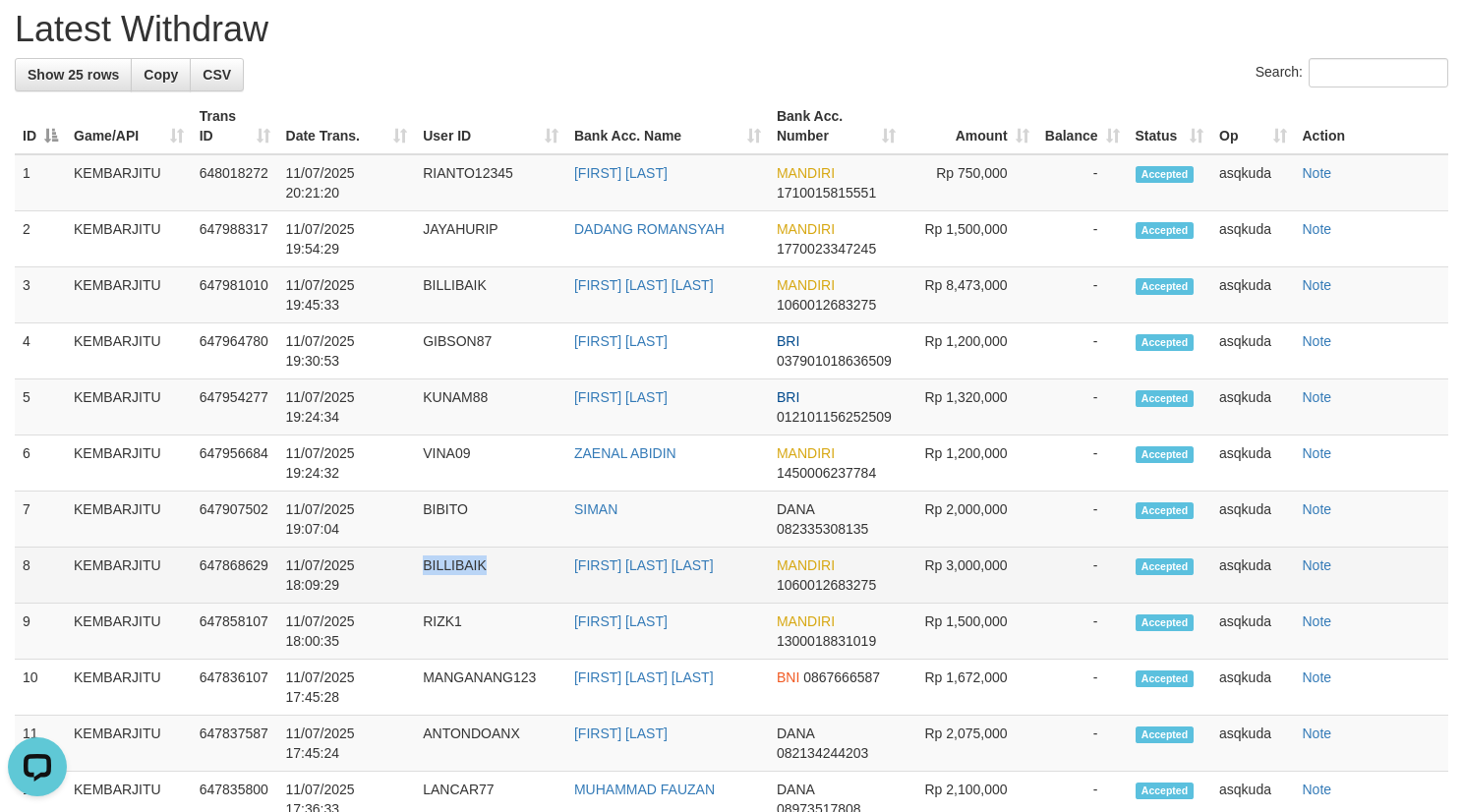copy on "BILLIBAIK" 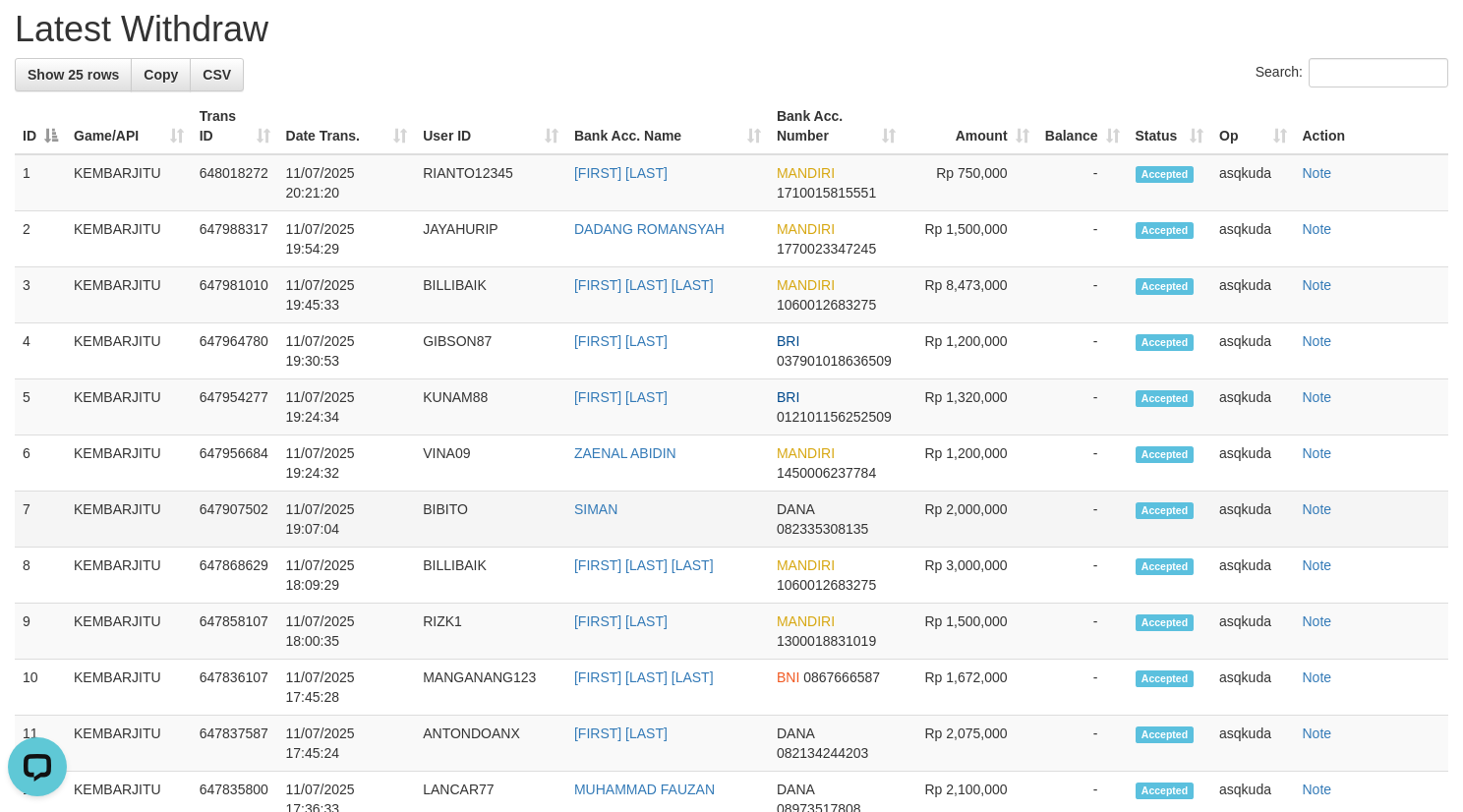 click on "BIBITO" at bounding box center [491, 519] 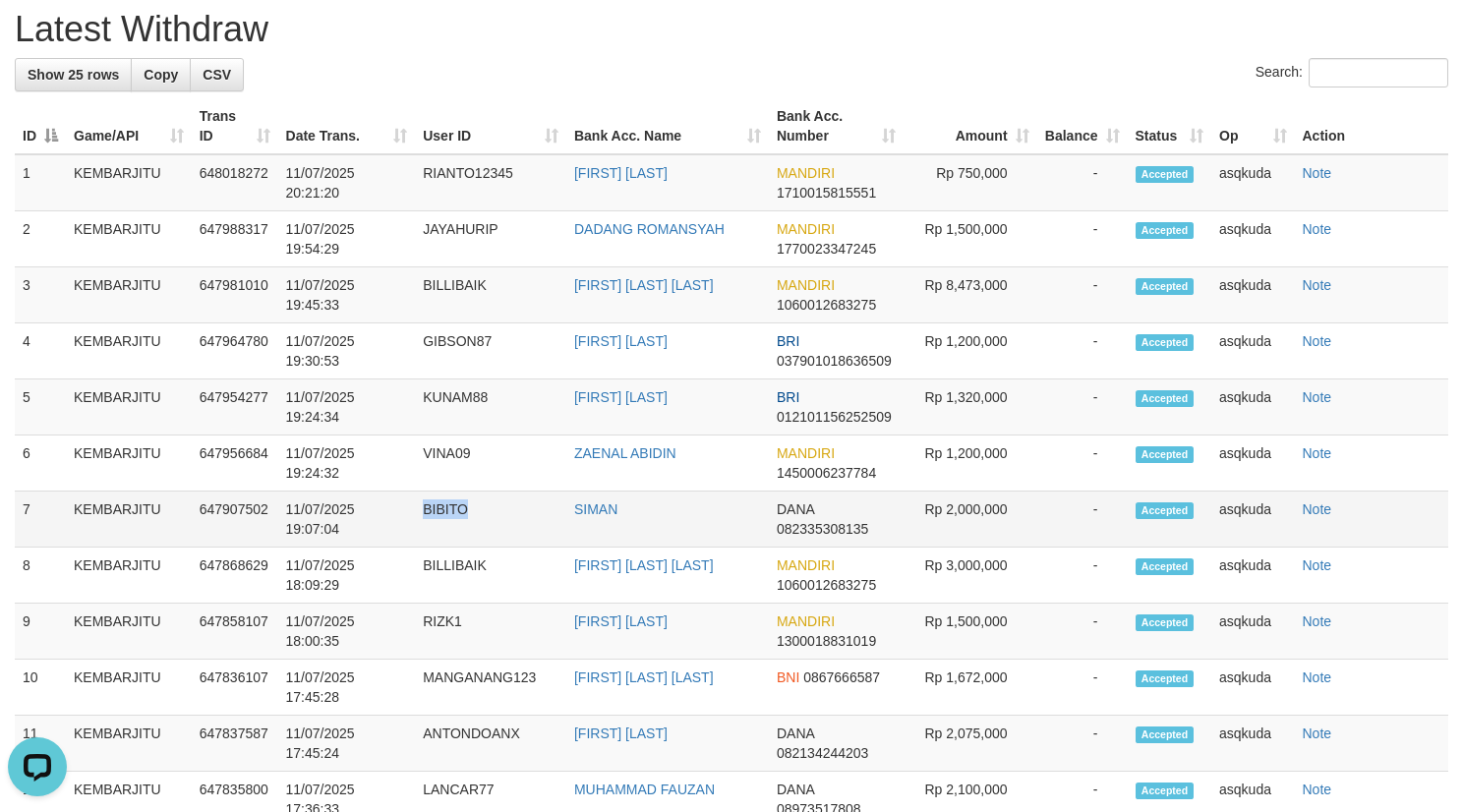 copy on "BIBITO" 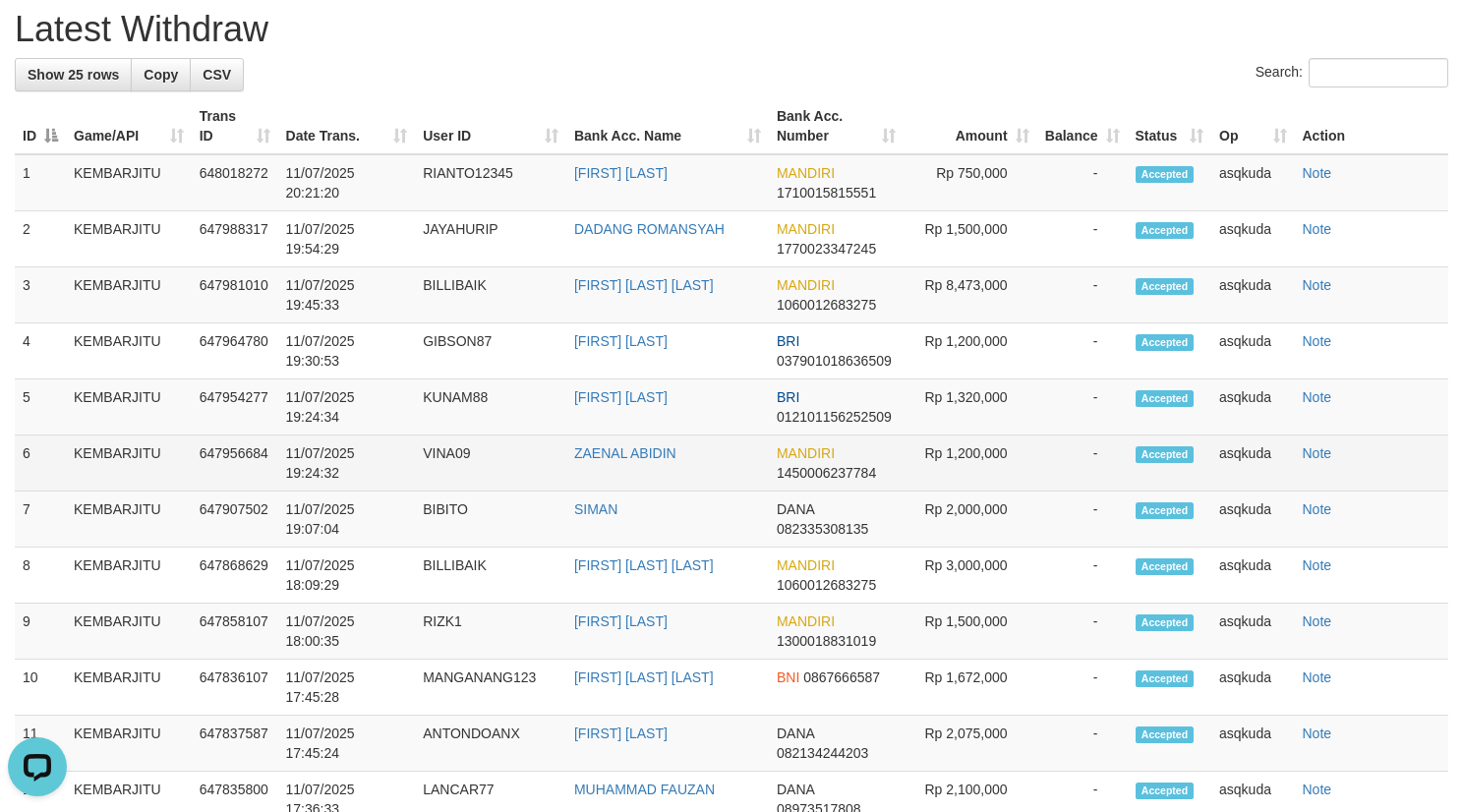 click on "VINA09" at bounding box center [491, 463] 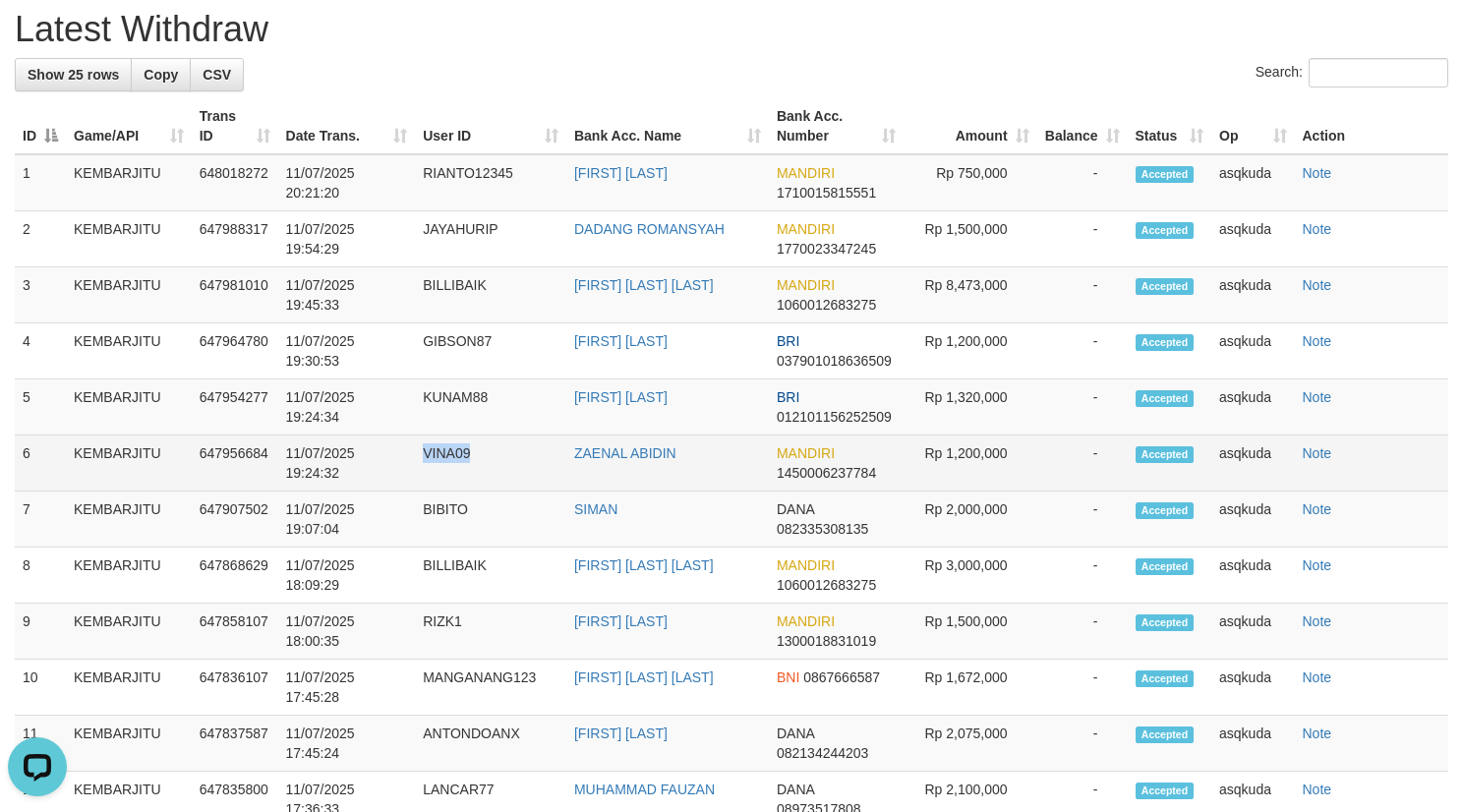 copy on "VINA09" 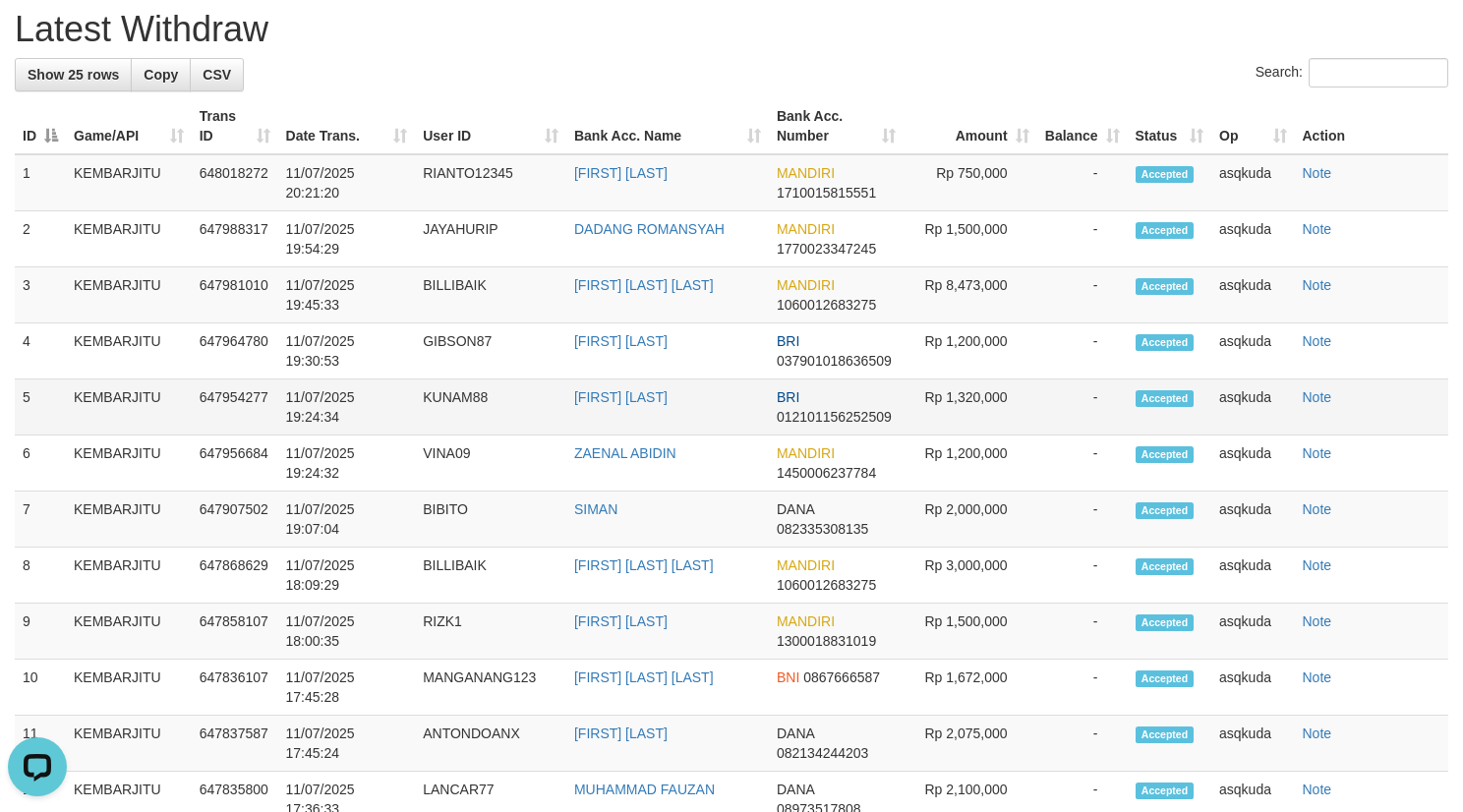 click on "KUNAM88" at bounding box center (491, 407) 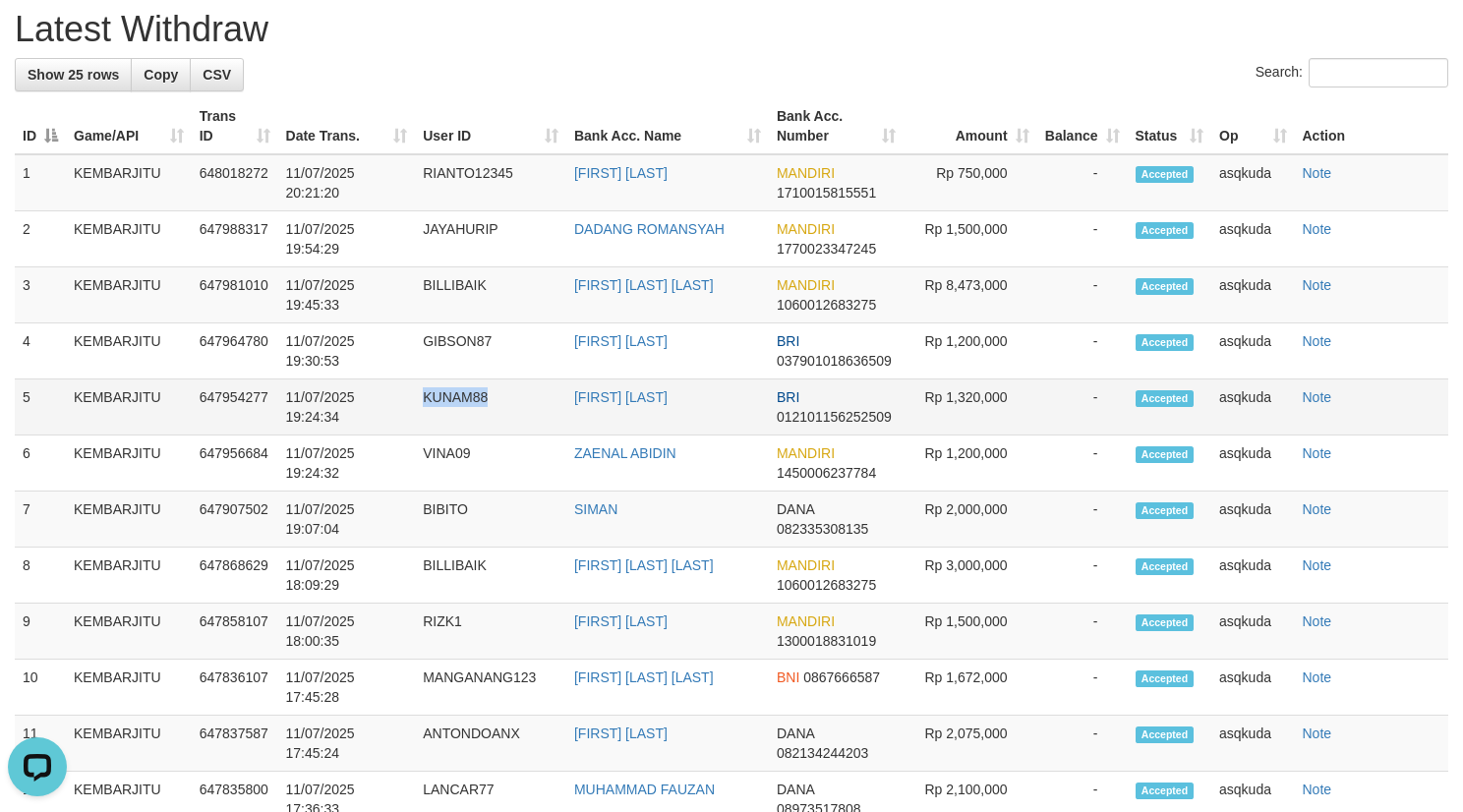copy on "KUNAM88" 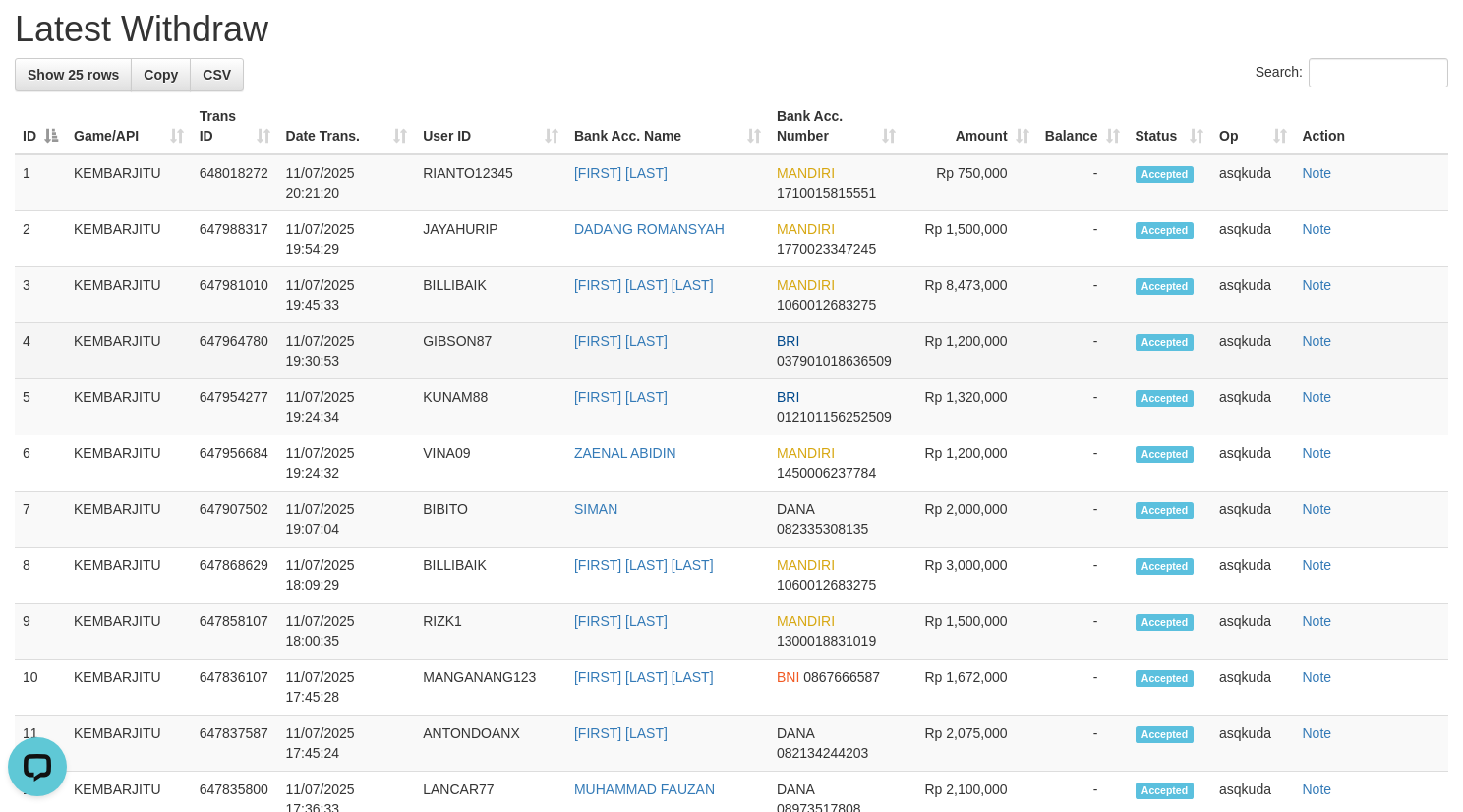 click on "GIBSON87" at bounding box center (491, 351) 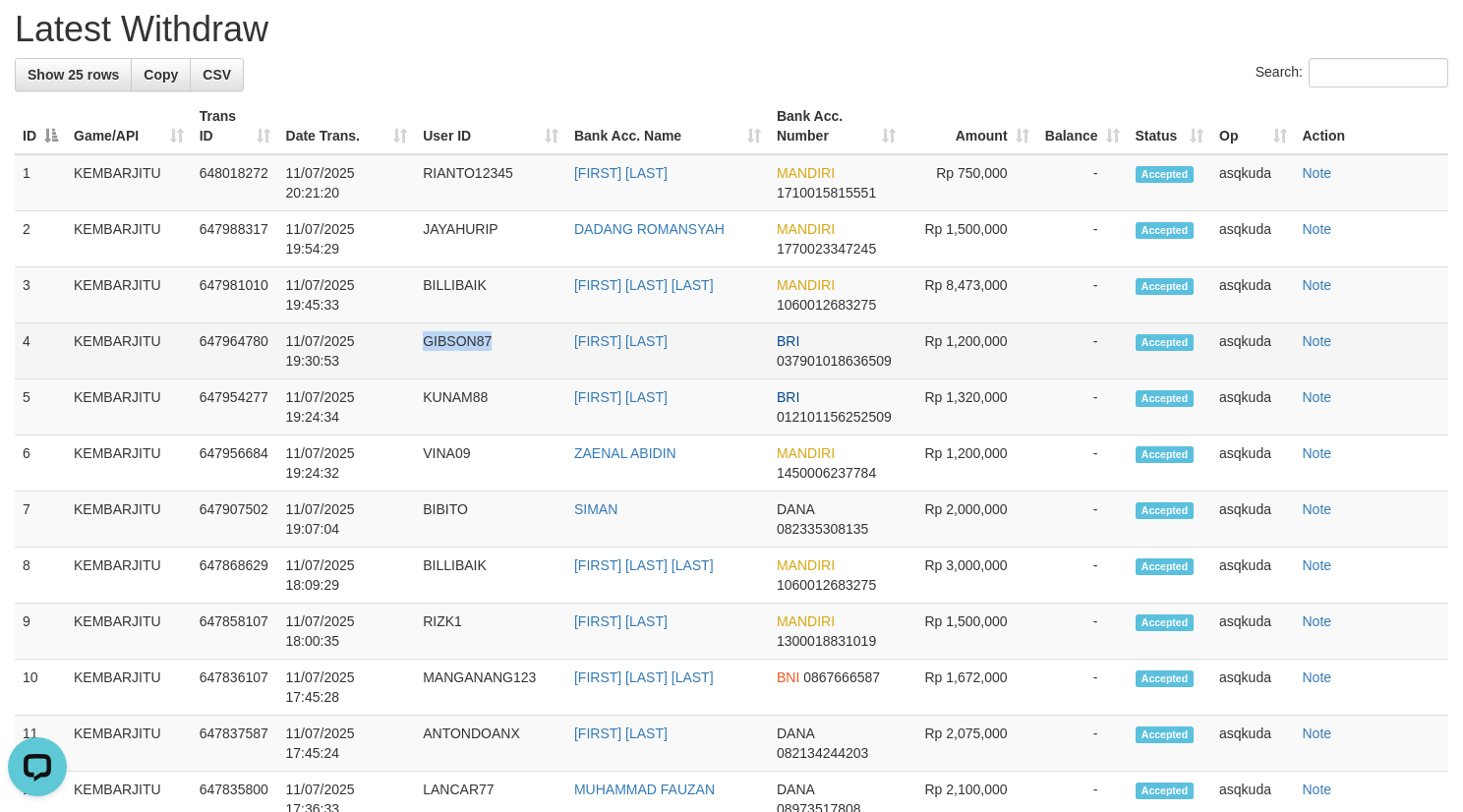 click on "GIBSON87" at bounding box center [491, 351] 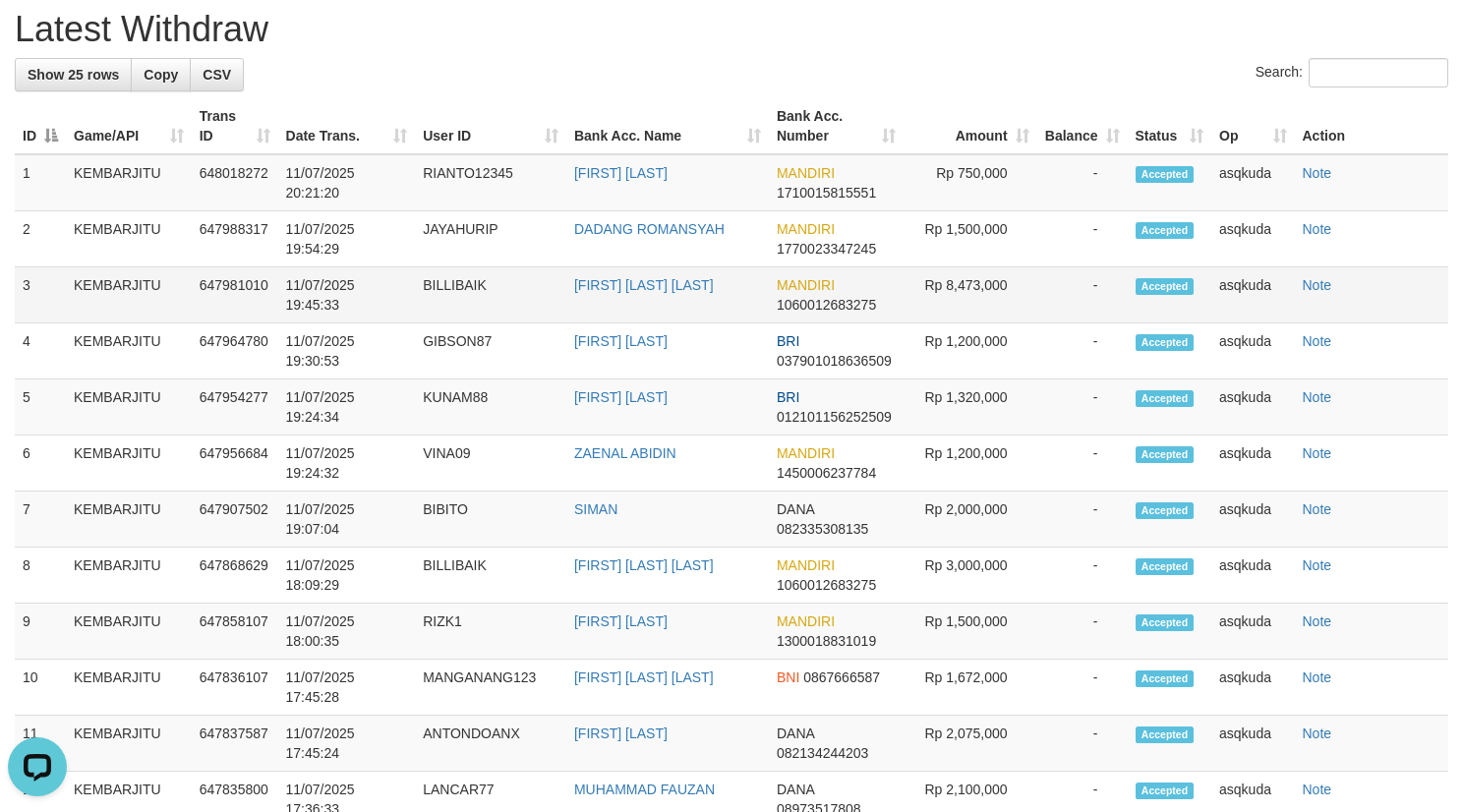click on "BILLIBAIK" at bounding box center (491, 295) 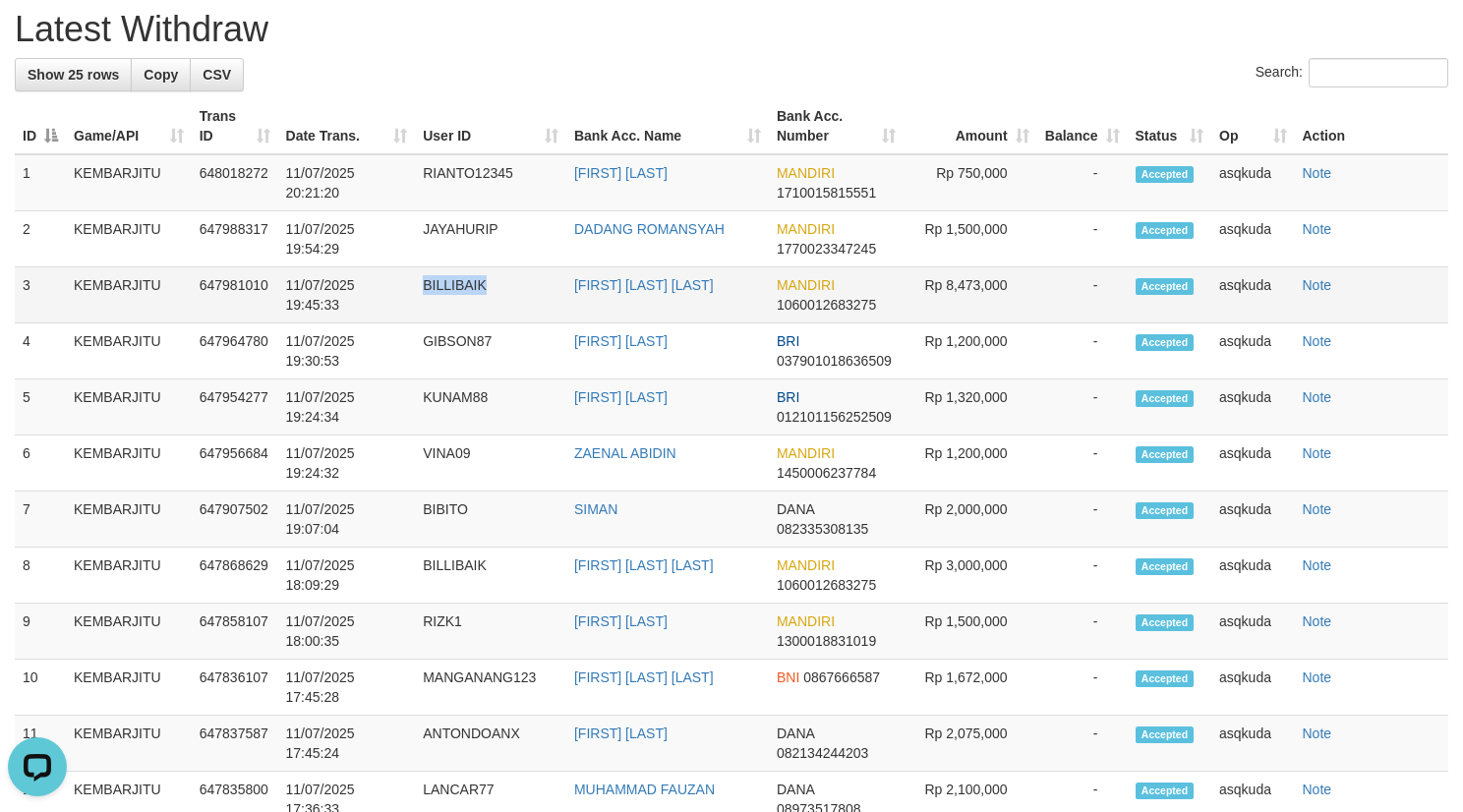 click on "BILLIBAIK" at bounding box center (491, 295) 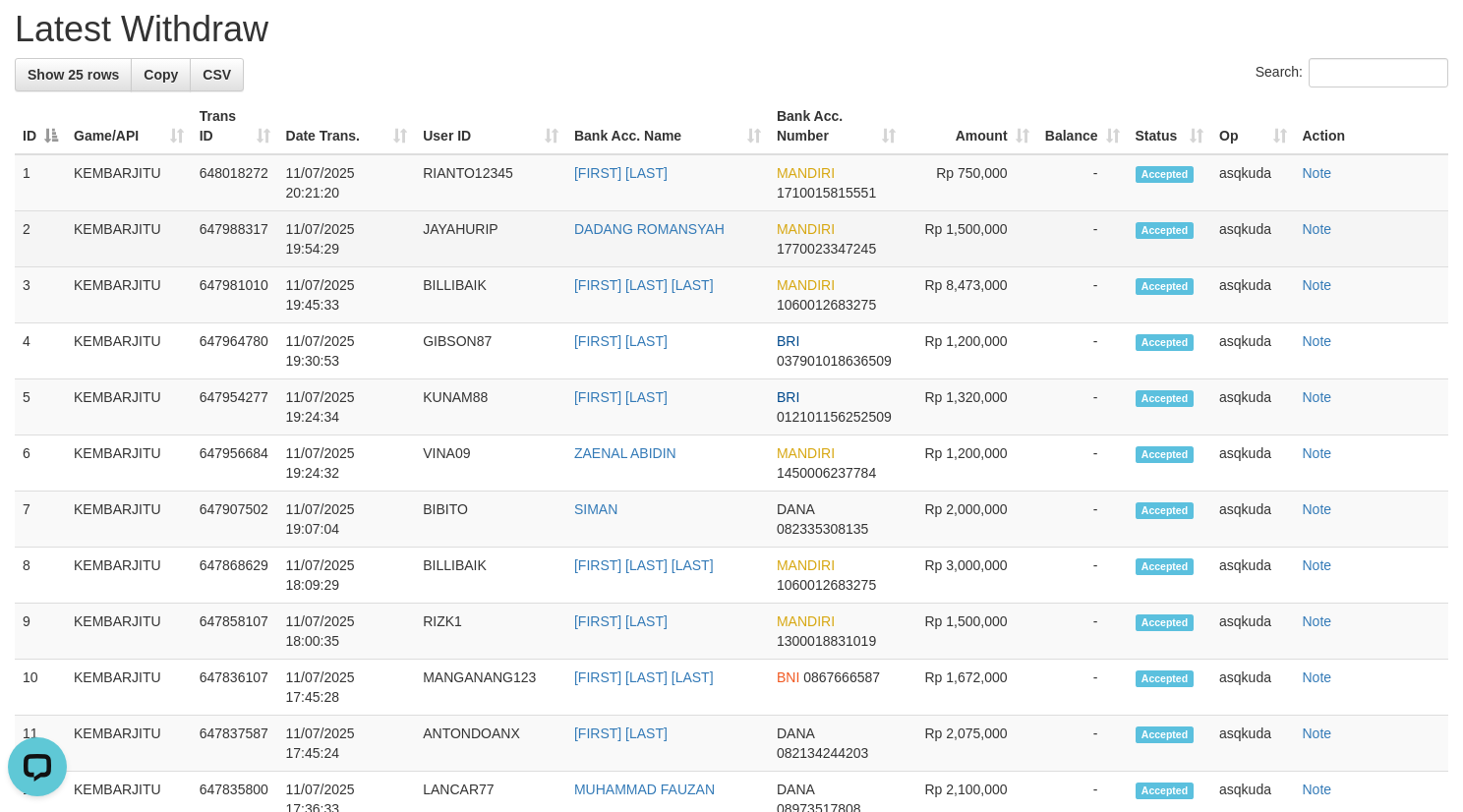click on "JAYAHURIP" at bounding box center (491, 239) 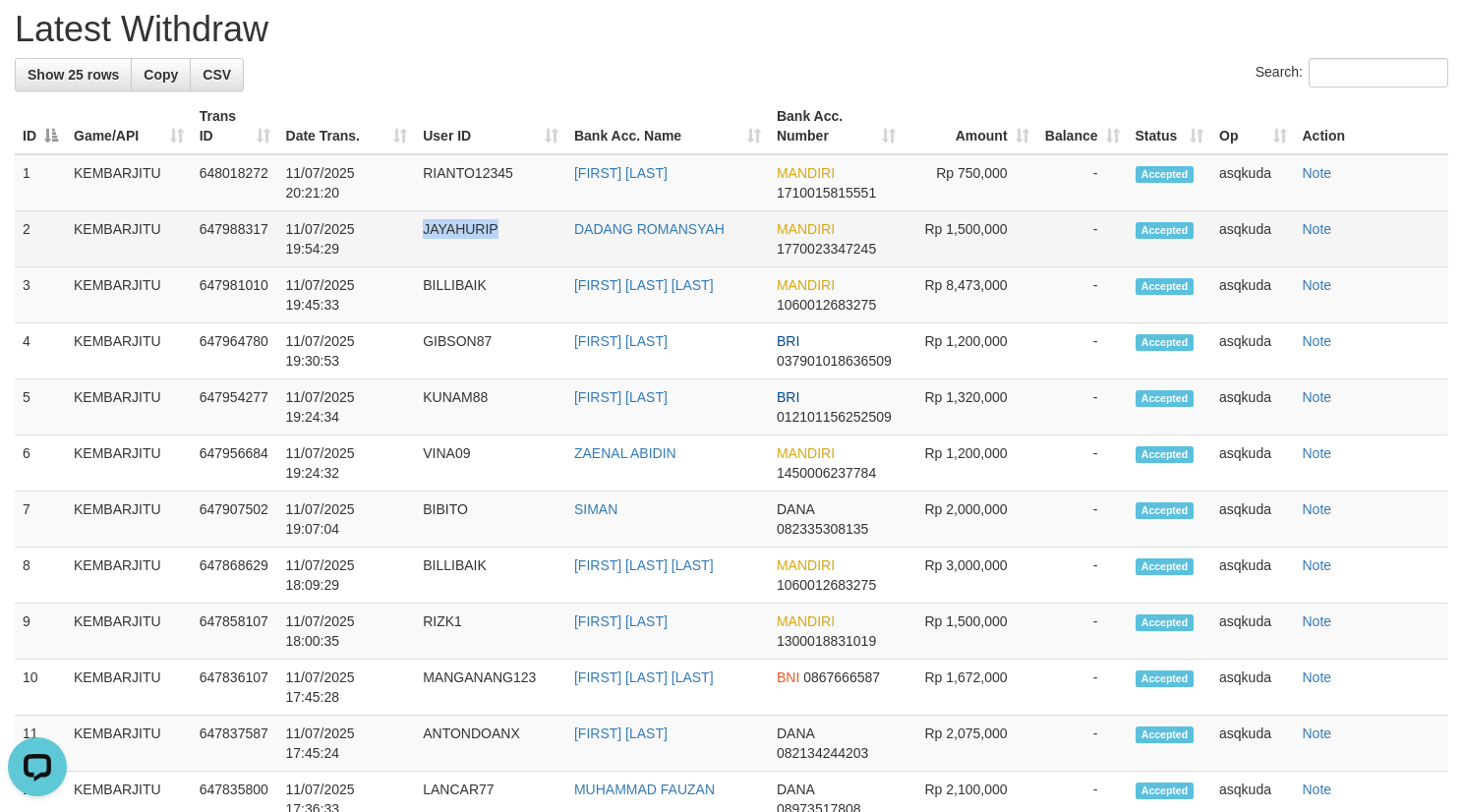 copy on "JAYAHURIP" 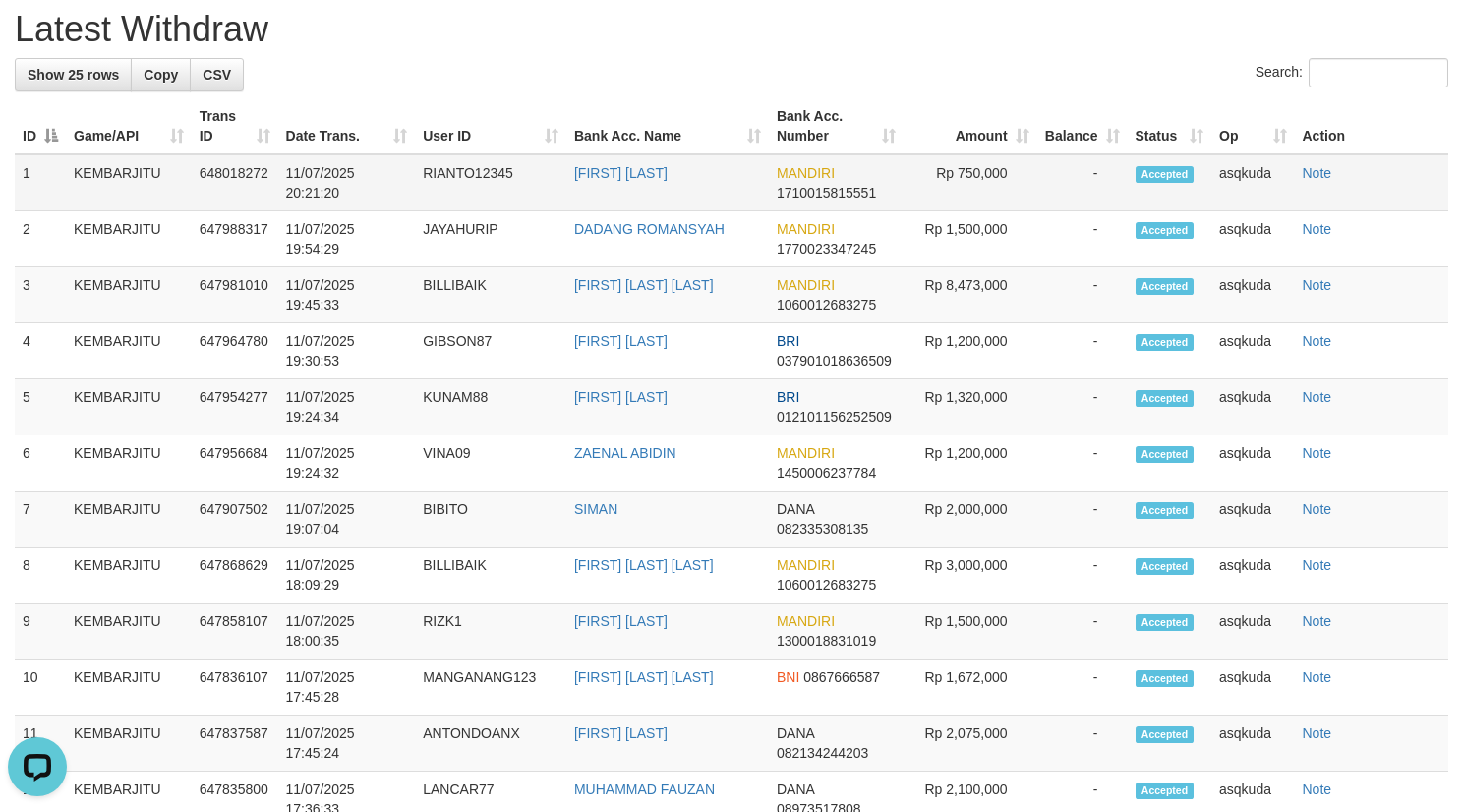 click on "RIANTO12345" at bounding box center [491, 183] 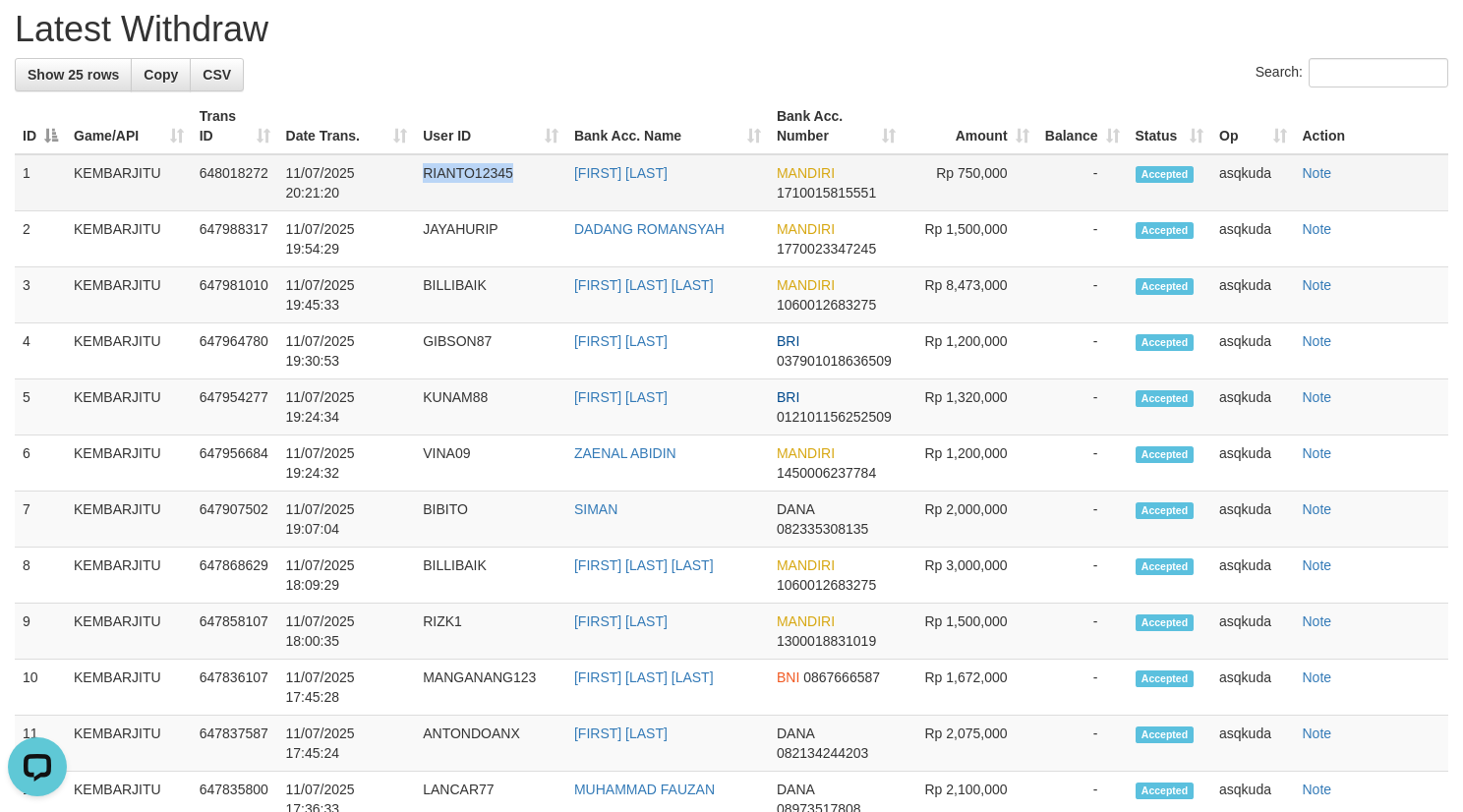 copy on "RIANTO12345" 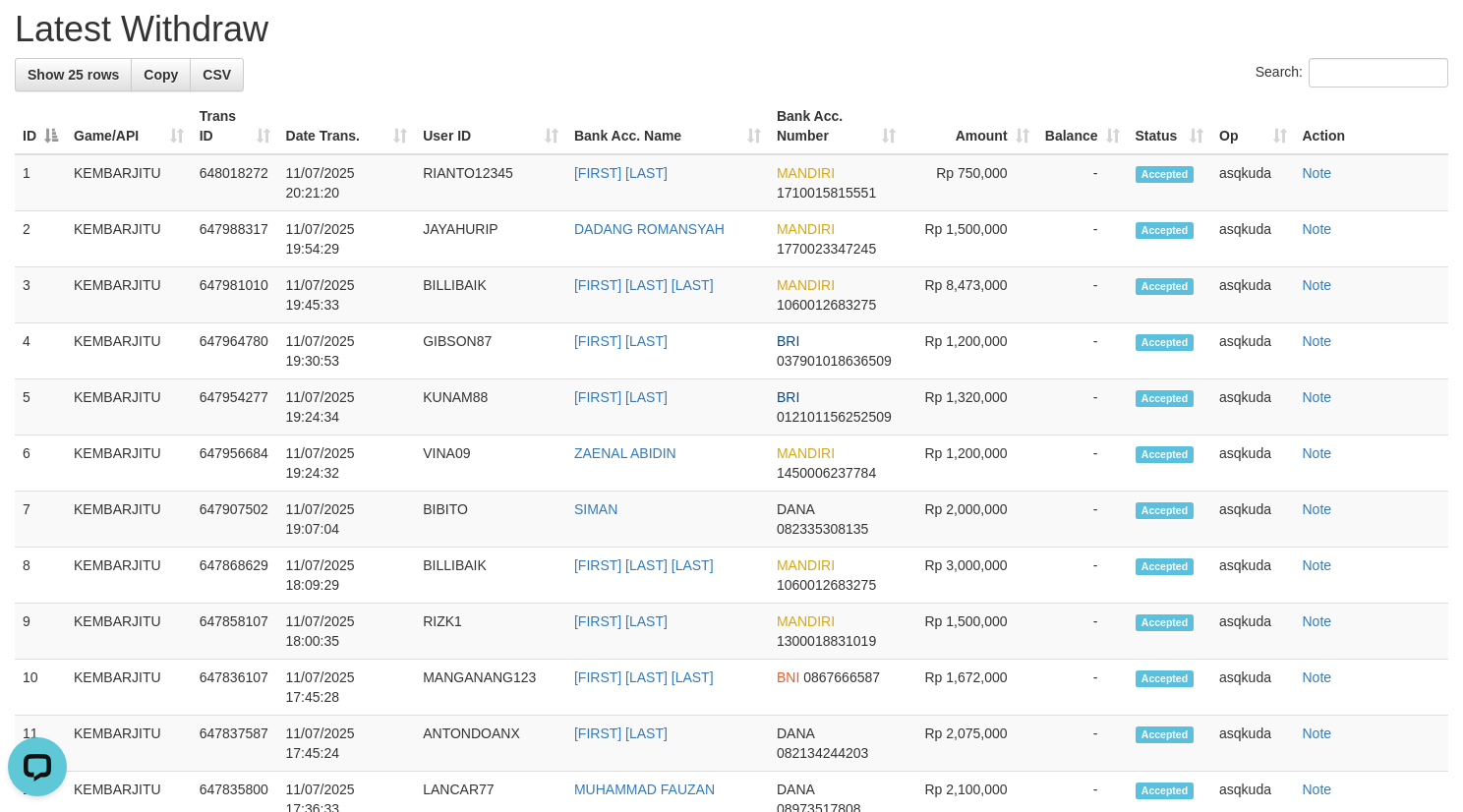 click on "Latest Withdraw" at bounding box center (732, 29) 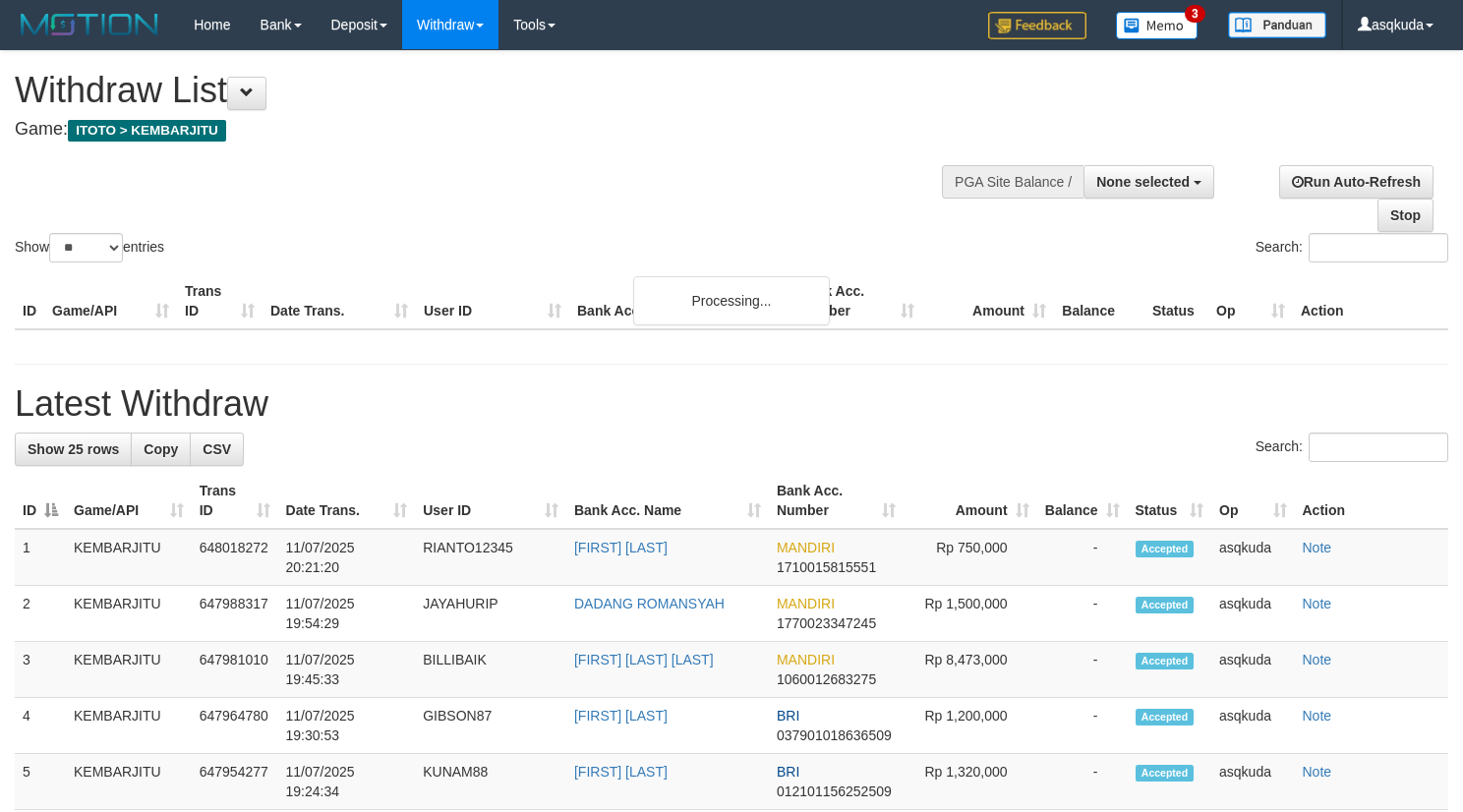 select 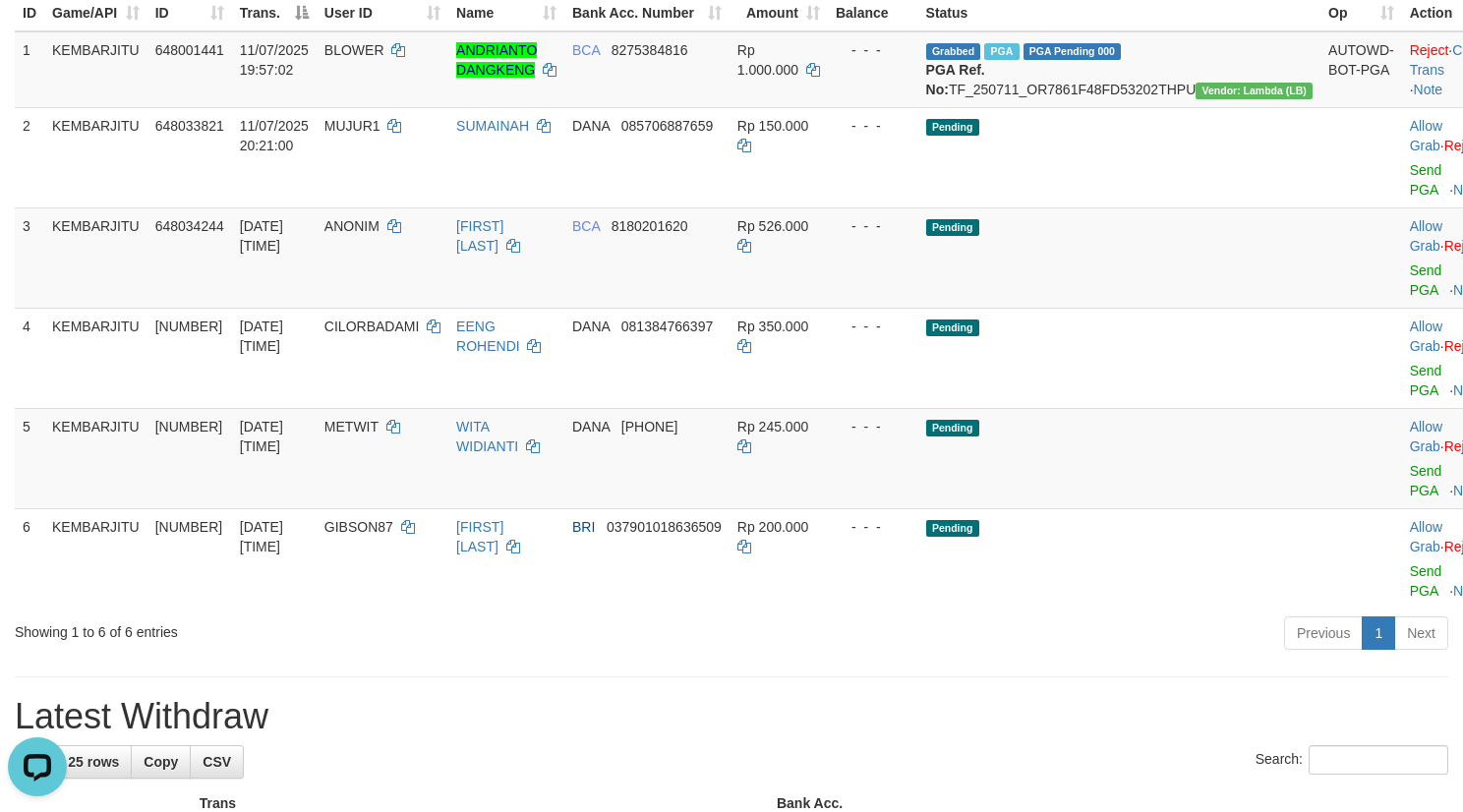 scroll, scrollTop: 0, scrollLeft: 0, axis: both 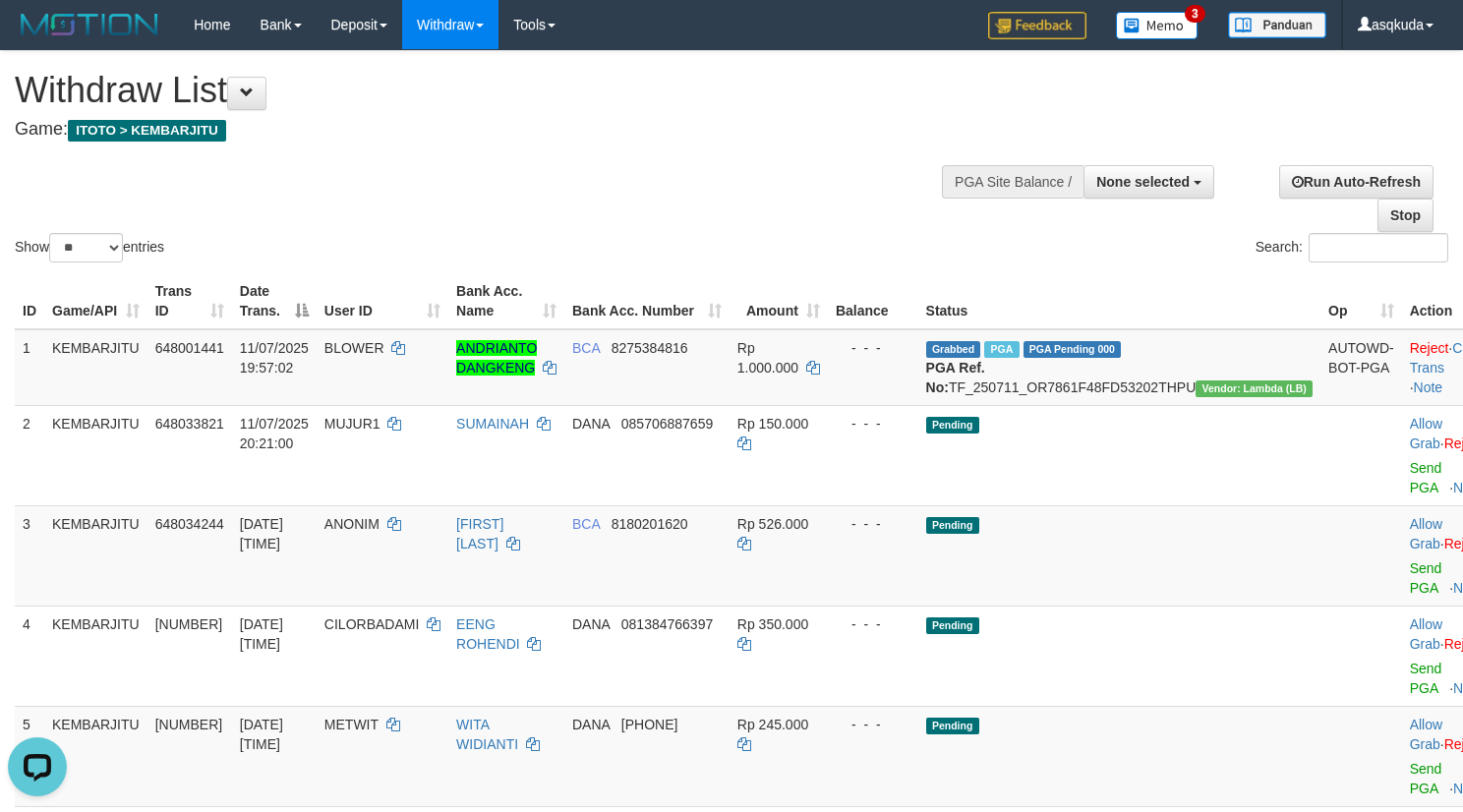 click on "Game:   ITOTO > KEMBARJITU" at bounding box center (485, 130) 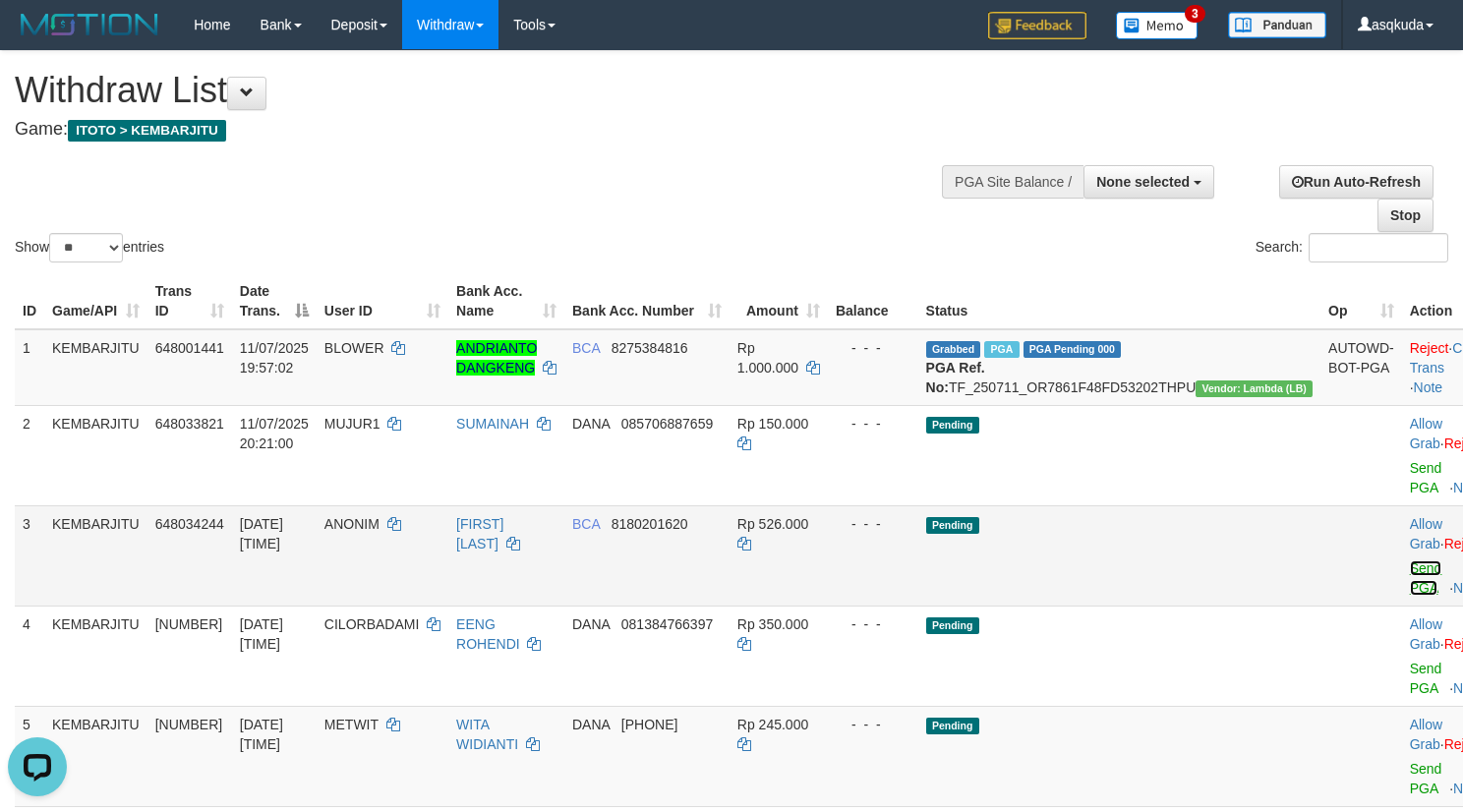 click on "Send PGA" at bounding box center [1426, 578] 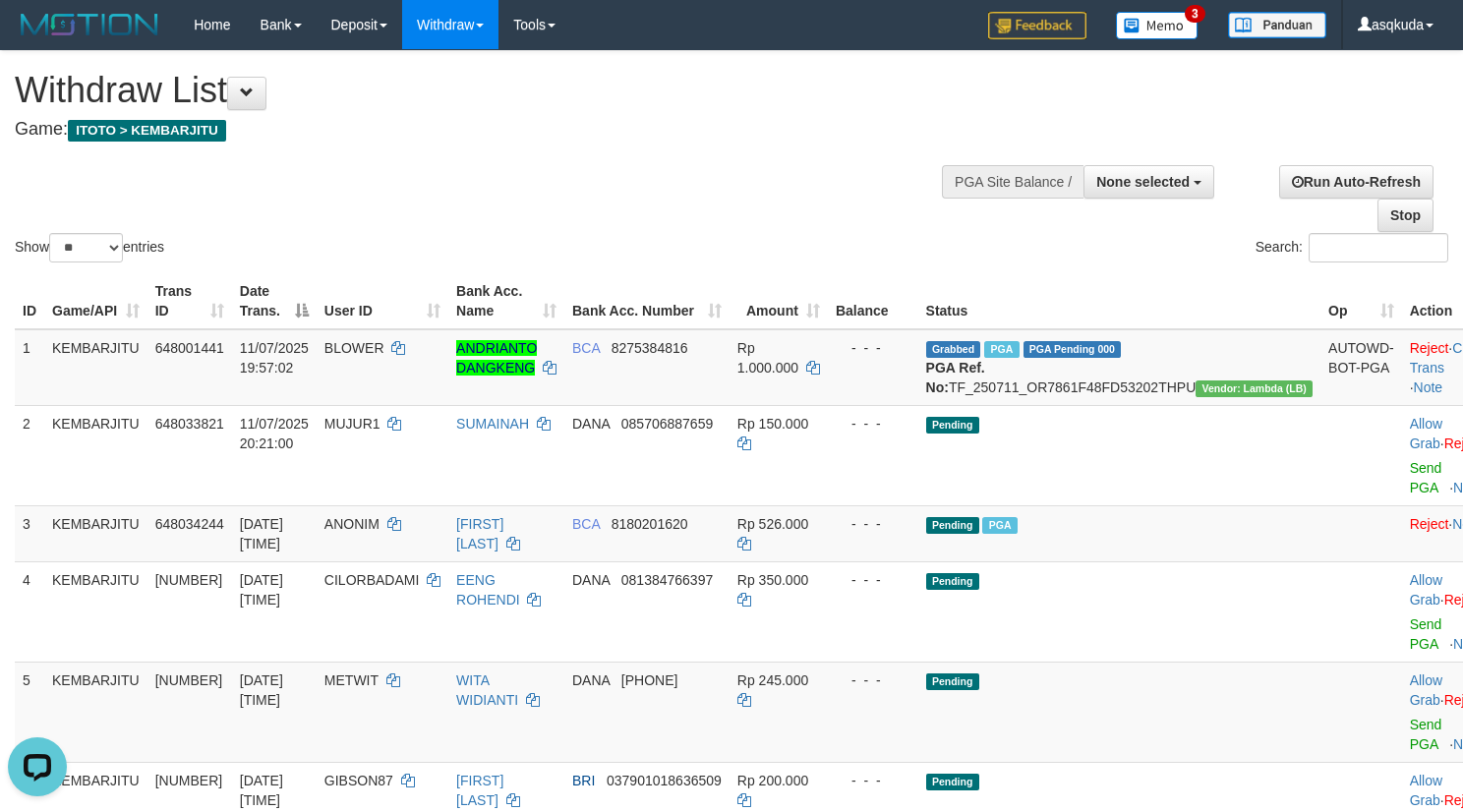 click on "**********" at bounding box center [493, 99] 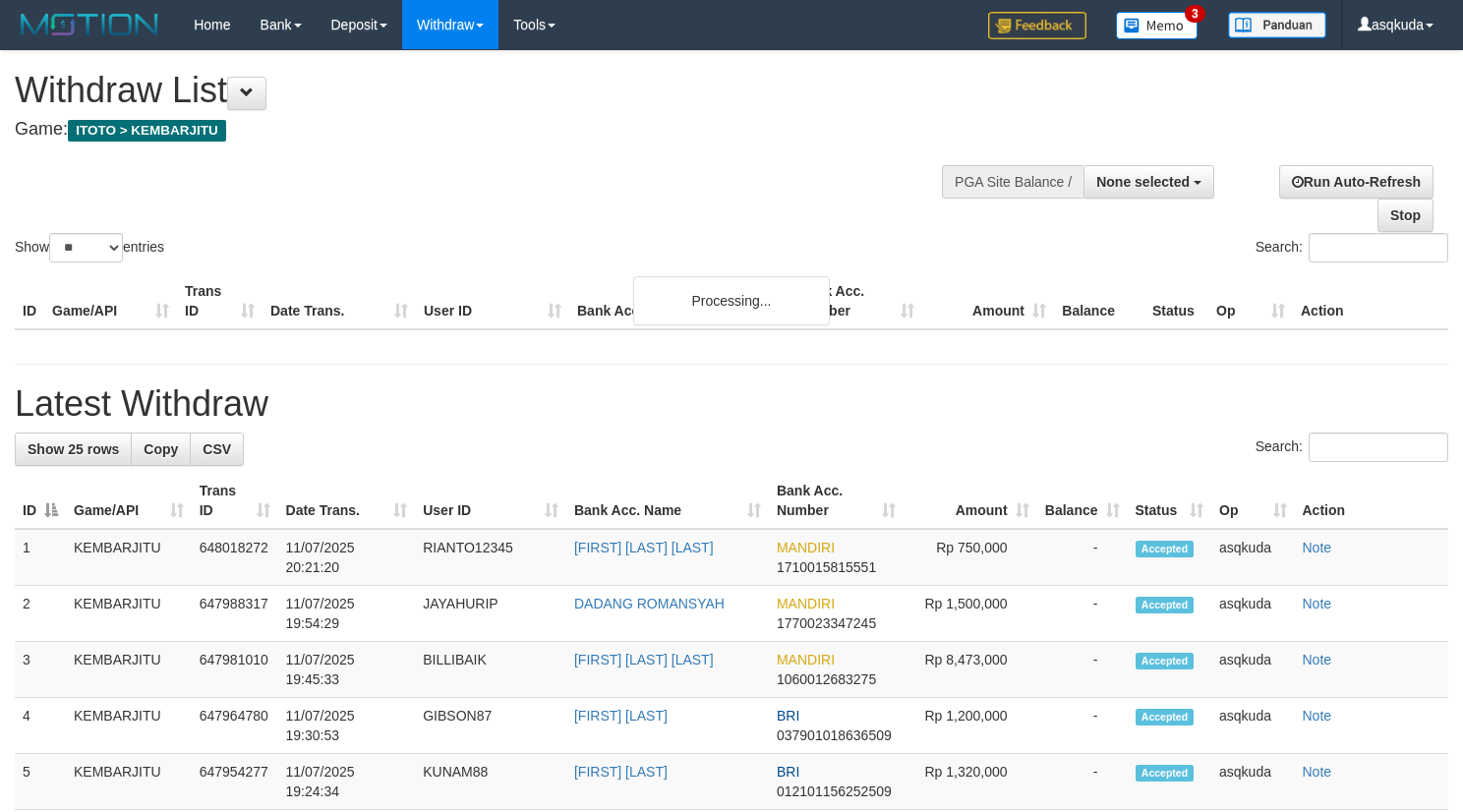 select 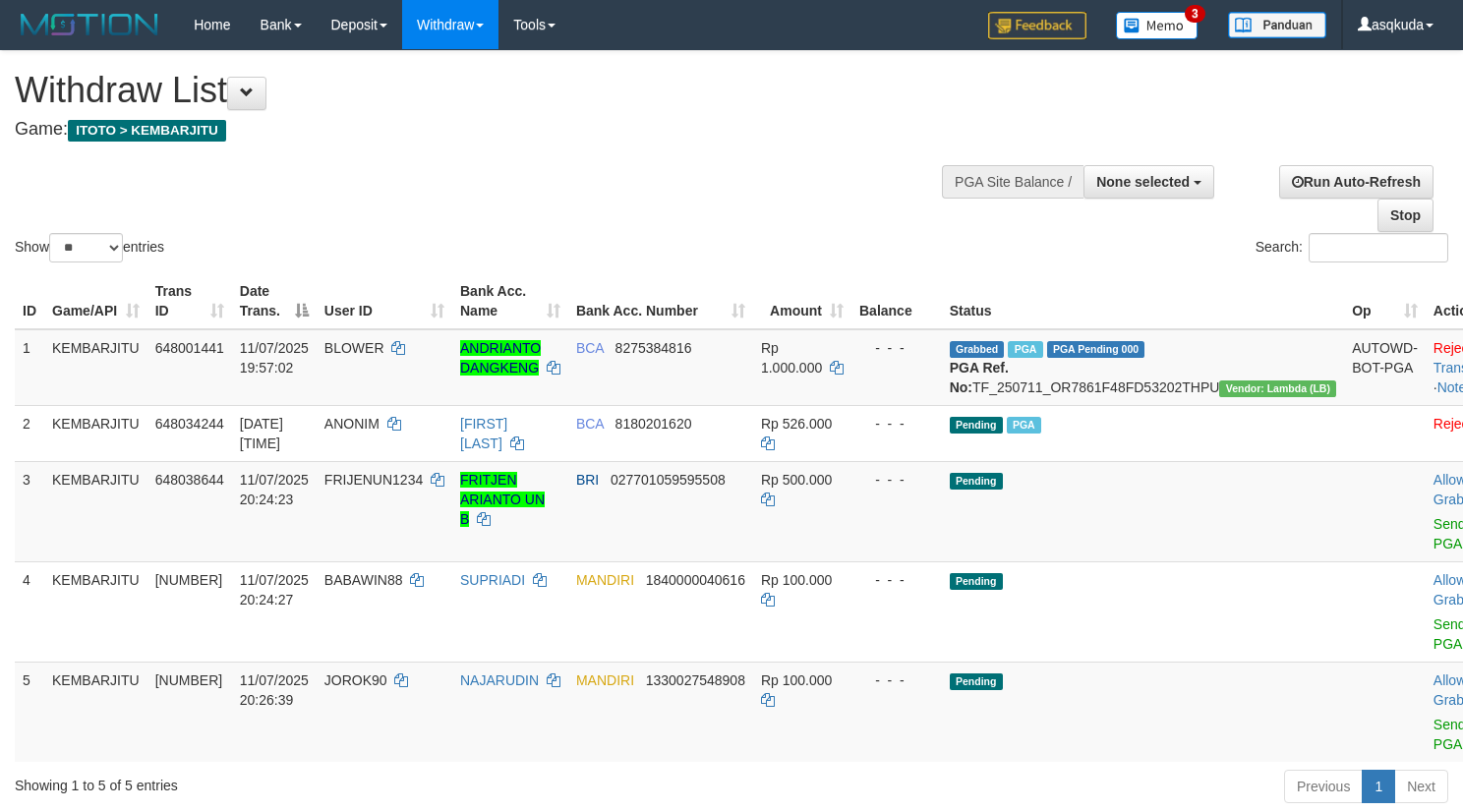 click on "Show  ** ** ** ***  entries Search:" at bounding box center [732, 158] 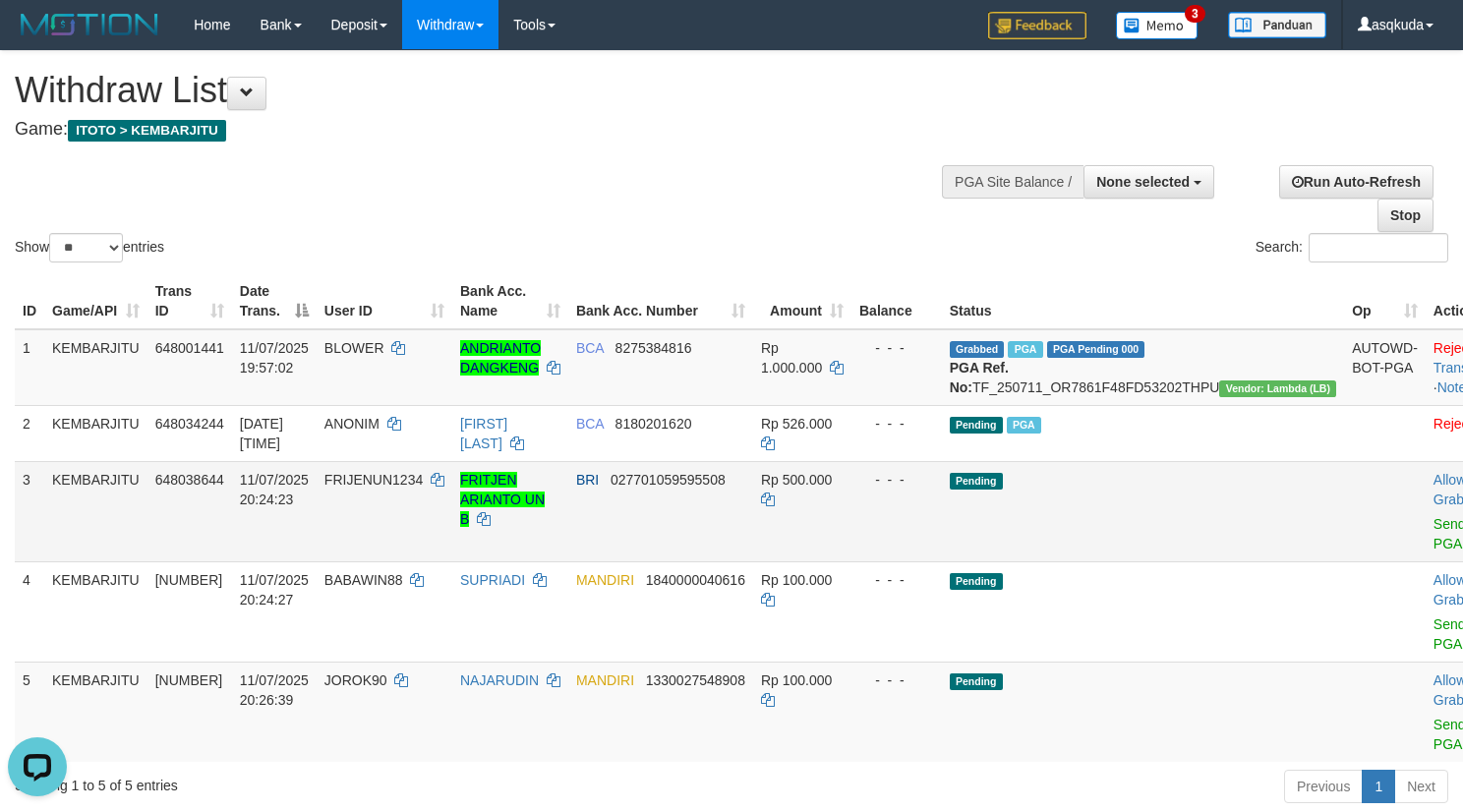 scroll, scrollTop: 0, scrollLeft: 0, axis: both 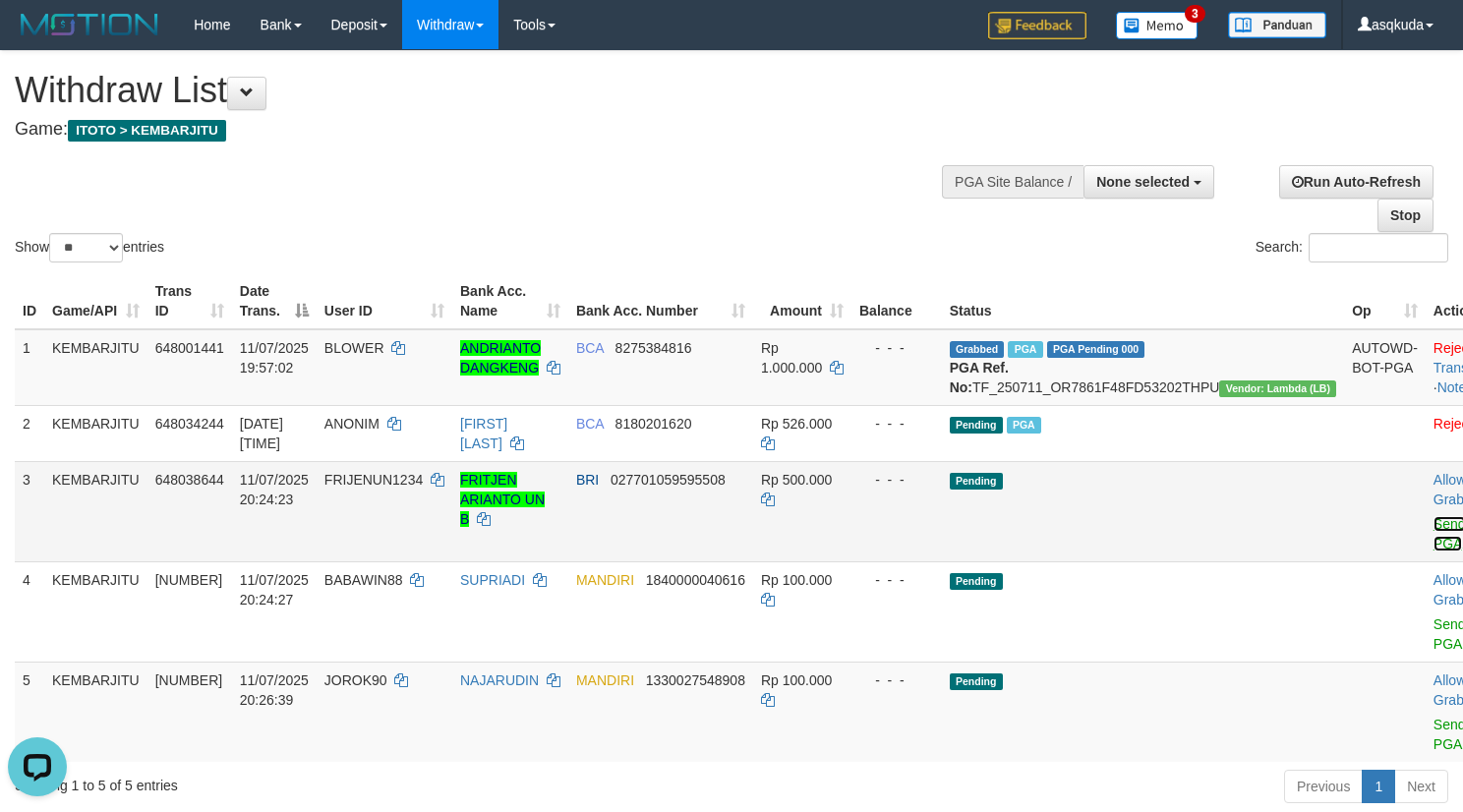 click on "Send PGA" at bounding box center (1449, 534) 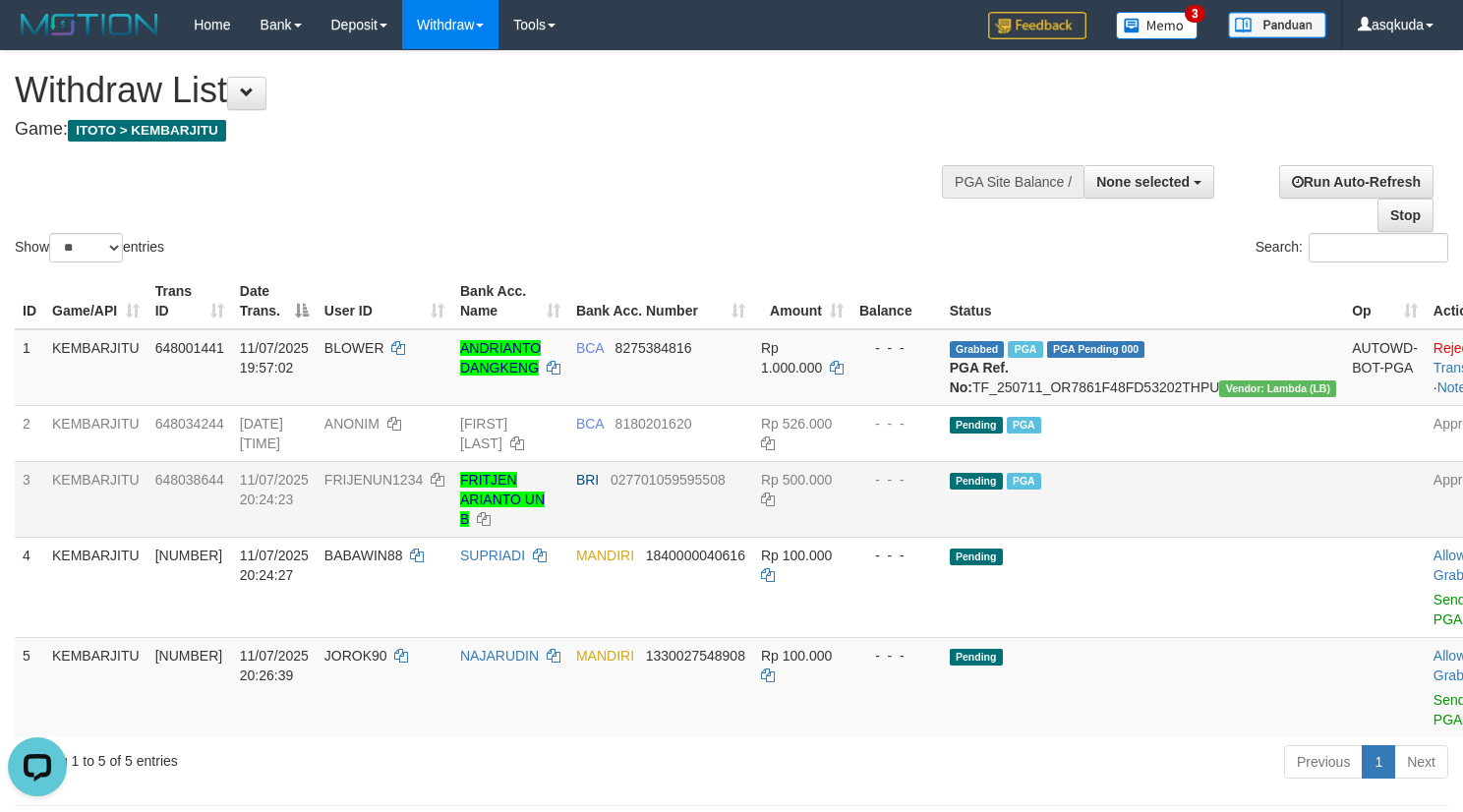 click on "Withdraw List" at bounding box center [485, 90] 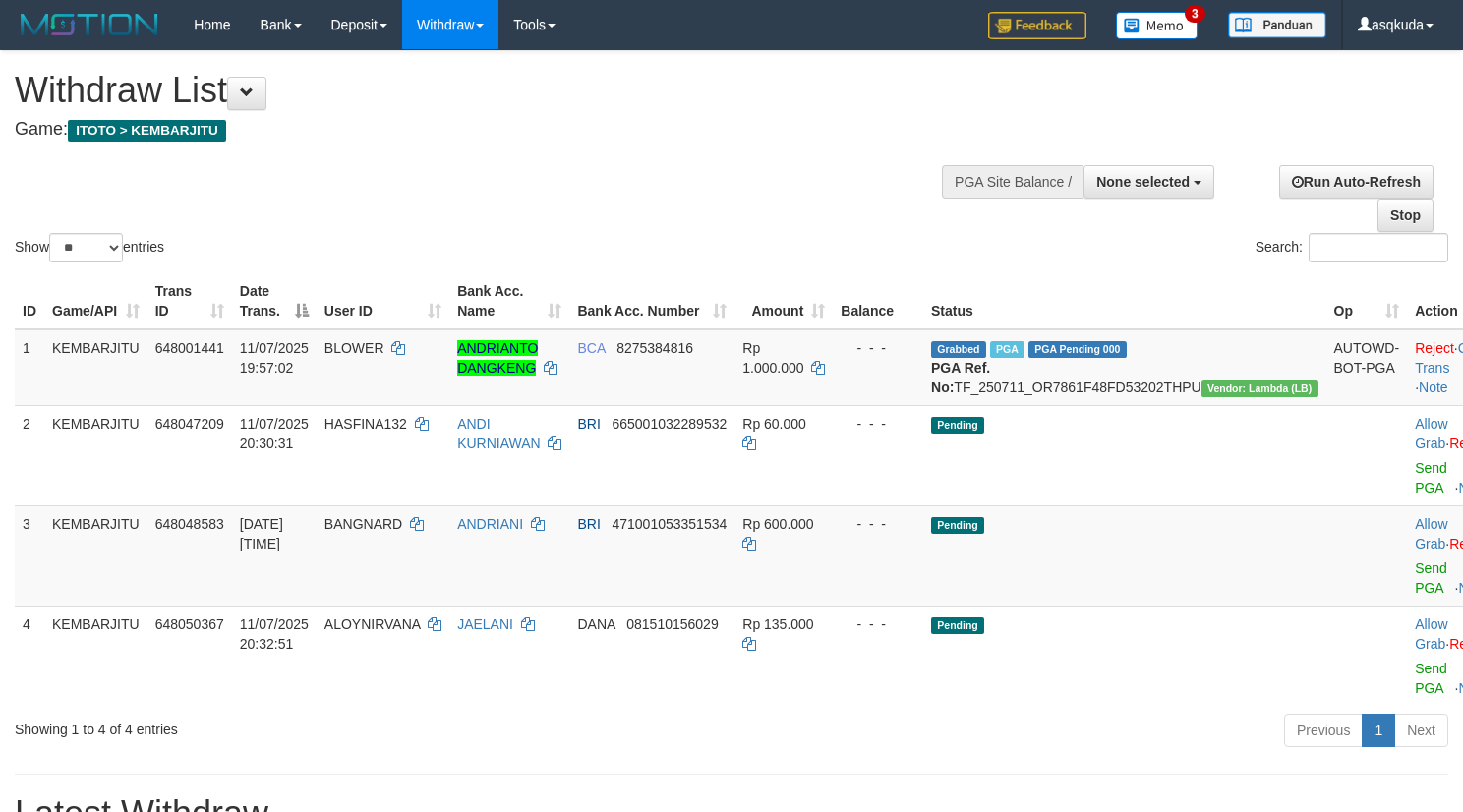 select 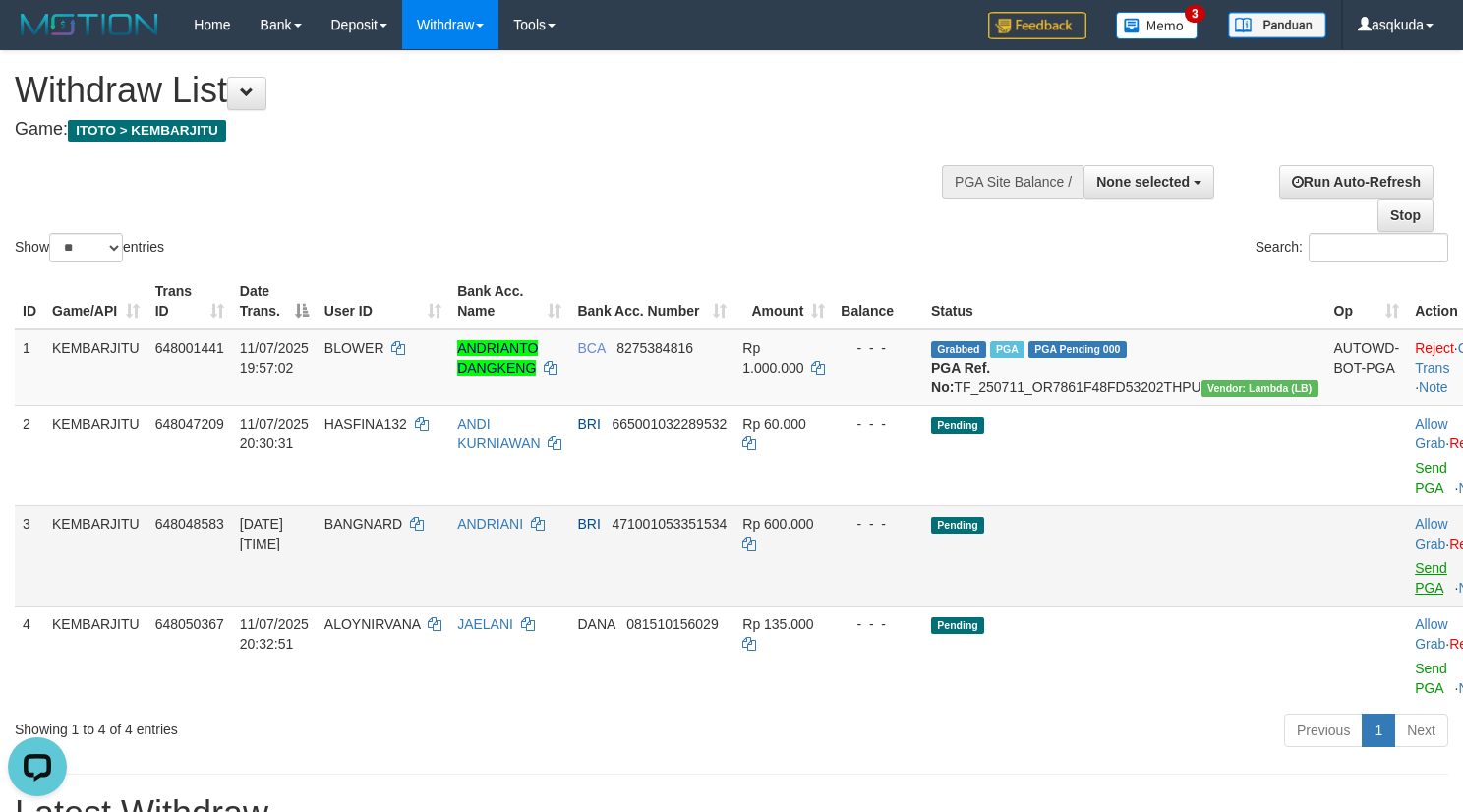 scroll, scrollTop: 0, scrollLeft: 0, axis: both 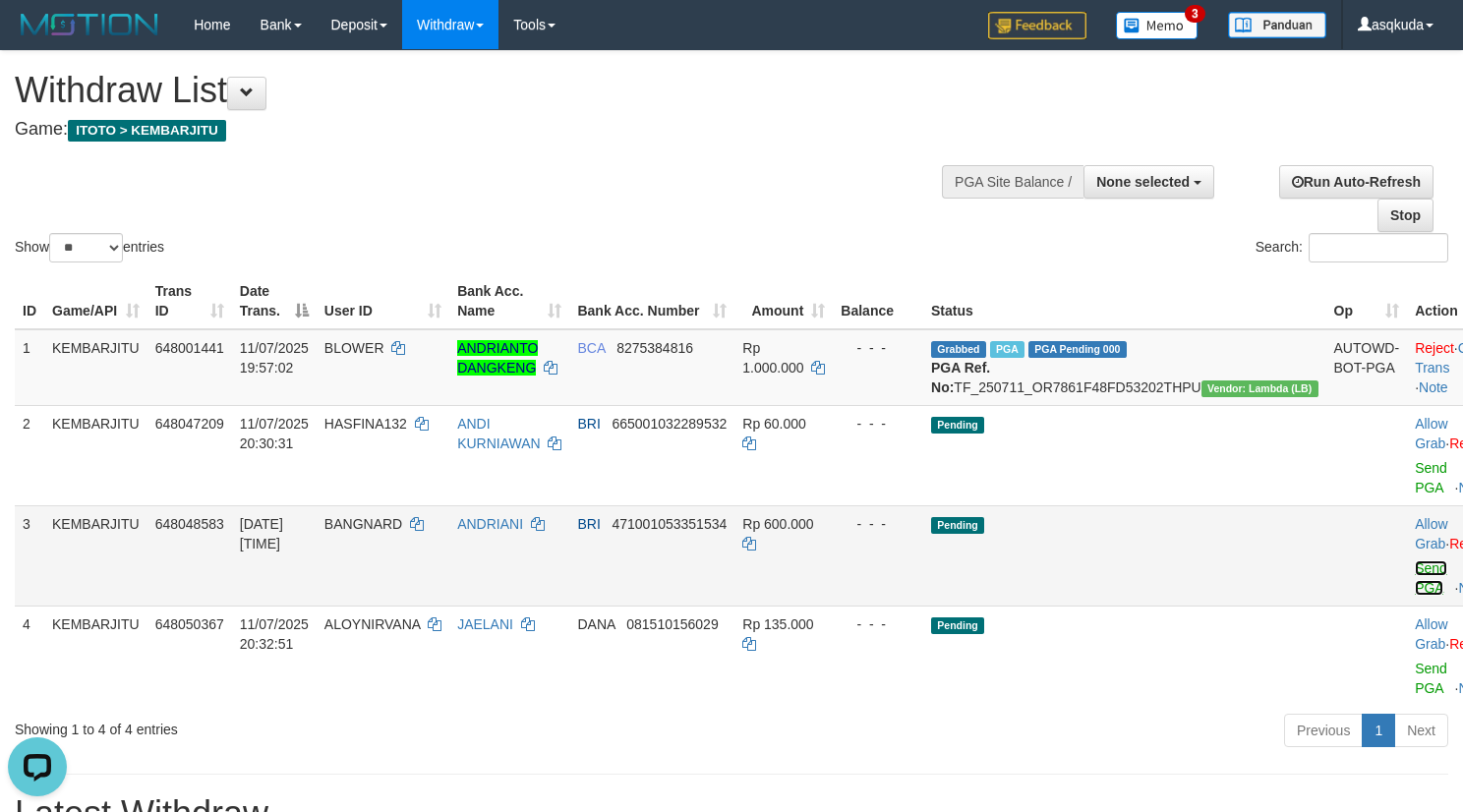 click on "Send PGA" at bounding box center (1431, 578) 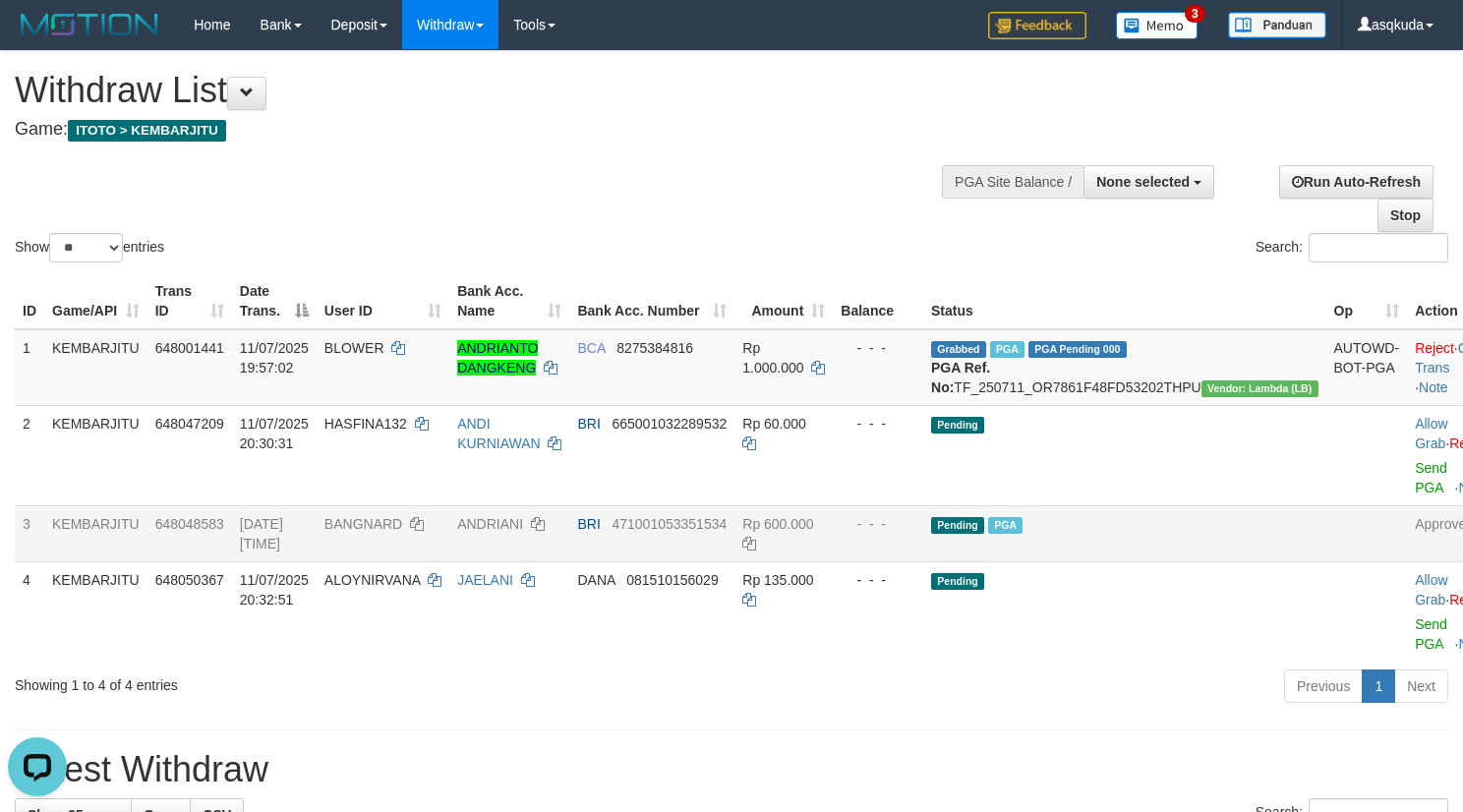 click on "Show  ** ** ** ***  entries Search:" at bounding box center (732, 158) 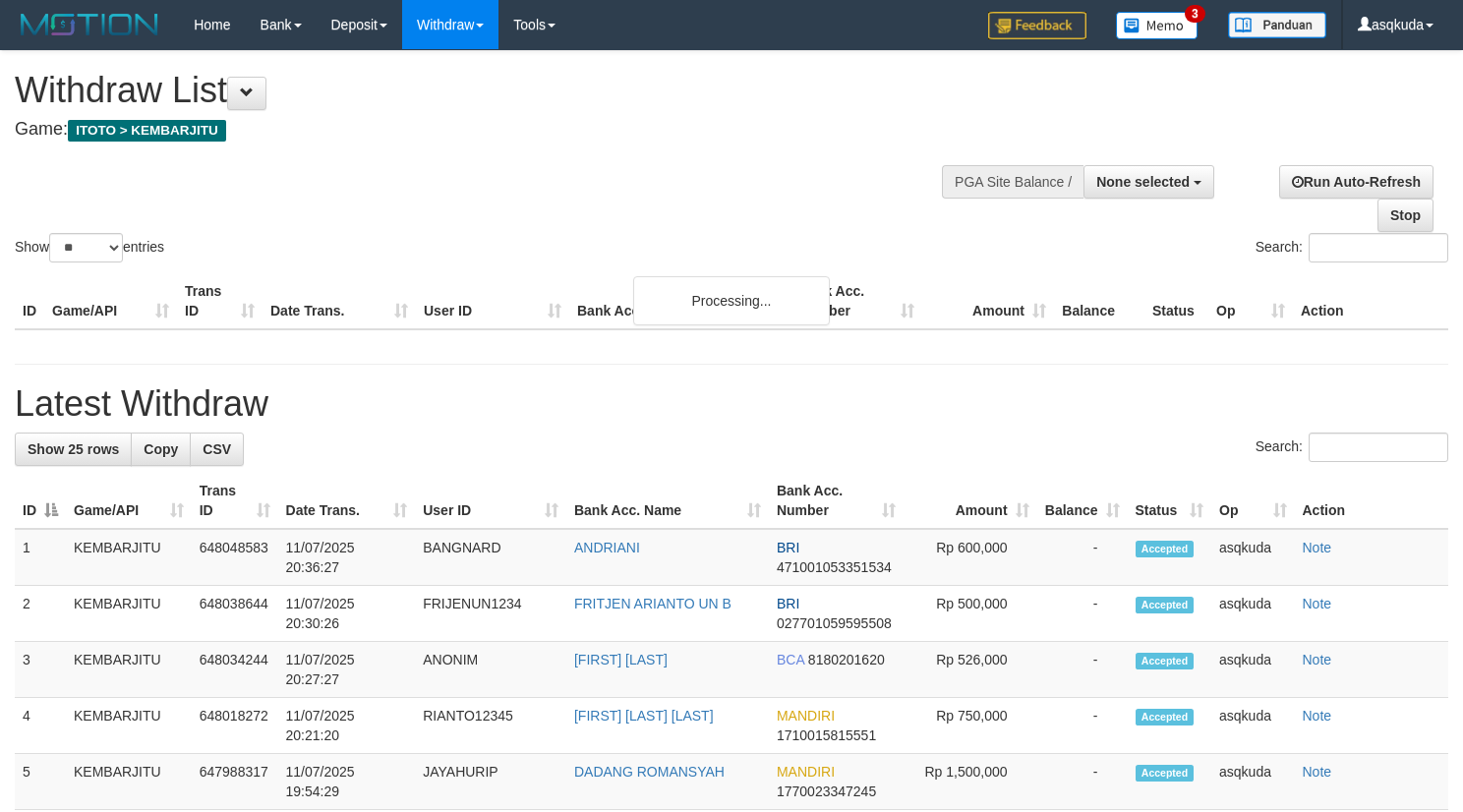 select 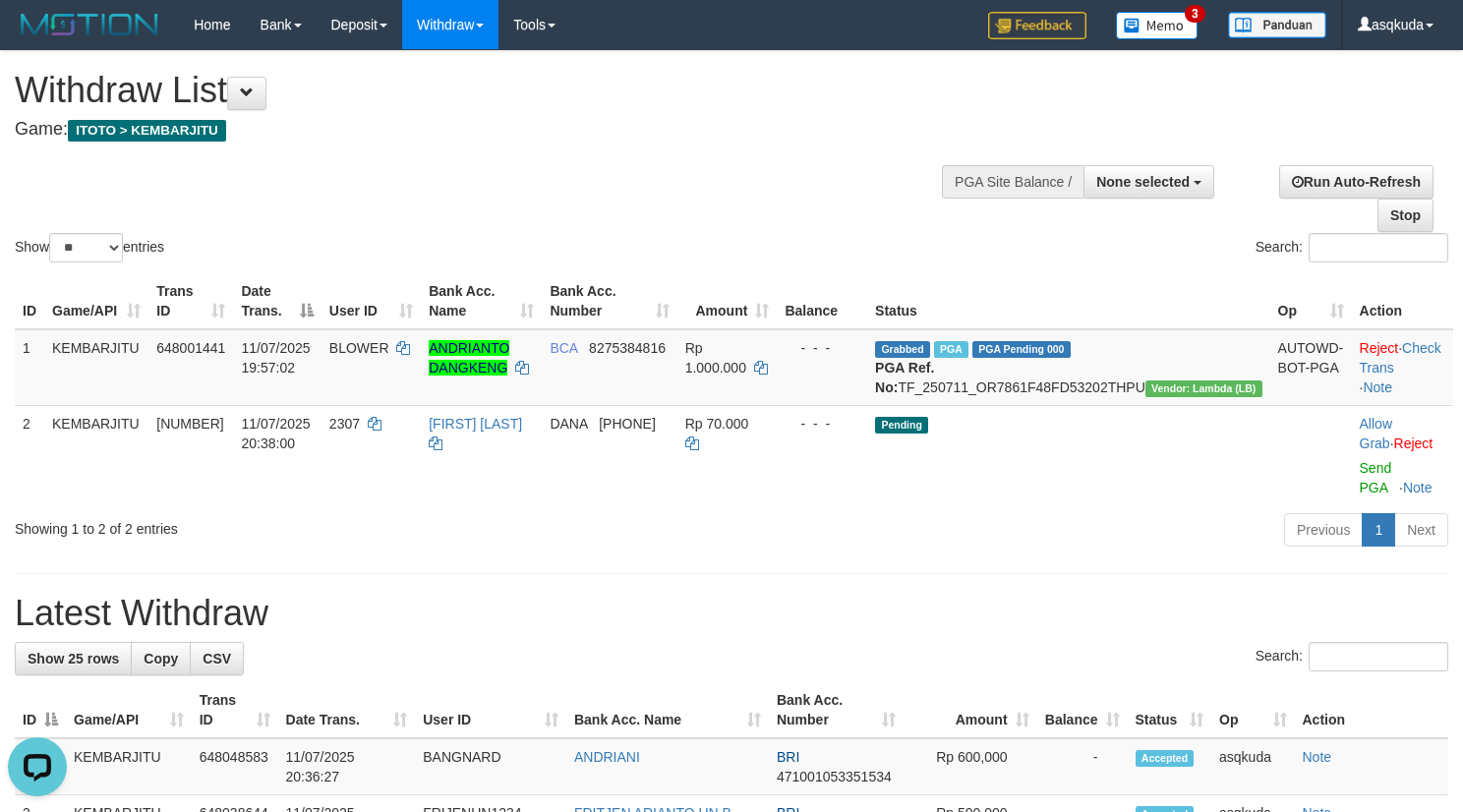scroll, scrollTop: 0, scrollLeft: 0, axis: both 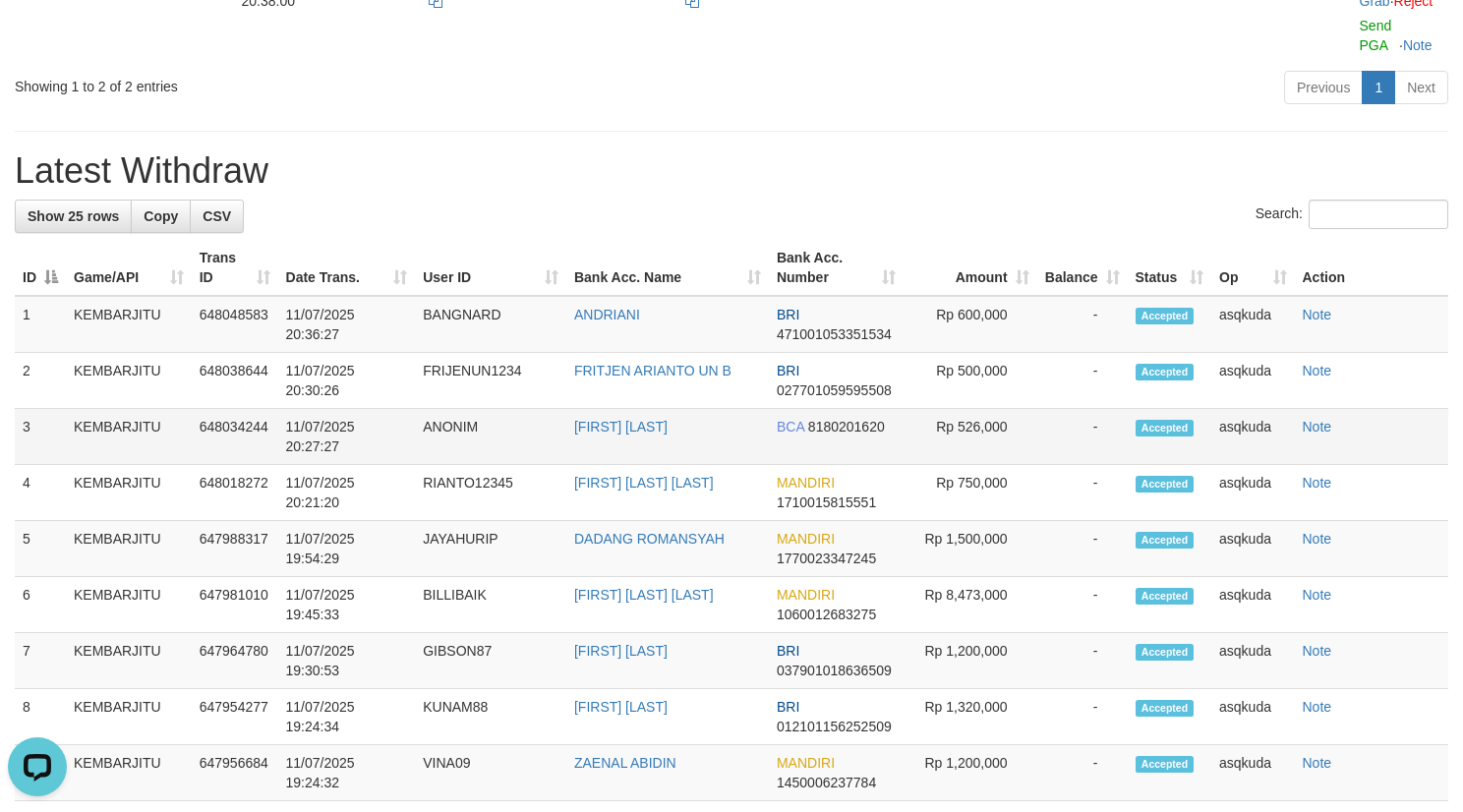 click on "ANONIM" at bounding box center (491, 436) 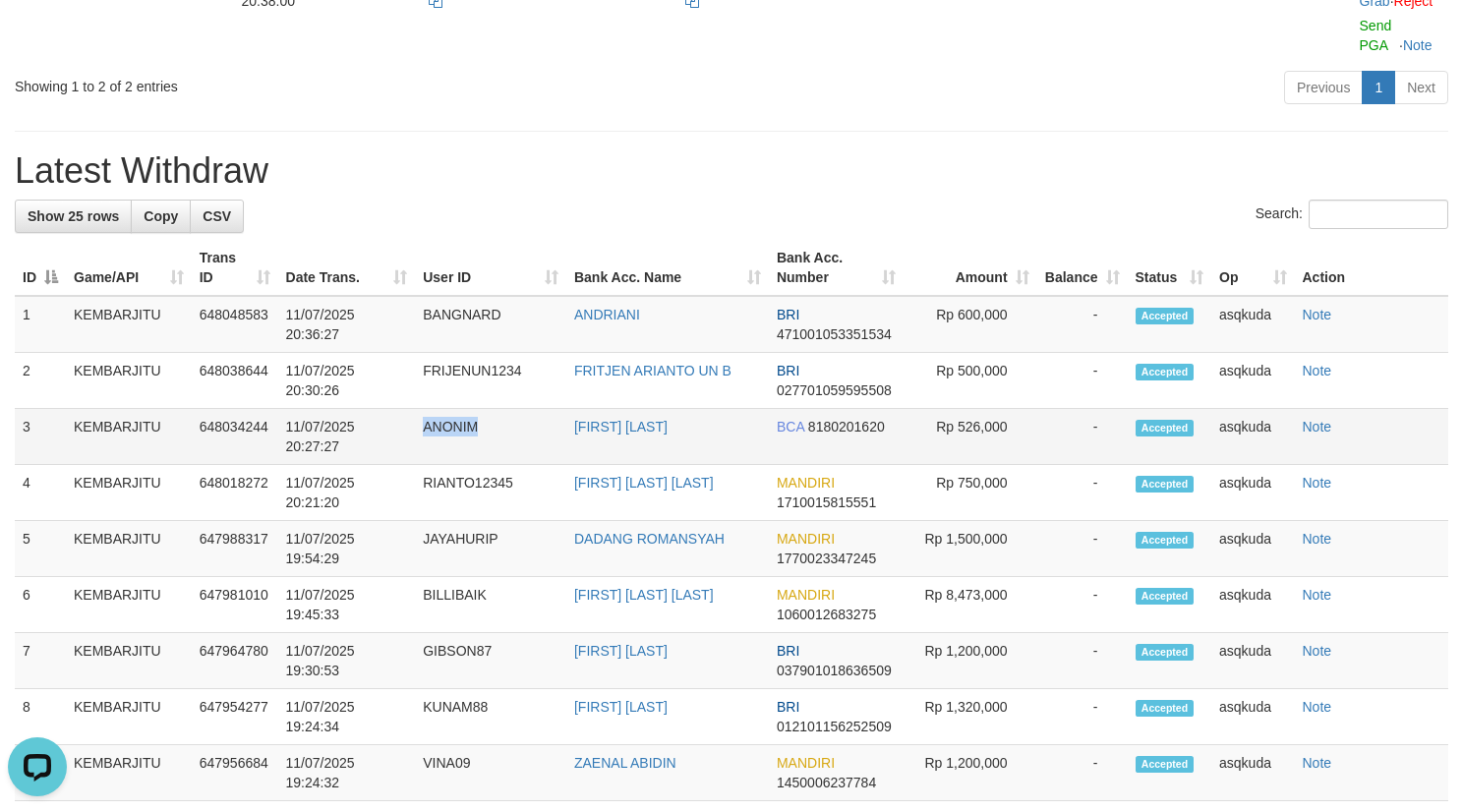 copy on "ANONIM" 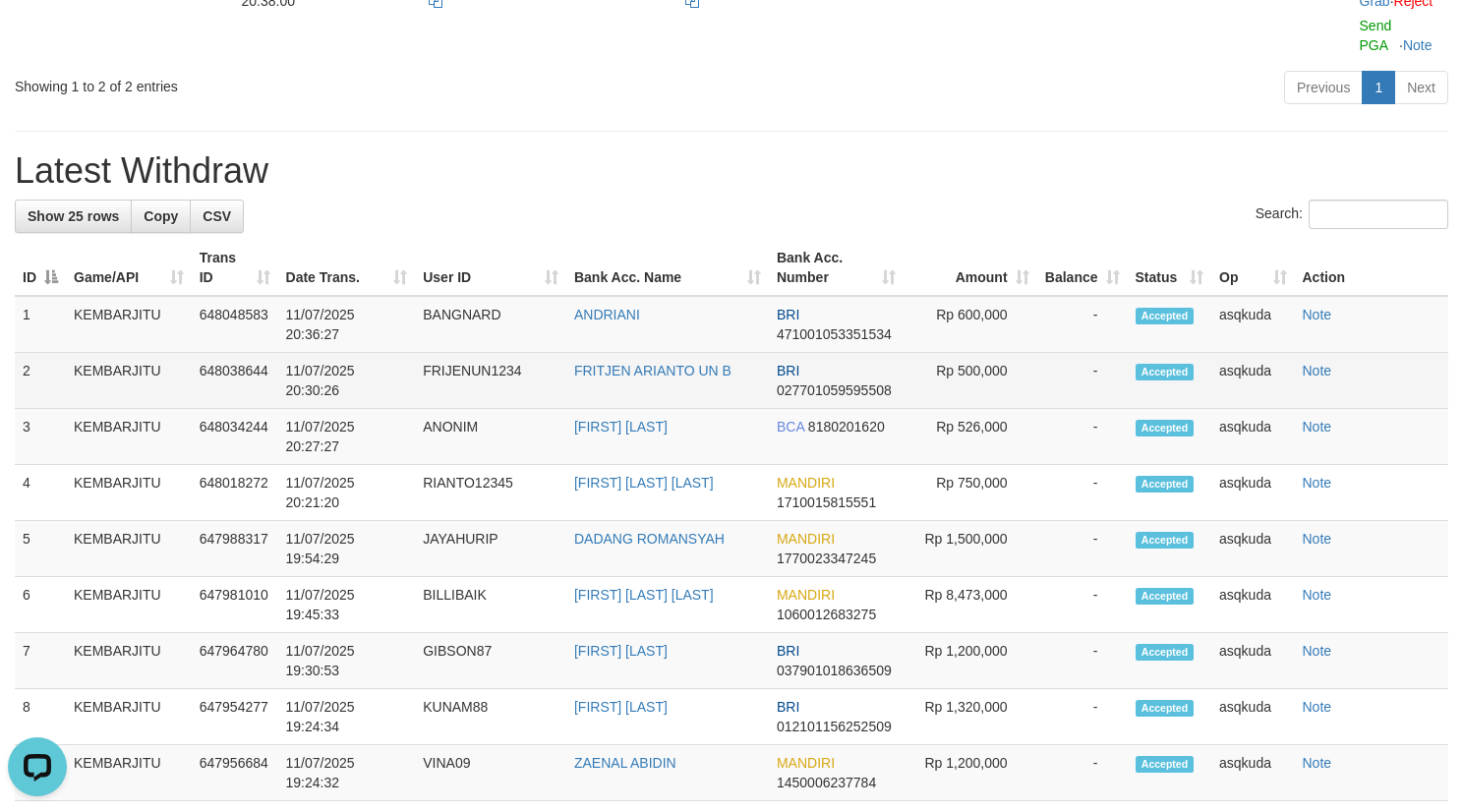 click on "FRIJENUN1234" at bounding box center [491, 380] 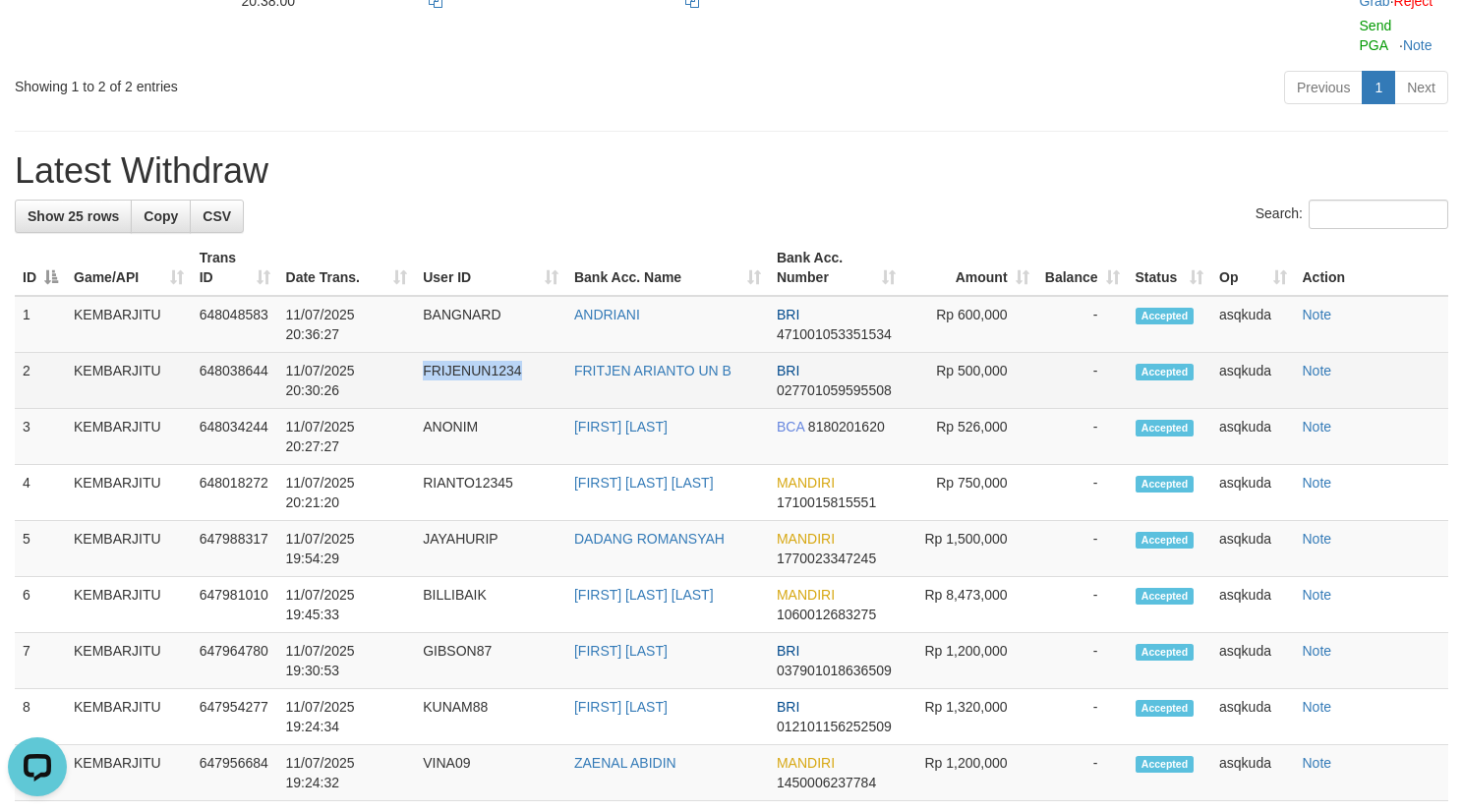 copy on "FRIJENUN1234" 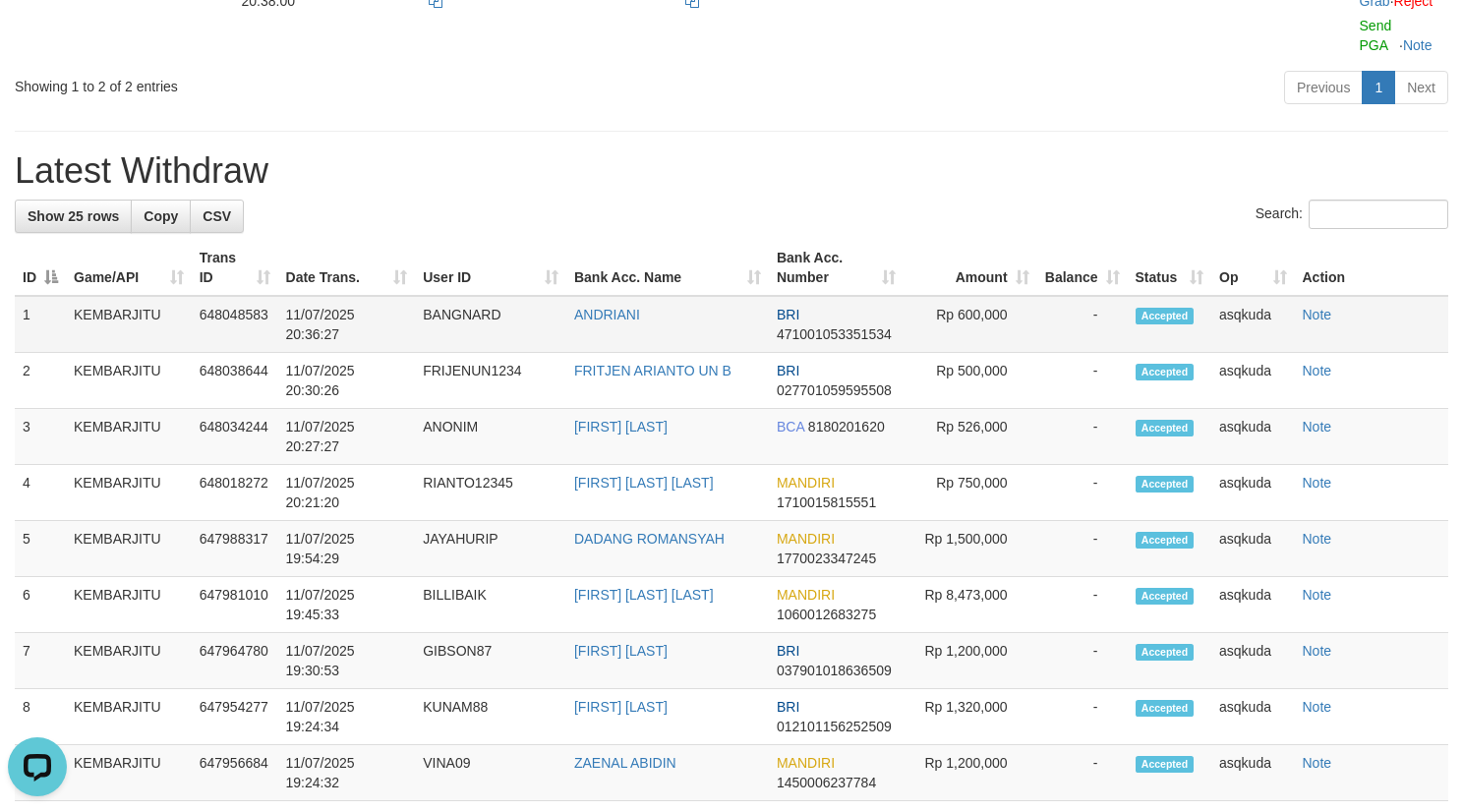 click on "BANGNARD" at bounding box center [491, 324] 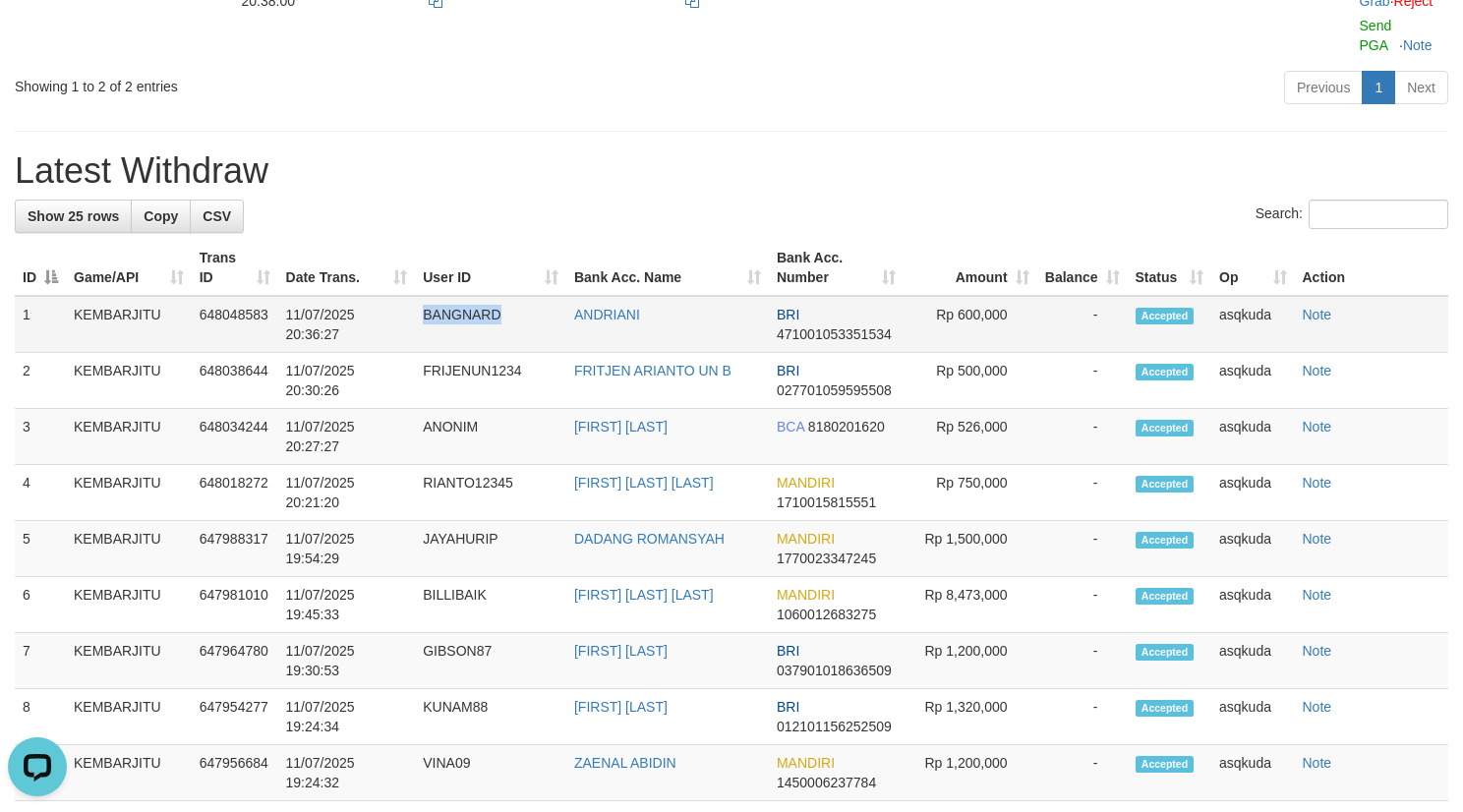 copy on "BANGNARD" 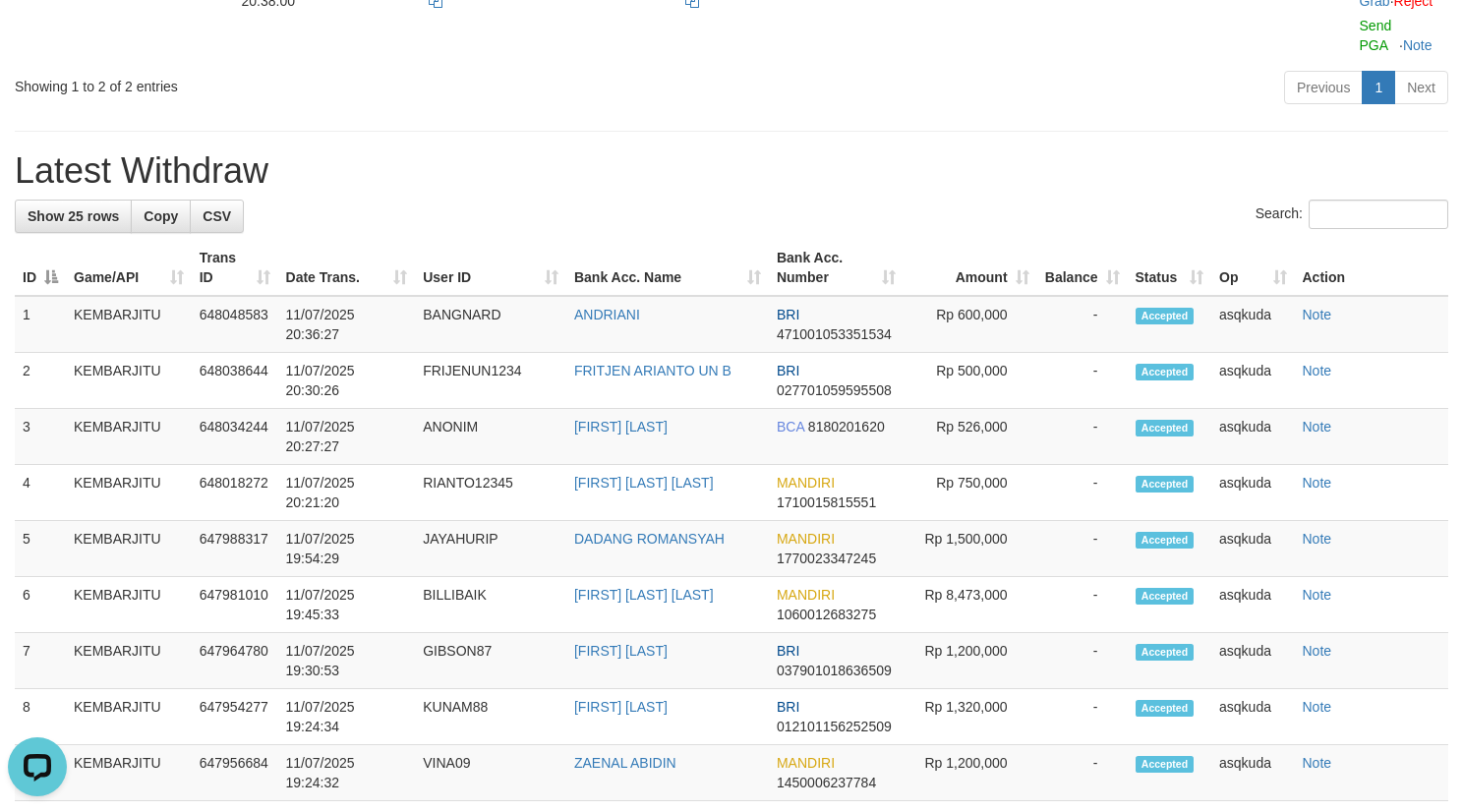click on "**********" at bounding box center (732, 719) 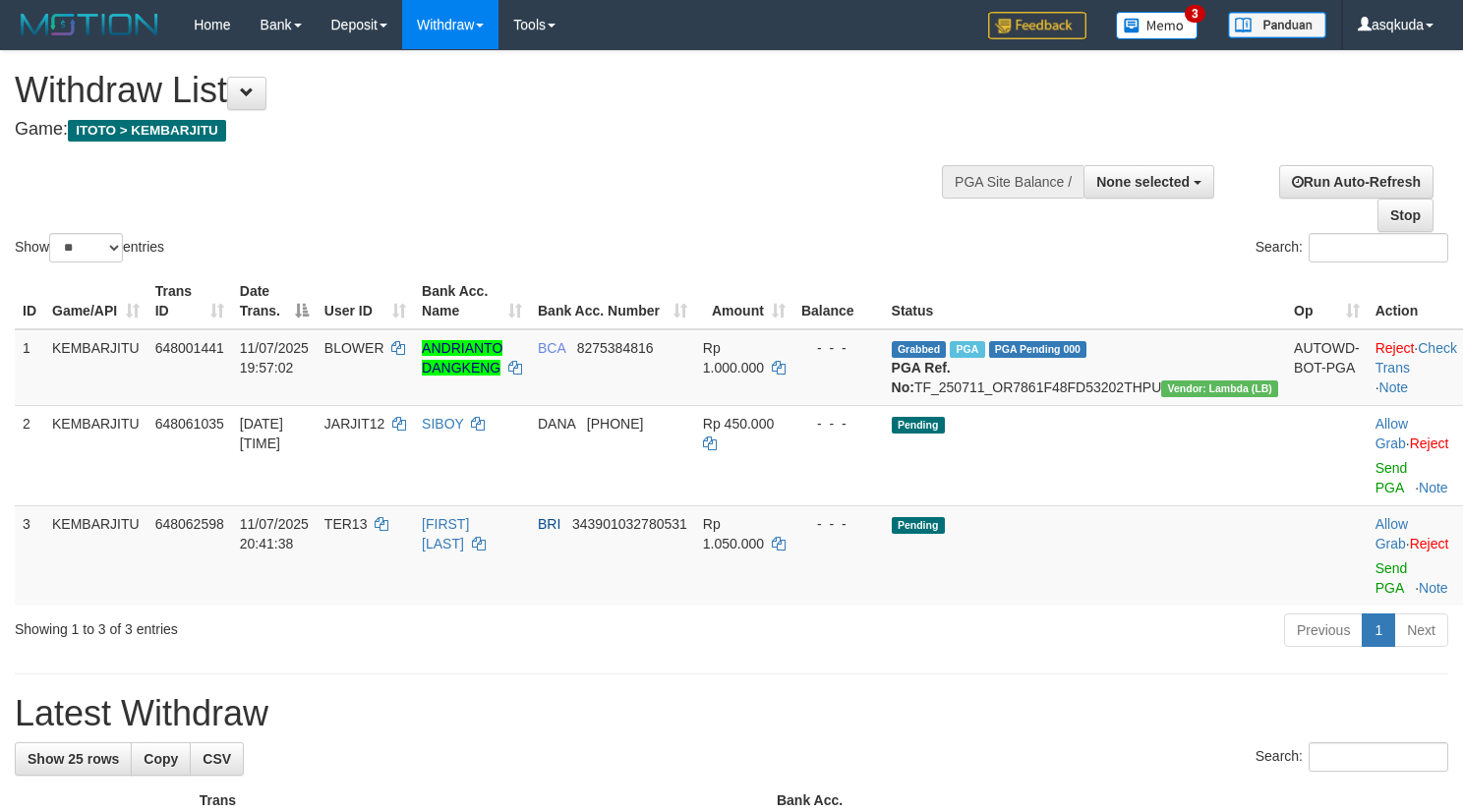 select 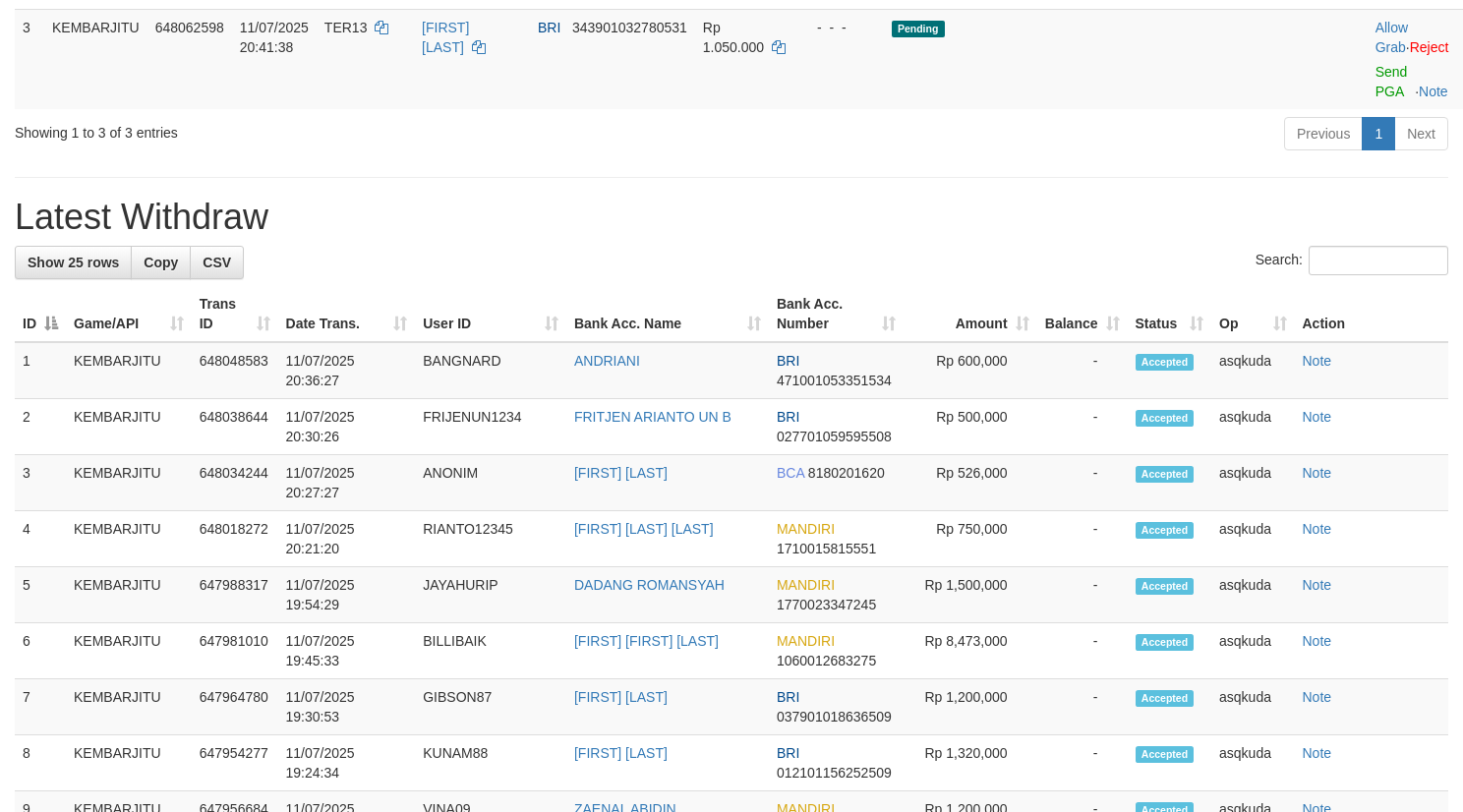 scroll, scrollTop: 442, scrollLeft: 0, axis: vertical 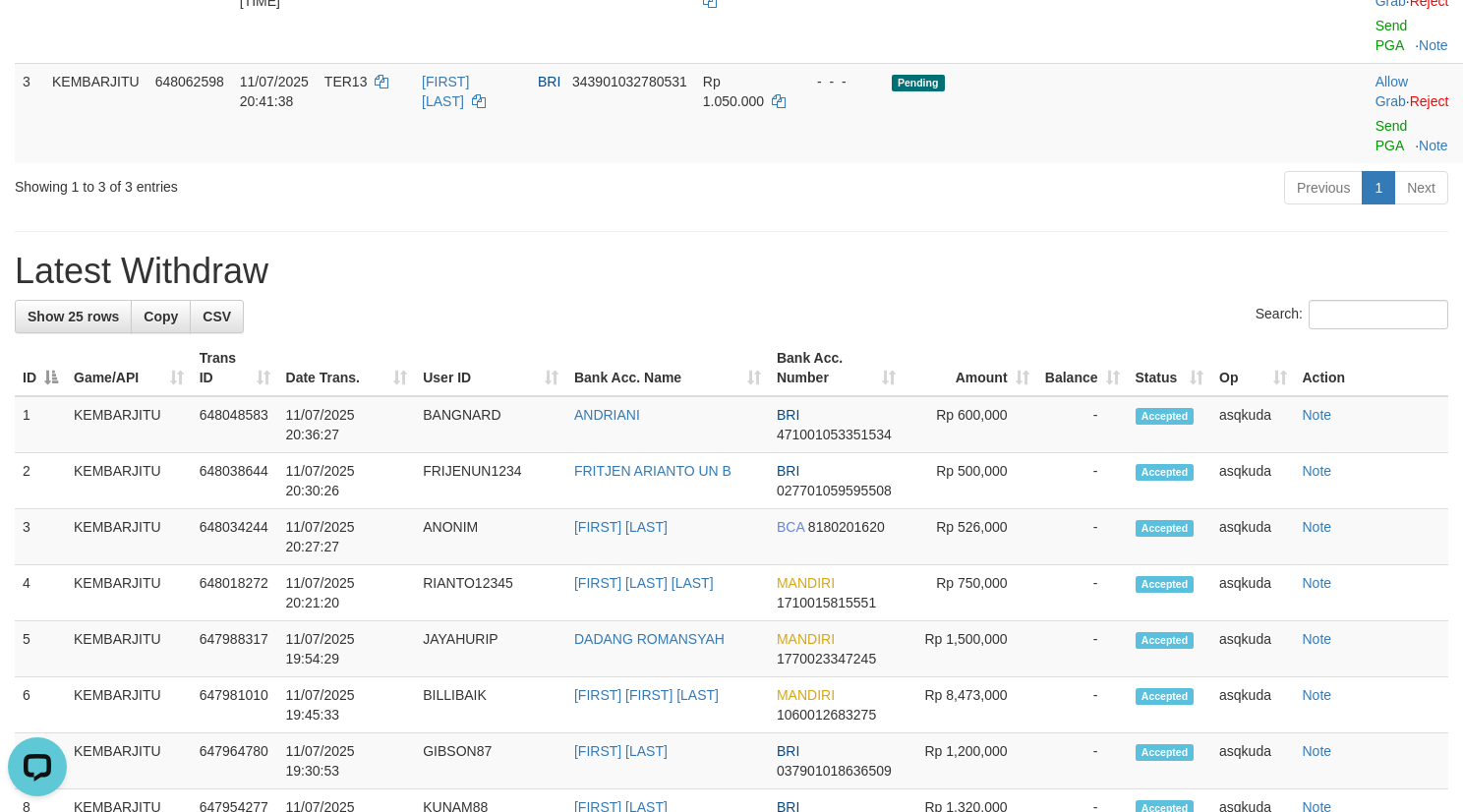 click on "**********" at bounding box center [732, 769] 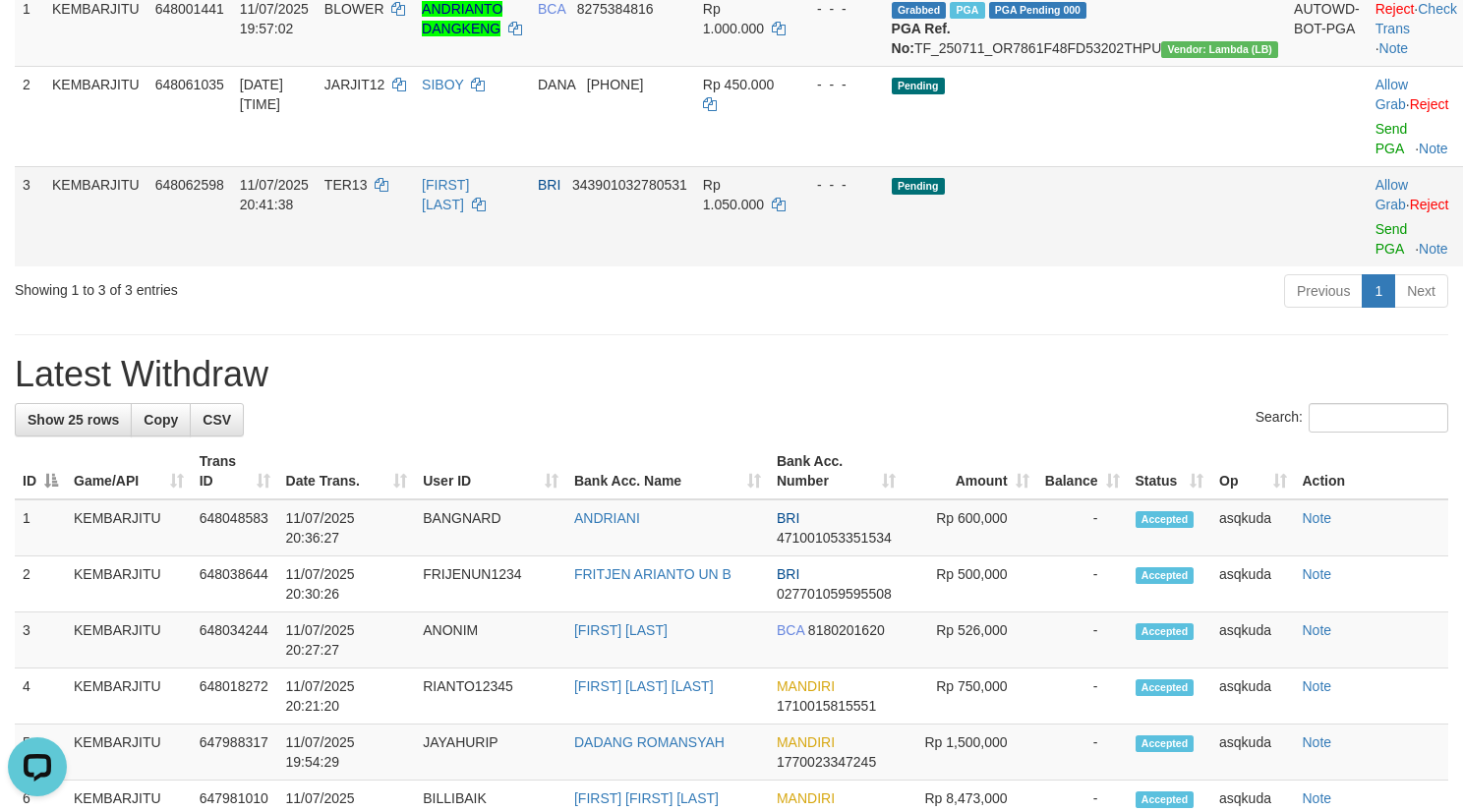 scroll, scrollTop: 289, scrollLeft: 0, axis: vertical 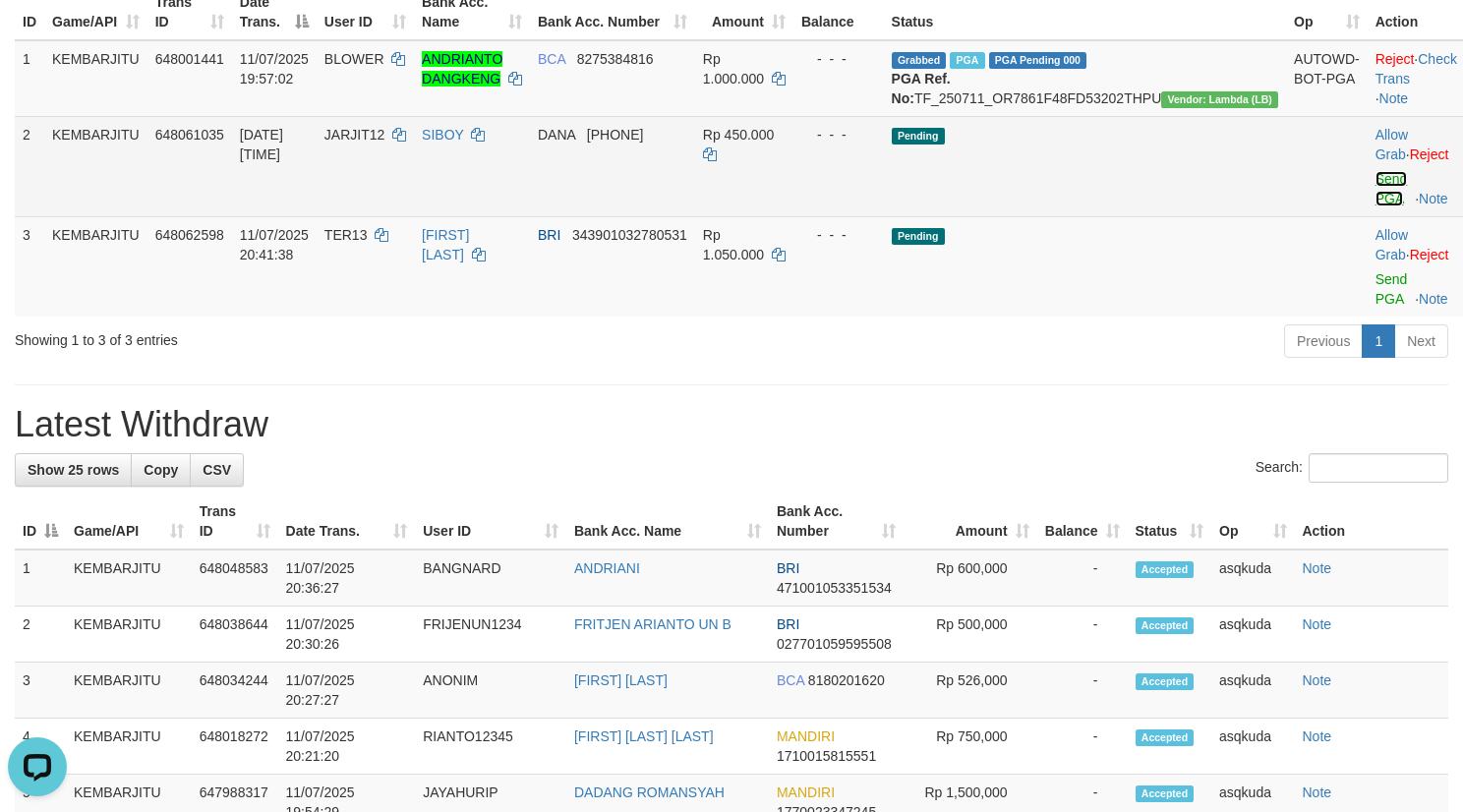 click on "Send PGA" at bounding box center (1391, 189) 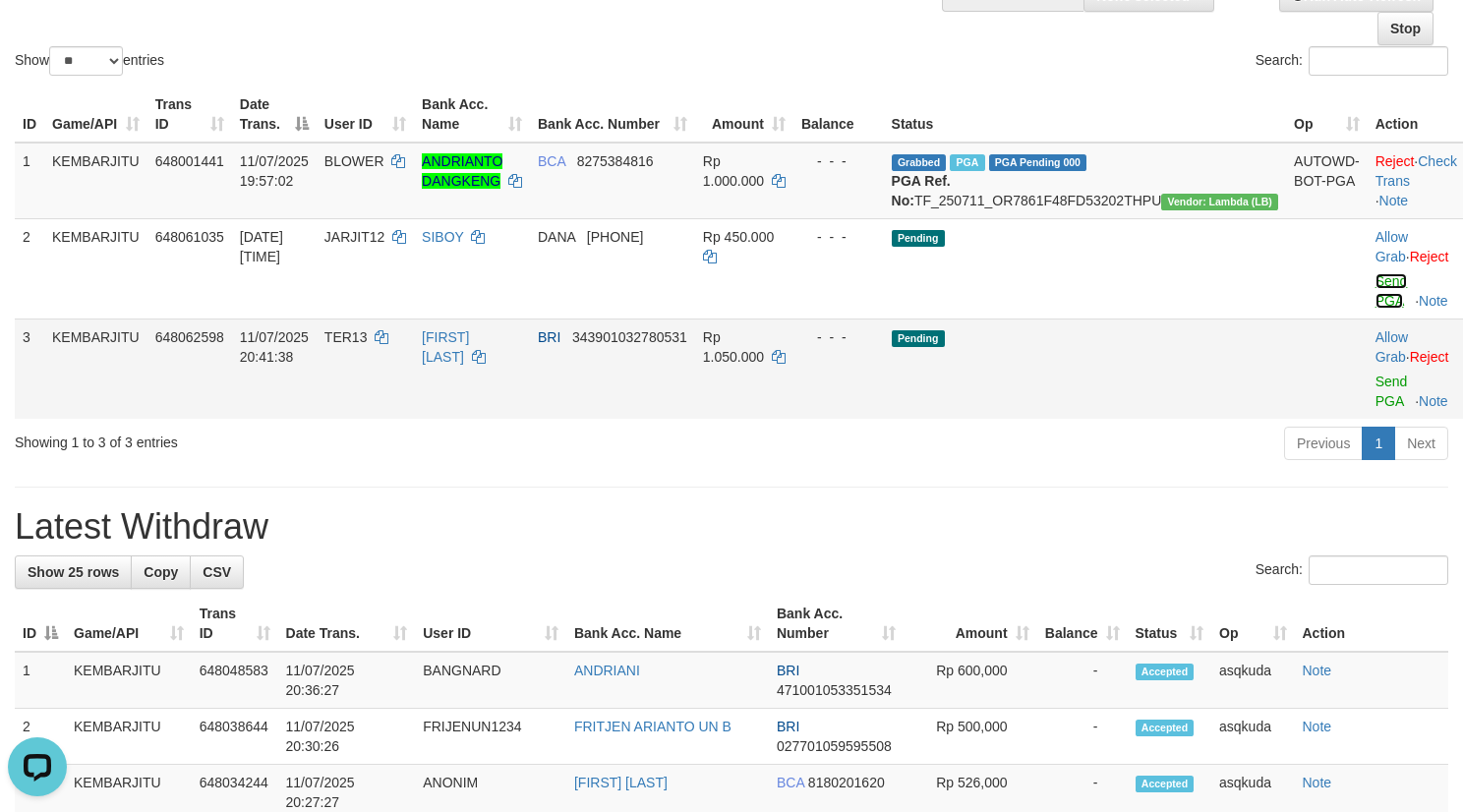scroll, scrollTop: 142, scrollLeft: 0, axis: vertical 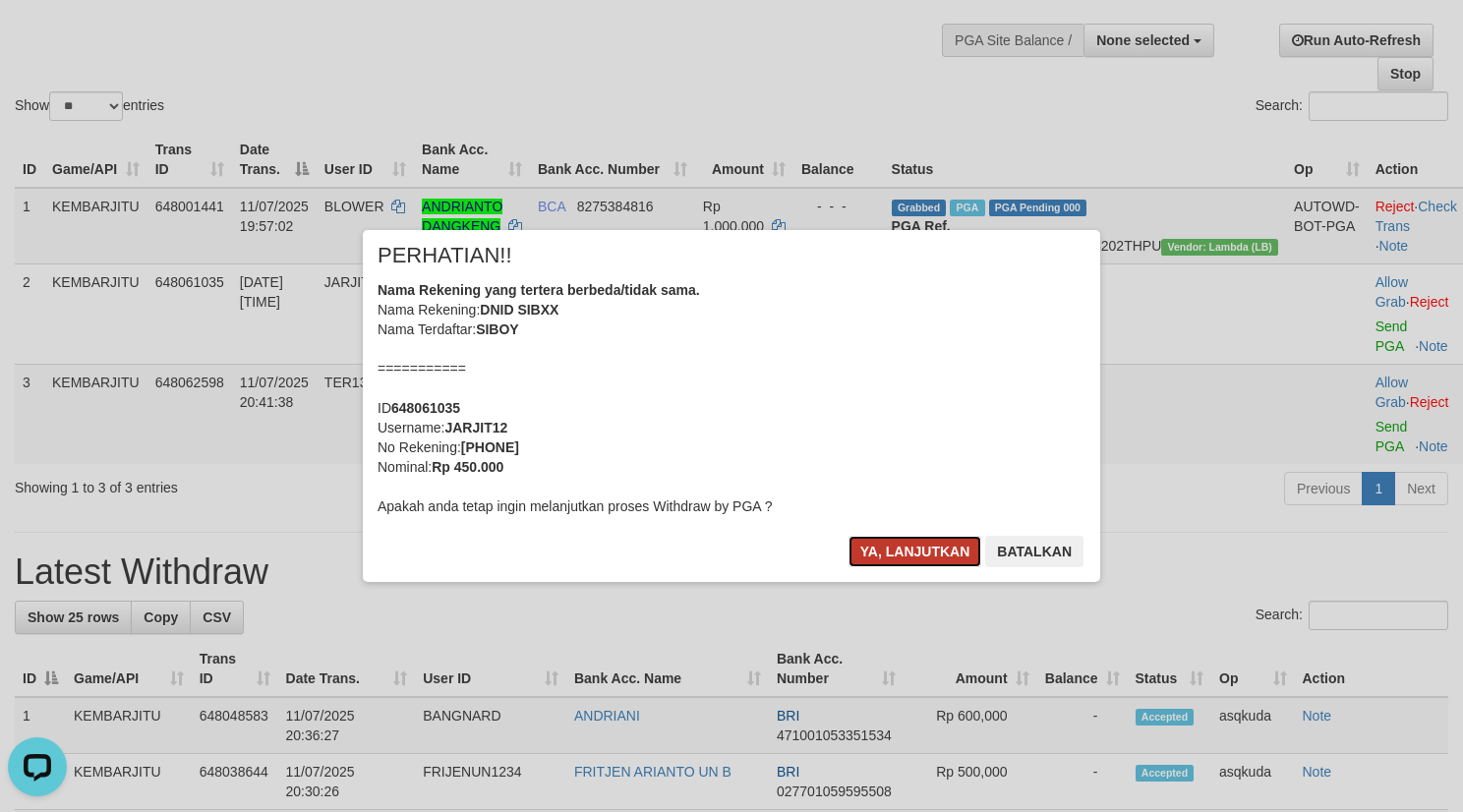 click on "Ya, lanjutkan" at bounding box center (915, 551) 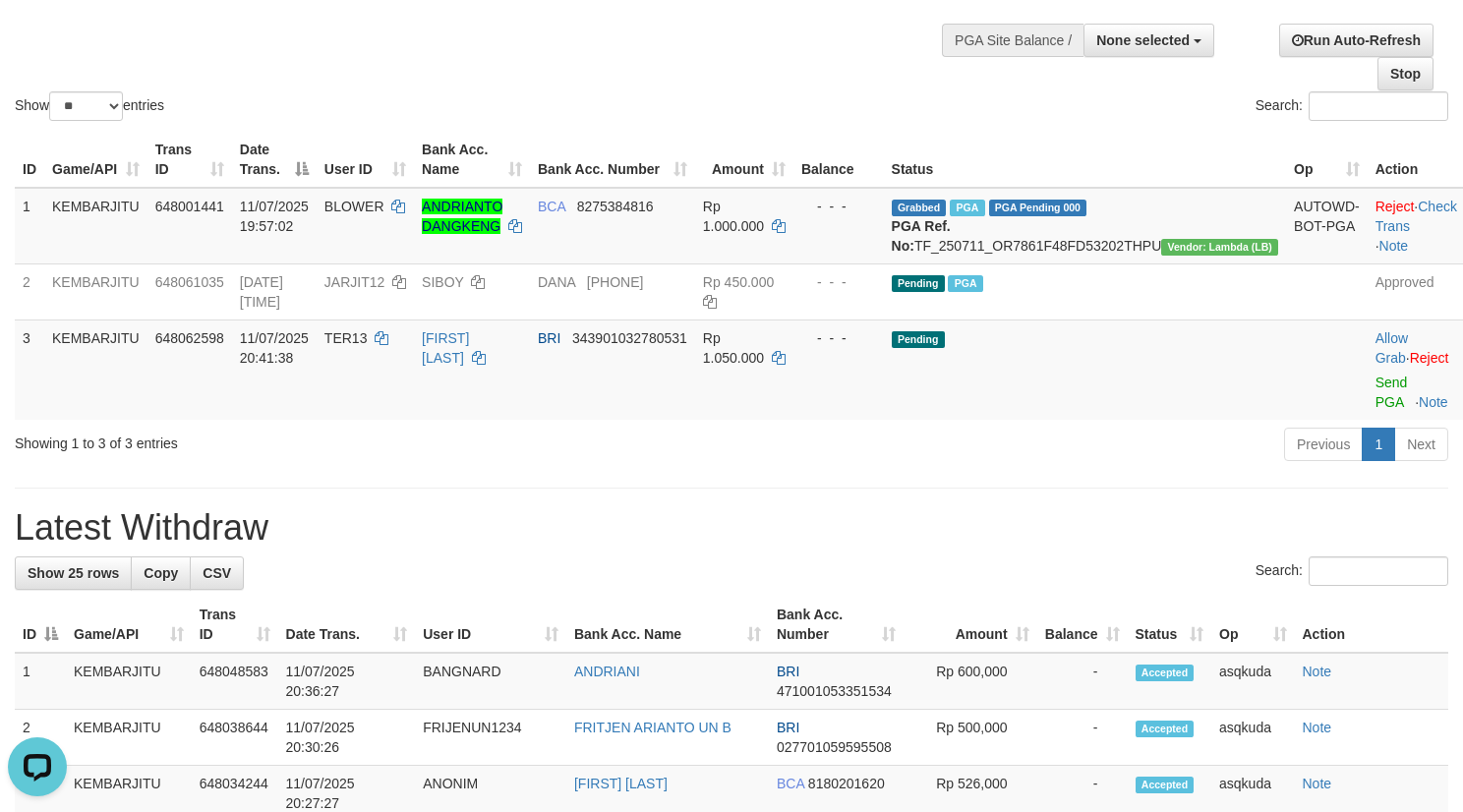 click on "Show  ** ** ** ***  entries Search:" at bounding box center [732, 17] 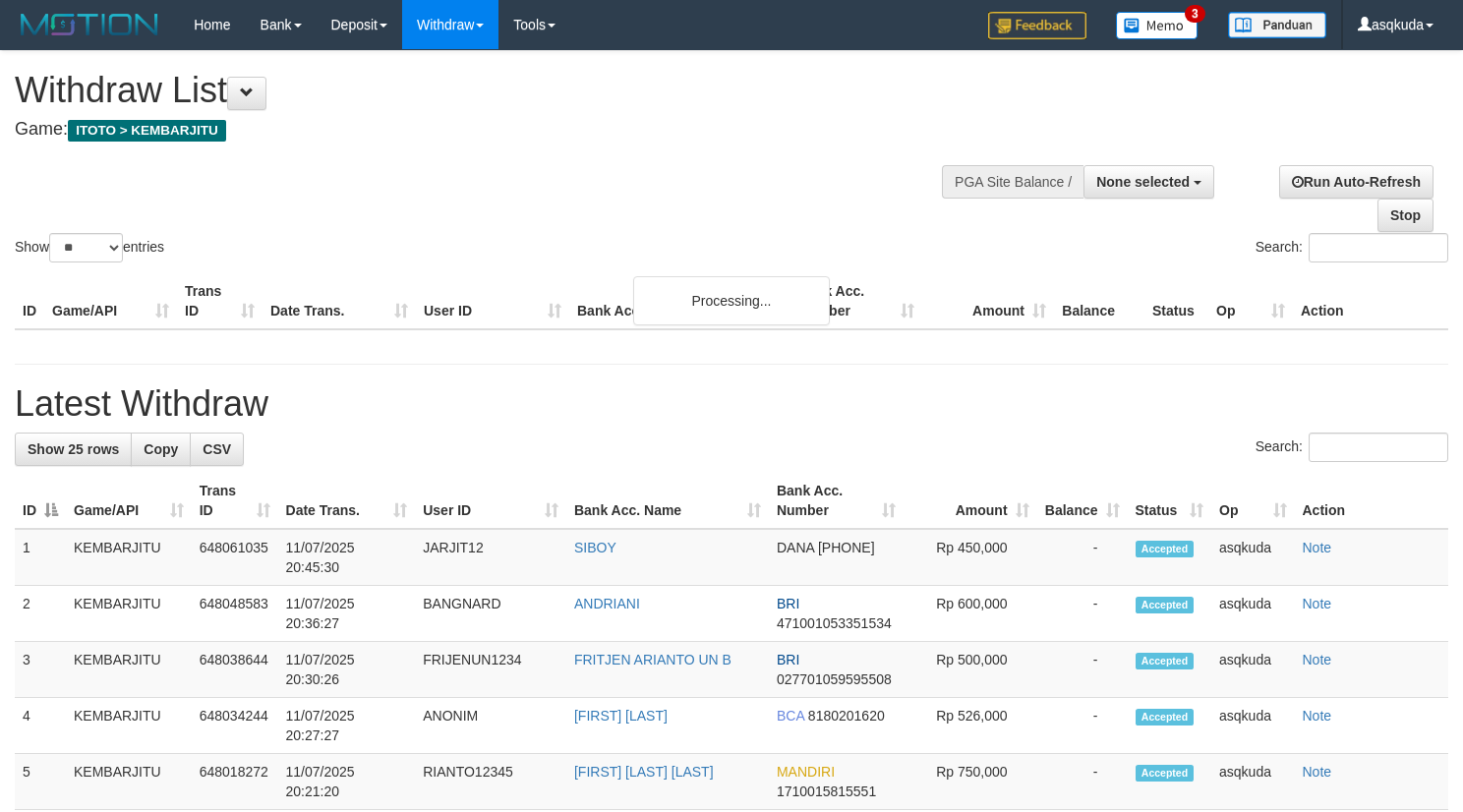select 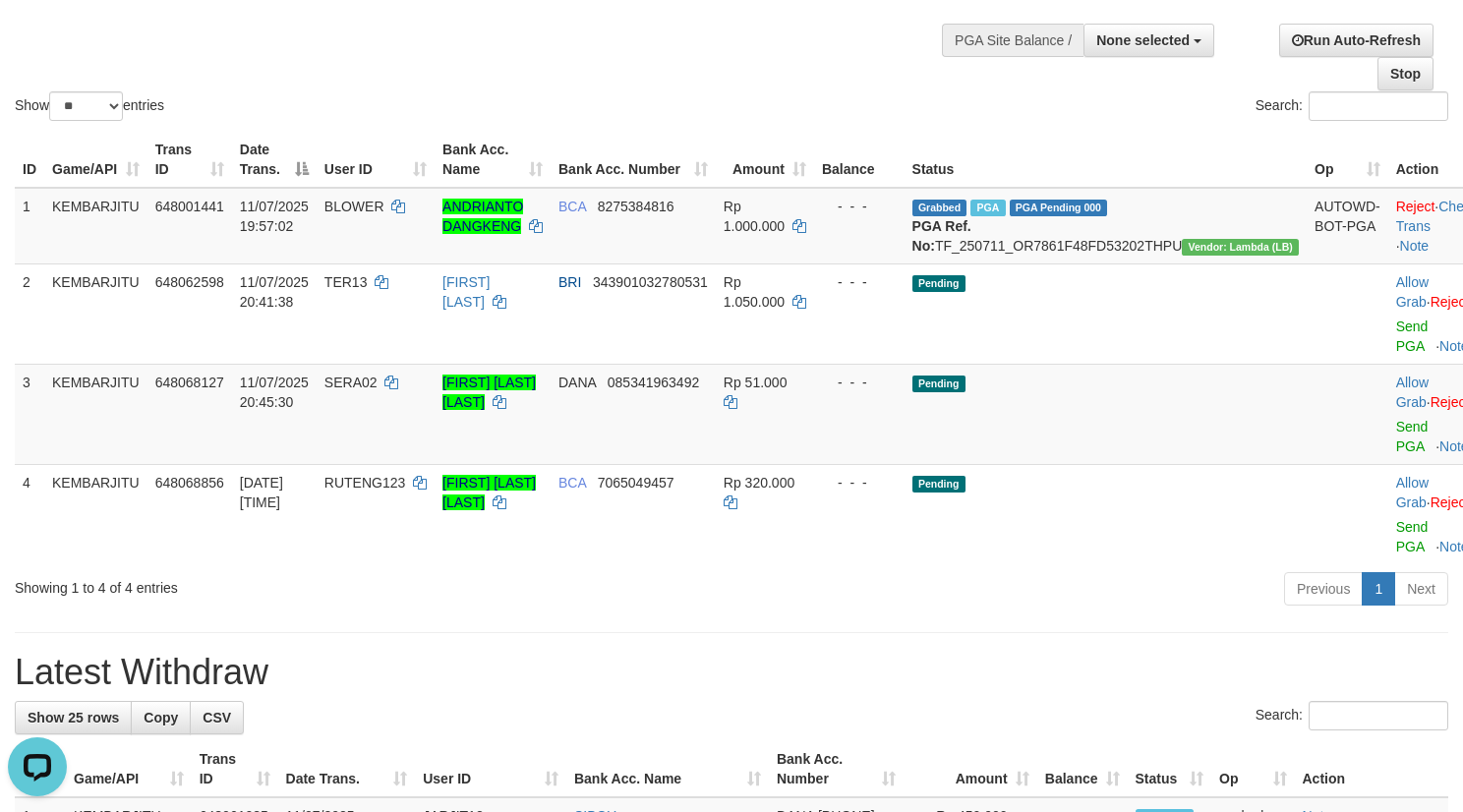 scroll, scrollTop: 0, scrollLeft: 0, axis: both 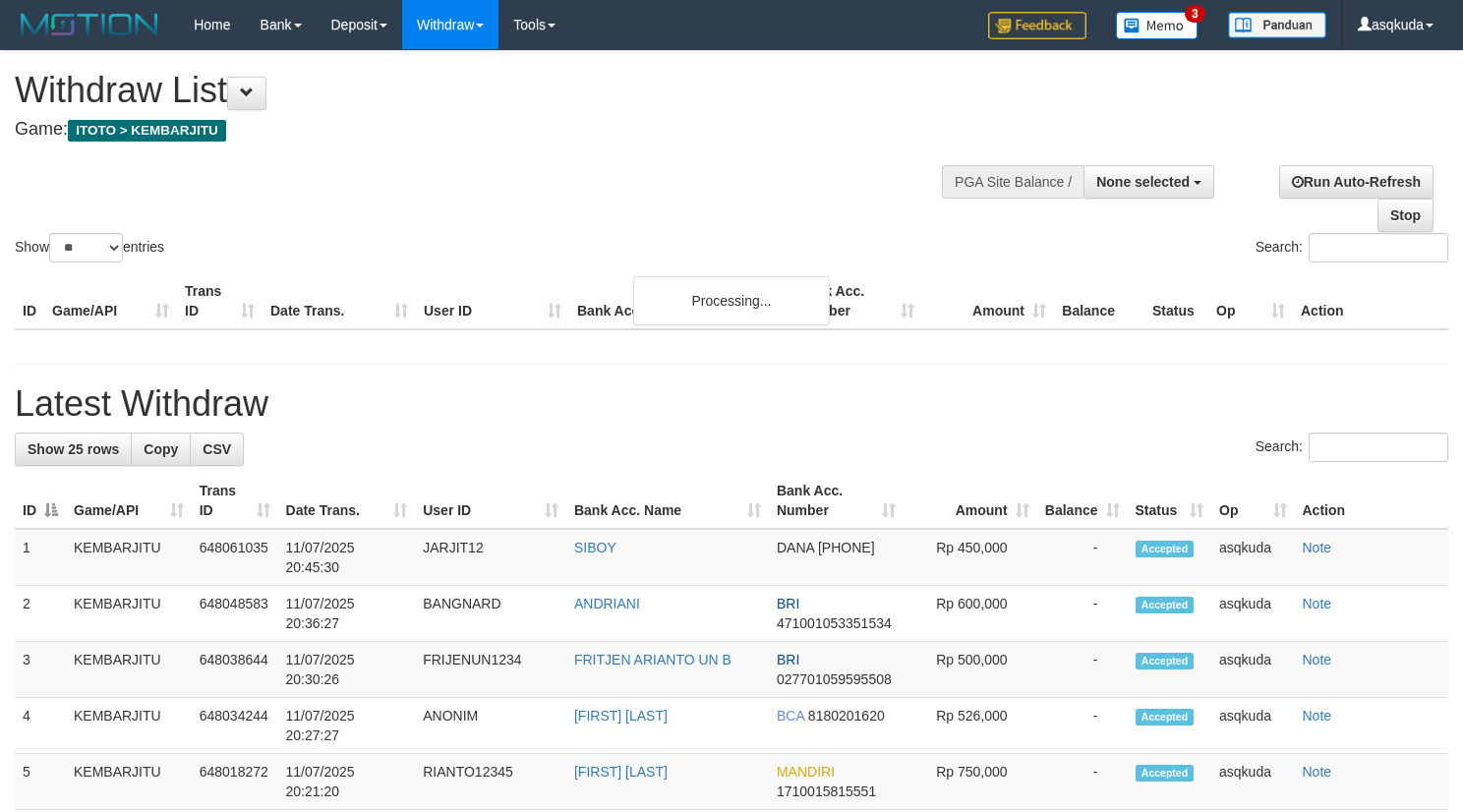 select 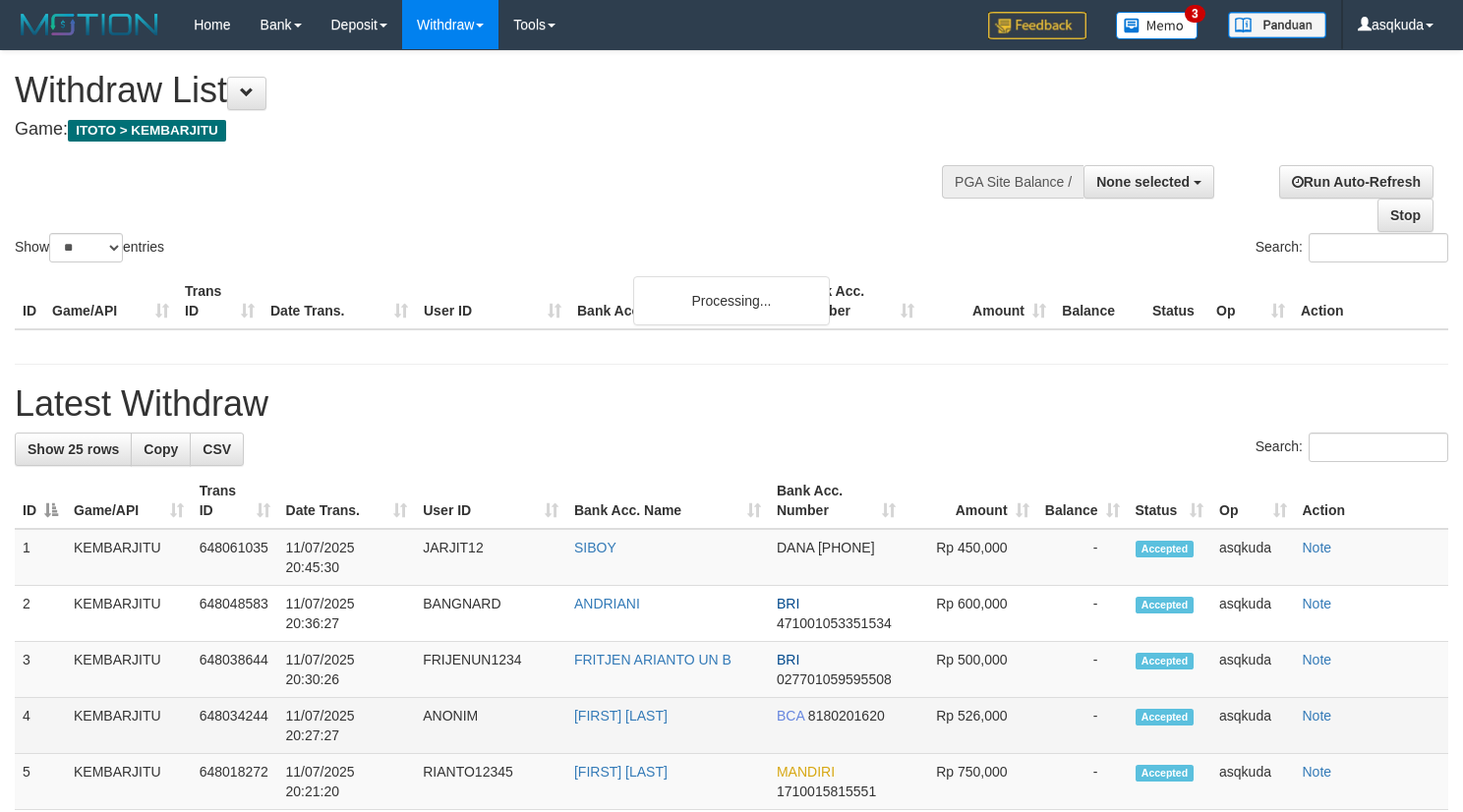 scroll, scrollTop: 142, scrollLeft: 0, axis: vertical 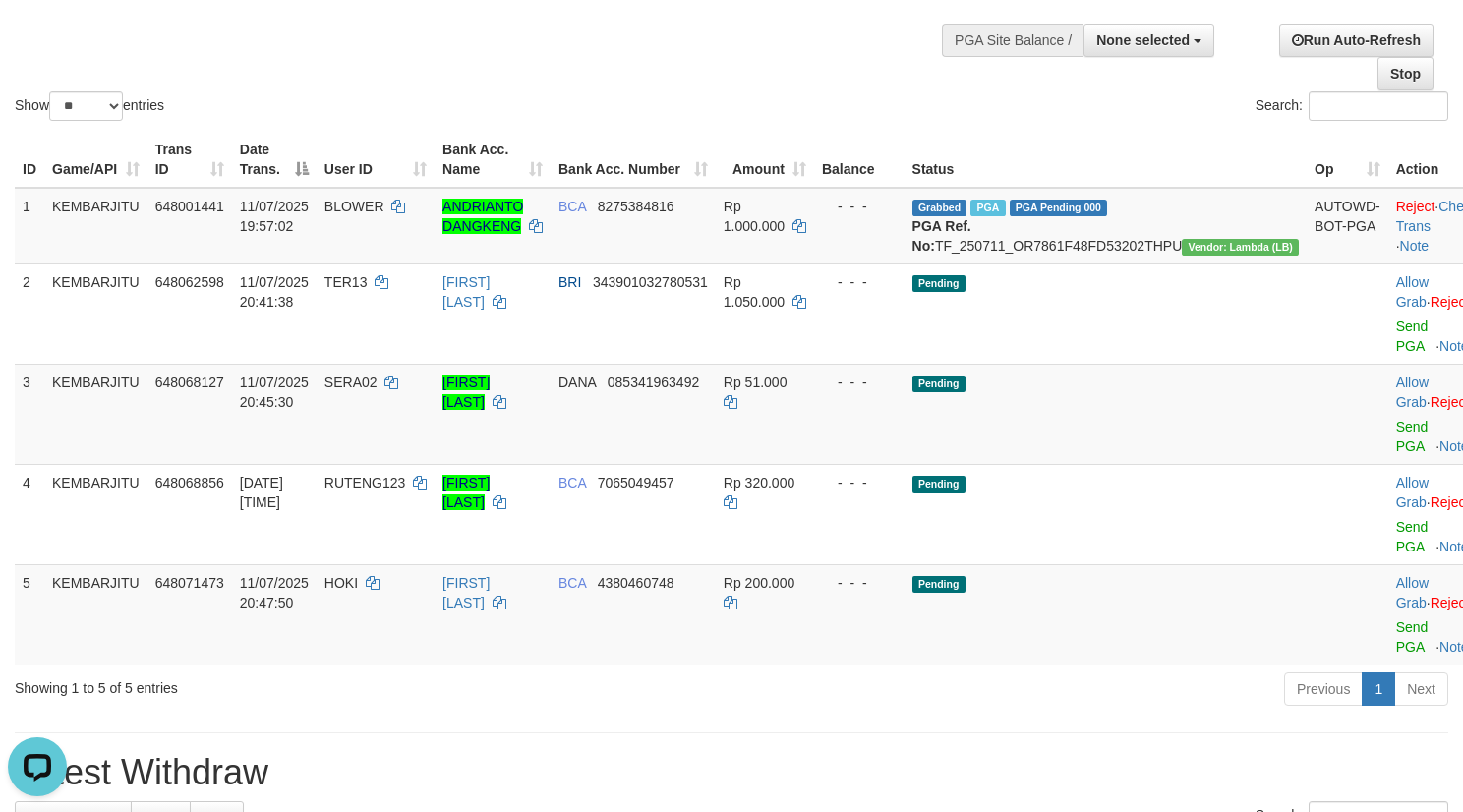 click on "Amount" at bounding box center [765, 159] 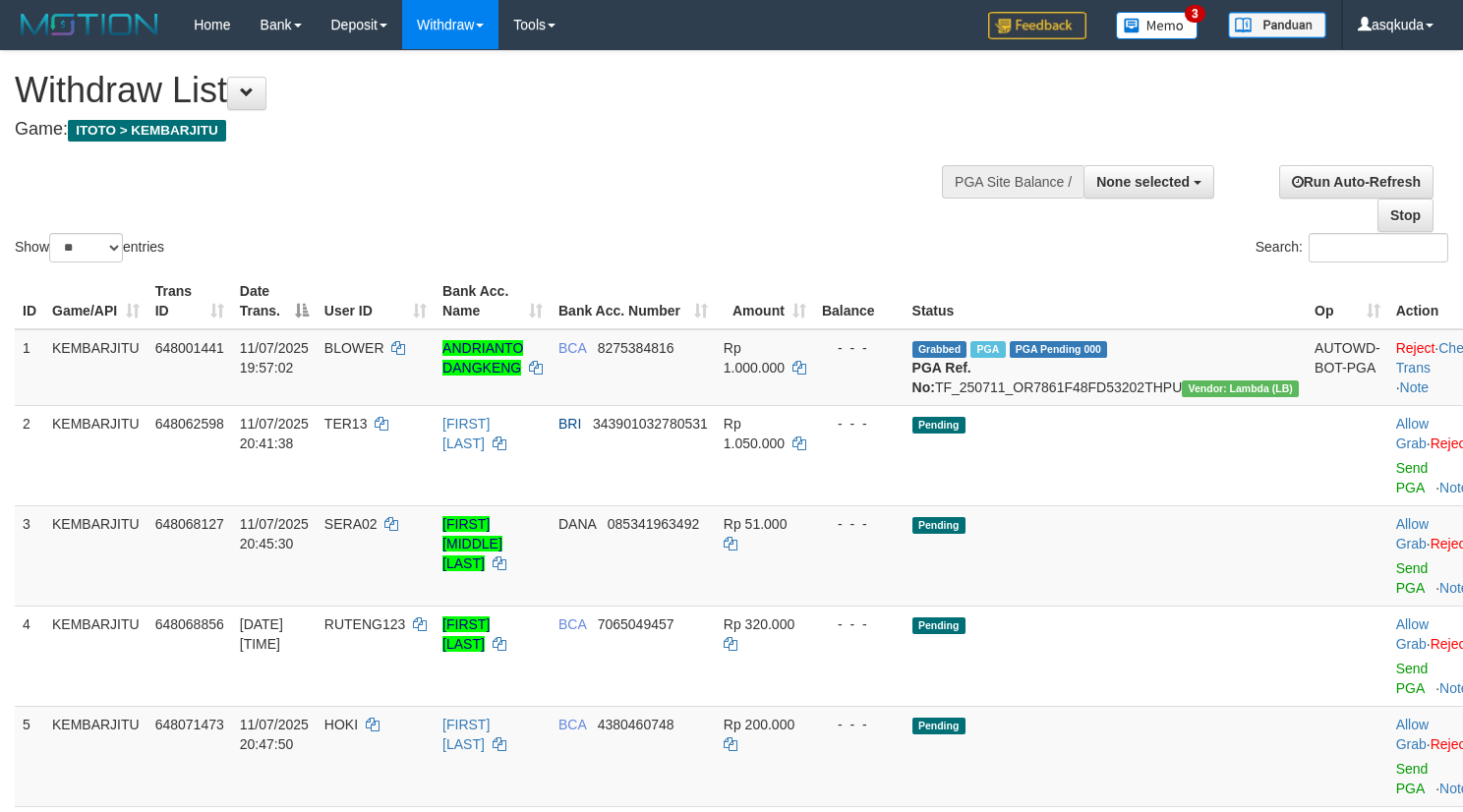 select 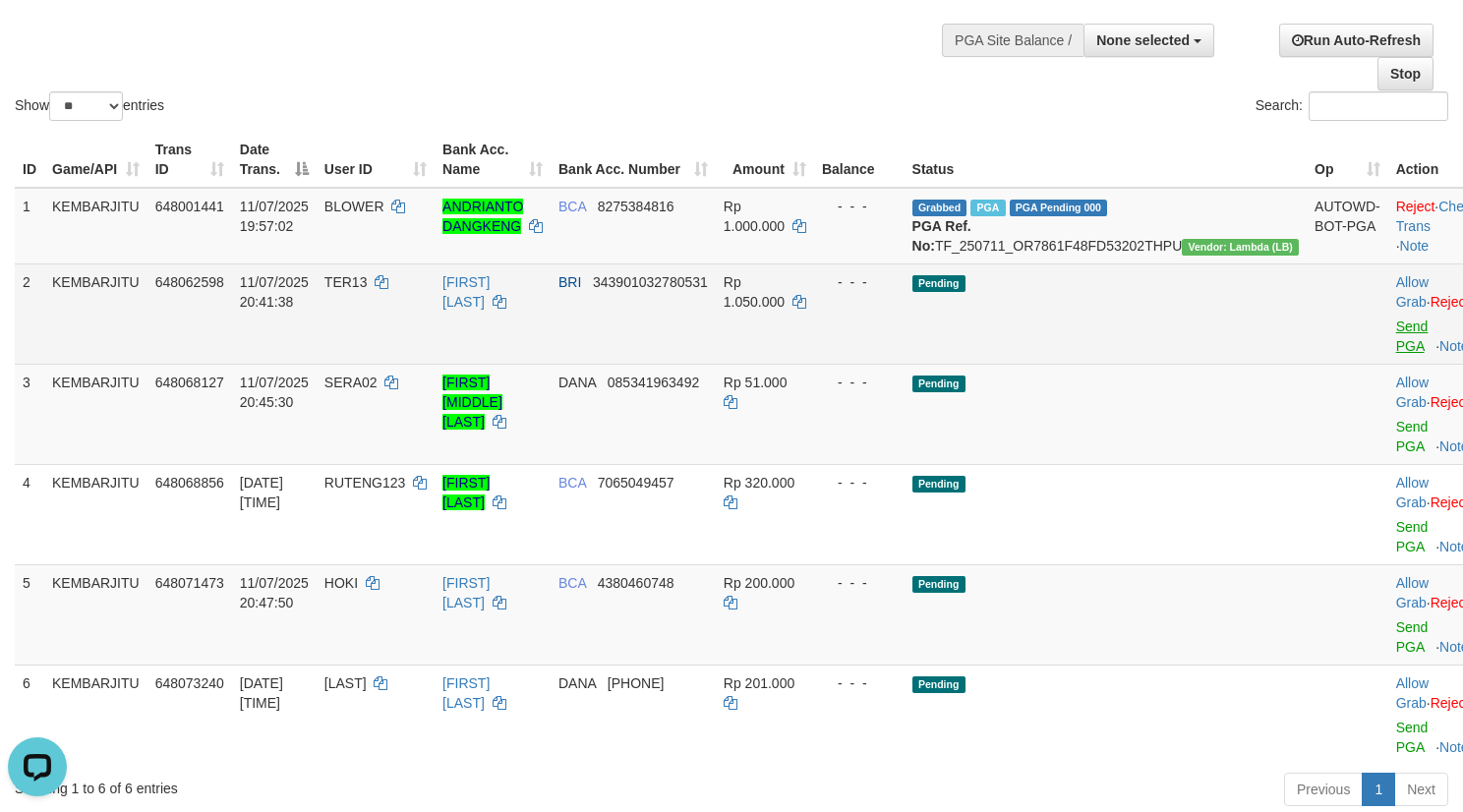 scroll, scrollTop: 0, scrollLeft: 0, axis: both 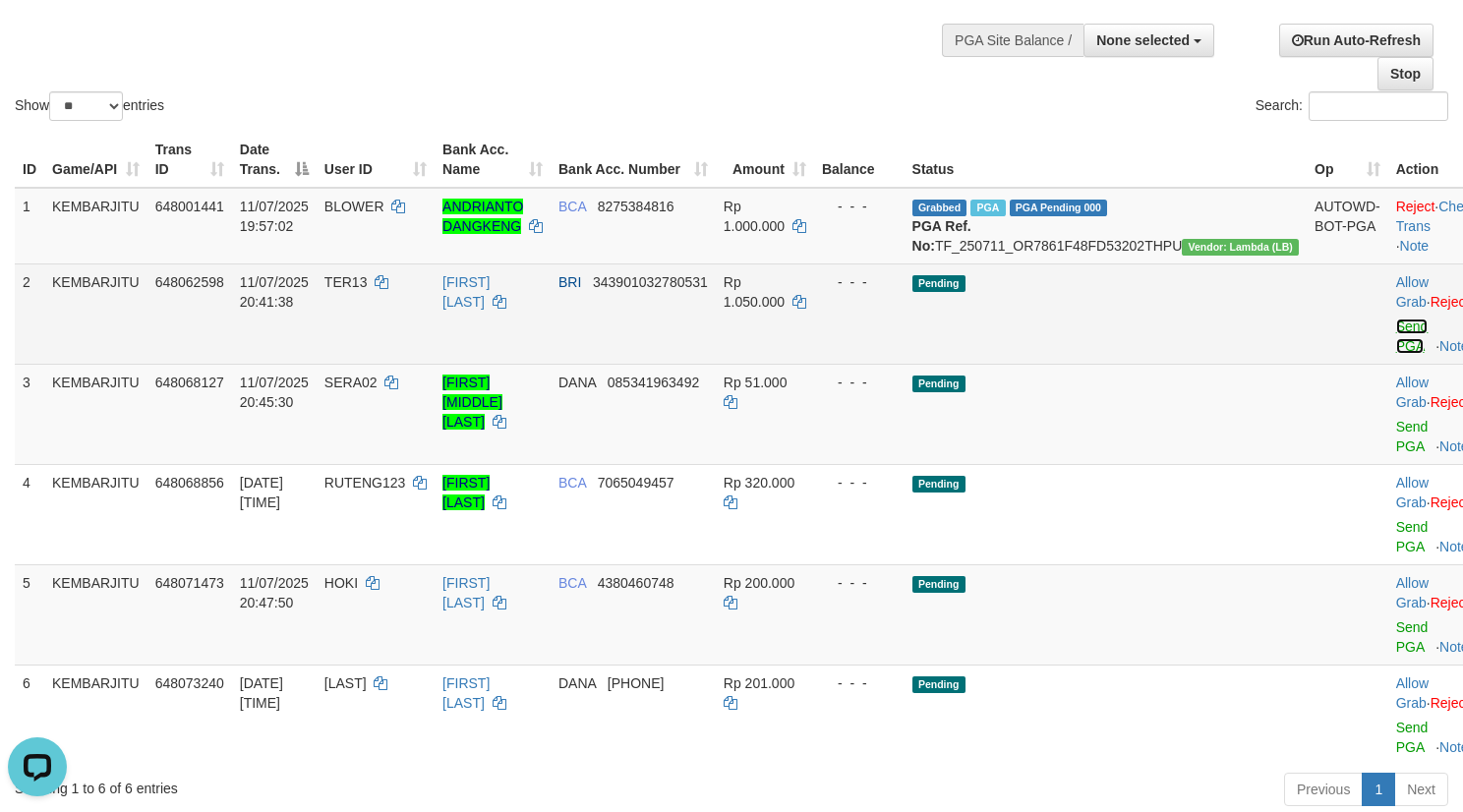 click on "Send PGA" at bounding box center (1412, 336) 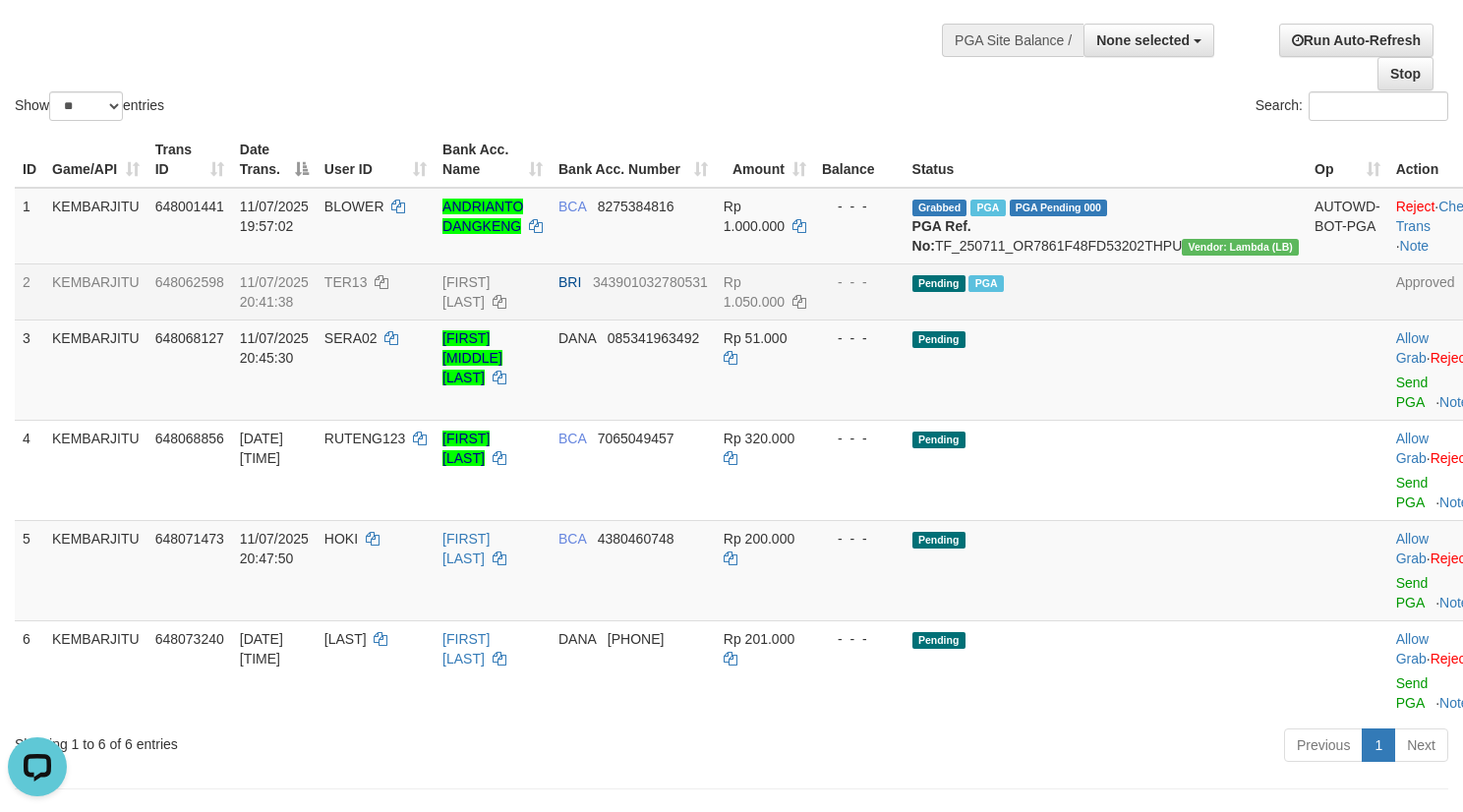 click on "Show  ** ** ** ***  entries Search:" at bounding box center (732, 17) 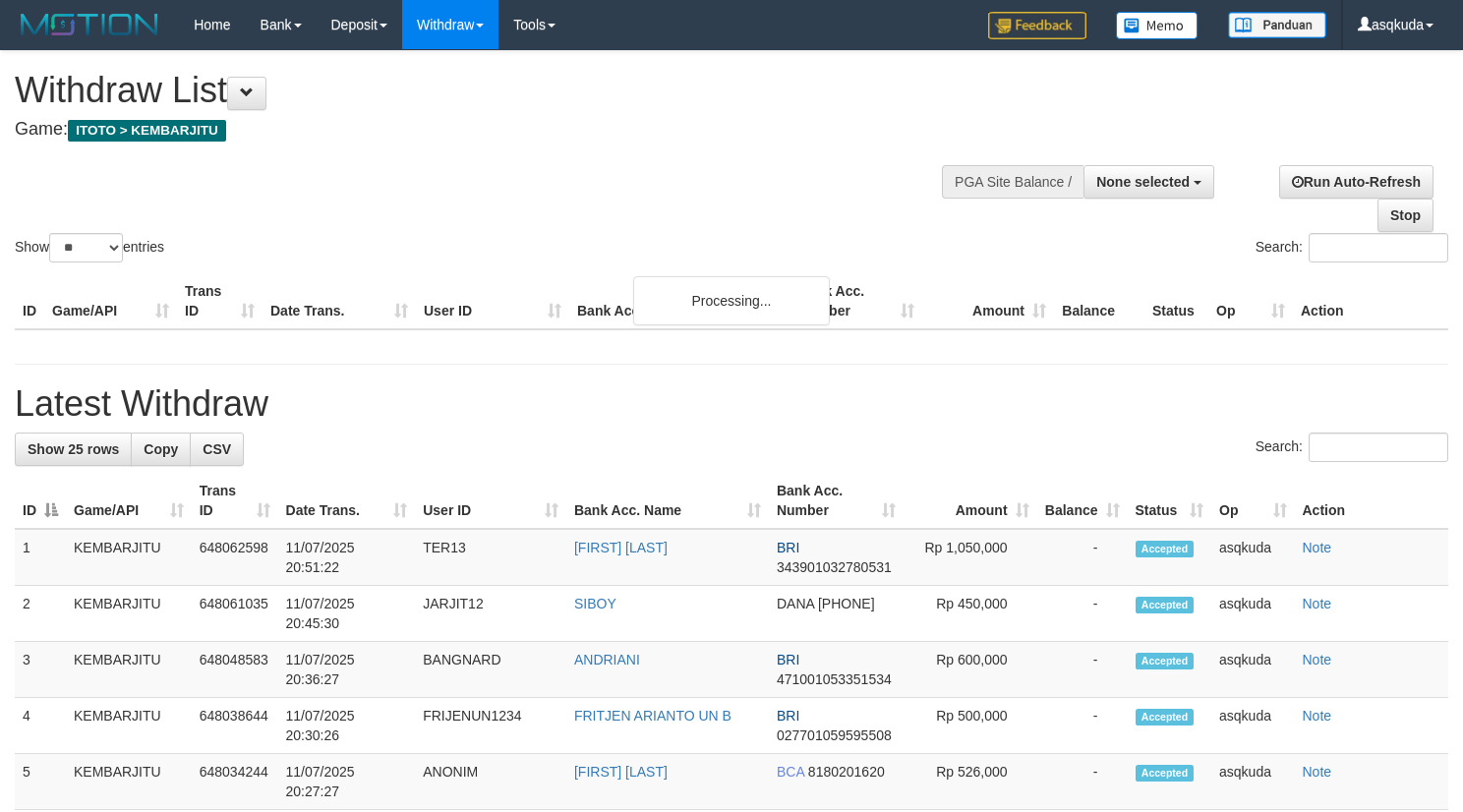 select 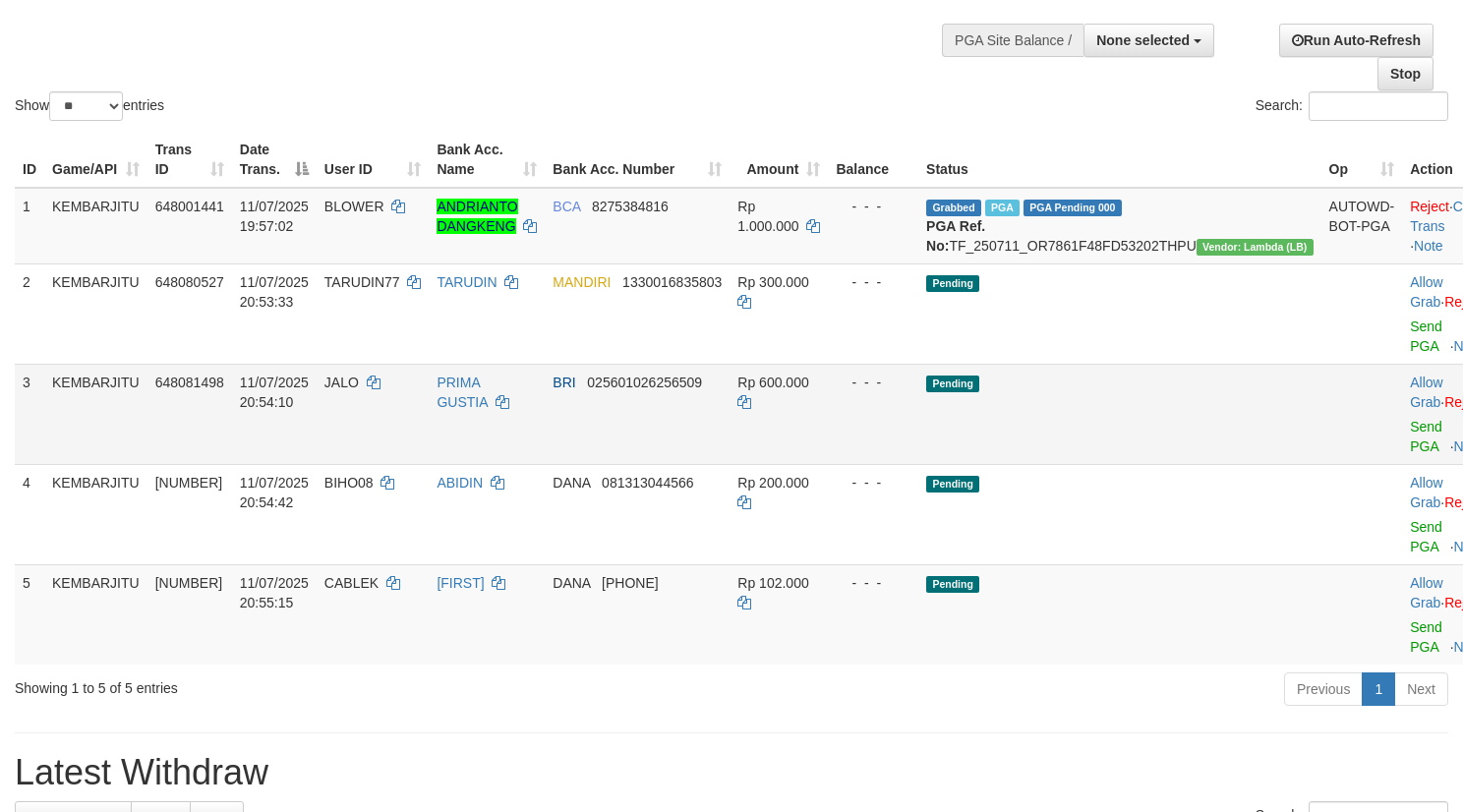 click on "Allow Grab   ·    Reject Send PGA     ·    Note" at bounding box center [1450, 414] 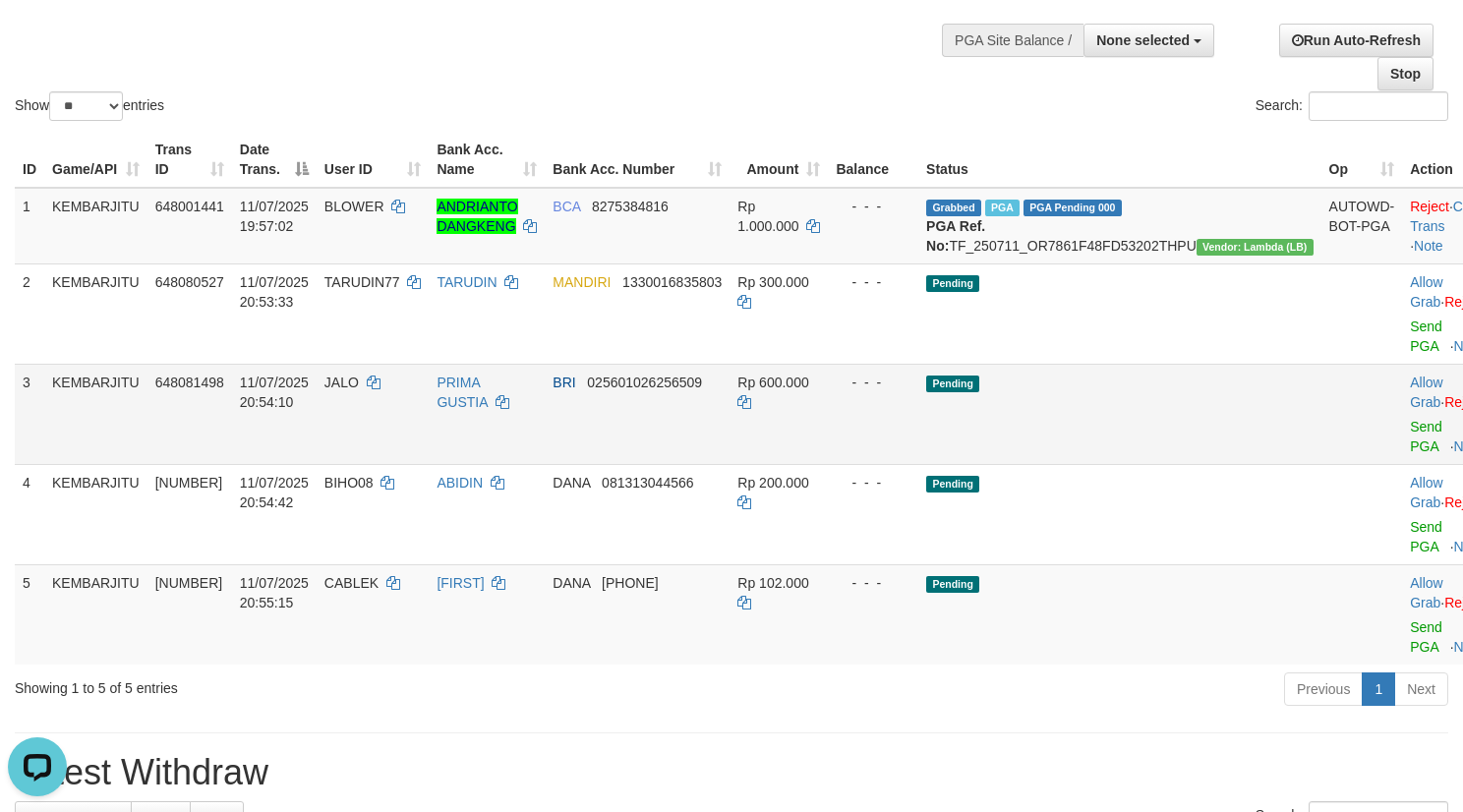 scroll, scrollTop: 0, scrollLeft: 0, axis: both 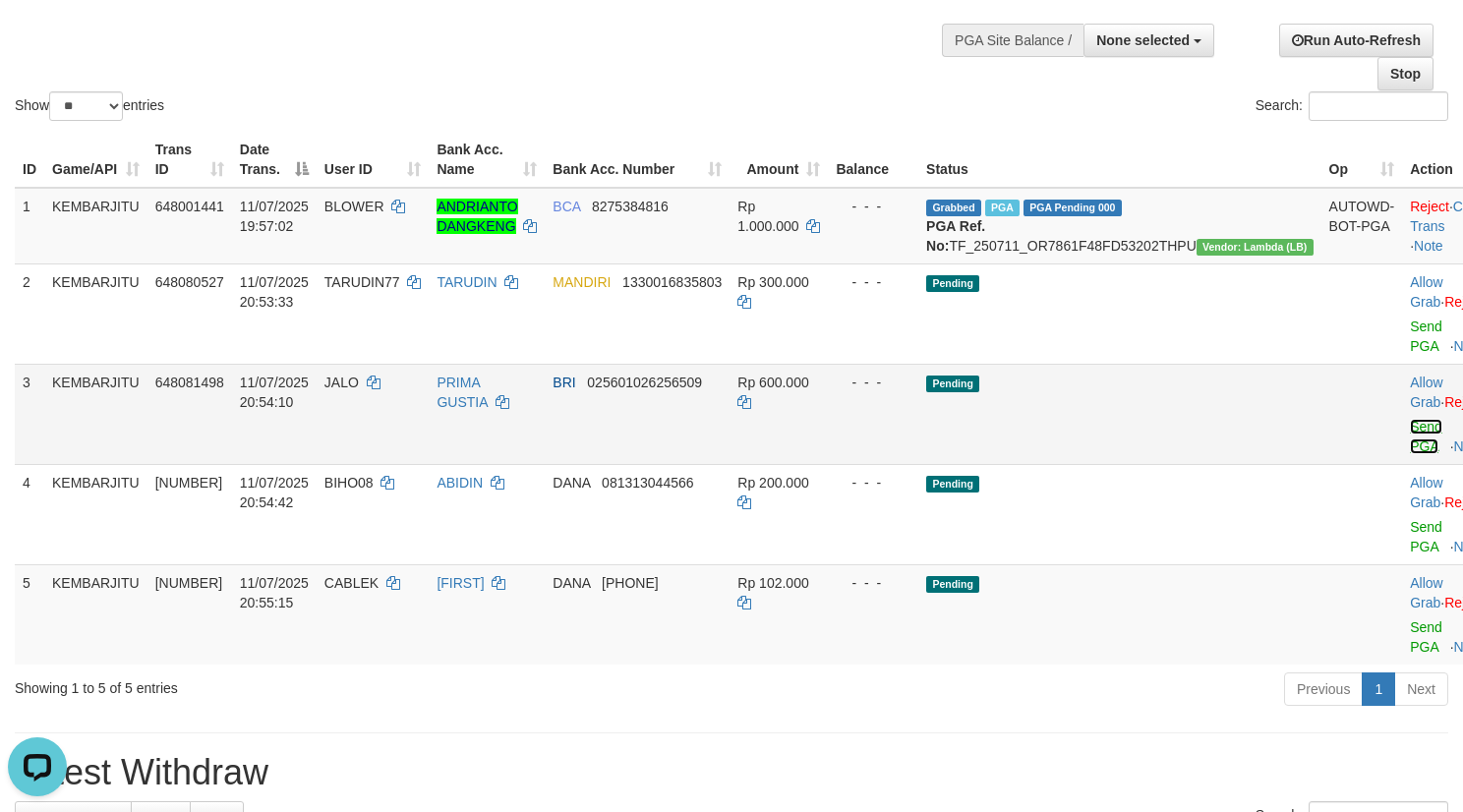 click on "Send PGA" at bounding box center [1426, 436] 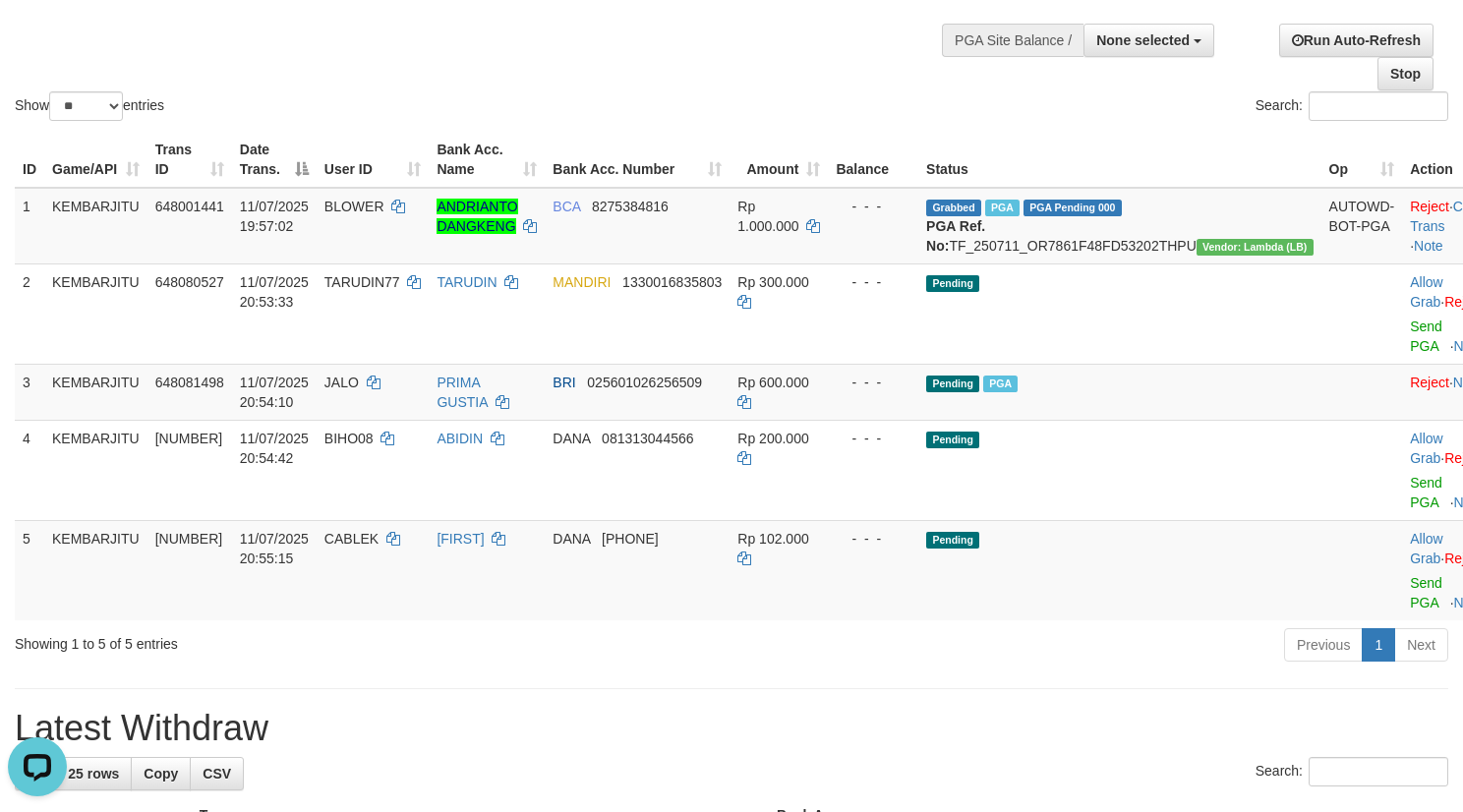 click on "Show  ** ** ** ***  entries Search:" at bounding box center [732, 17] 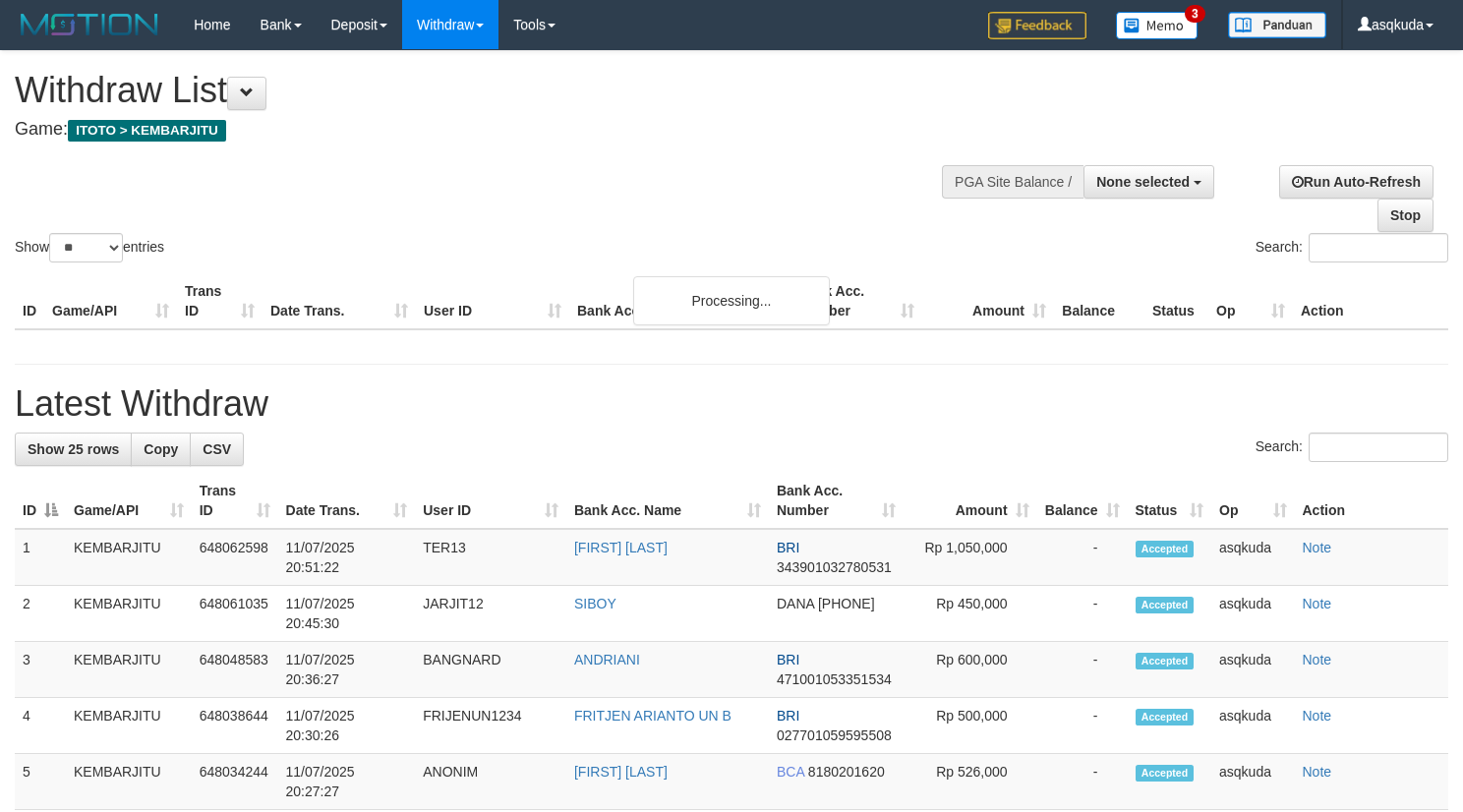 select 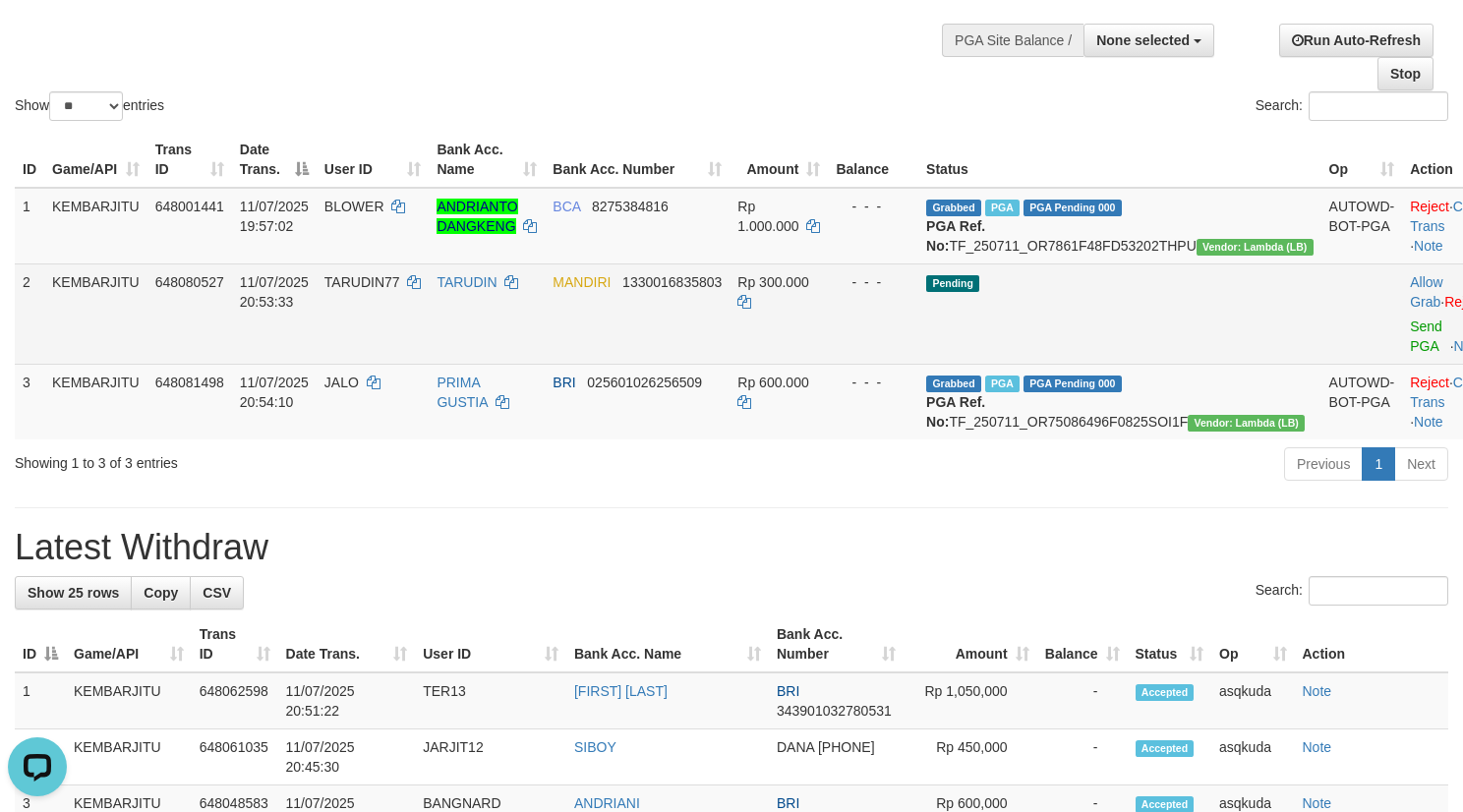 scroll, scrollTop: 0, scrollLeft: 0, axis: both 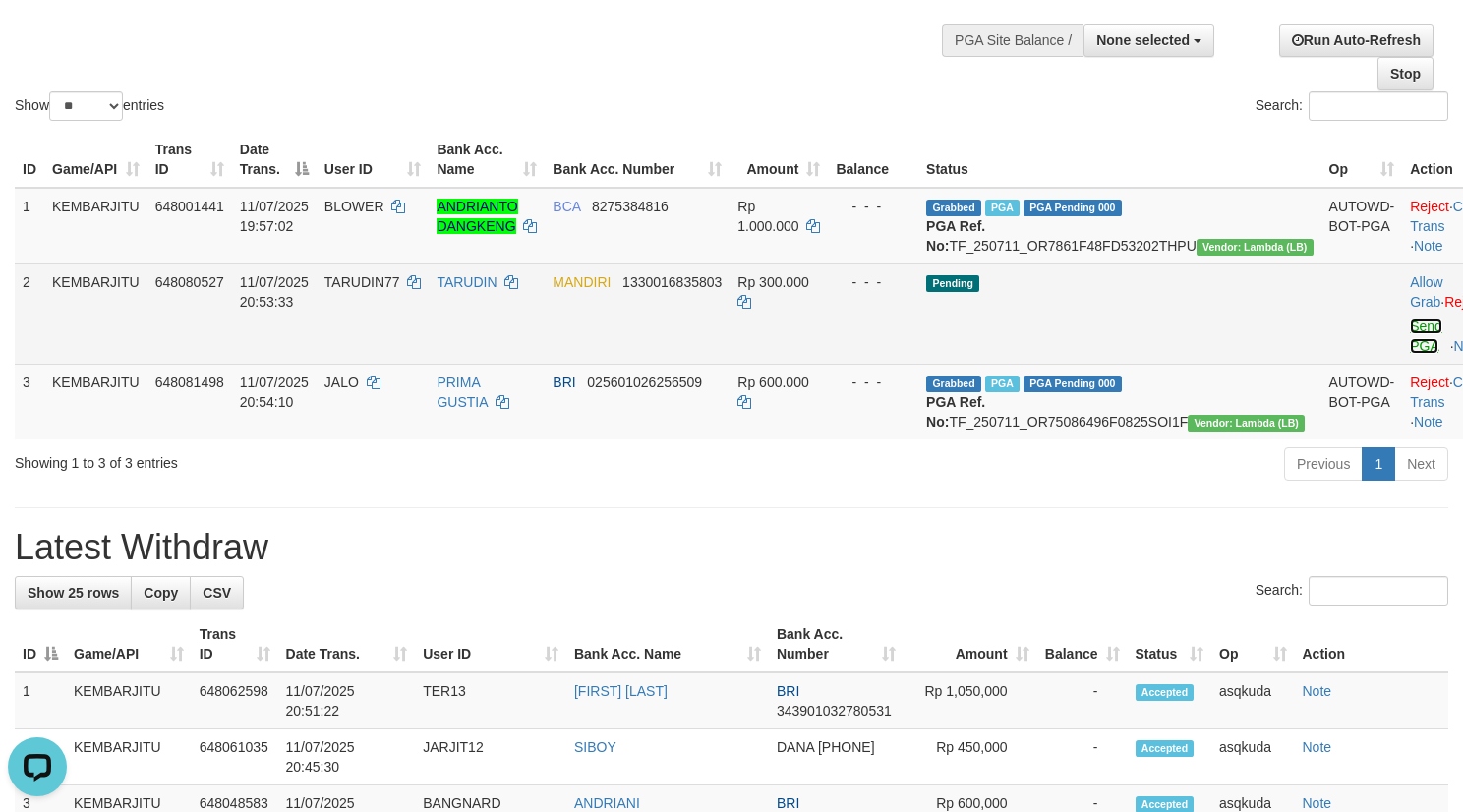 click on "Send PGA" at bounding box center (1426, 336) 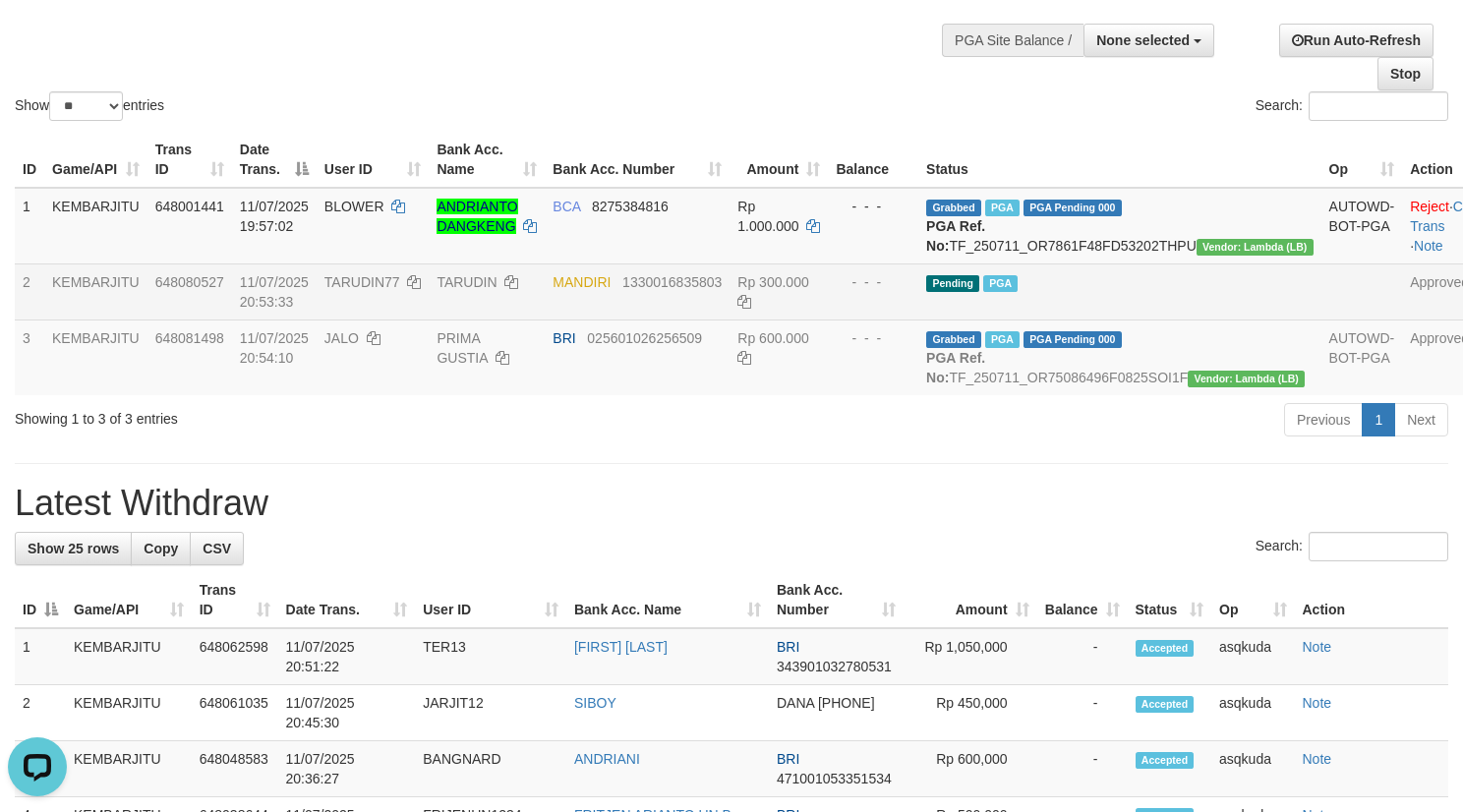 click on "**********" at bounding box center (732, 1035) 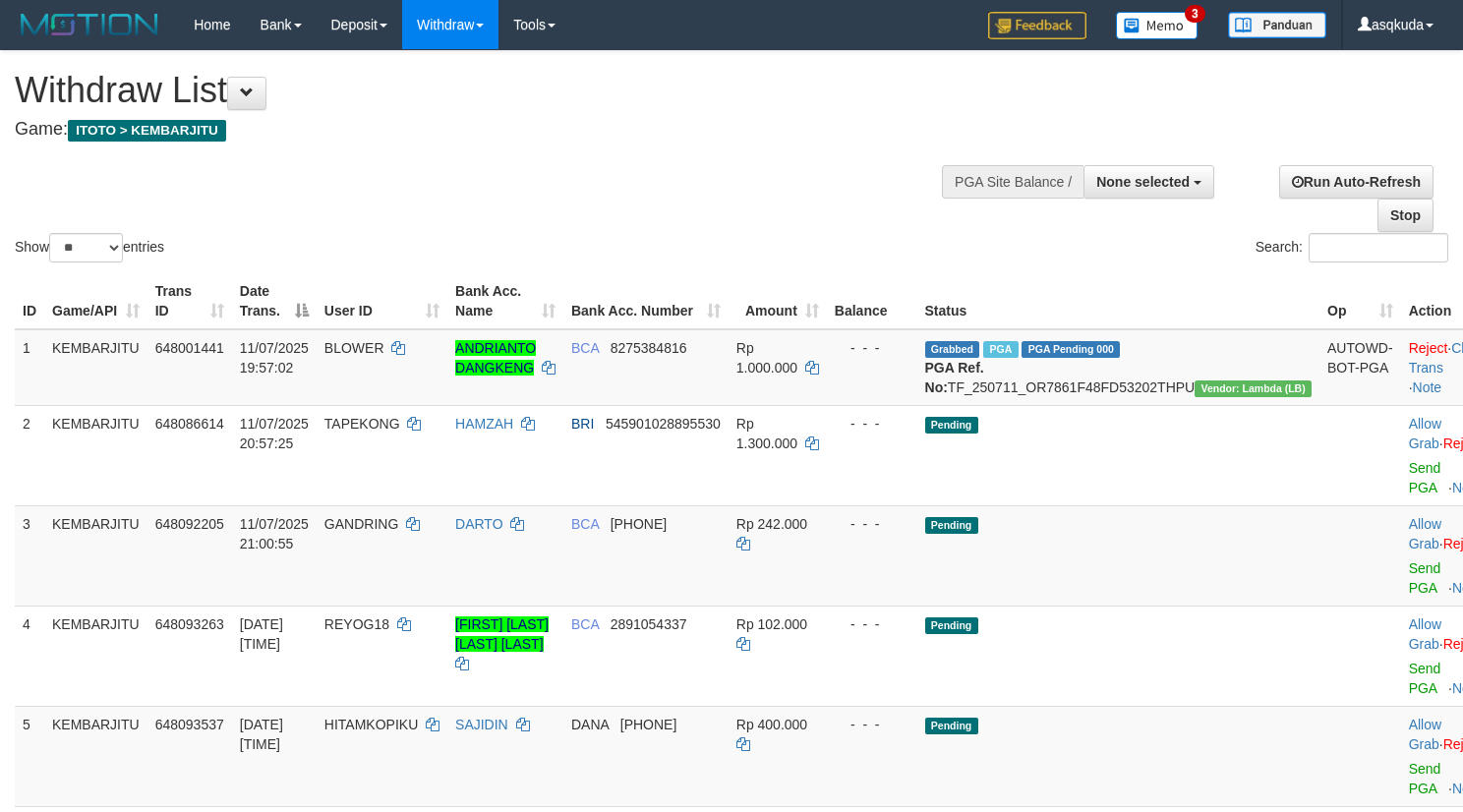 select 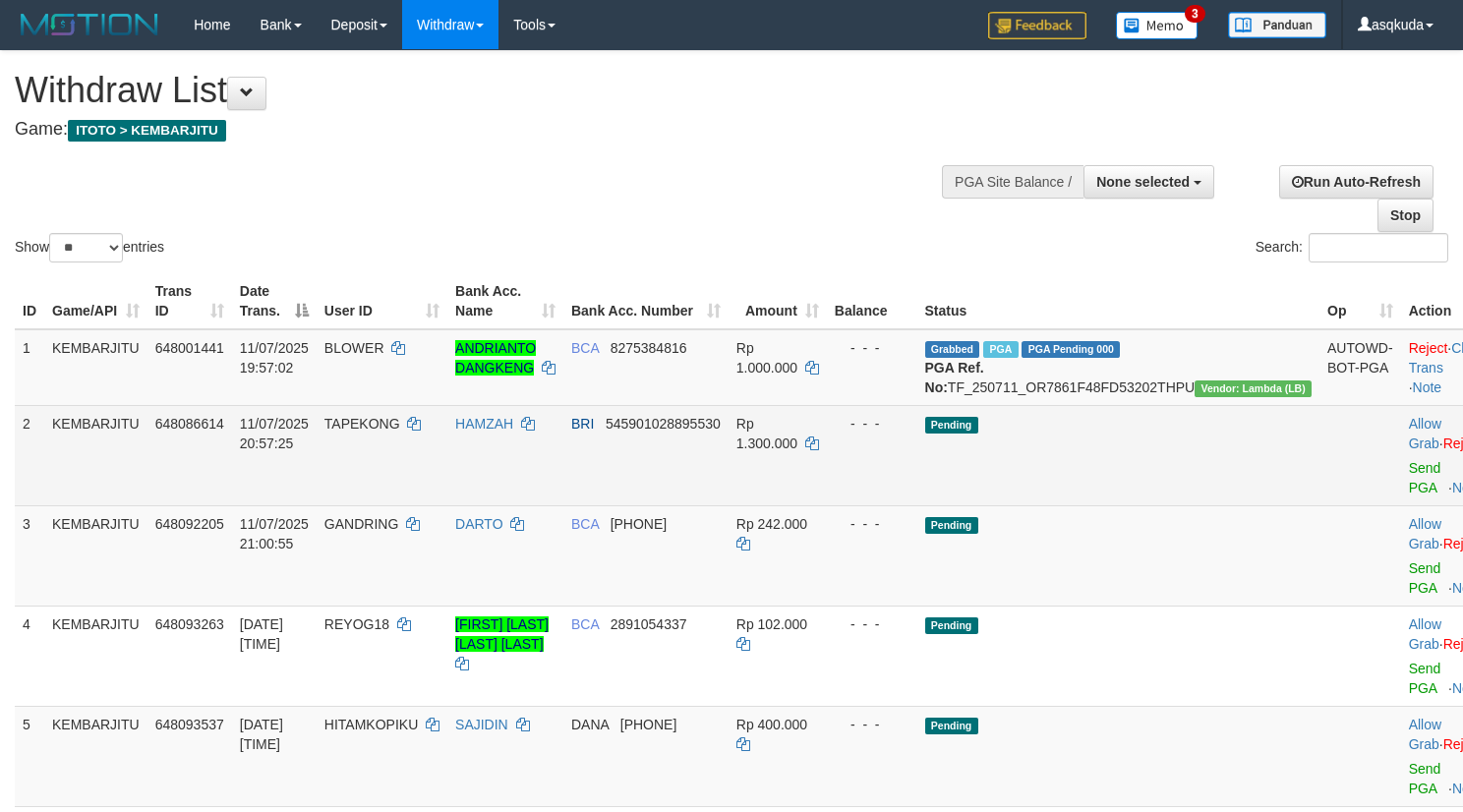 scroll, scrollTop: 142, scrollLeft: 0, axis: vertical 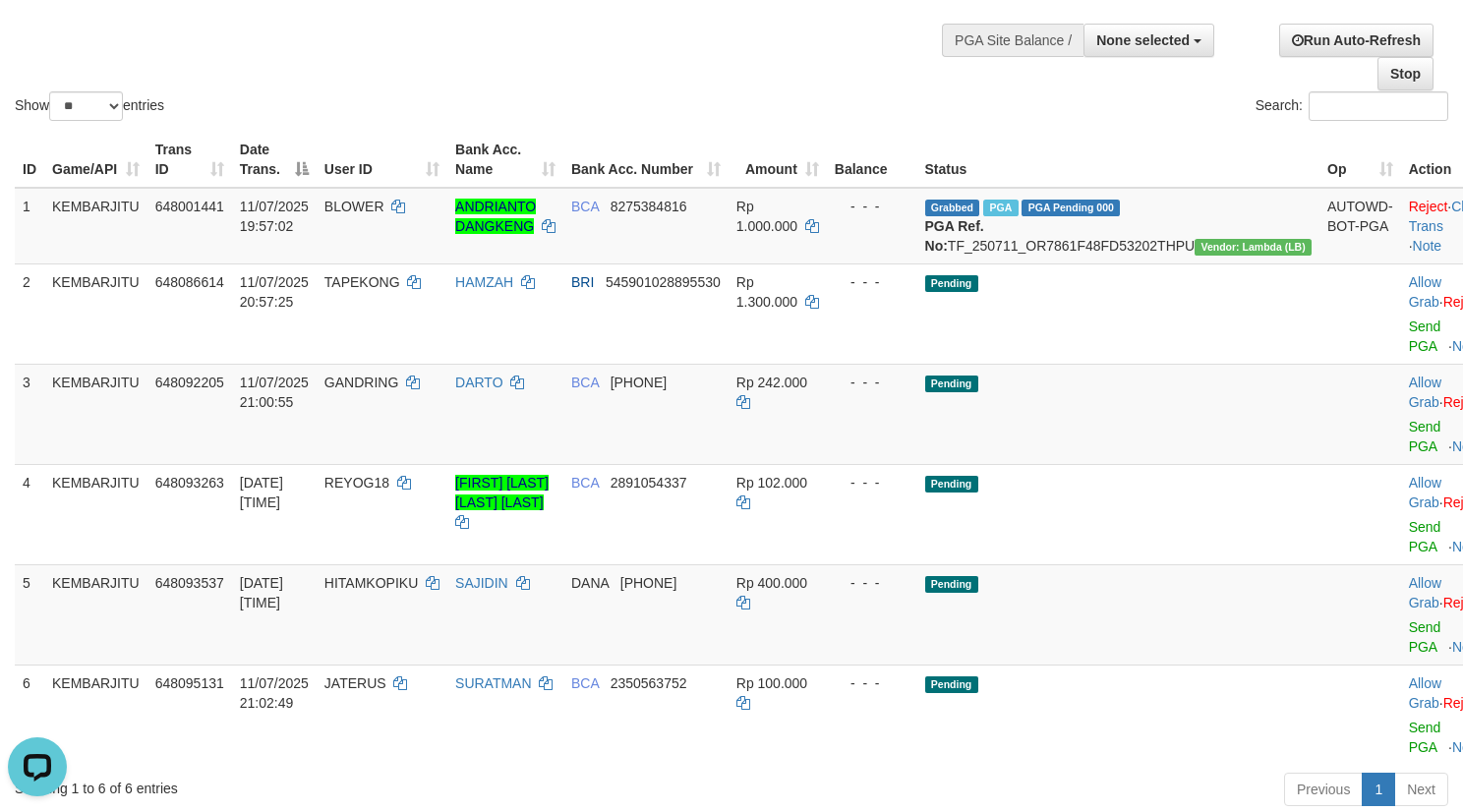 click on "Show  ** ** ** ***  entries Search:" at bounding box center [732, 17] 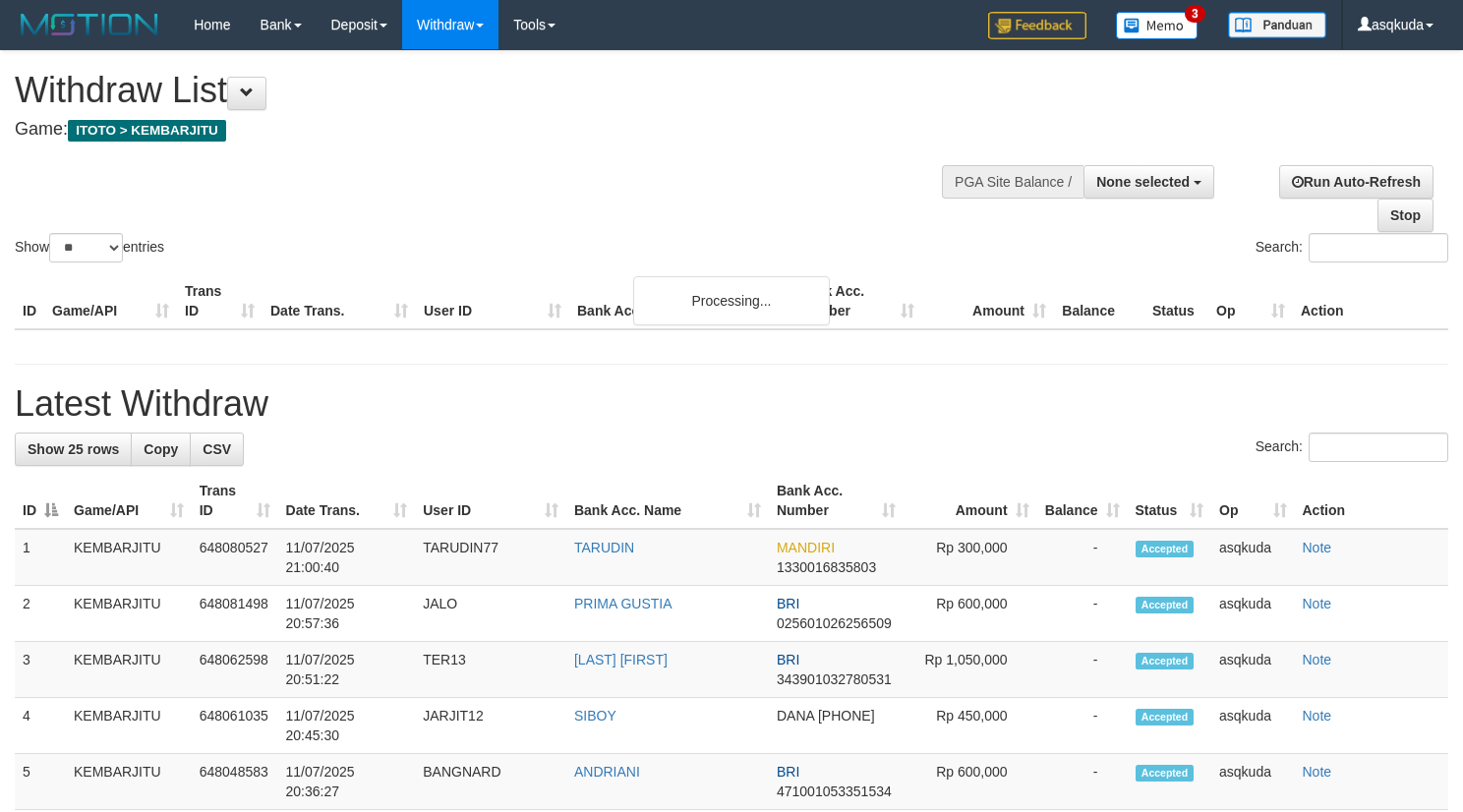 select 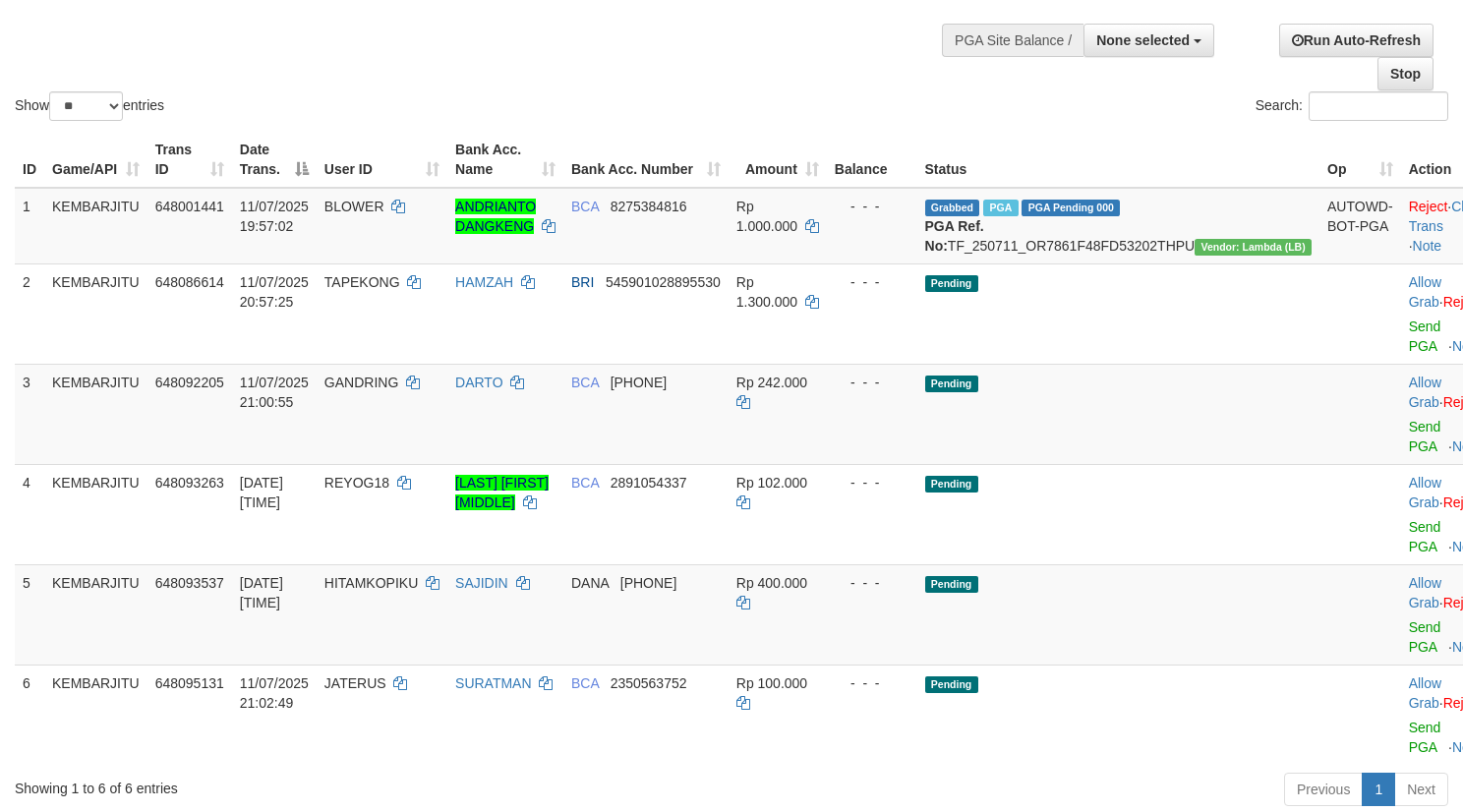 click on "Show  ** ** ** ***  entries Search:" at bounding box center [732, 17] 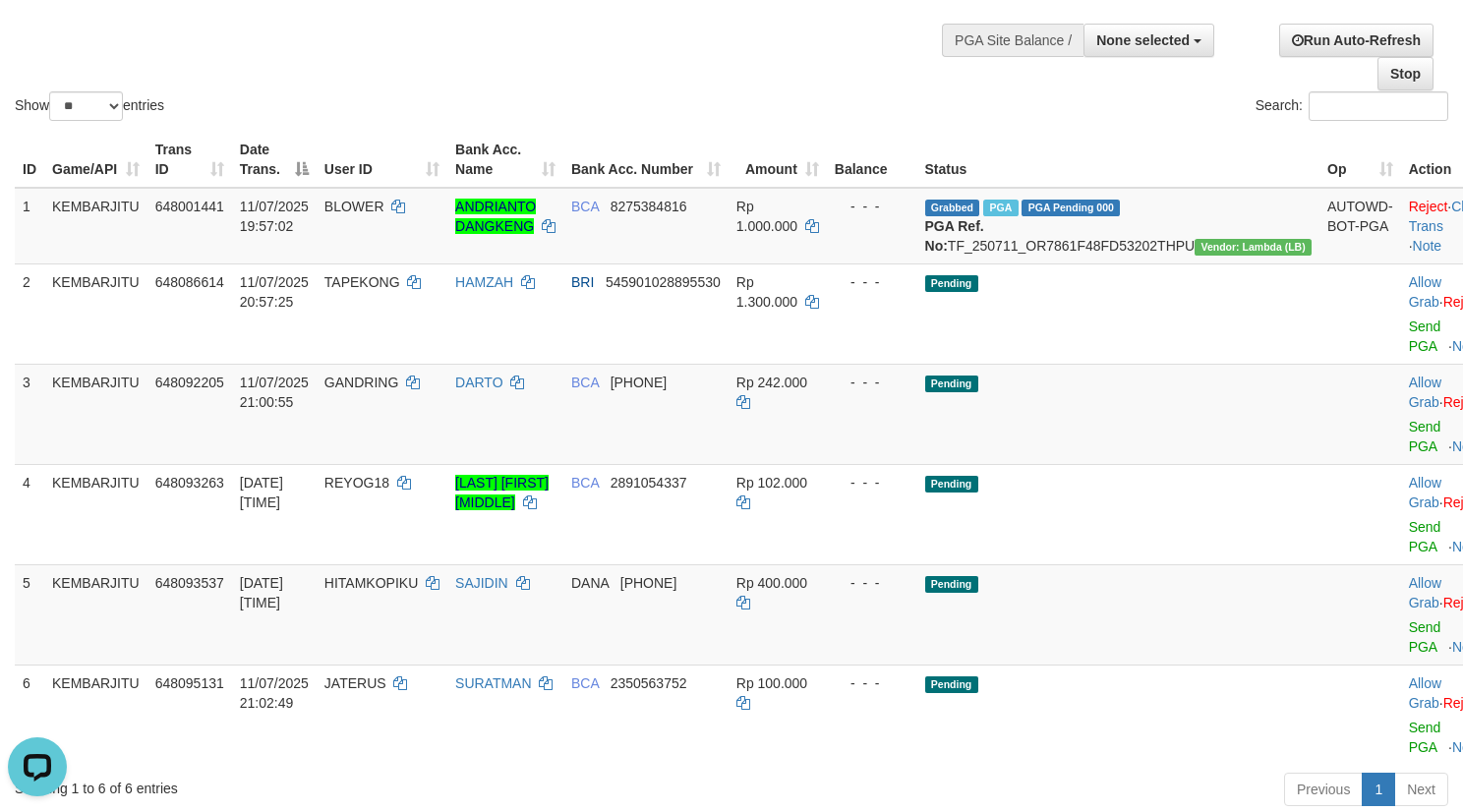 scroll, scrollTop: 0, scrollLeft: 0, axis: both 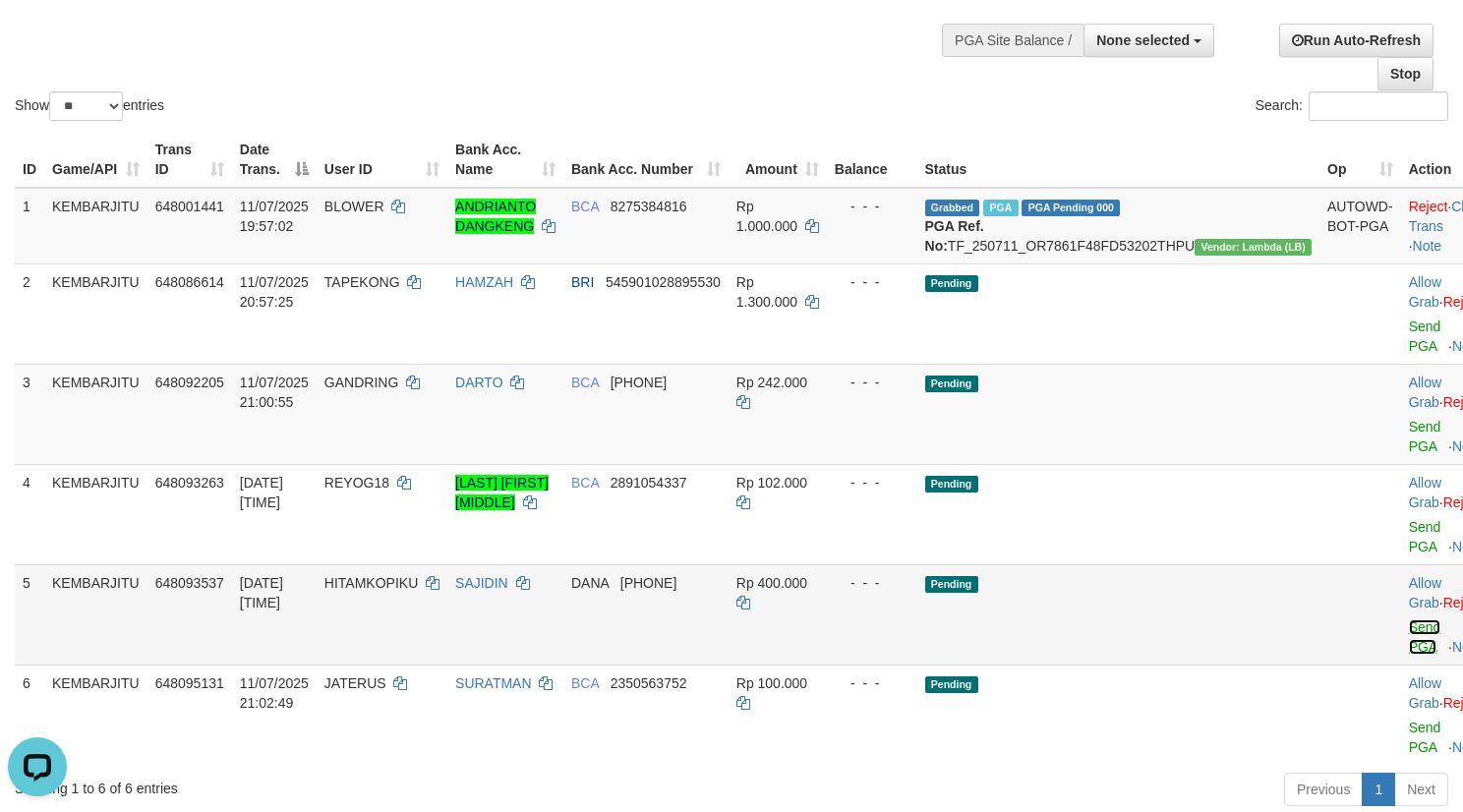 click on "Send PGA" at bounding box center [1425, 637] 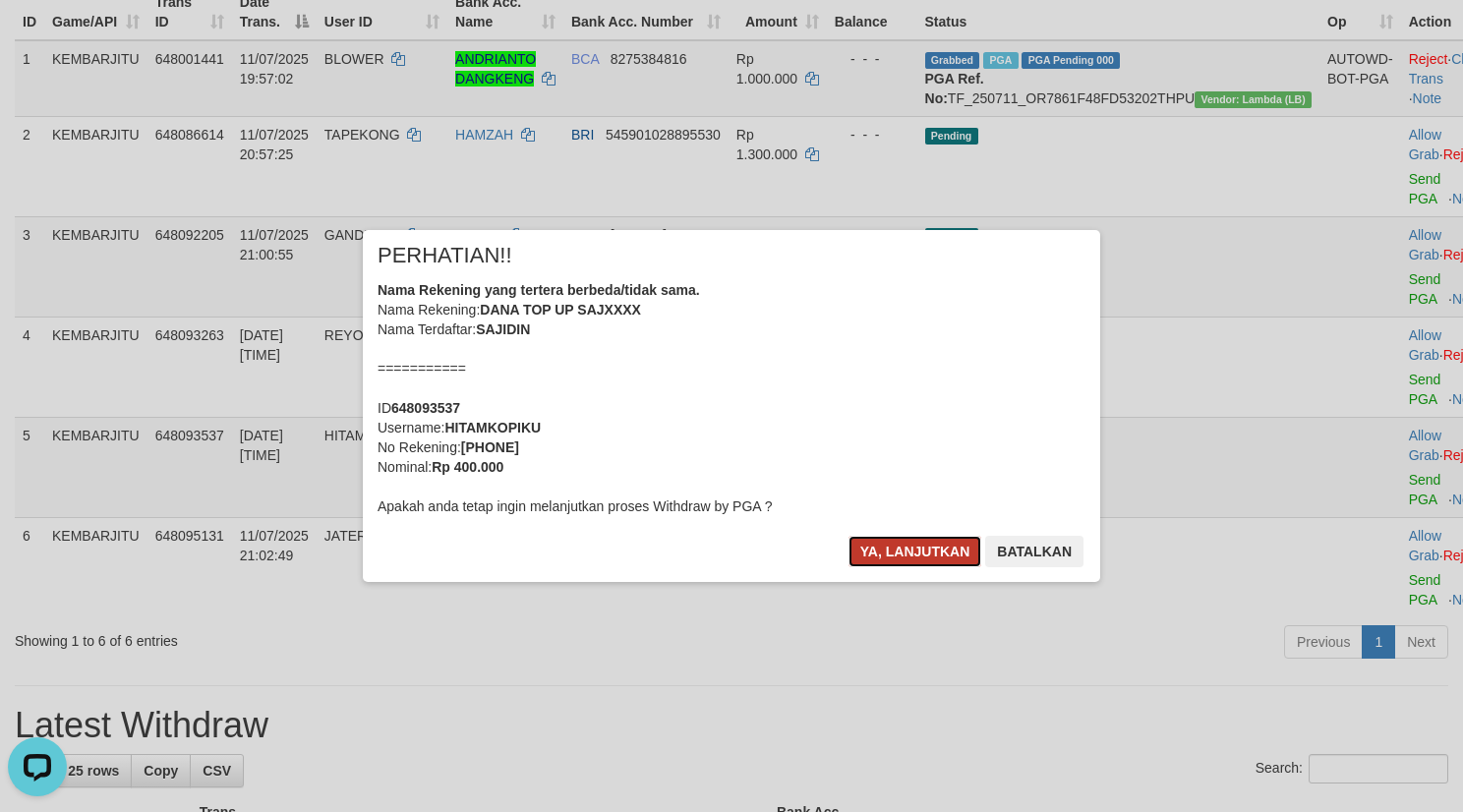 click on "Ya, lanjutkan" at bounding box center (915, 551) 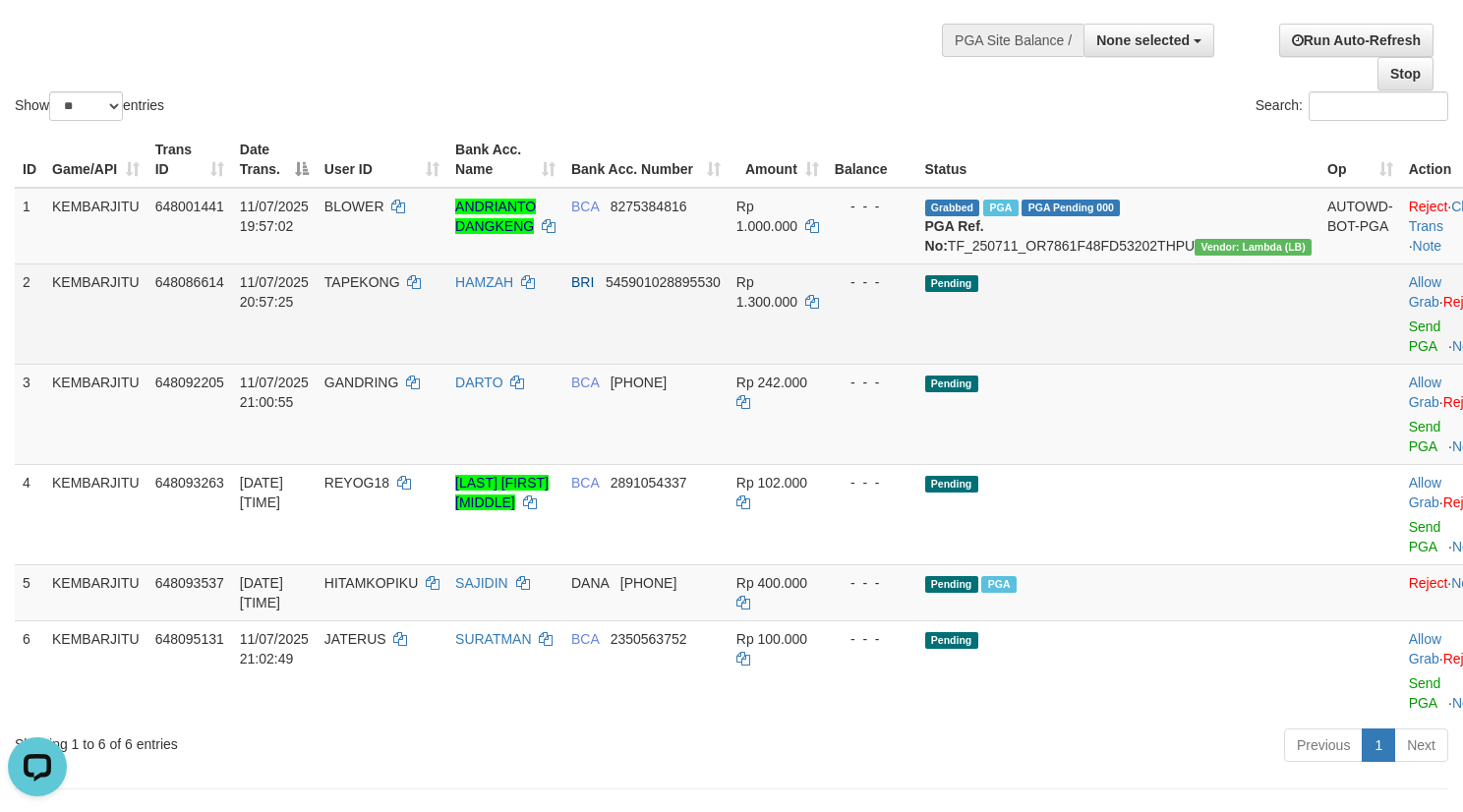 scroll, scrollTop: 0, scrollLeft: 0, axis: both 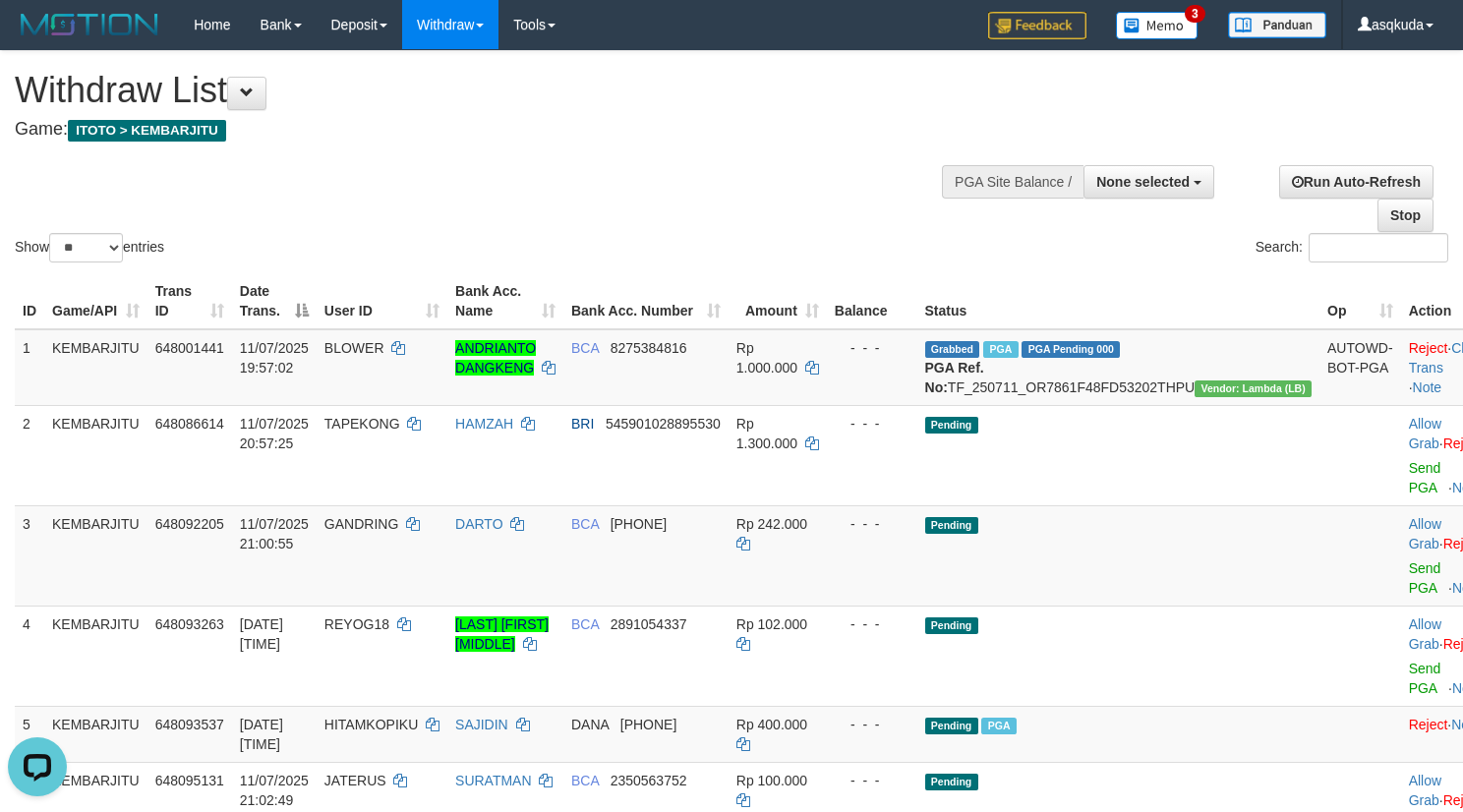 click on "Show  ** ** ** ***  entries Search:" at bounding box center [732, 158] 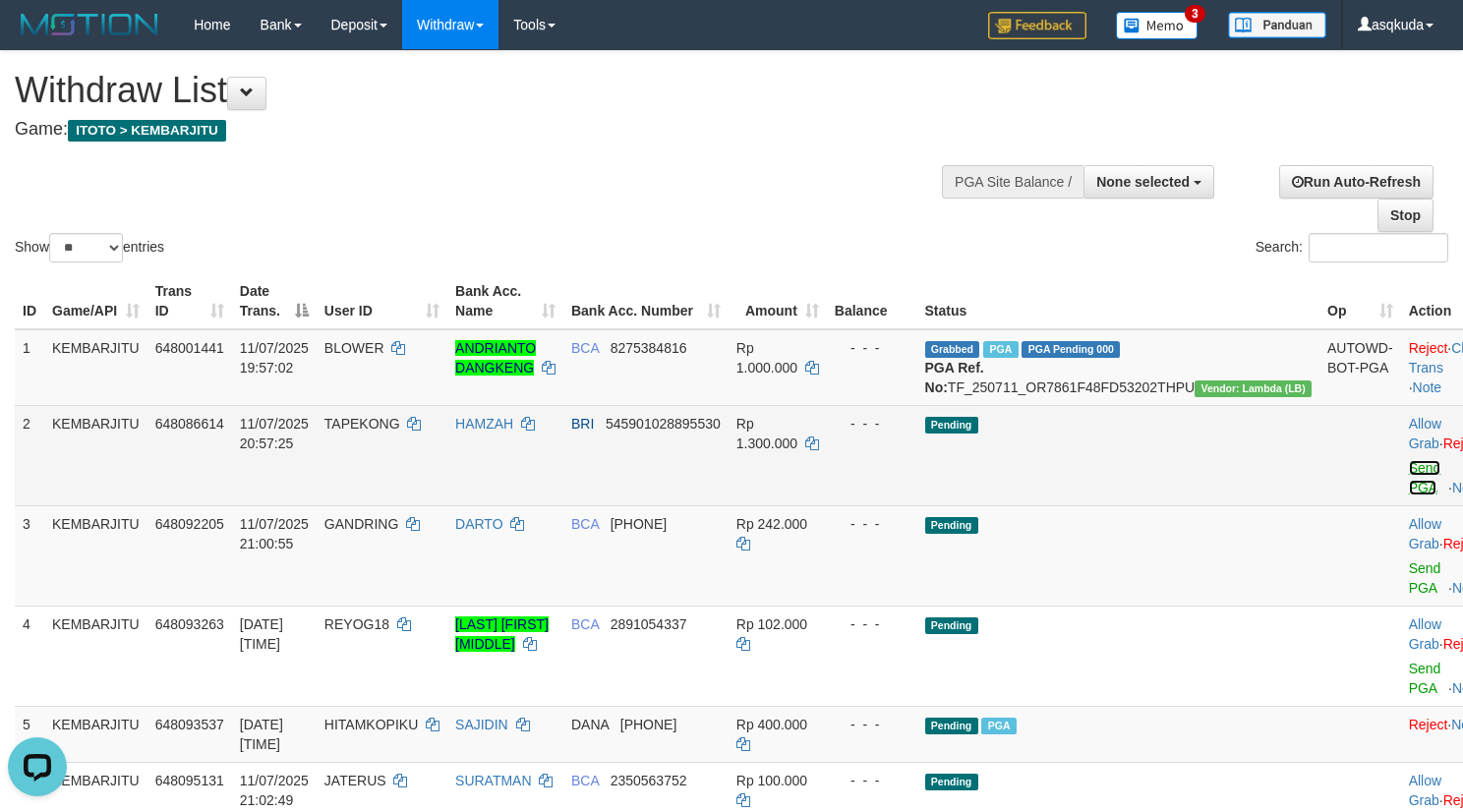 click on "Send PGA" at bounding box center (1425, 478) 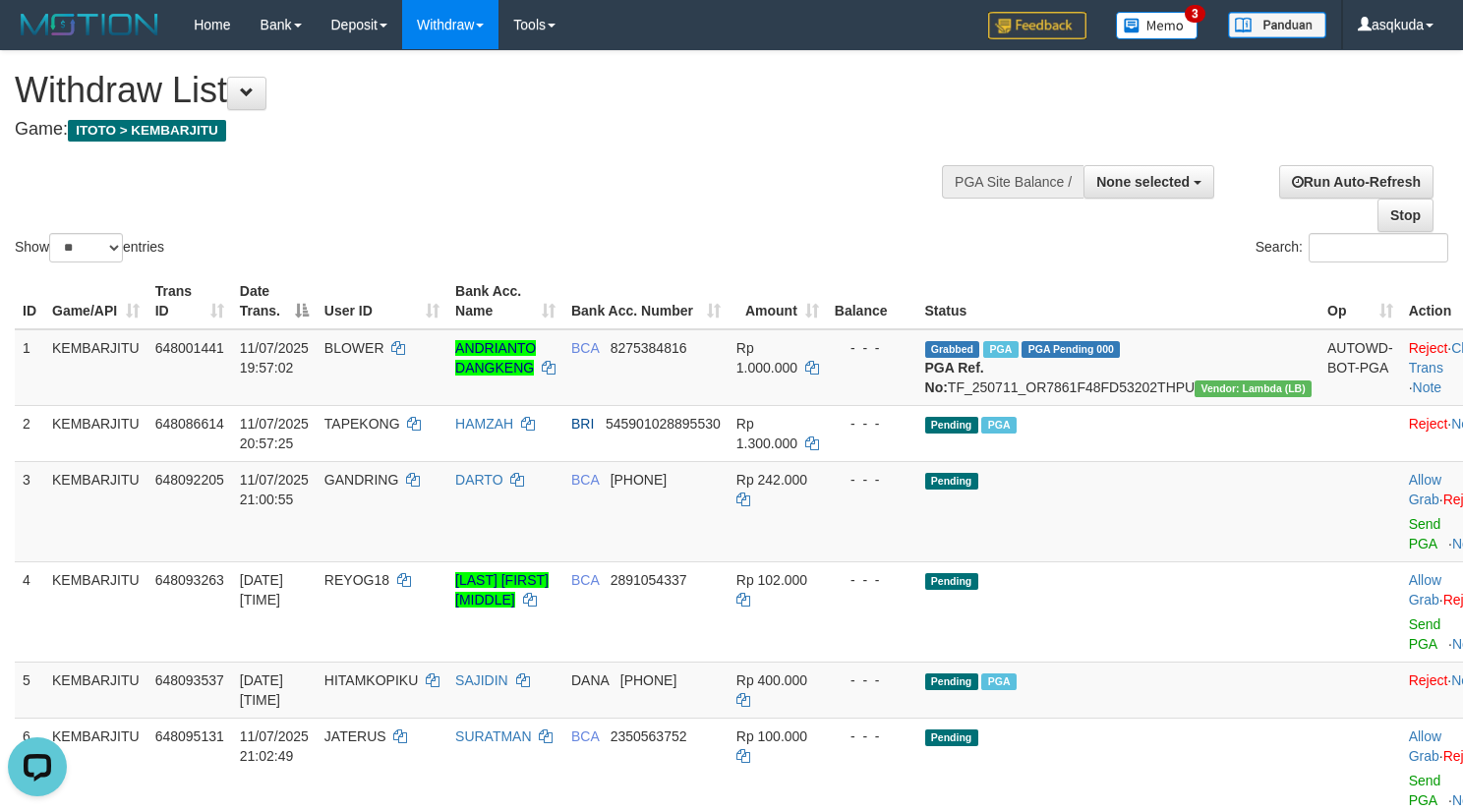 click on "Withdraw List" at bounding box center [485, 90] 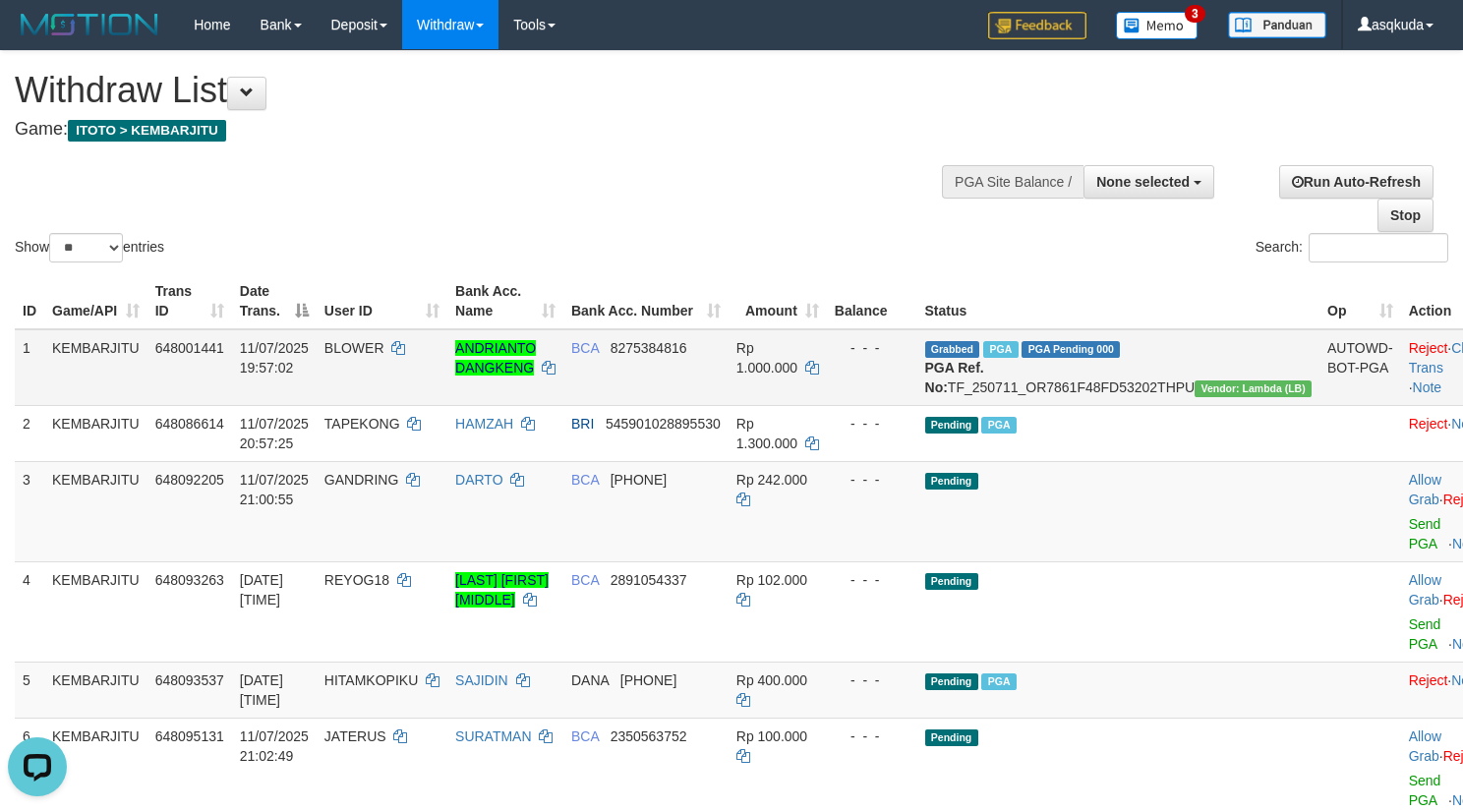 click on "BLOWER" at bounding box center [354, 348] 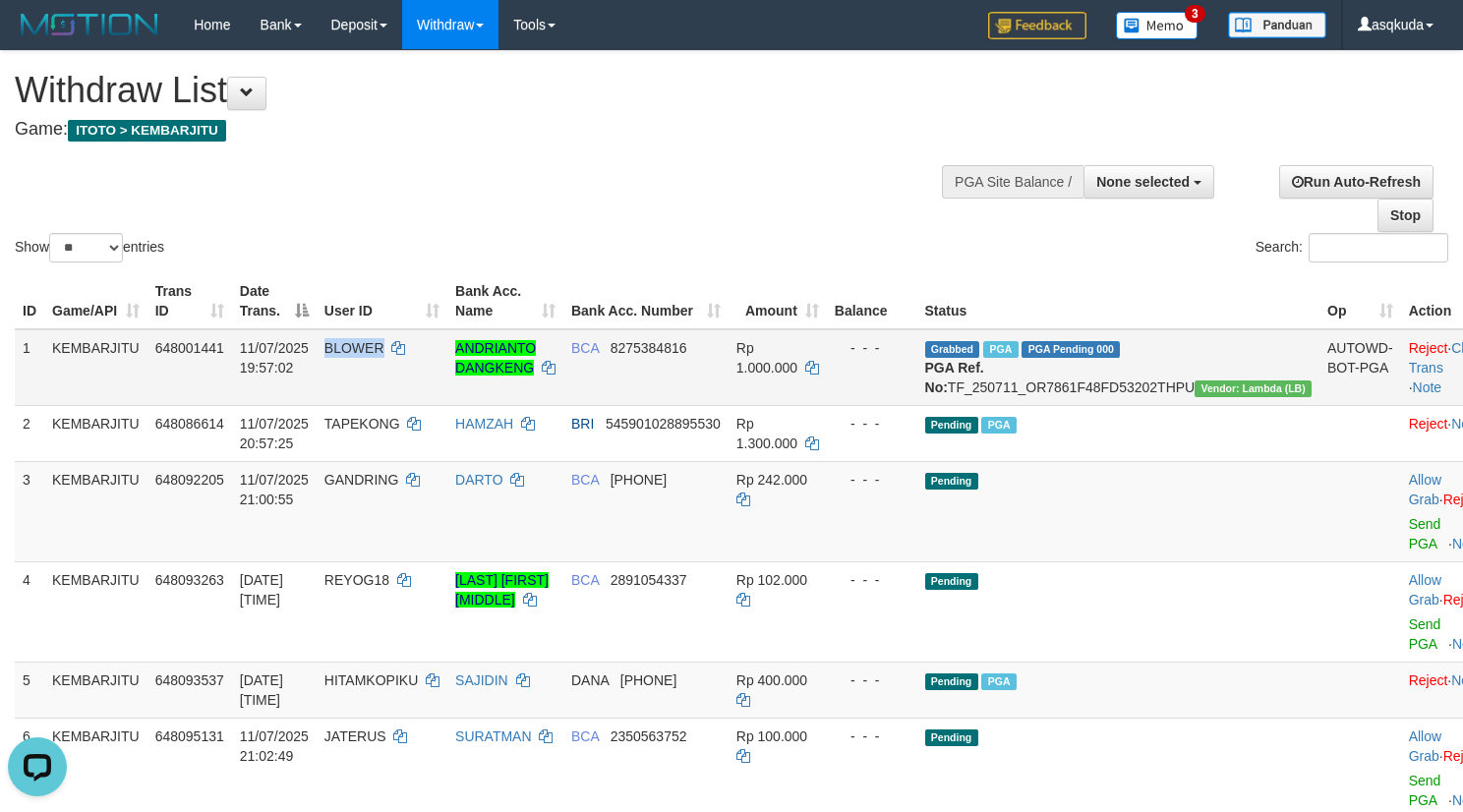 click on "BLOWER" at bounding box center [354, 348] 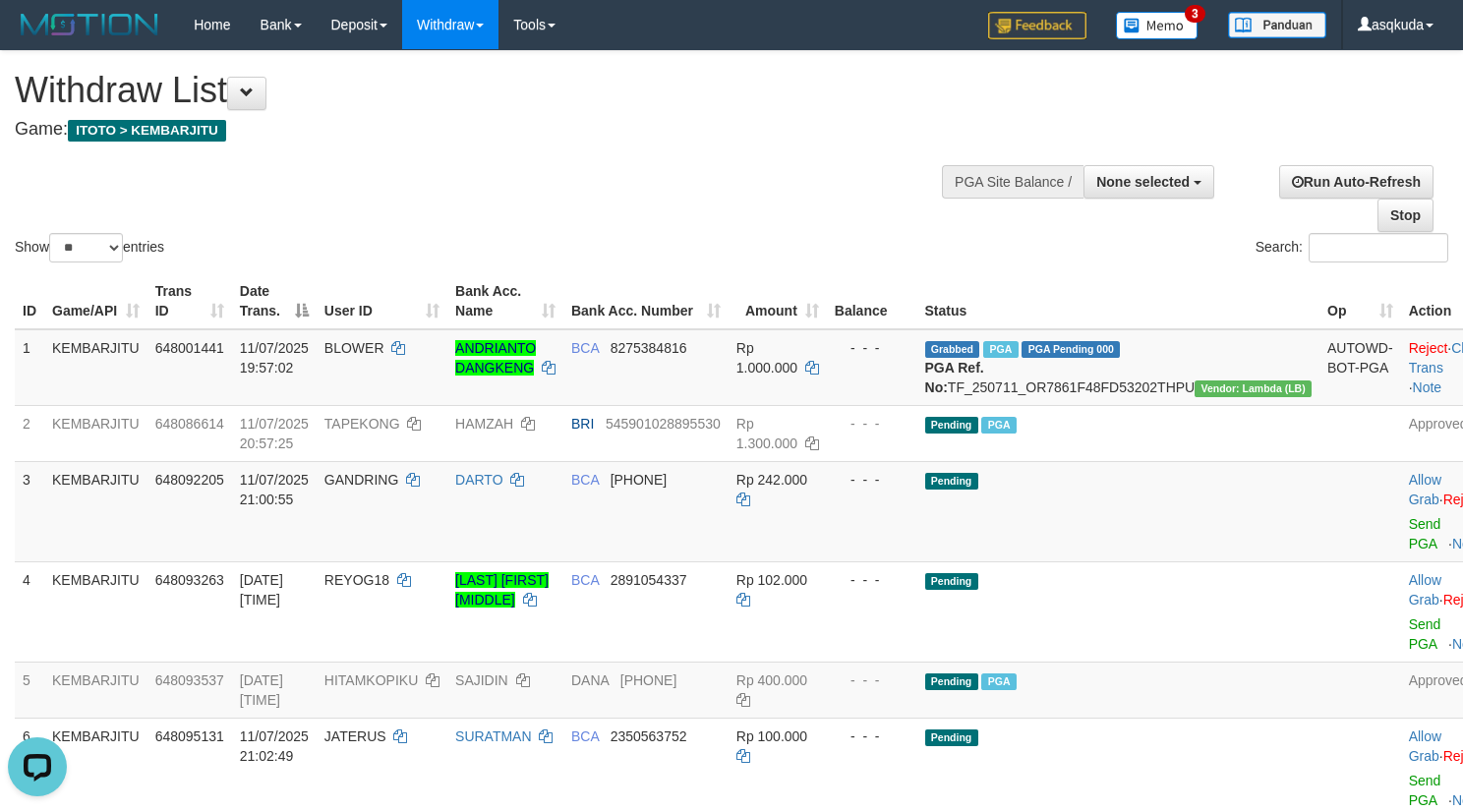click on "Show  ** ** ** ***  entries Search:" at bounding box center (732, 158) 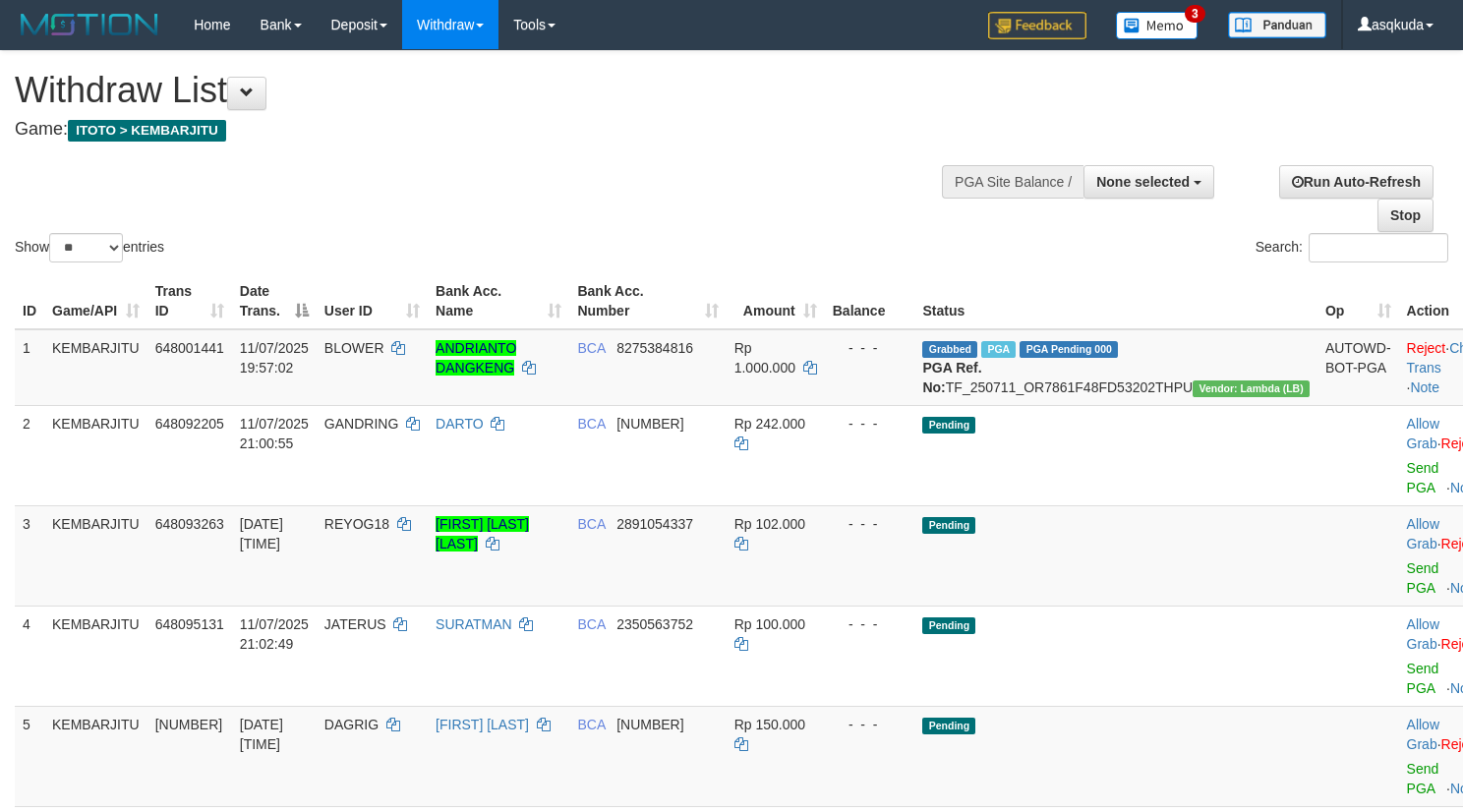 select 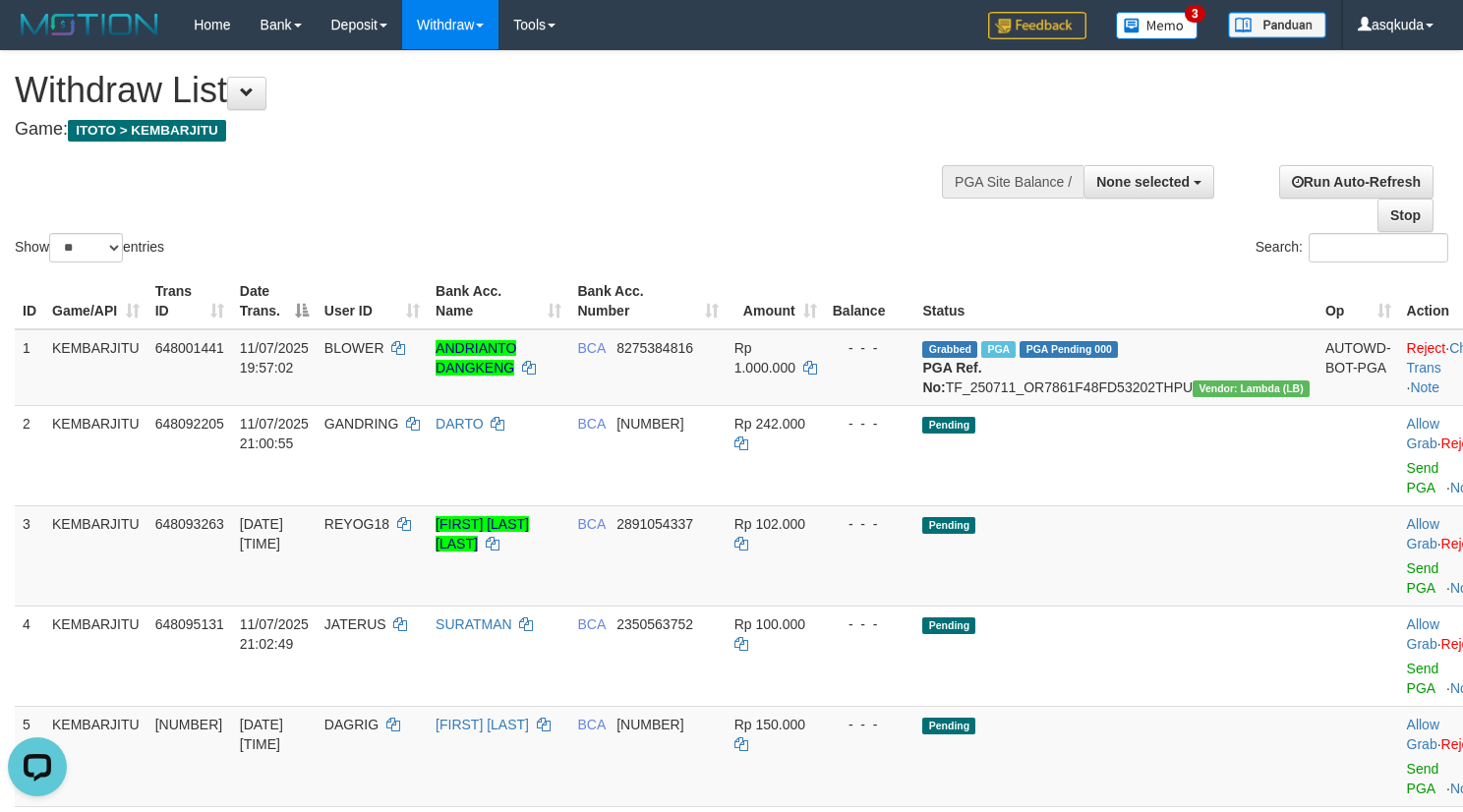 scroll, scrollTop: 0, scrollLeft: 0, axis: both 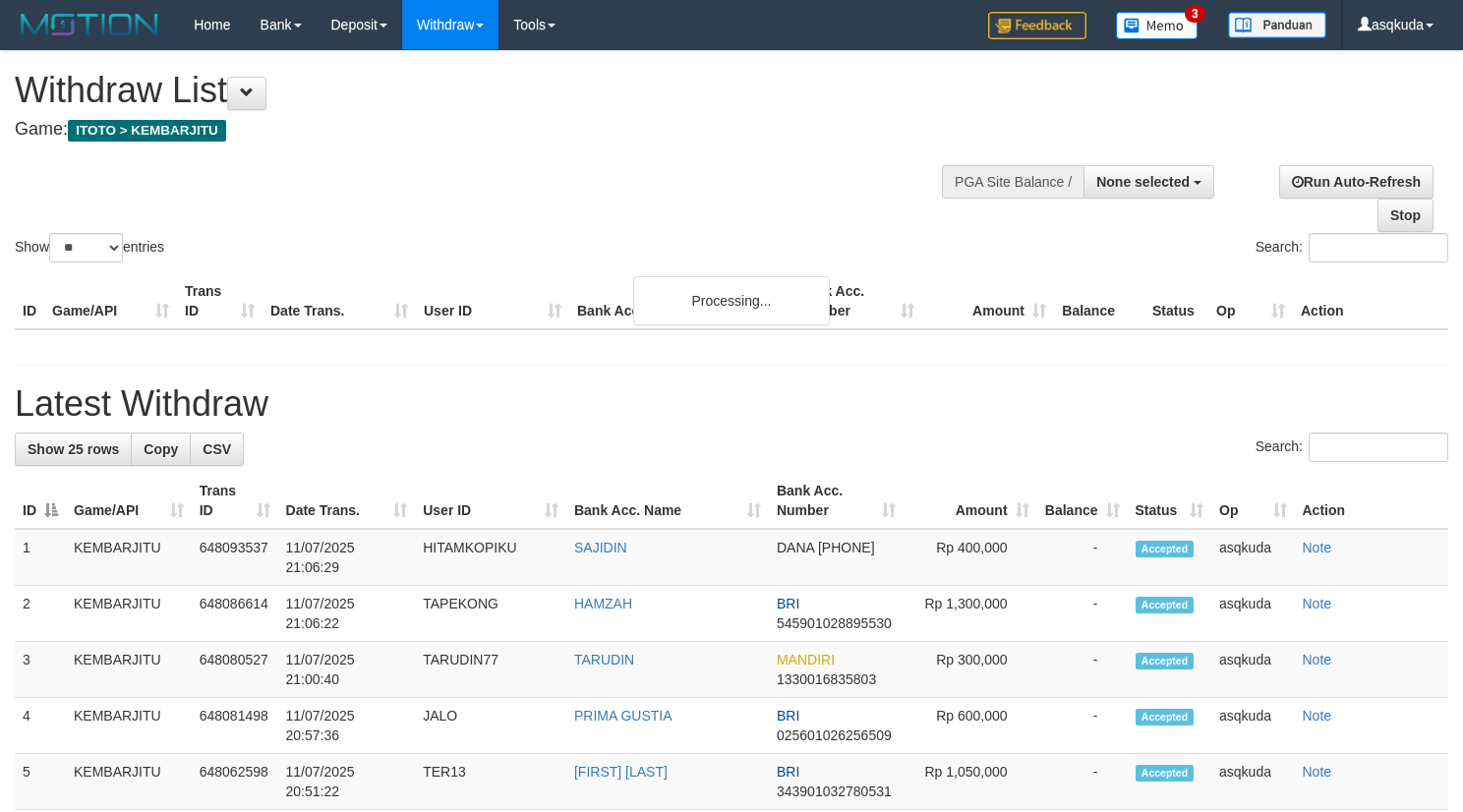 select 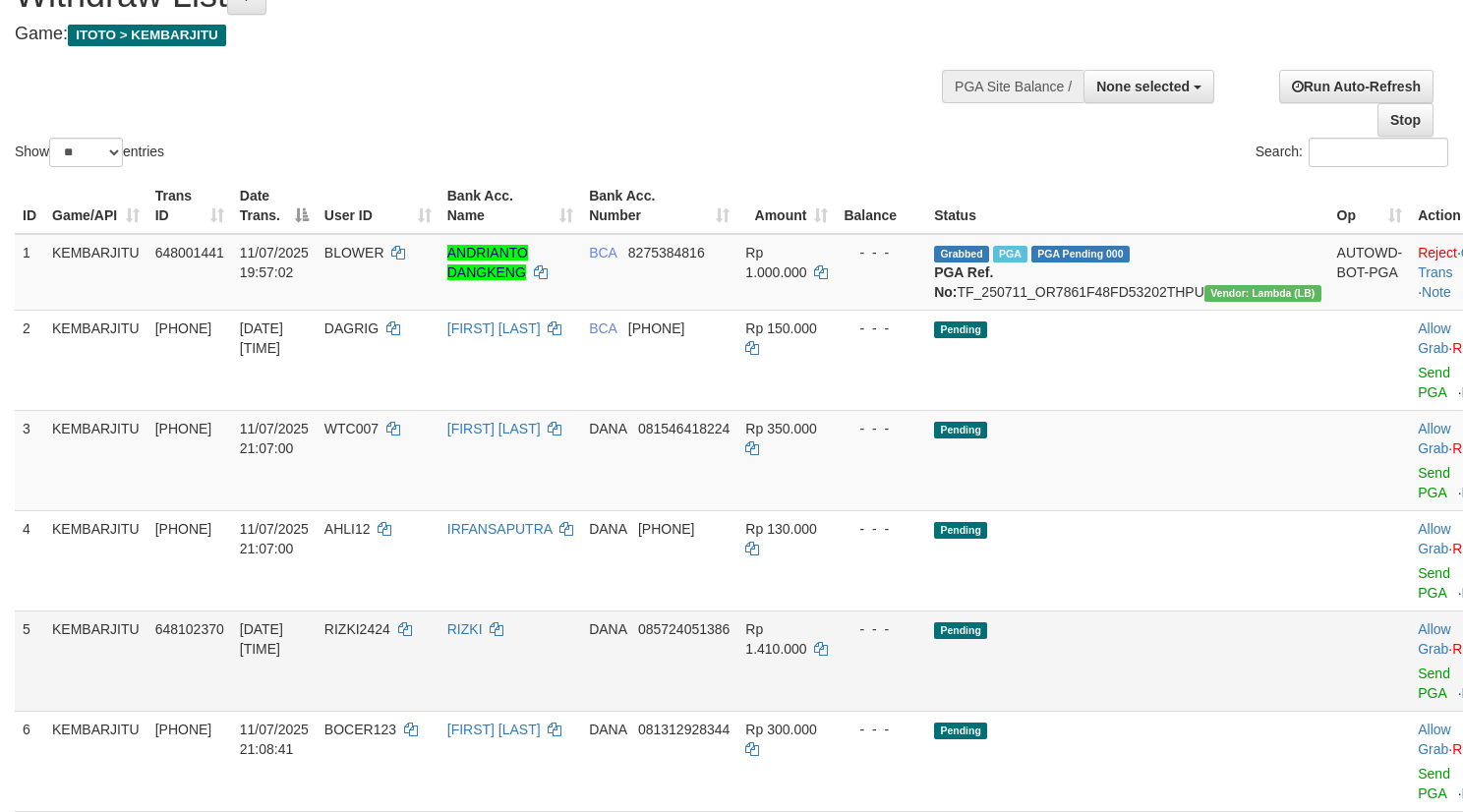 scroll, scrollTop: 147, scrollLeft: 0, axis: vertical 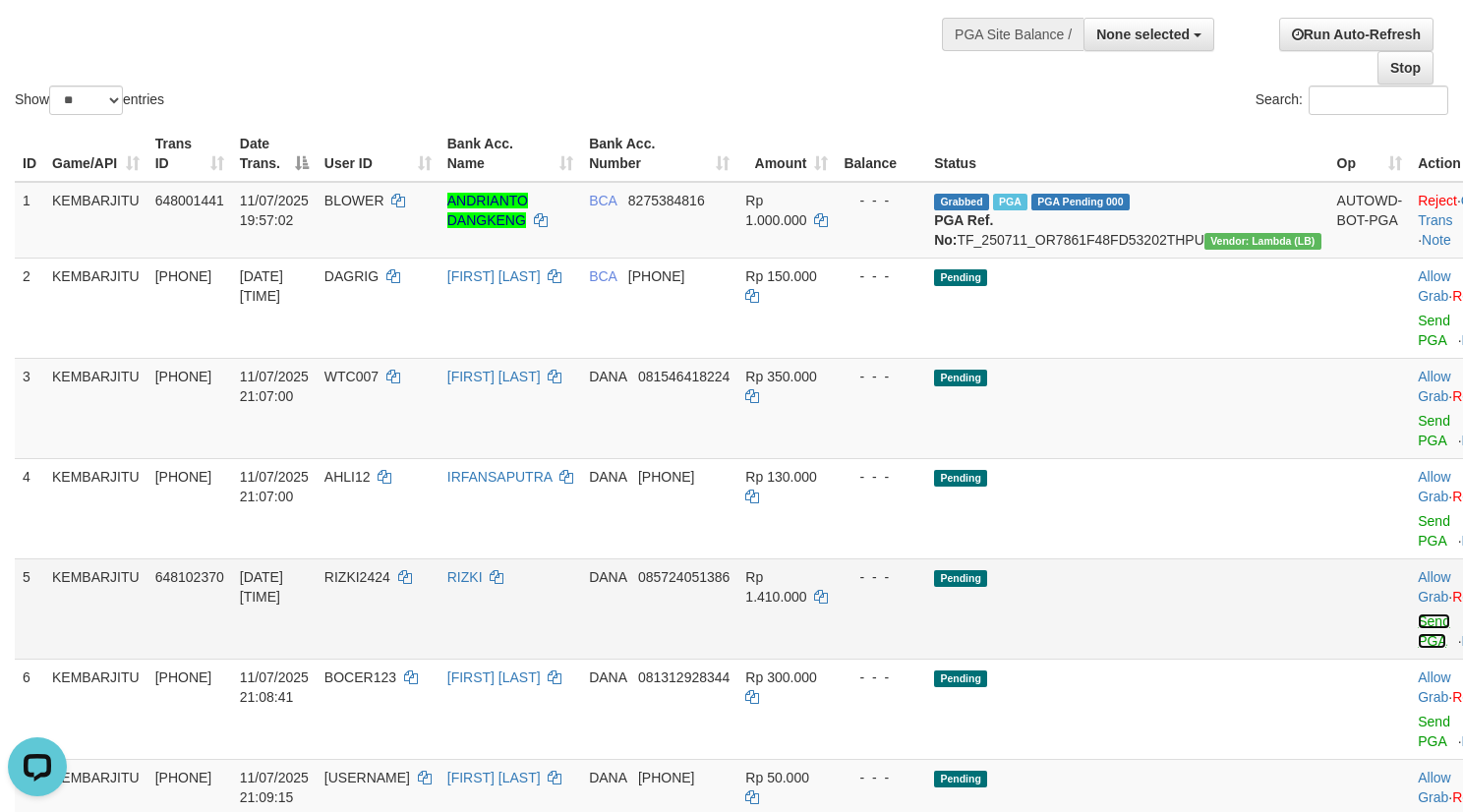 click on "Send PGA" at bounding box center [1434, 631] 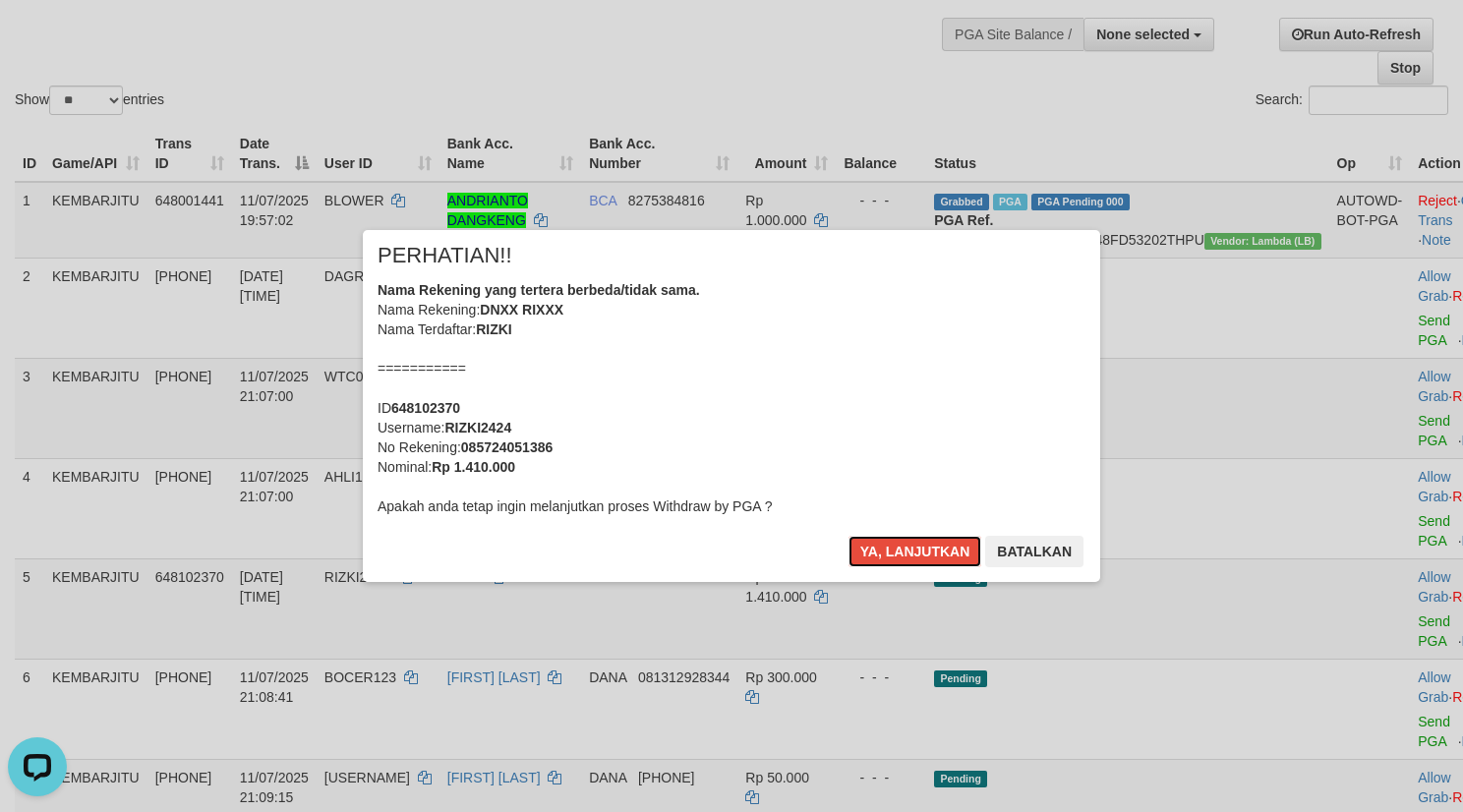 type 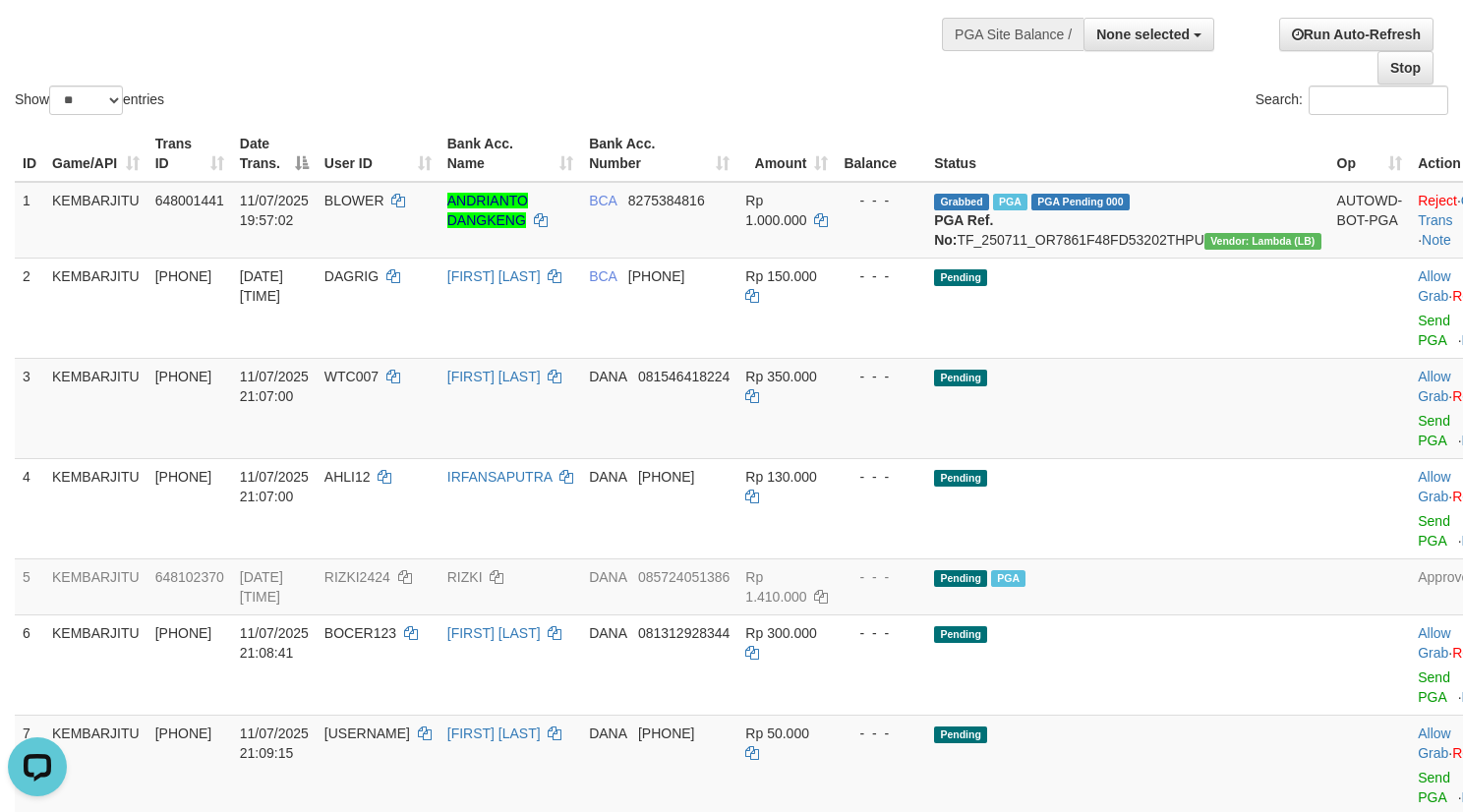 drag, startPoint x: 367, startPoint y: 36, endPoint x: 317, endPoint y: 38, distance: 50.04 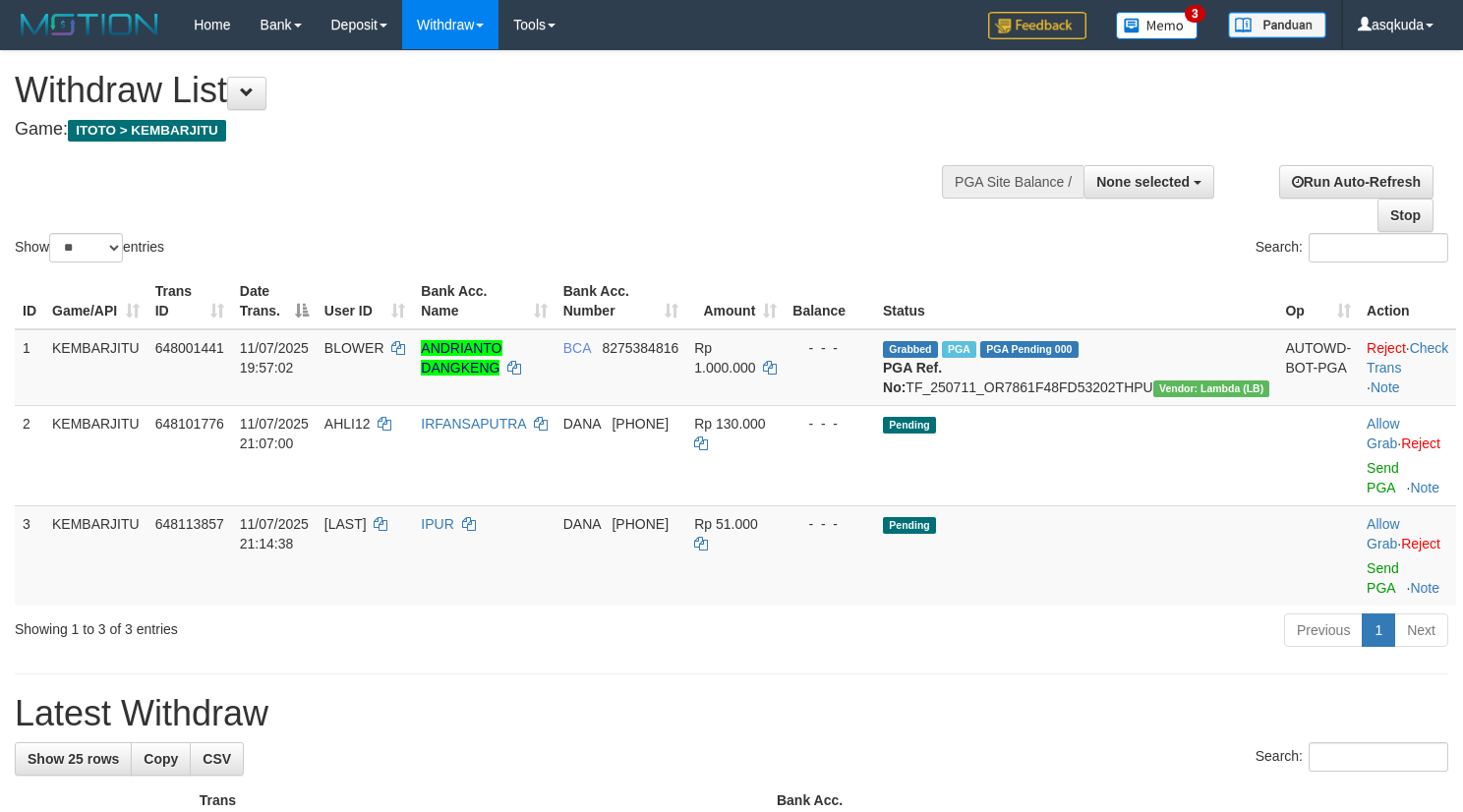 select 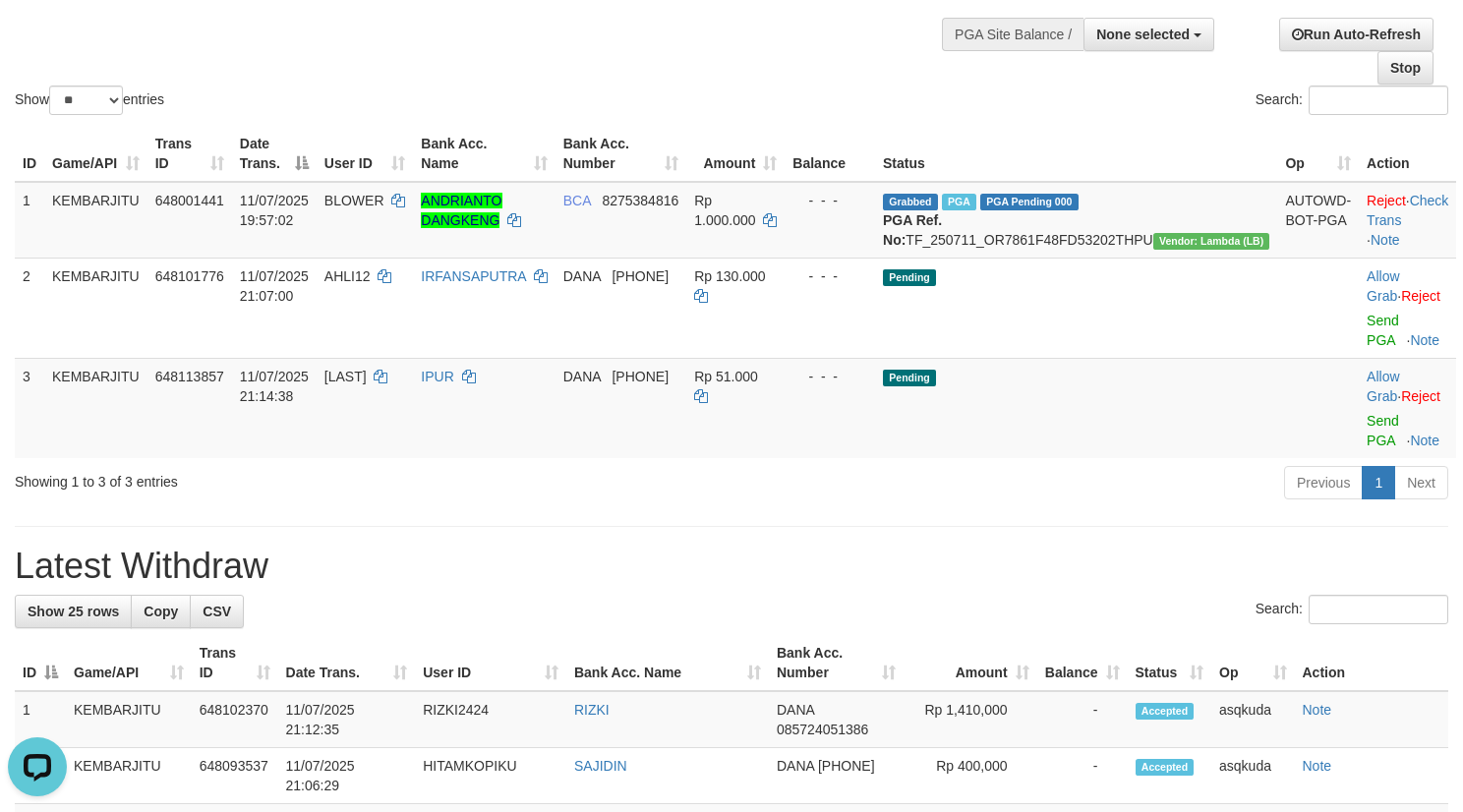 scroll, scrollTop: 0, scrollLeft: 0, axis: both 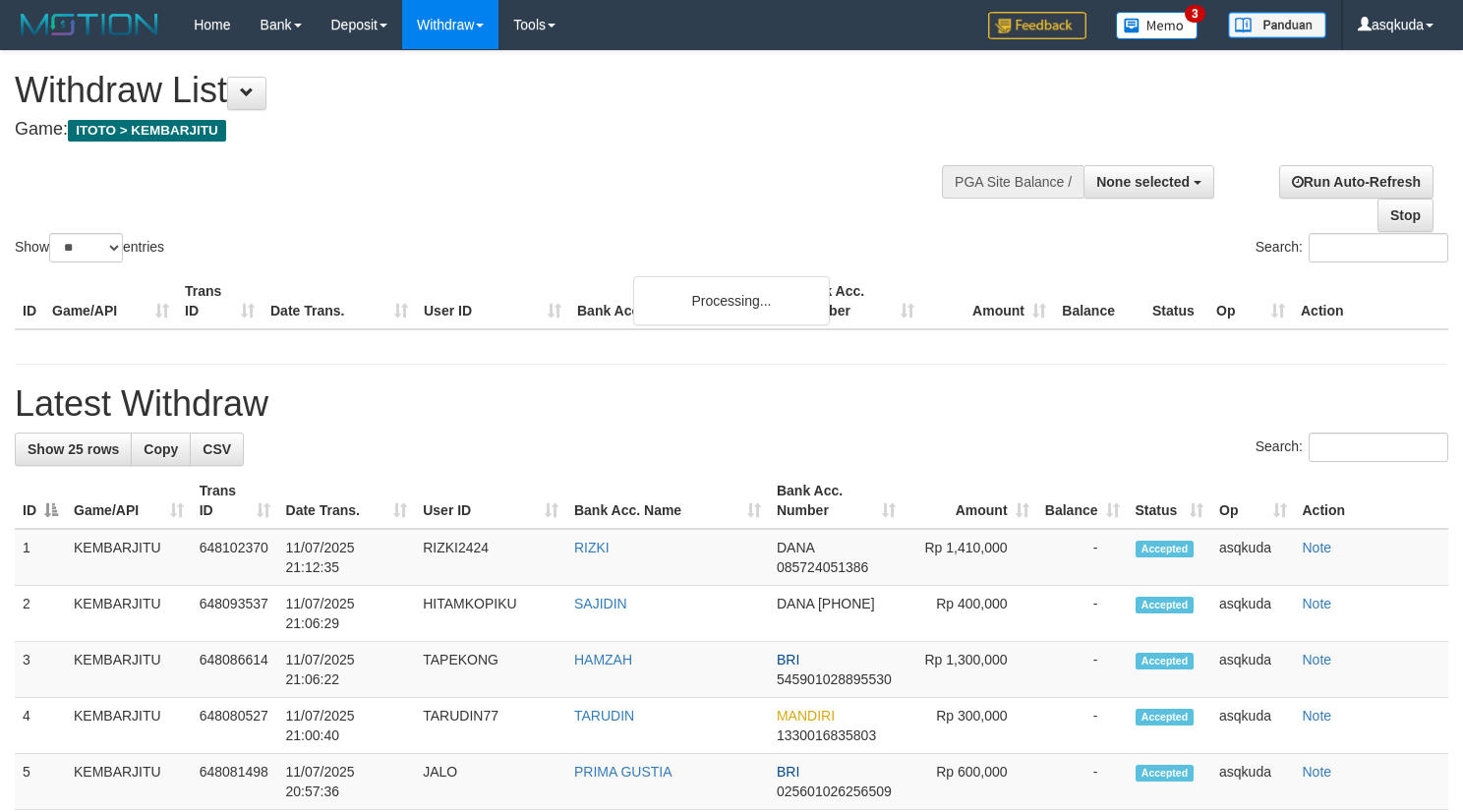 select 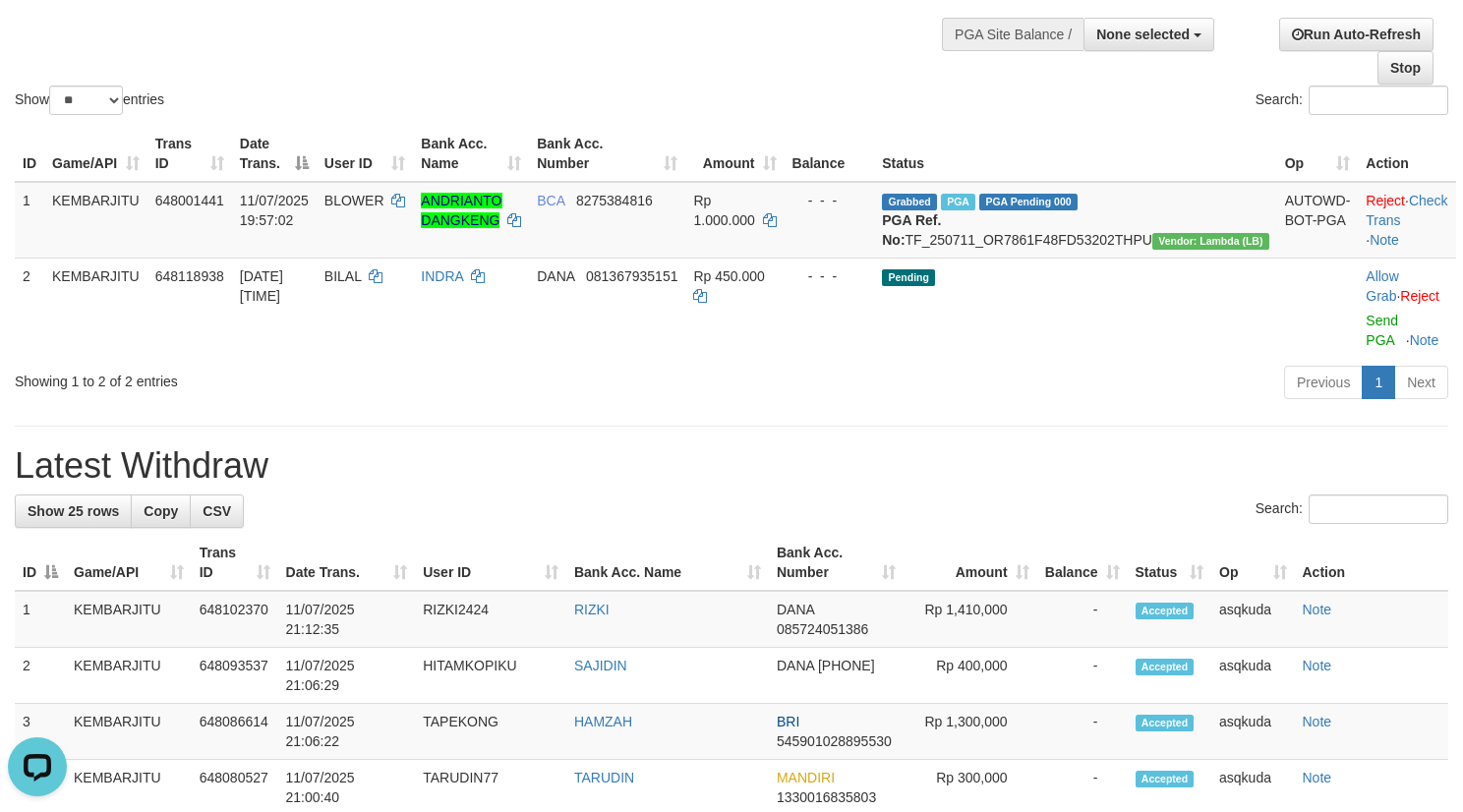 scroll, scrollTop: 0, scrollLeft: 0, axis: both 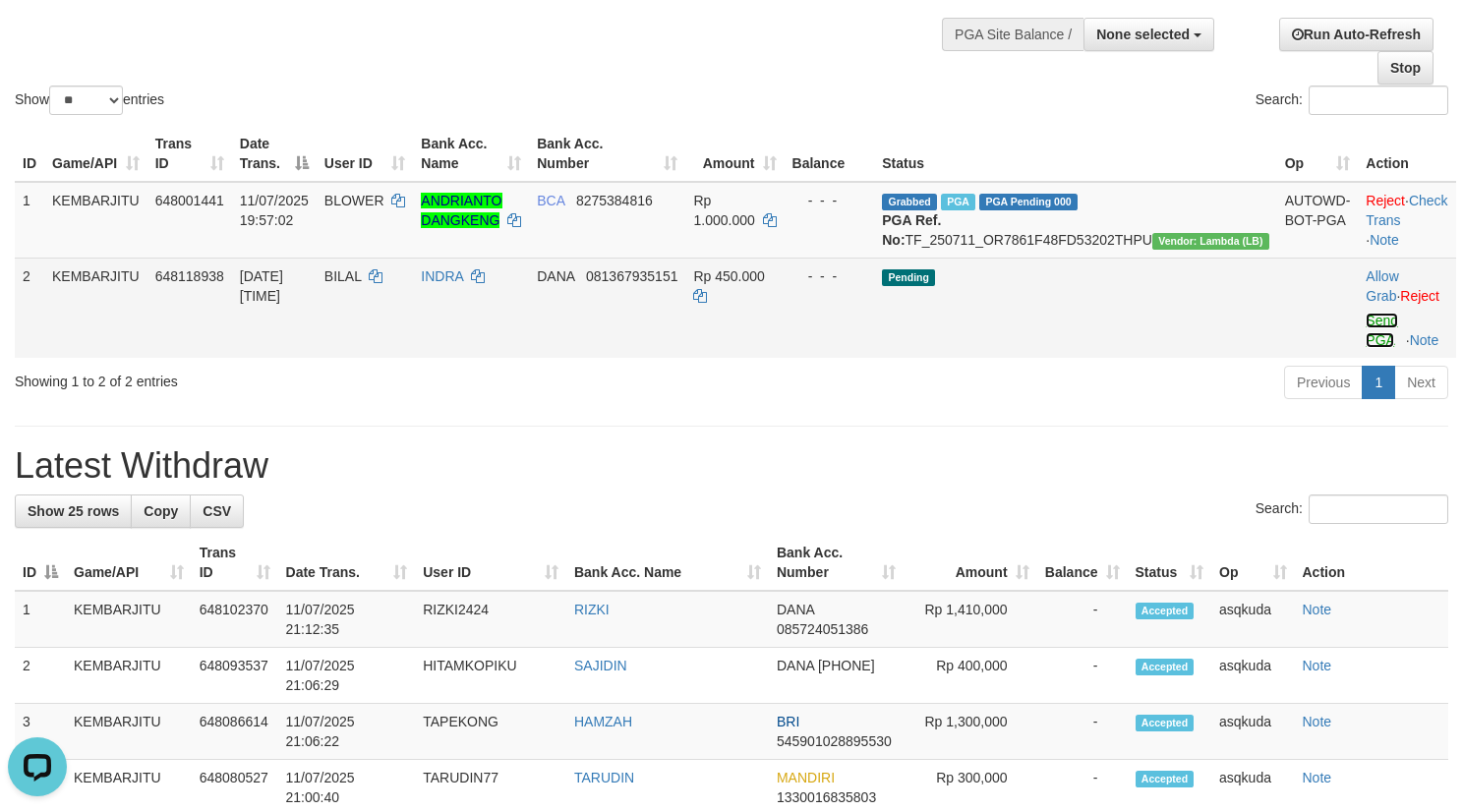 click on "Send PGA" at bounding box center (1381, 330) 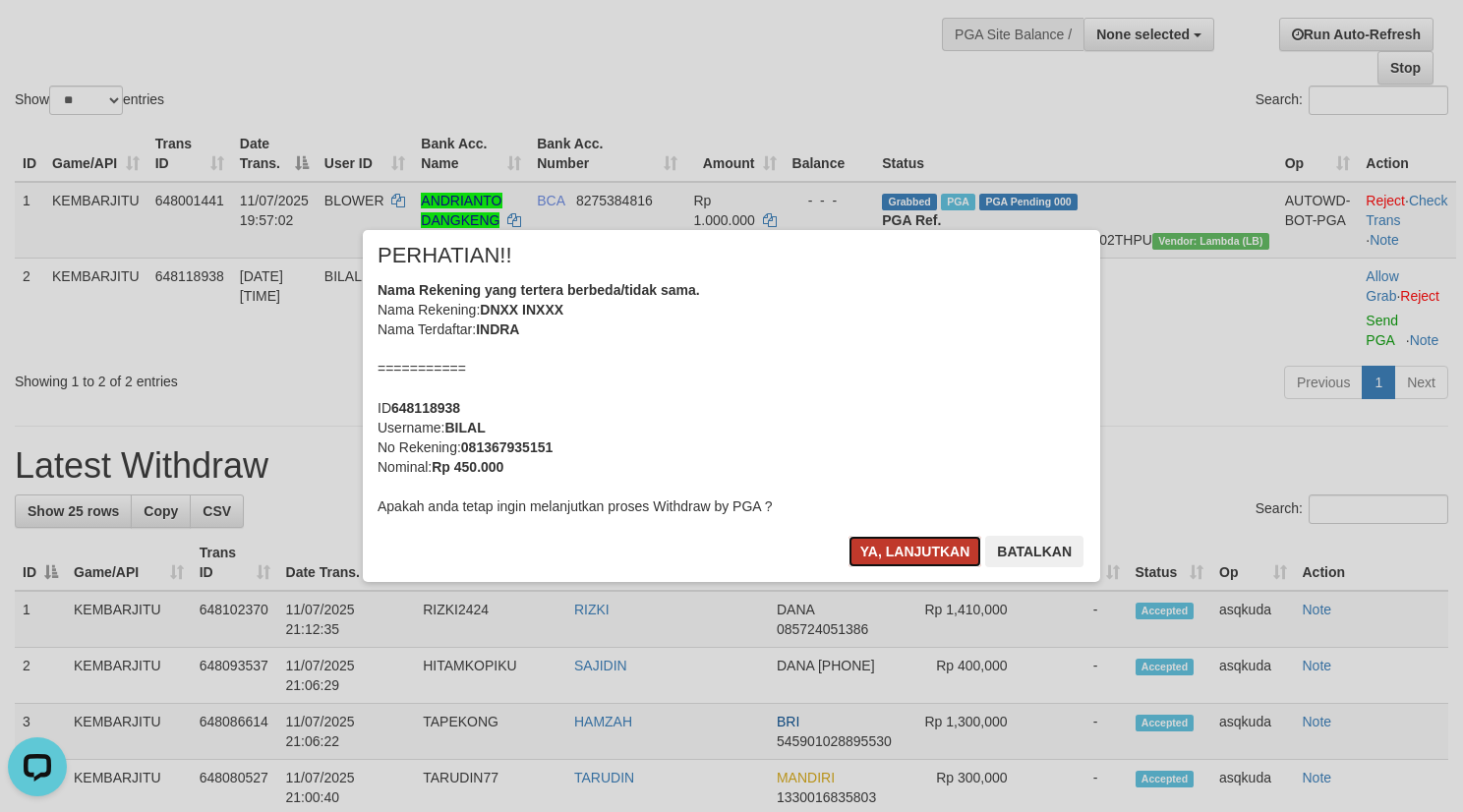 click on "Ya, lanjutkan" at bounding box center [915, 551] 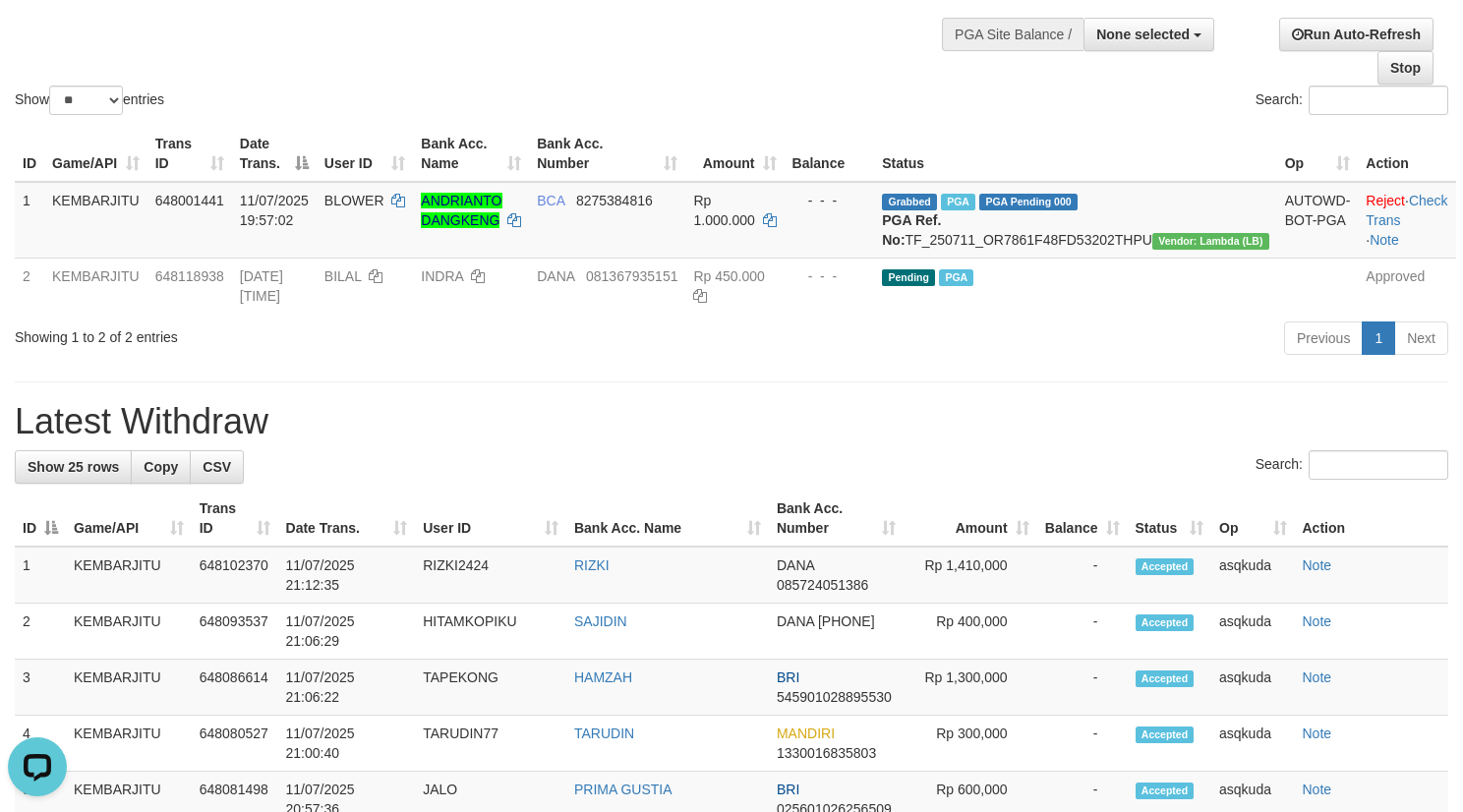 click on "Show  ** ** ** ***  entries" at bounding box center (366, 102) 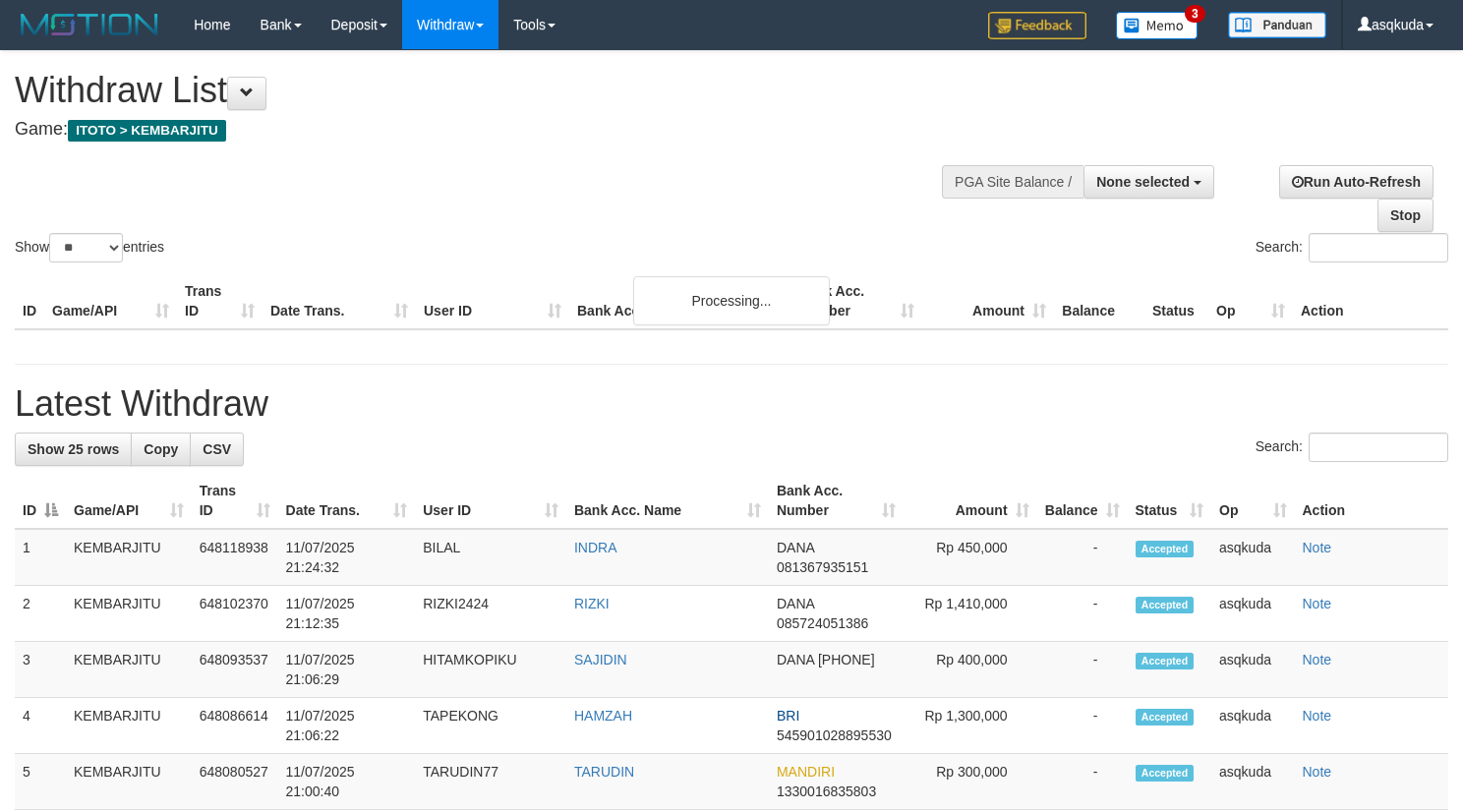 select 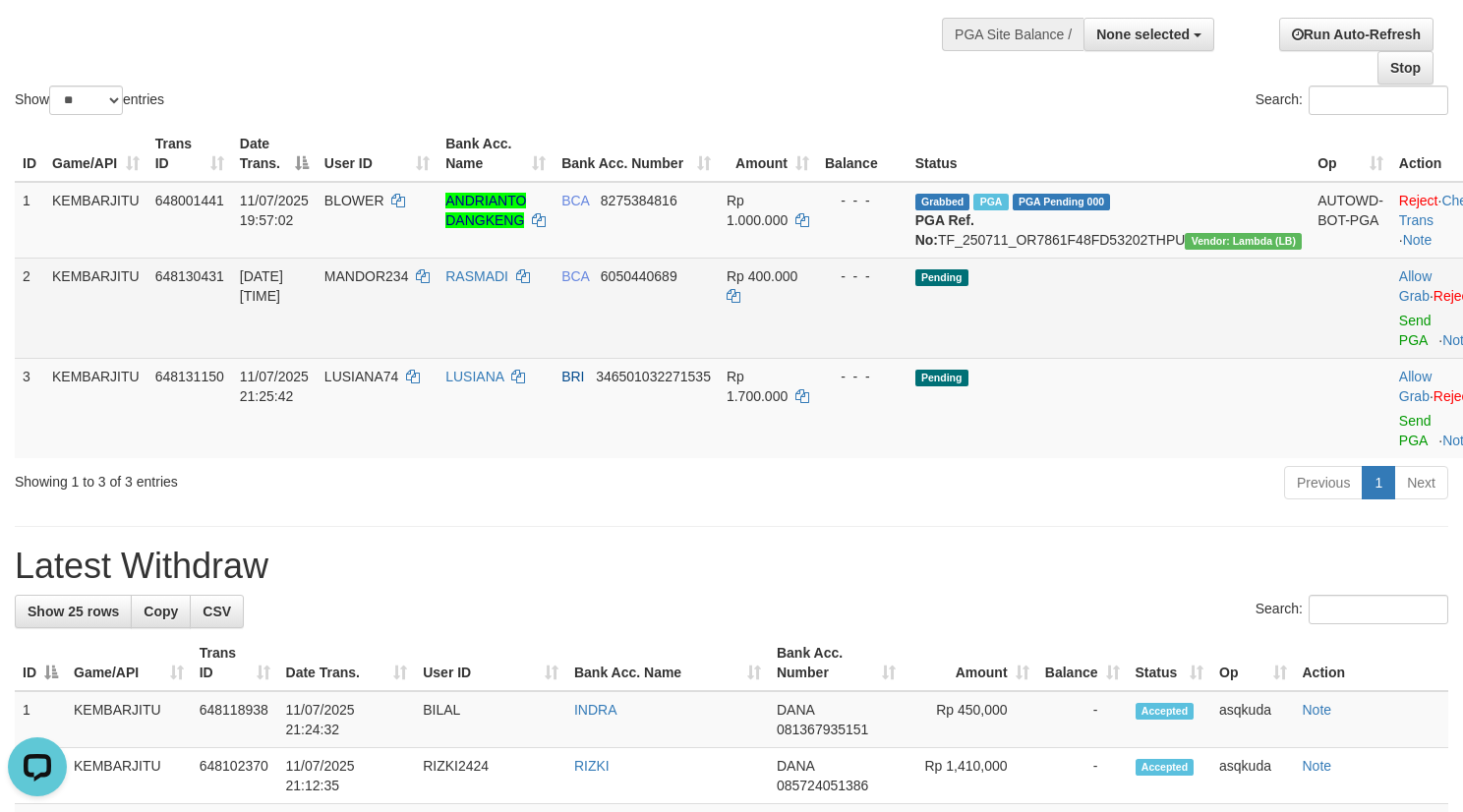 scroll, scrollTop: 0, scrollLeft: 0, axis: both 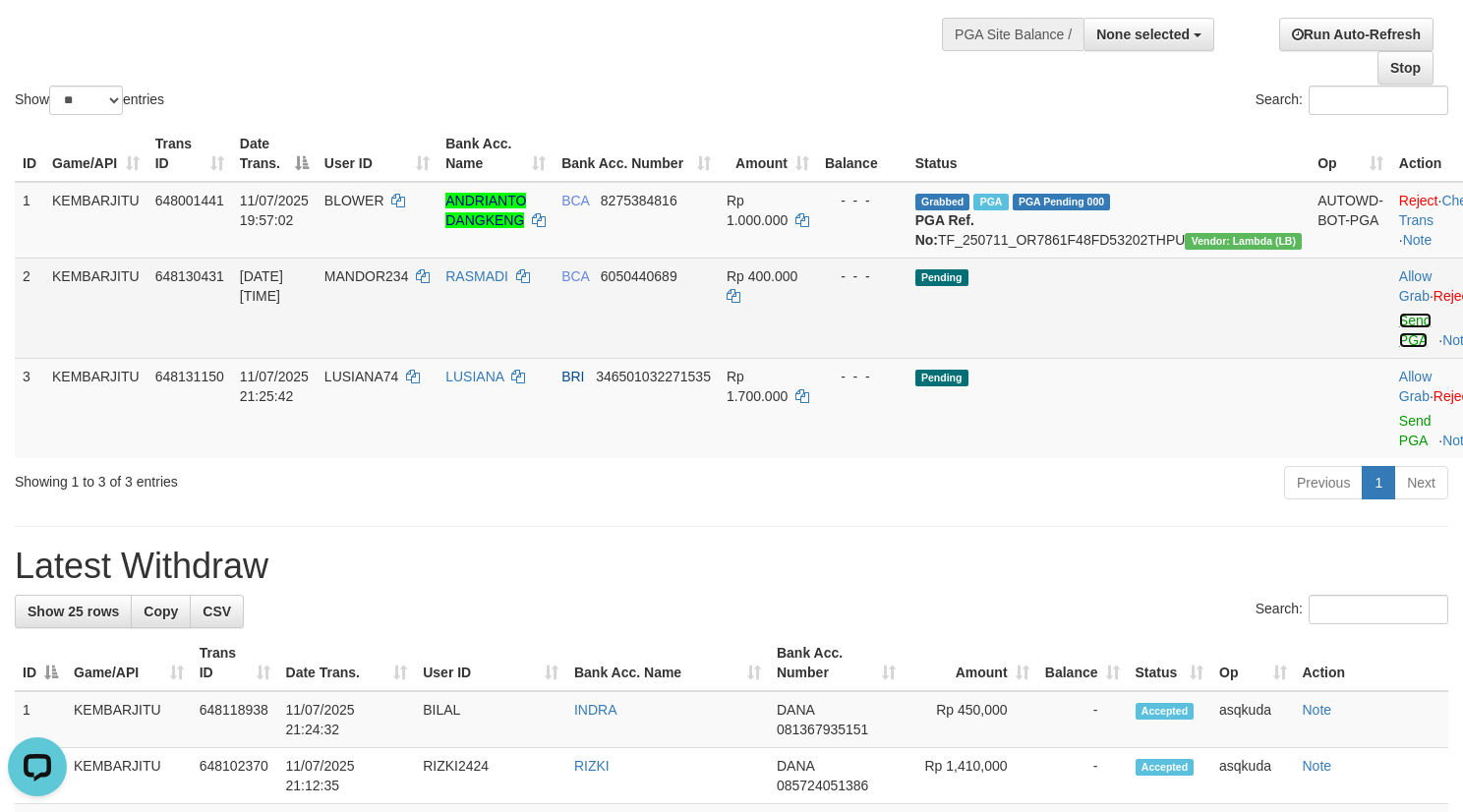 click on "Send PGA" at bounding box center (1415, 330) 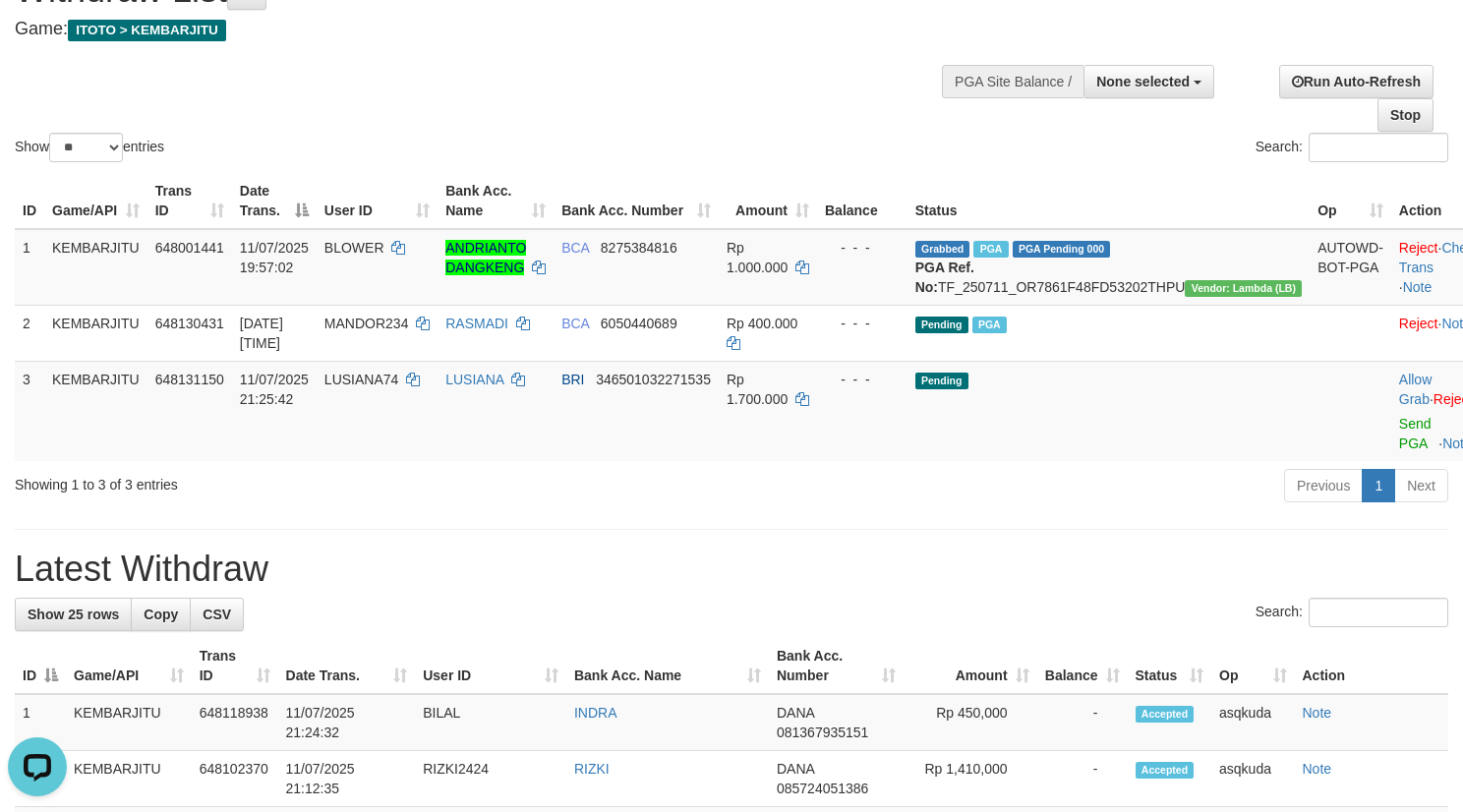 scroll, scrollTop: 0, scrollLeft: 0, axis: both 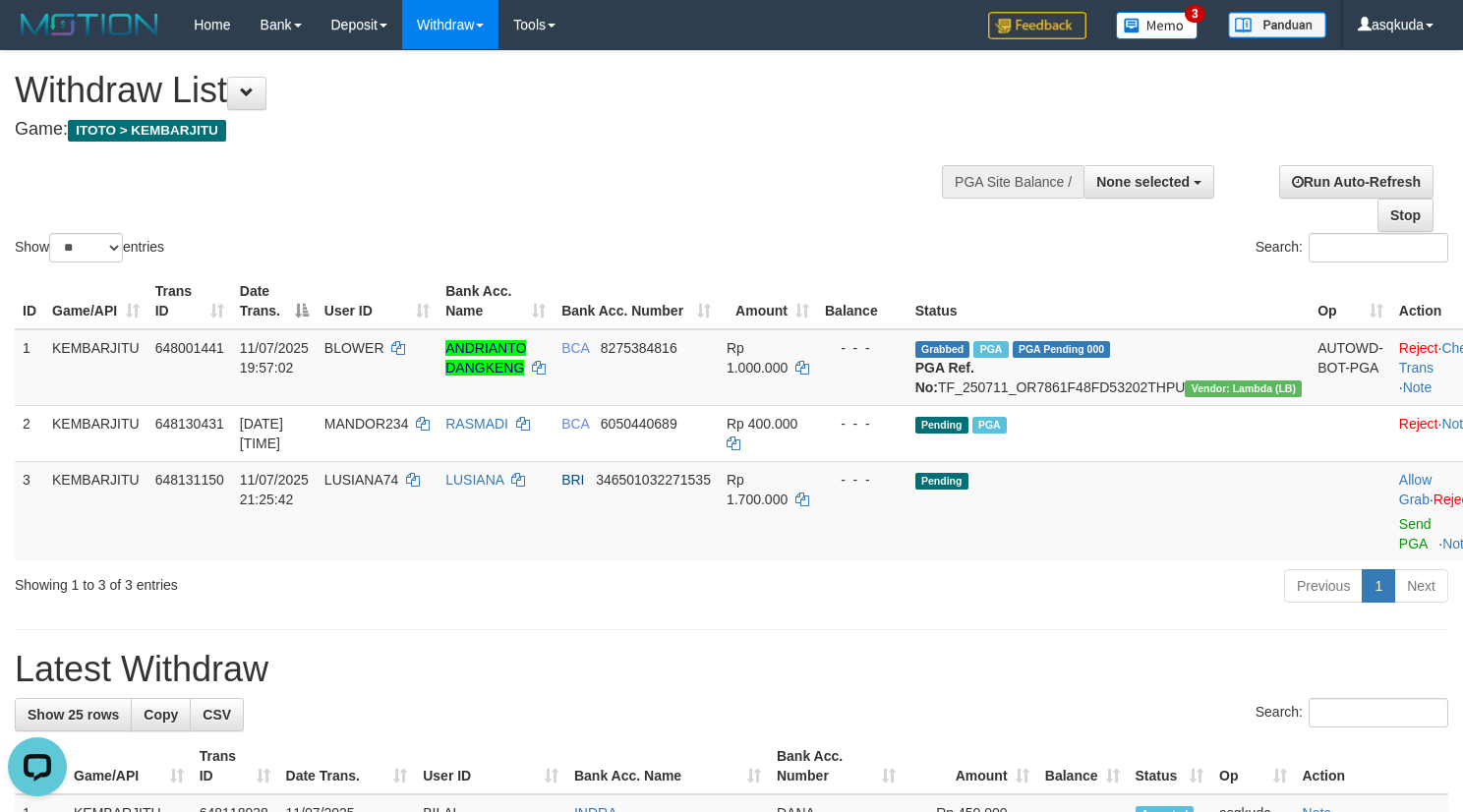 click on "Game:   ITOTO > KEMBARJITU" at bounding box center (485, 130) 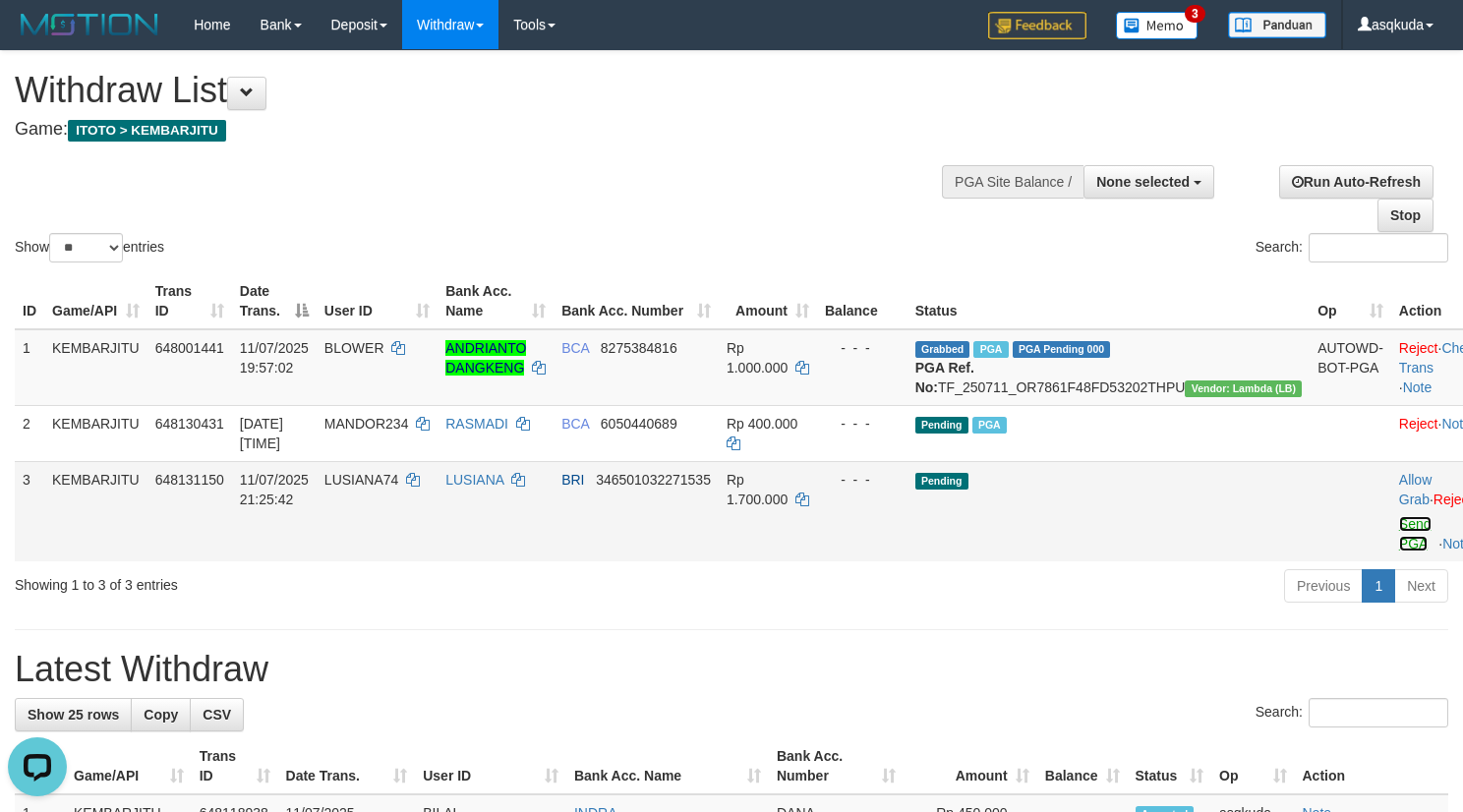 click on "Send PGA" at bounding box center (1415, 534) 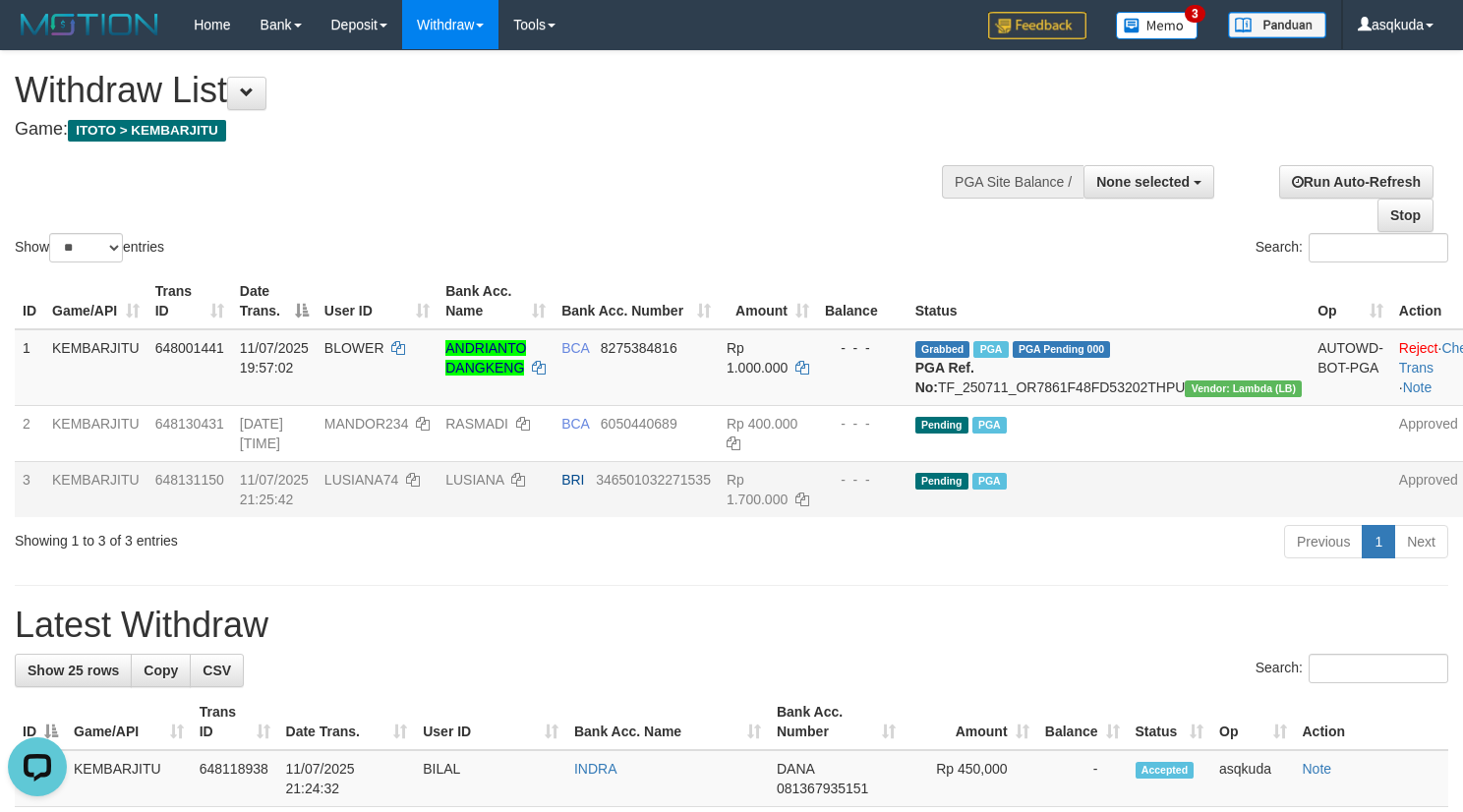 click on "Show  ** ** ** ***  entries Search:" at bounding box center [732, 158] 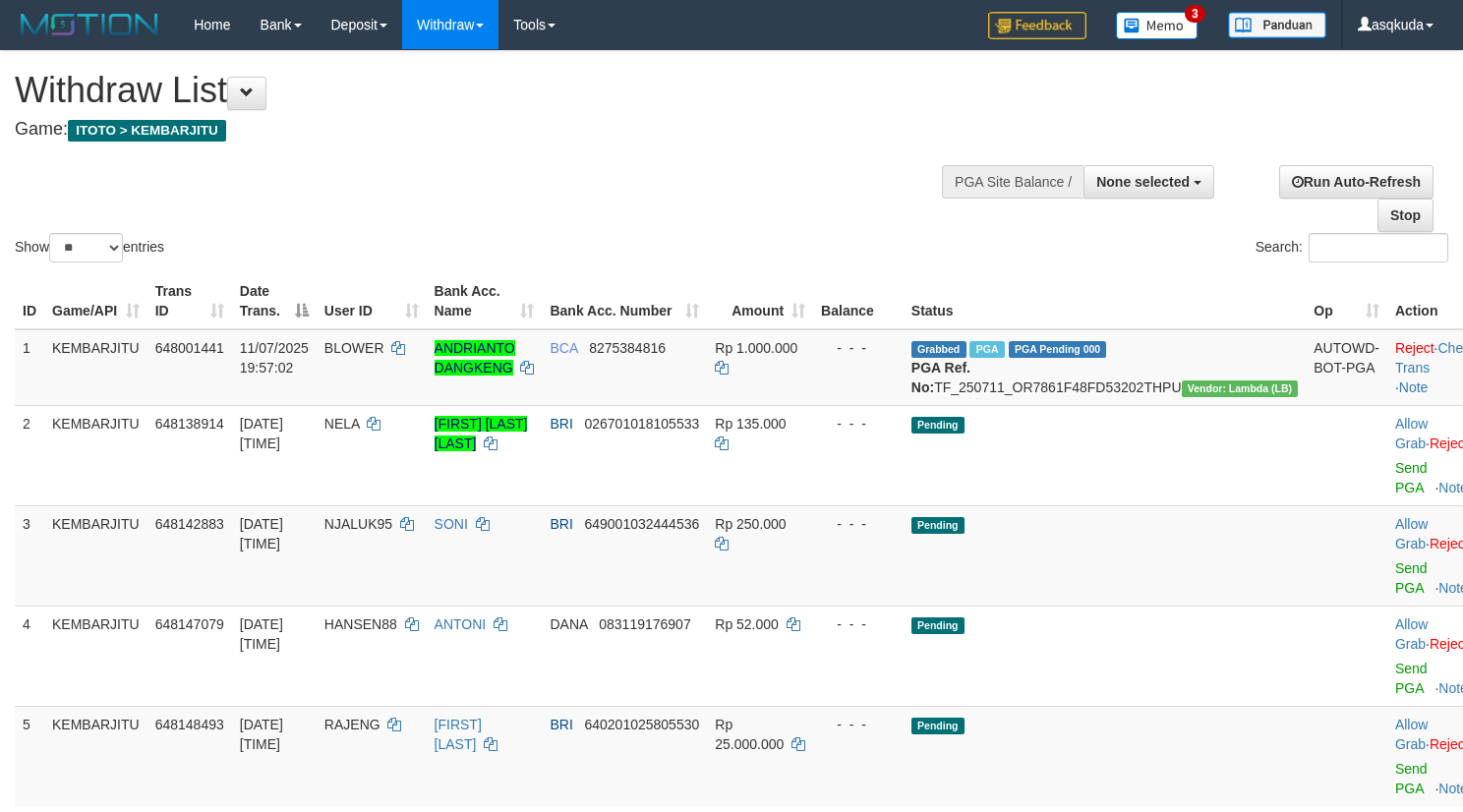 select 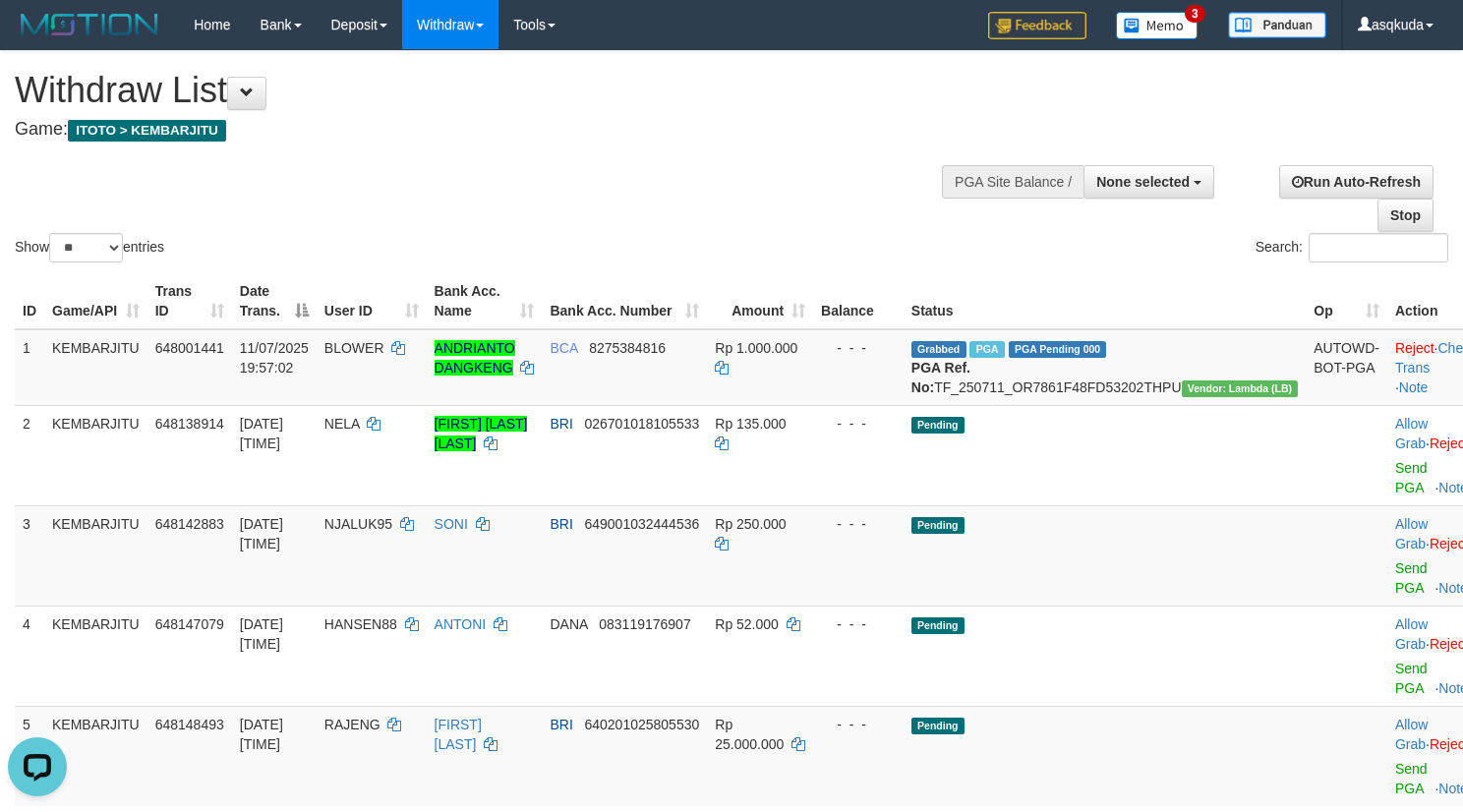scroll, scrollTop: 0, scrollLeft: 0, axis: both 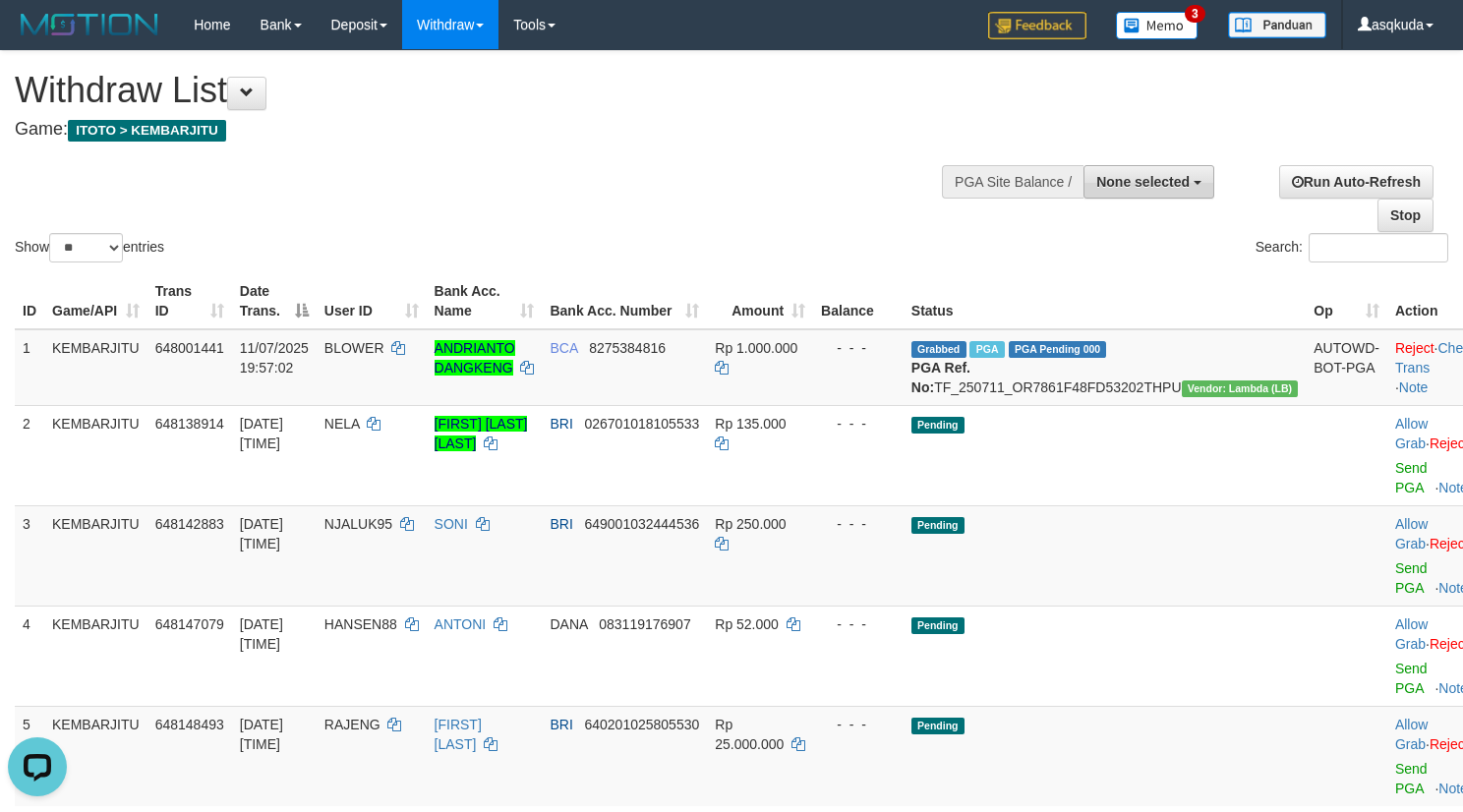 click on "None selected" at bounding box center [1142, 182] 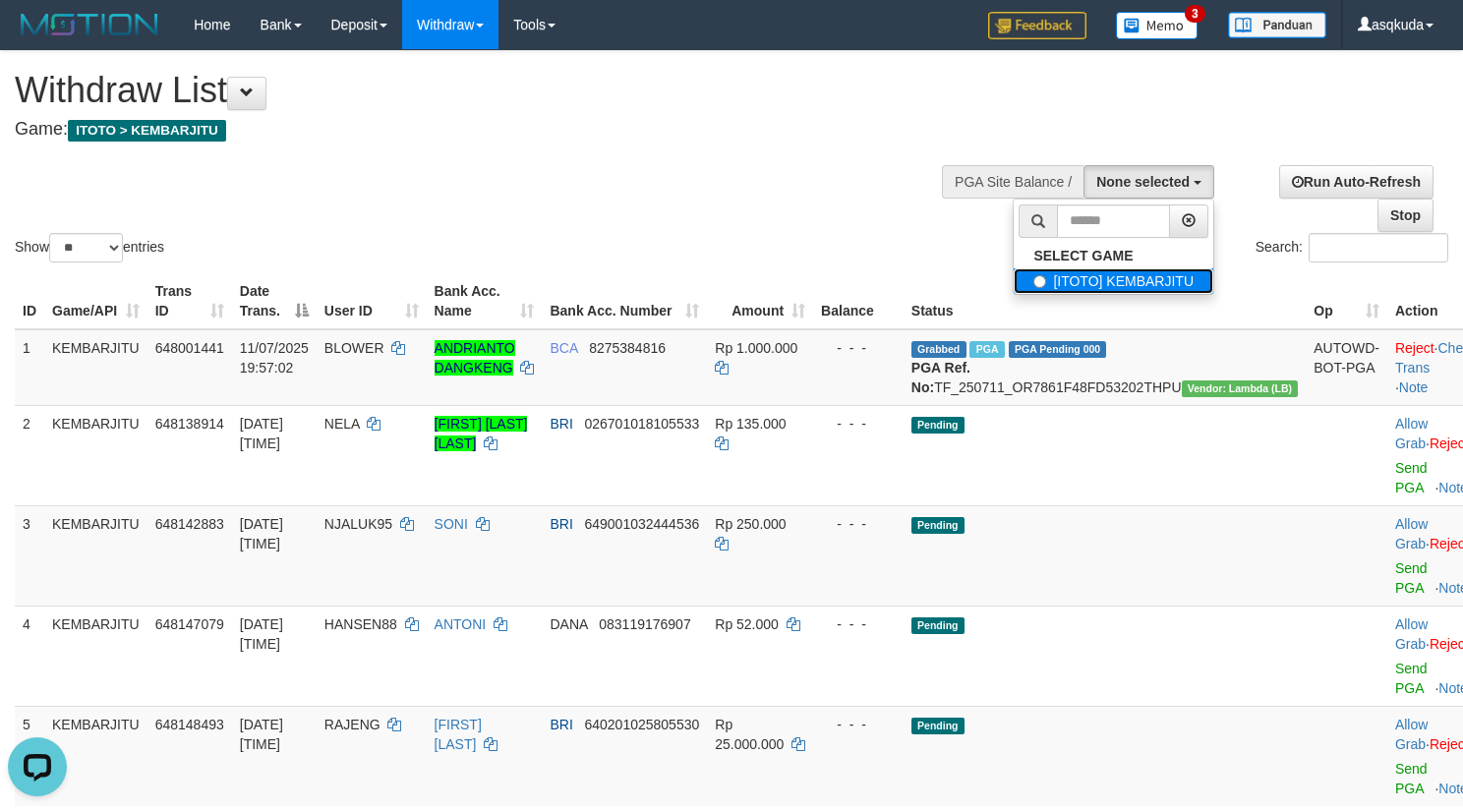 click on "[ITOTO] KEMBARJITU" at bounding box center [1113, 281] 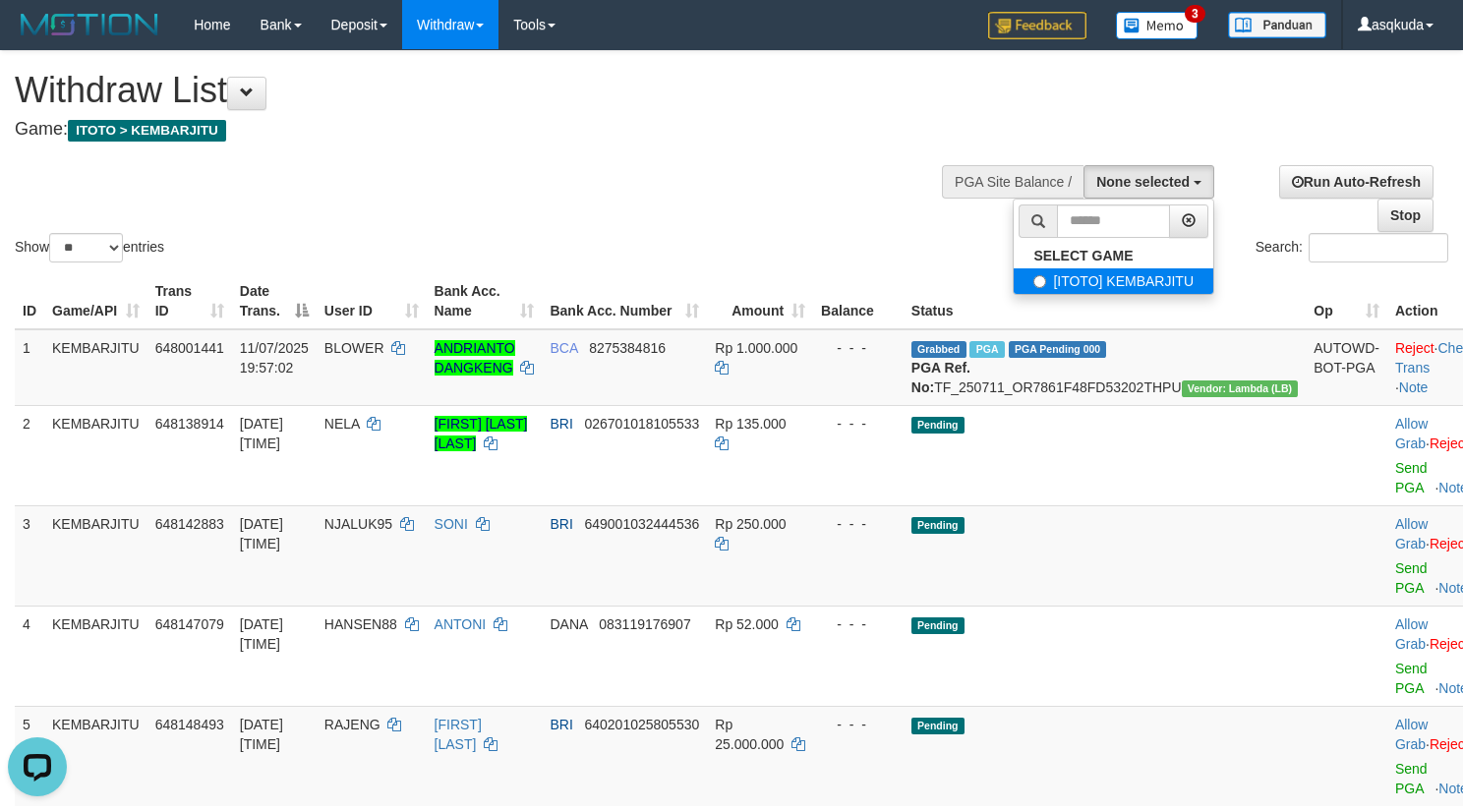 select on "***" 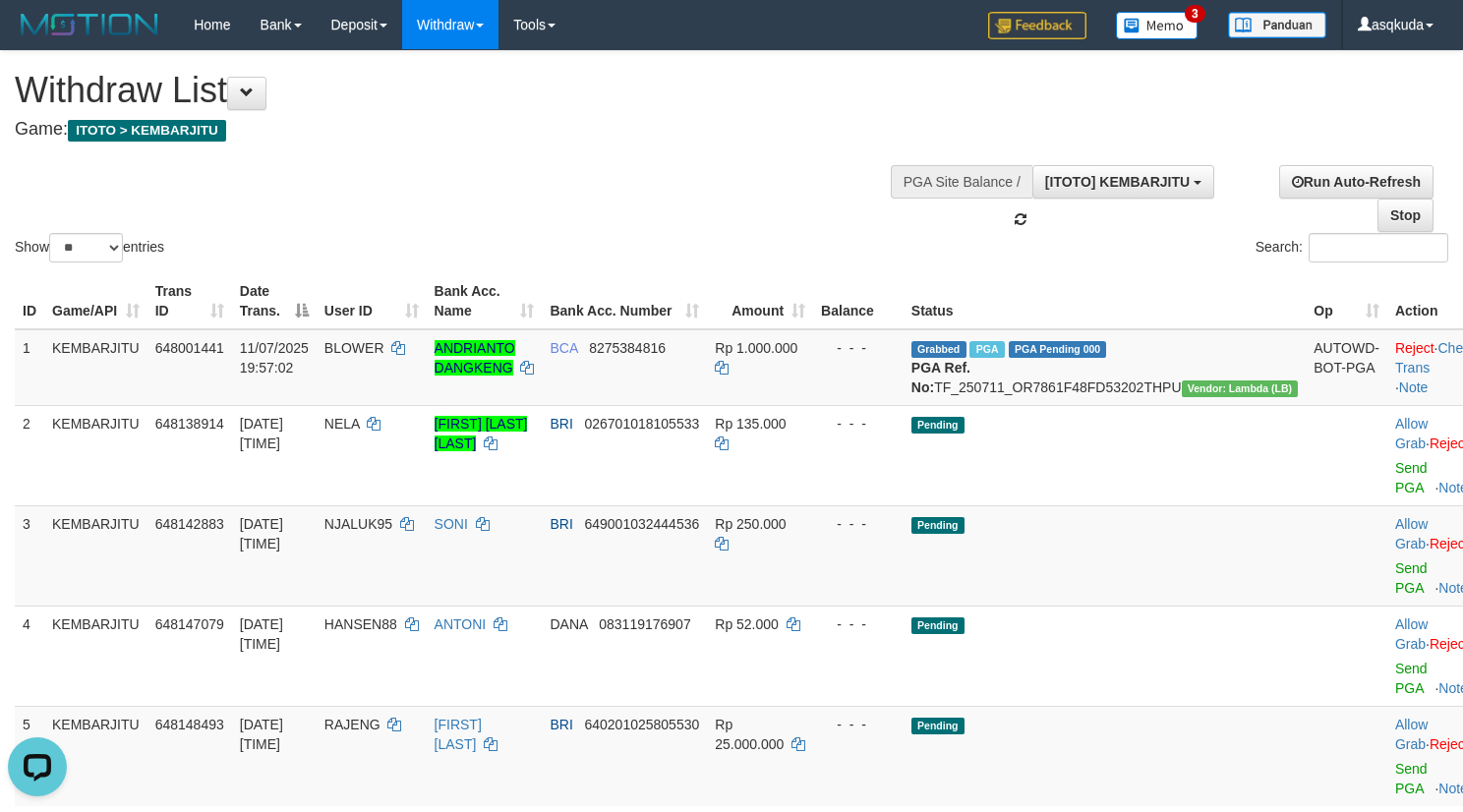 scroll, scrollTop: 18, scrollLeft: 0, axis: vertical 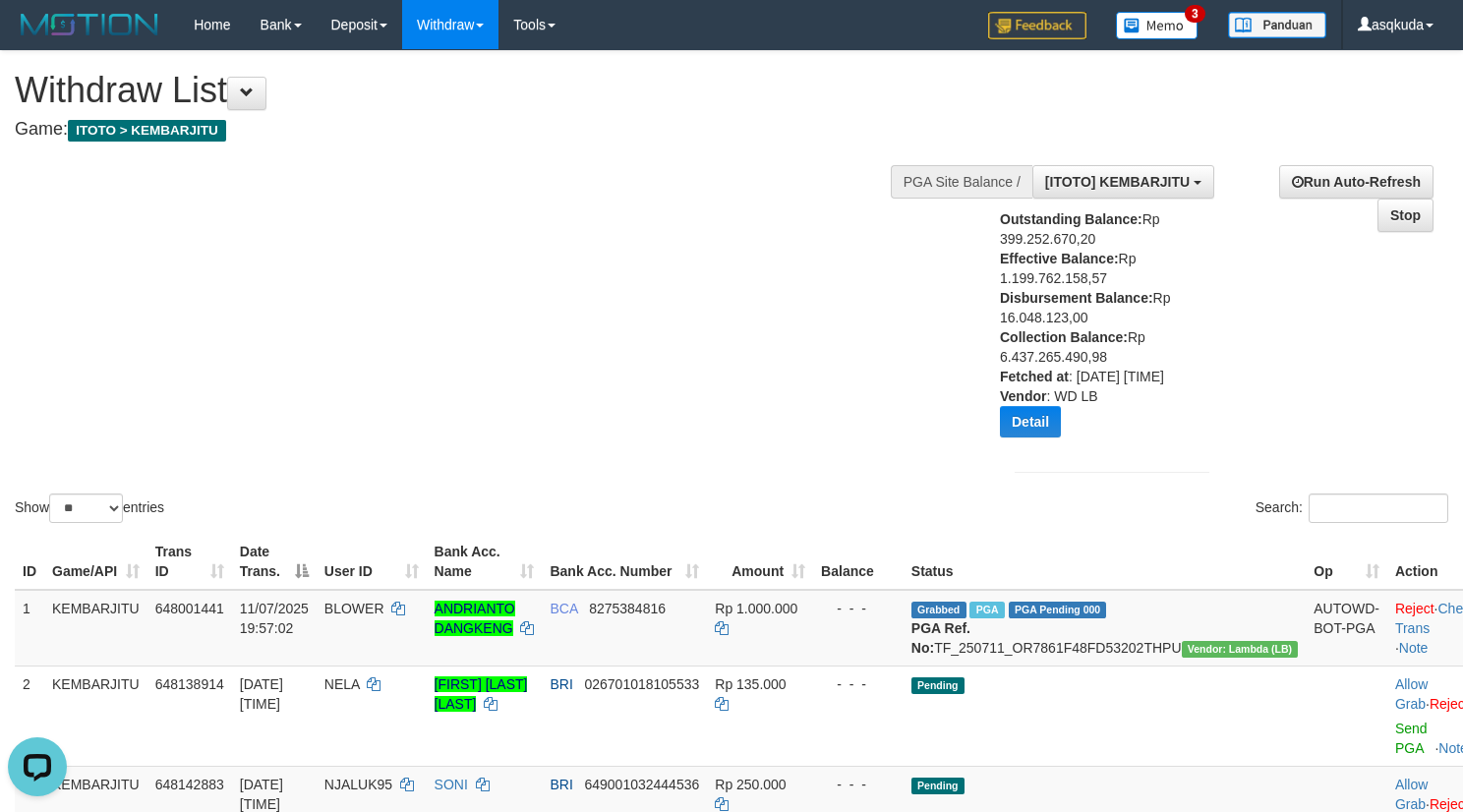 click on "Show  ** ** ** ***  entries Search:" at bounding box center (732, 289) 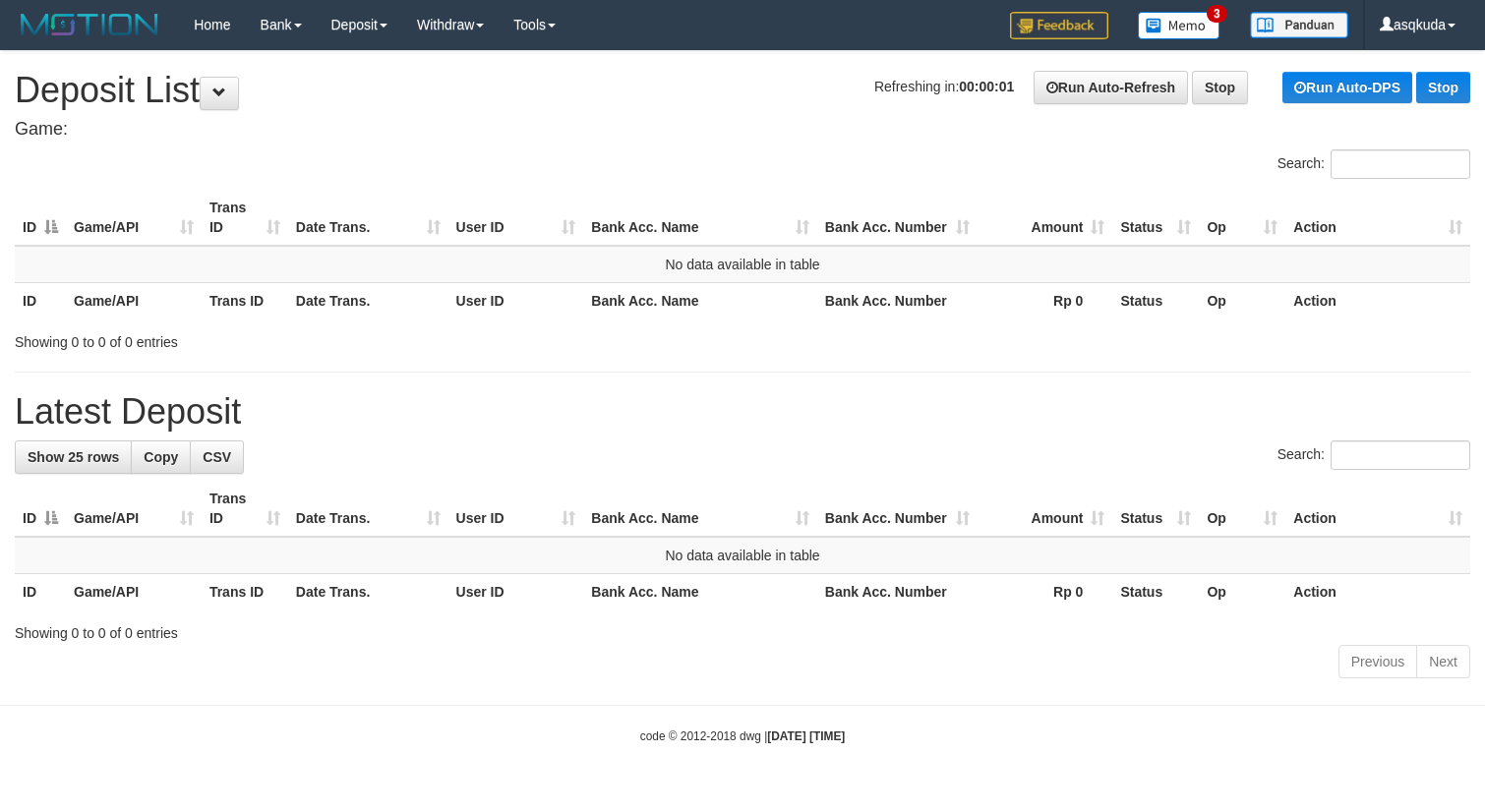 scroll, scrollTop: 0, scrollLeft: 0, axis: both 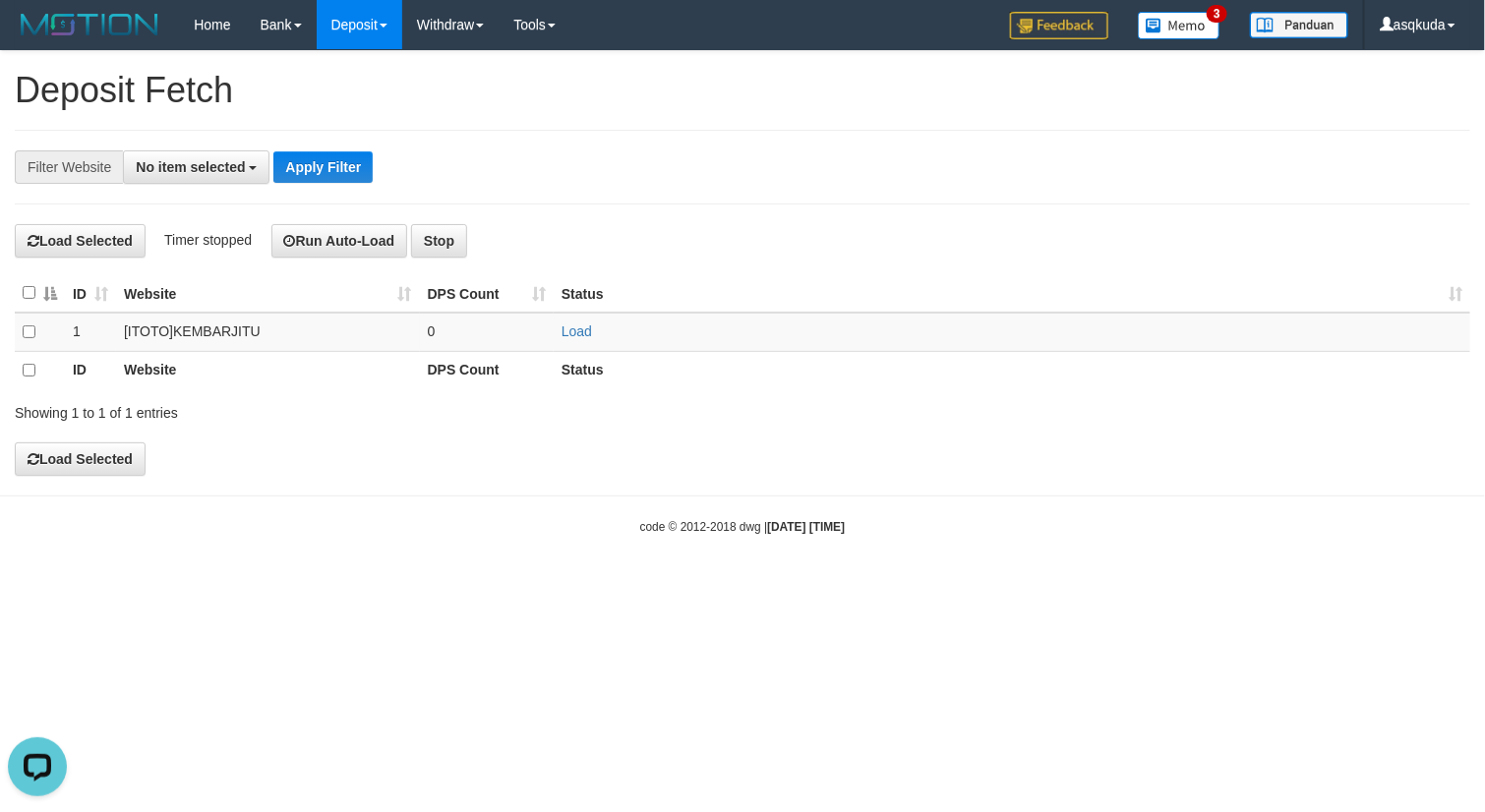click at bounding box center (39, 293) 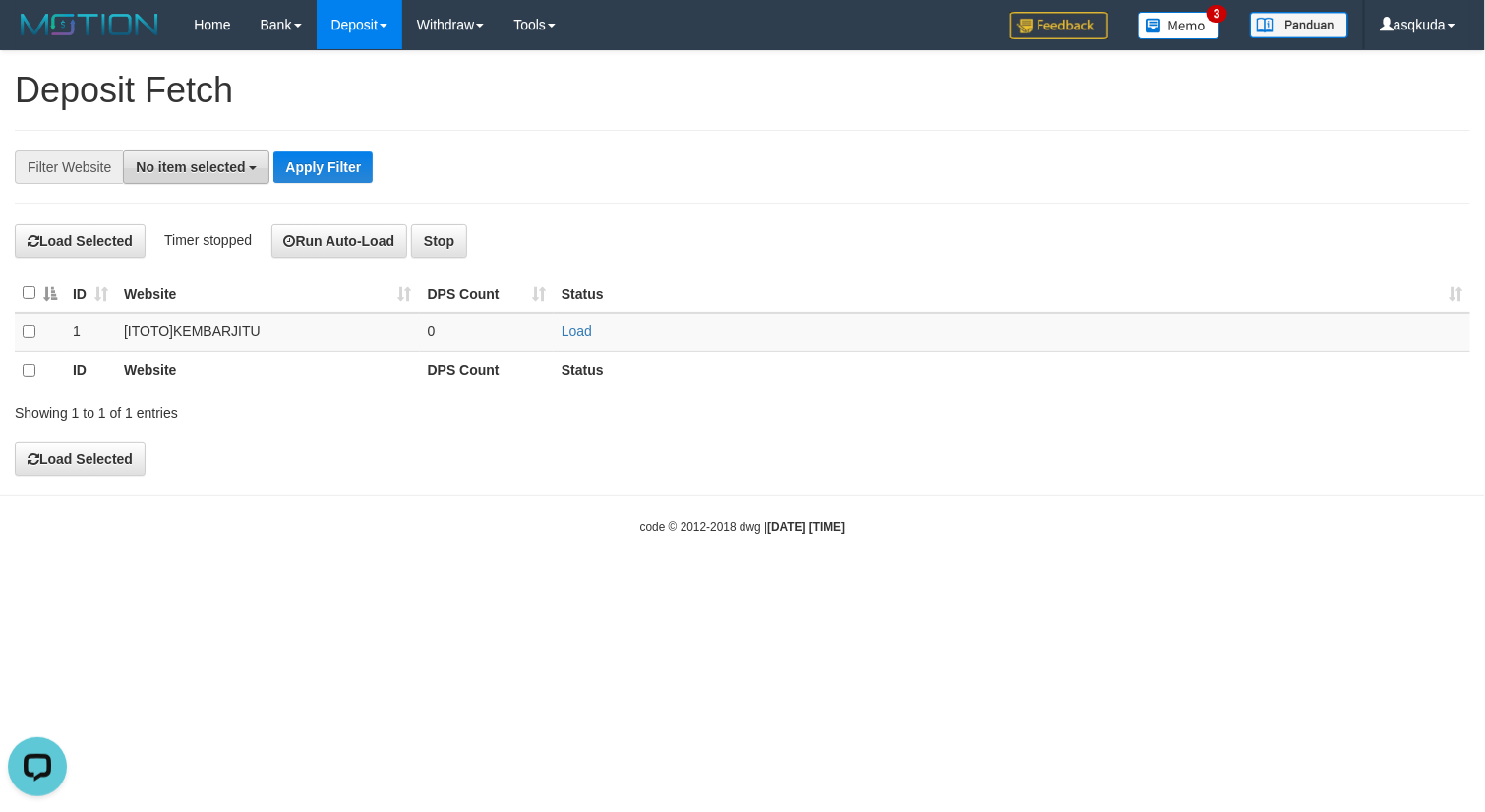 click on "No item selected" at bounding box center (196, 167) 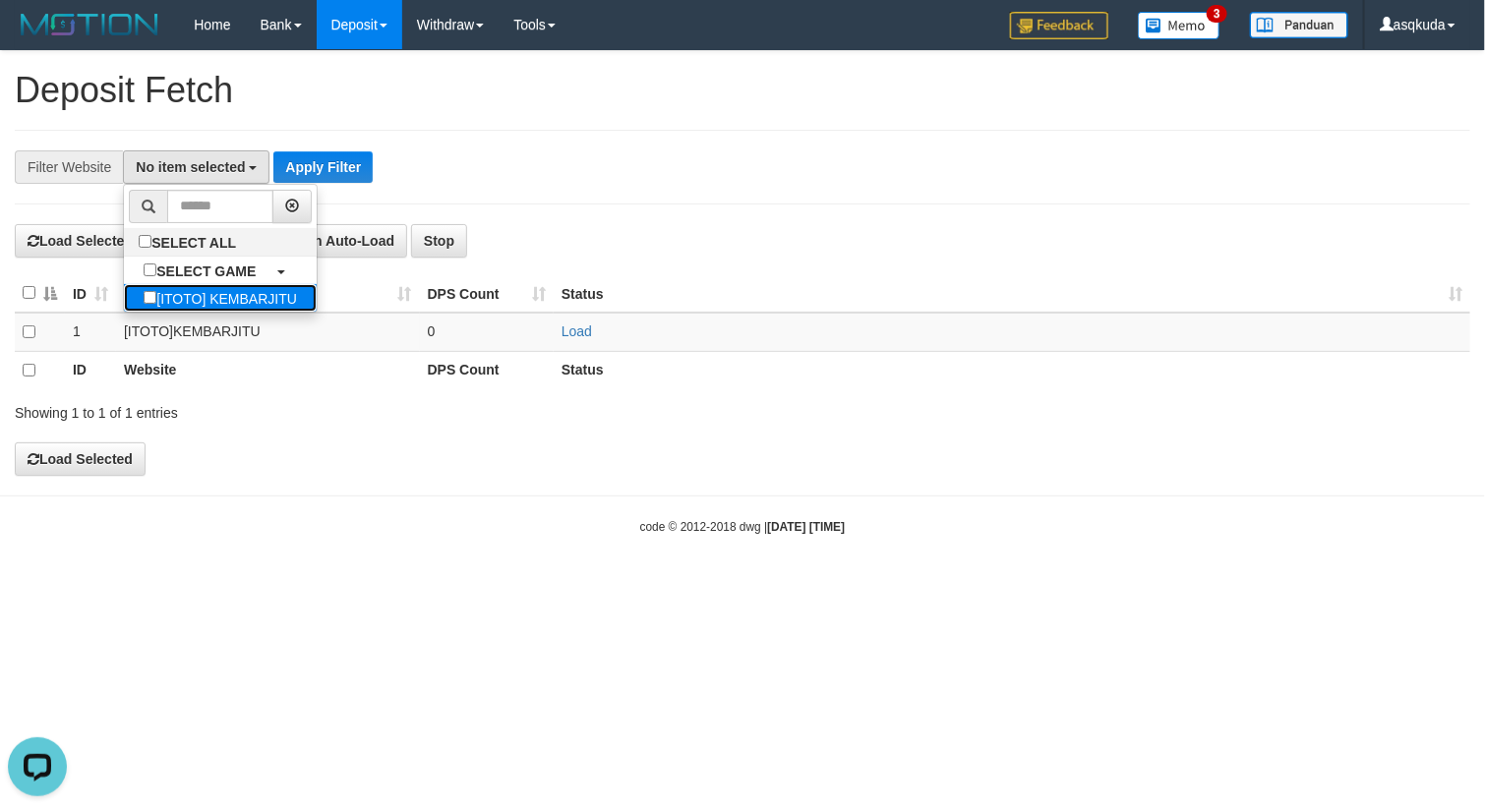 click on "[ITOTO] KEMBARJITU" at bounding box center (220, 298) 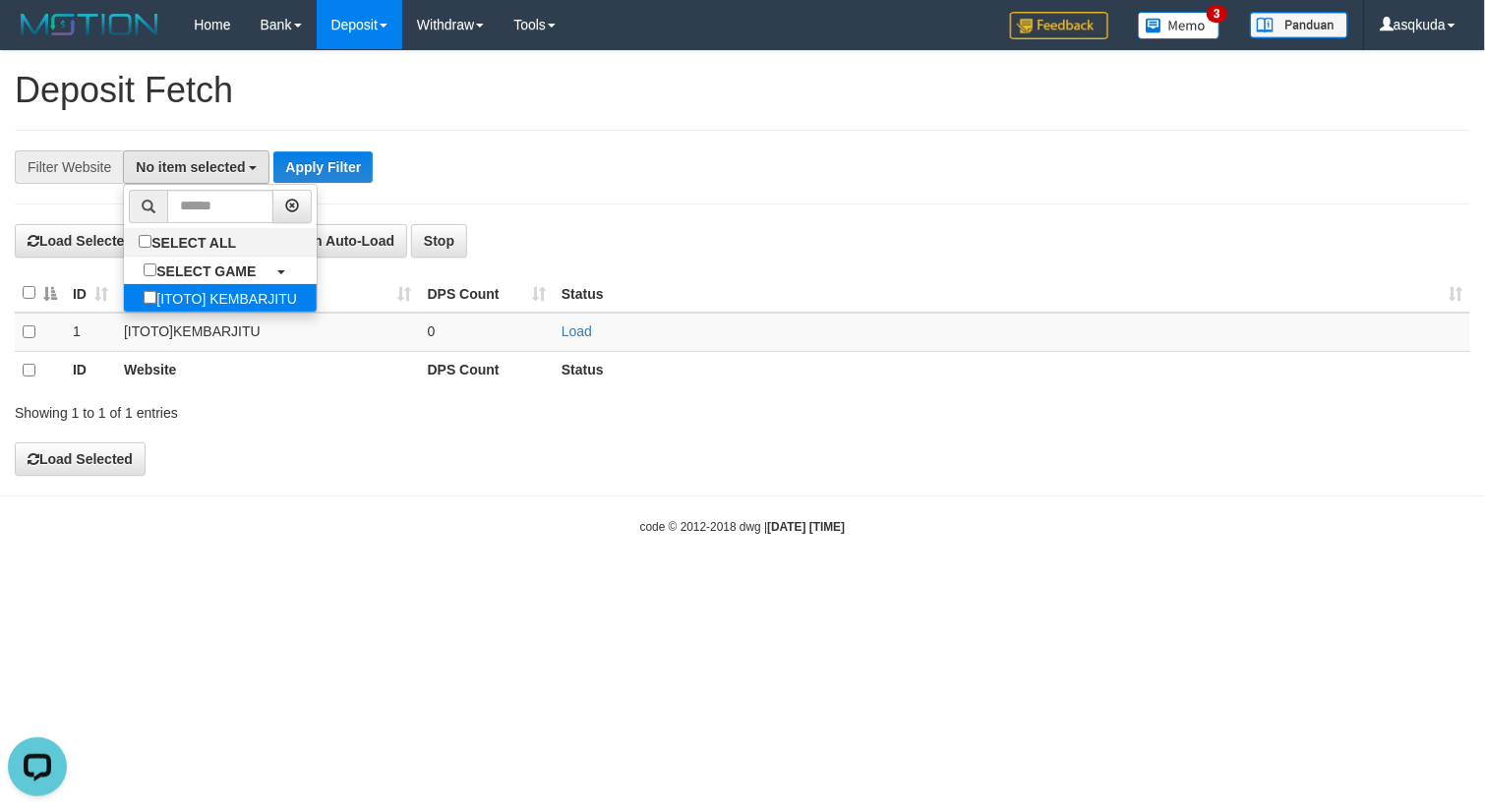 select on "***" 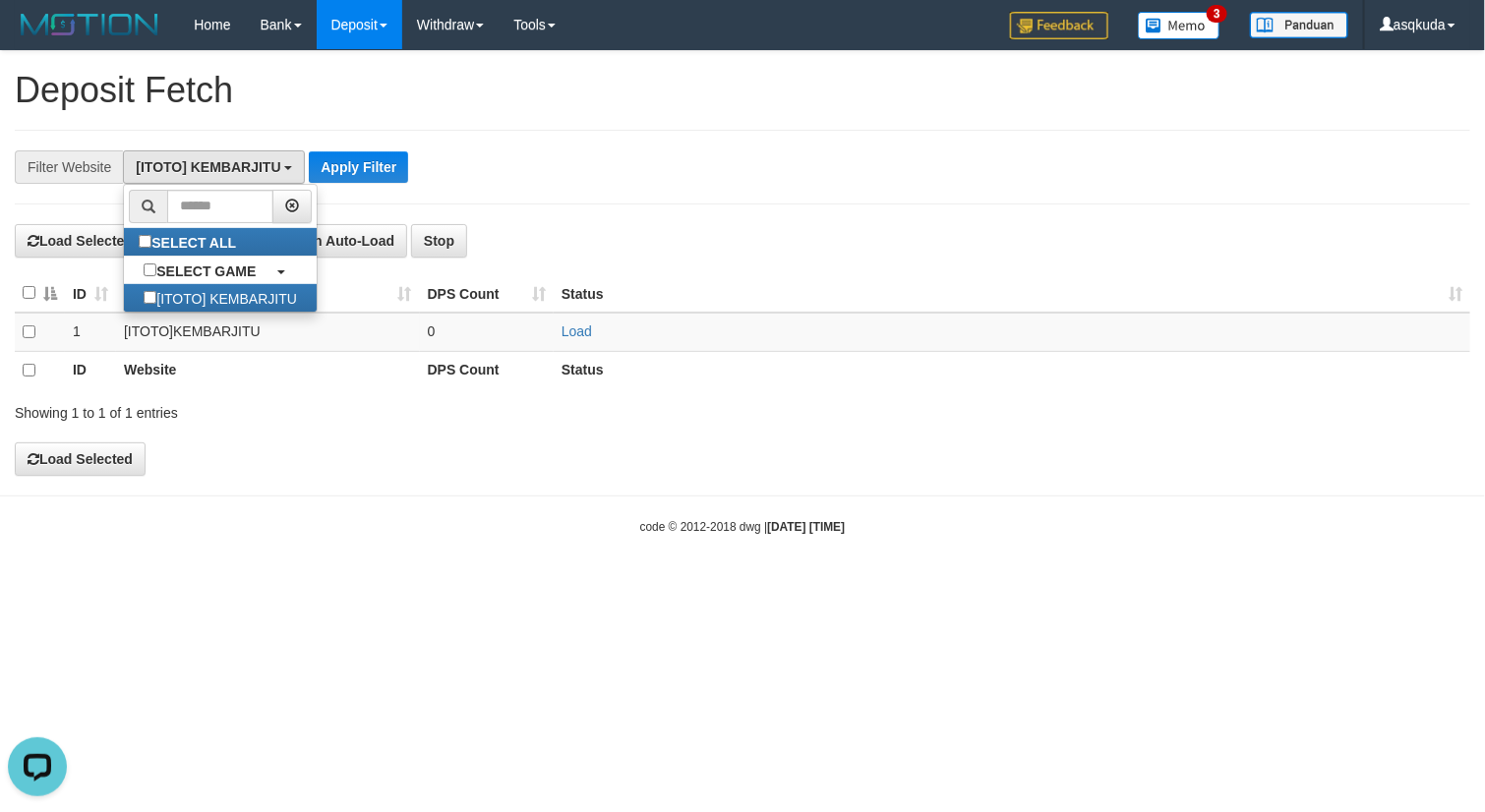scroll, scrollTop: 18, scrollLeft: 0, axis: vertical 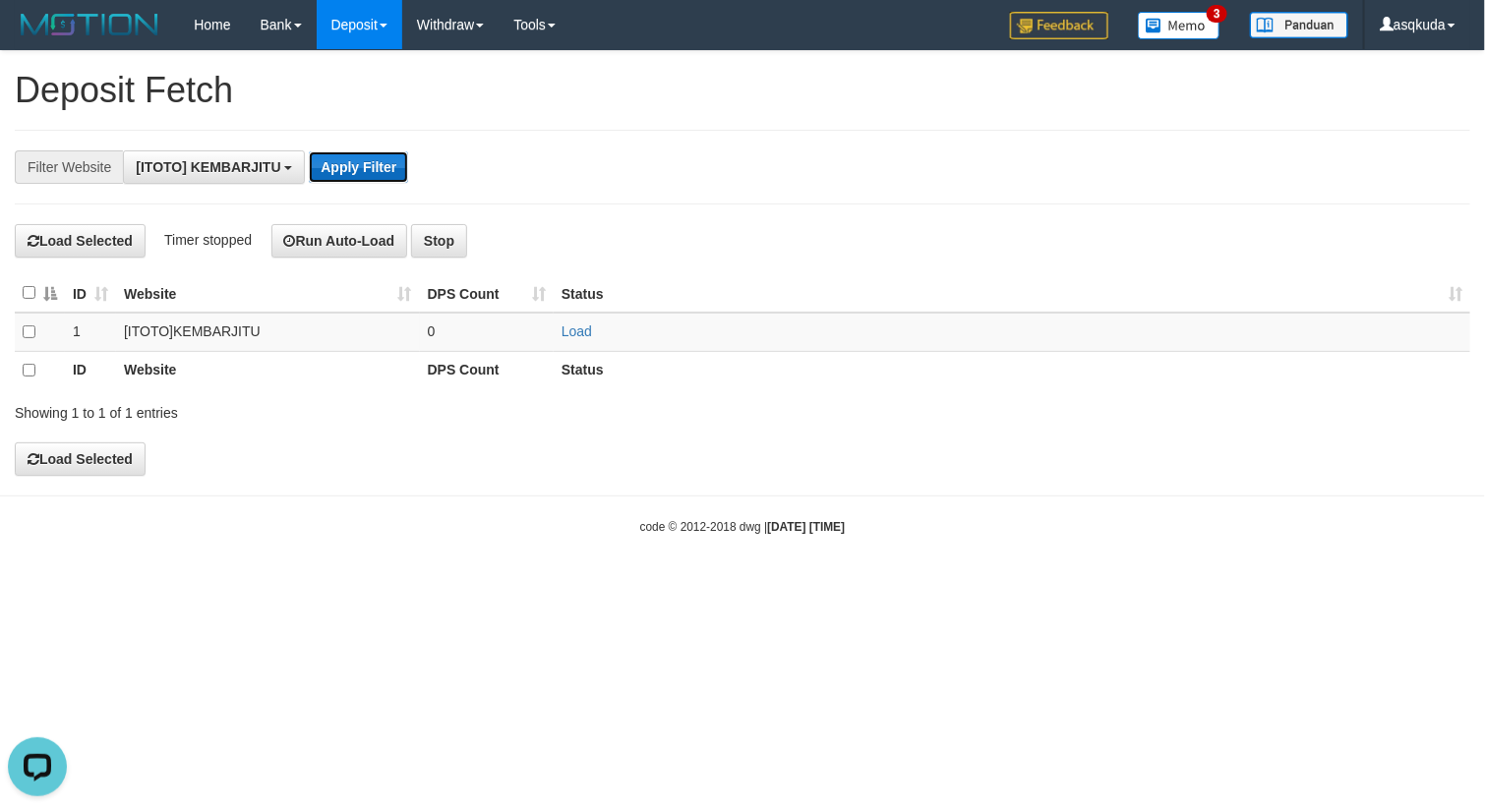 click on "Apply Filter" at bounding box center (358, 167) 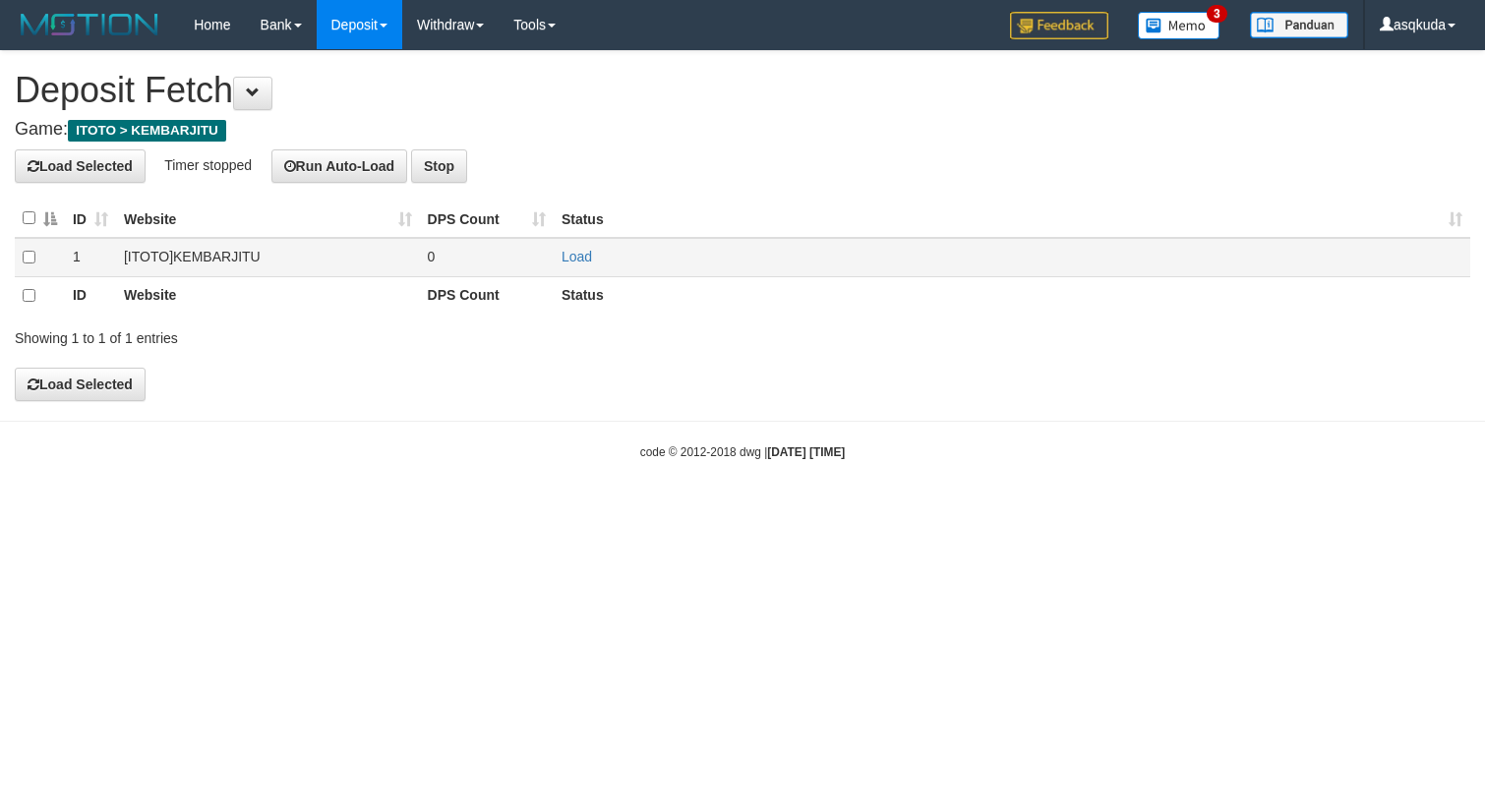 scroll, scrollTop: 0, scrollLeft: 0, axis: both 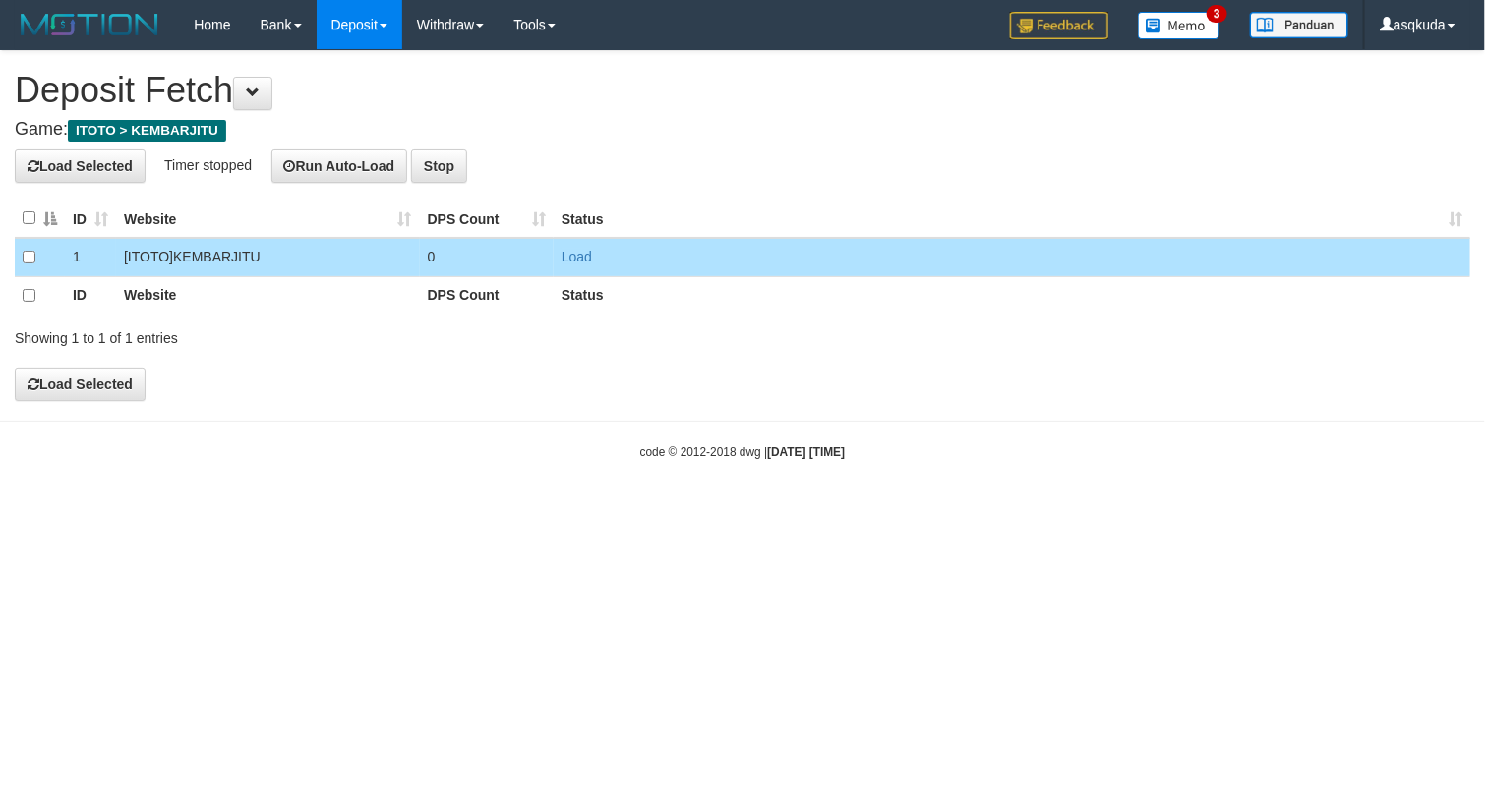 click on "Load" at bounding box center [1012, 257] 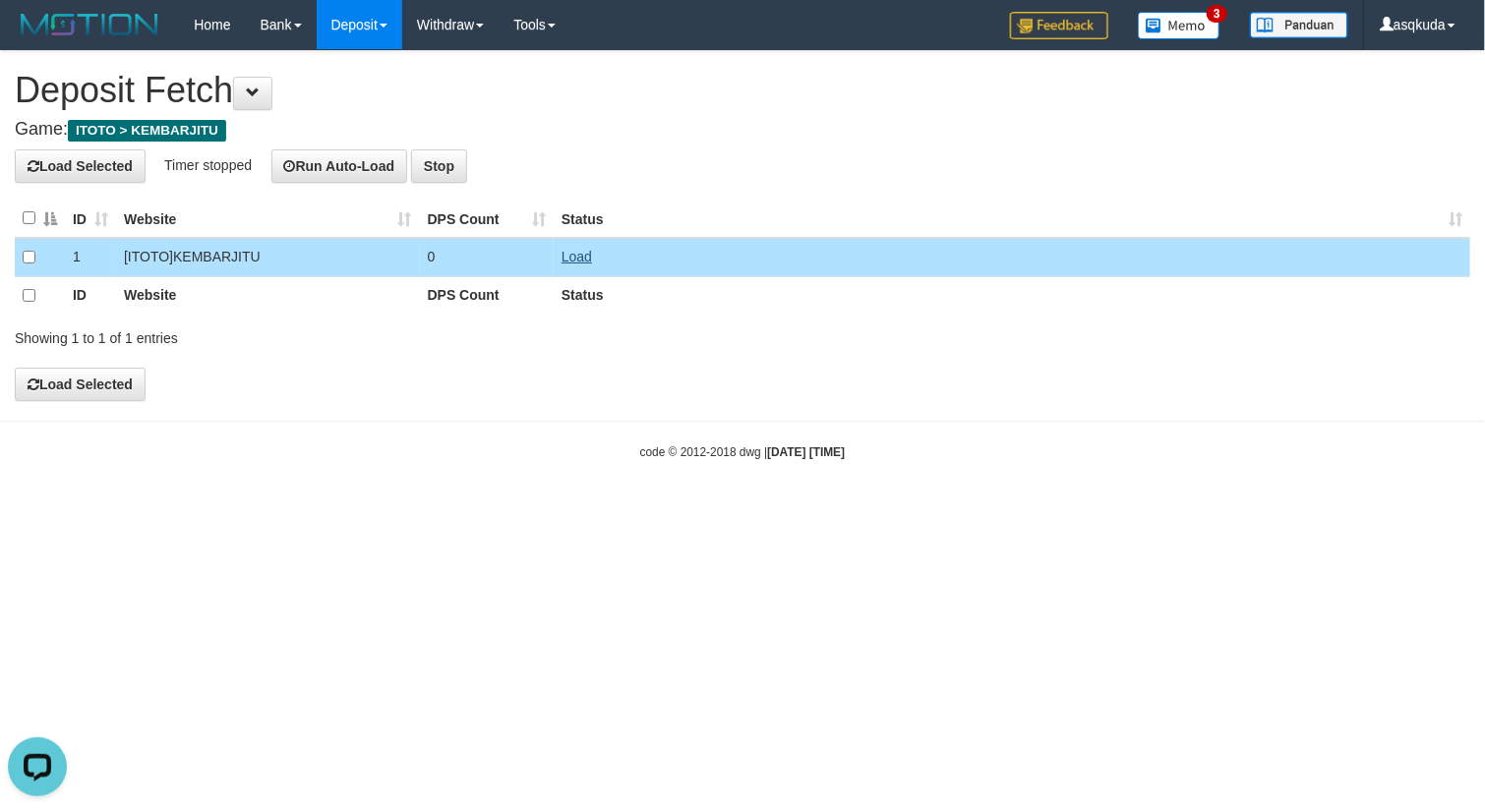 scroll, scrollTop: 0, scrollLeft: 0, axis: both 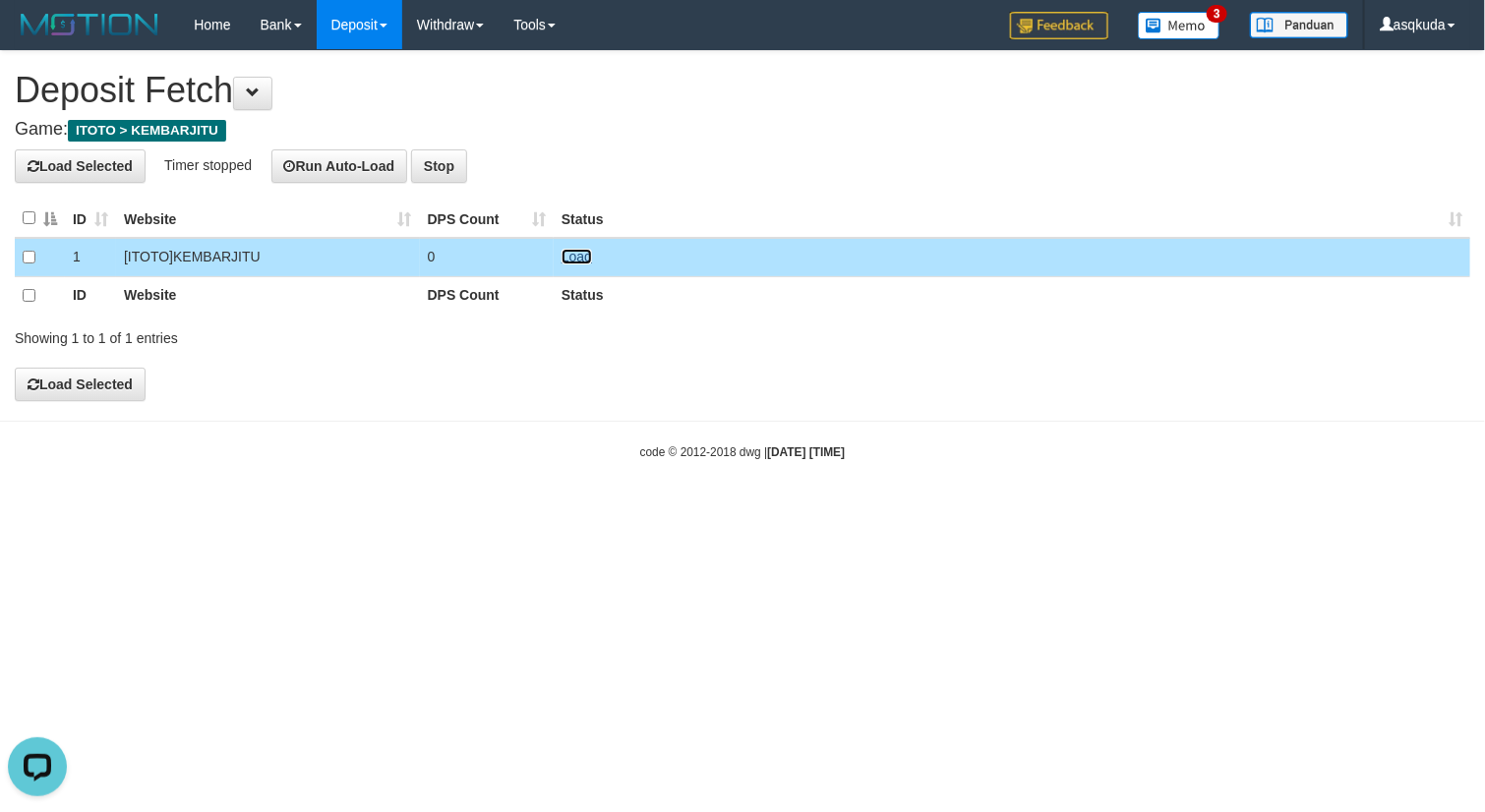 click on "Load" at bounding box center [576, 257] 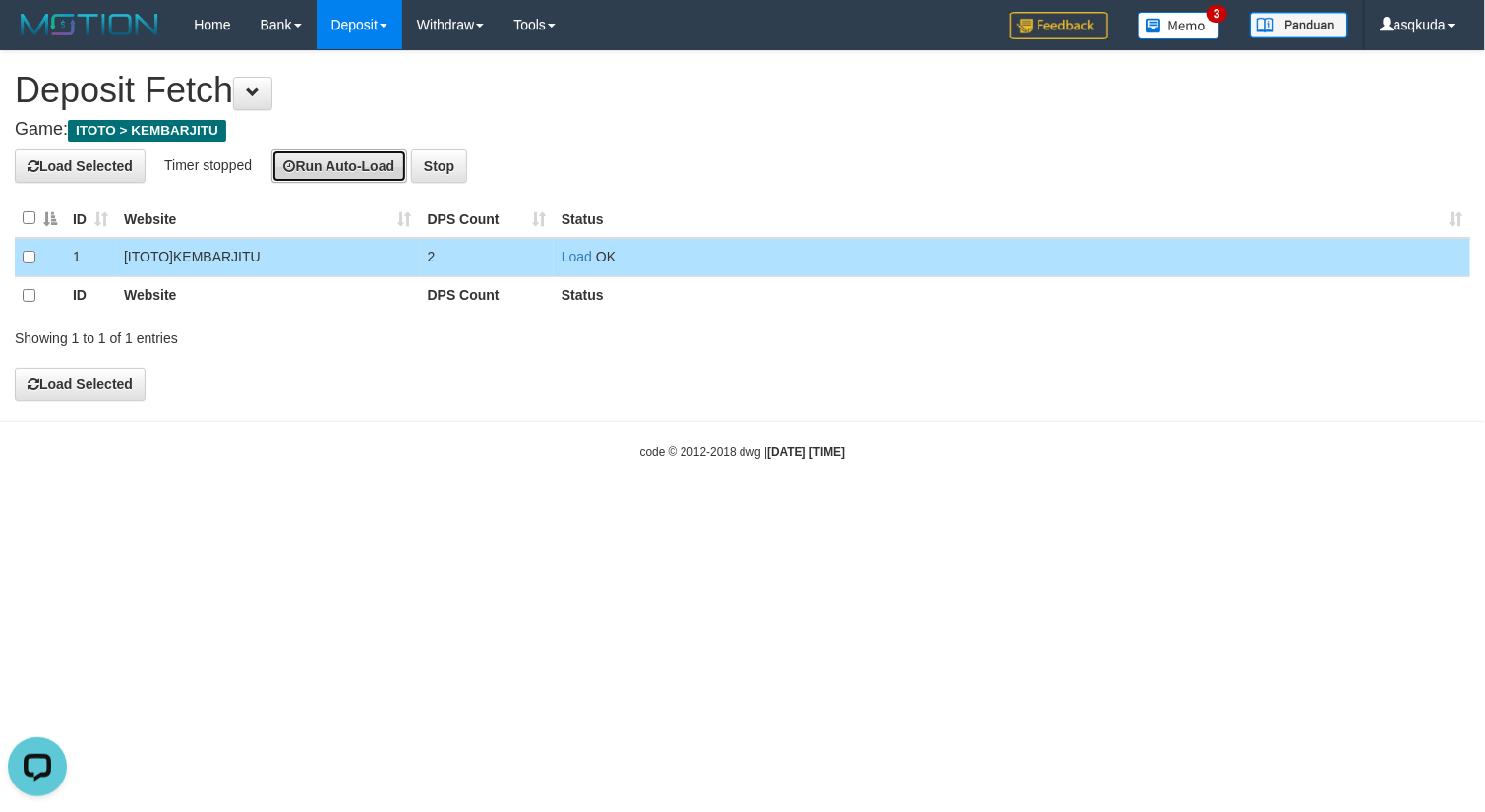 click on "Run Auto-Load" at bounding box center (339, 166) 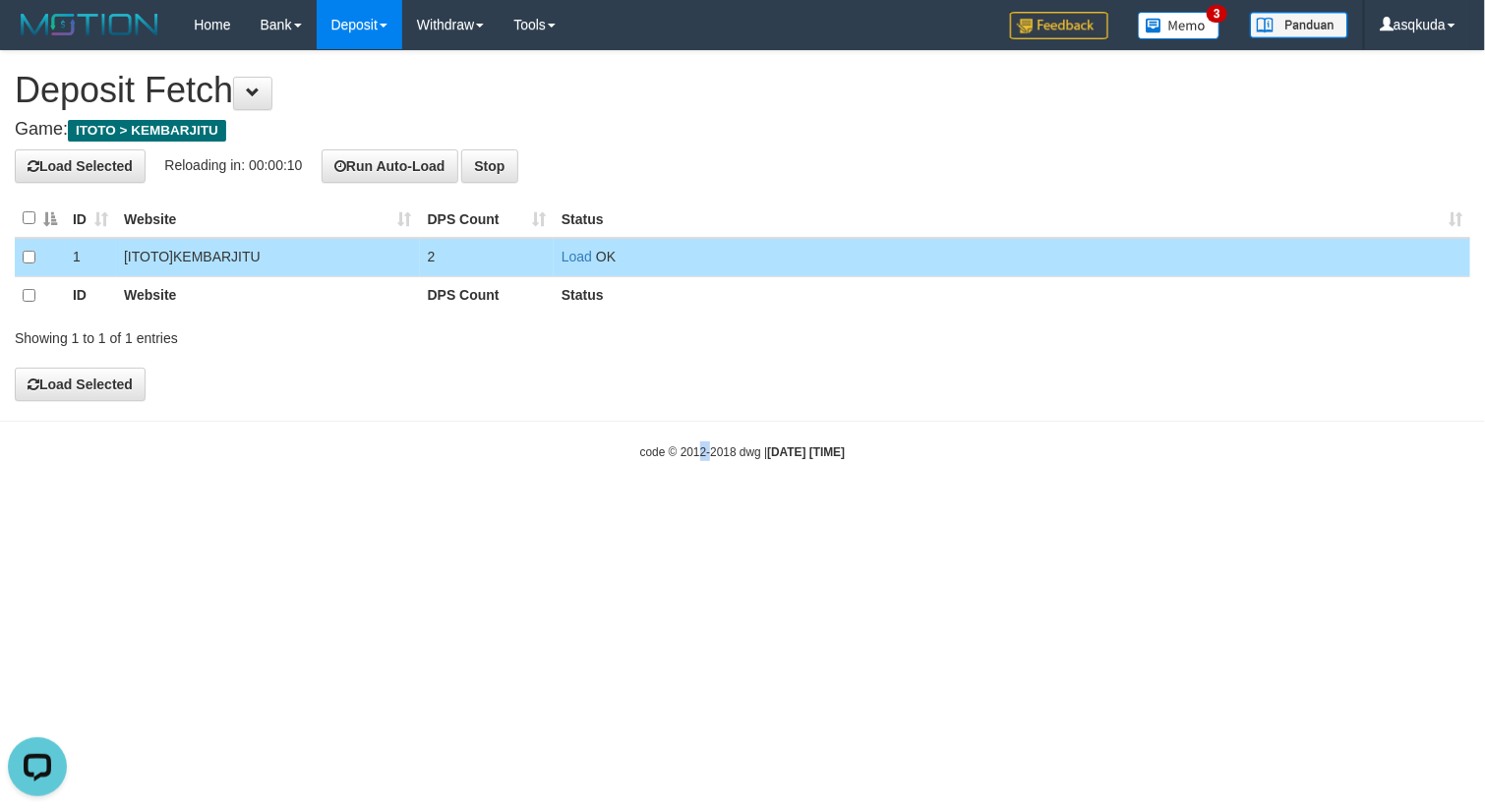 drag, startPoint x: 694, startPoint y: 575, endPoint x: 709, endPoint y: 575, distance: 15 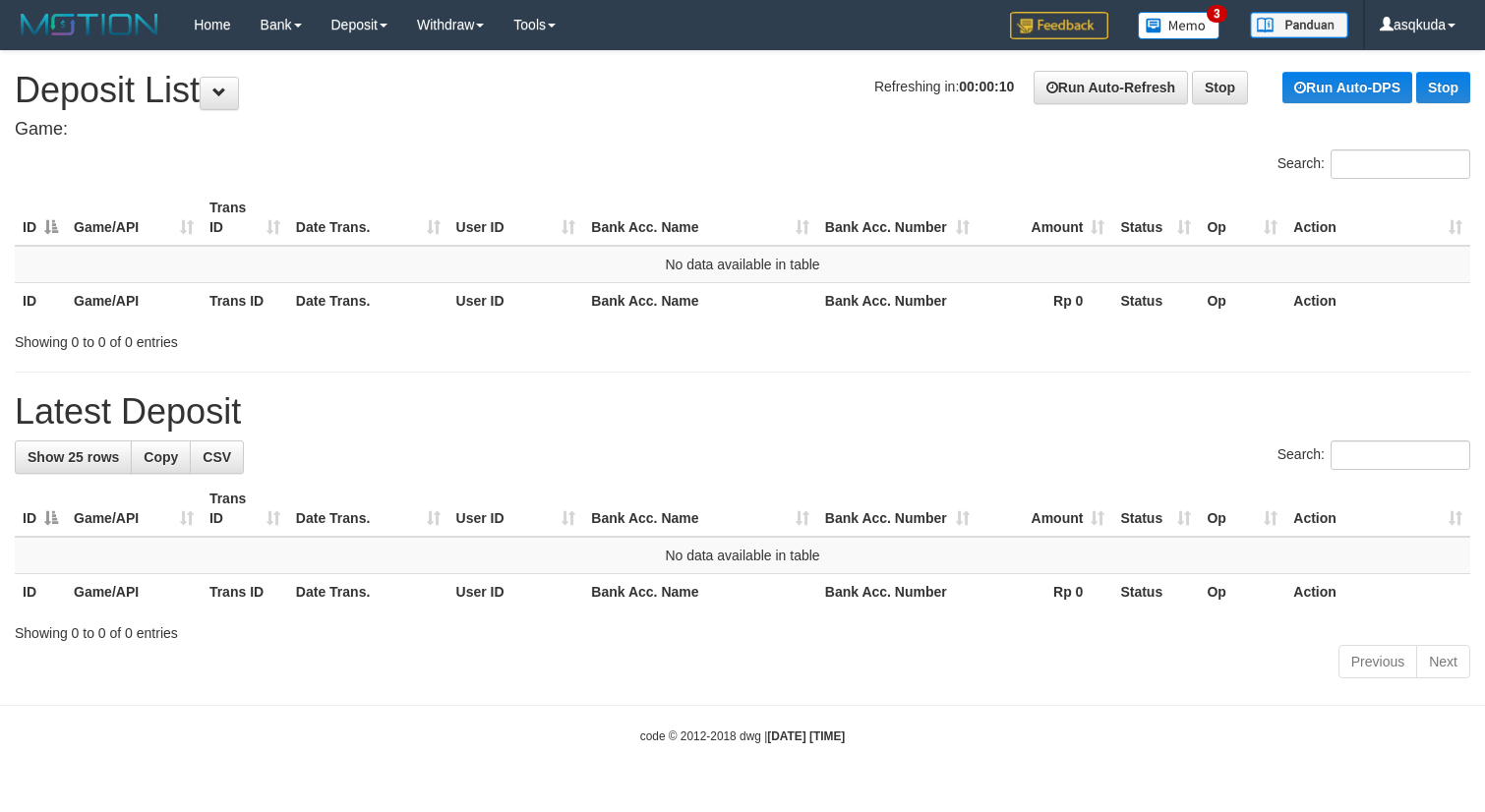 scroll, scrollTop: 0, scrollLeft: 0, axis: both 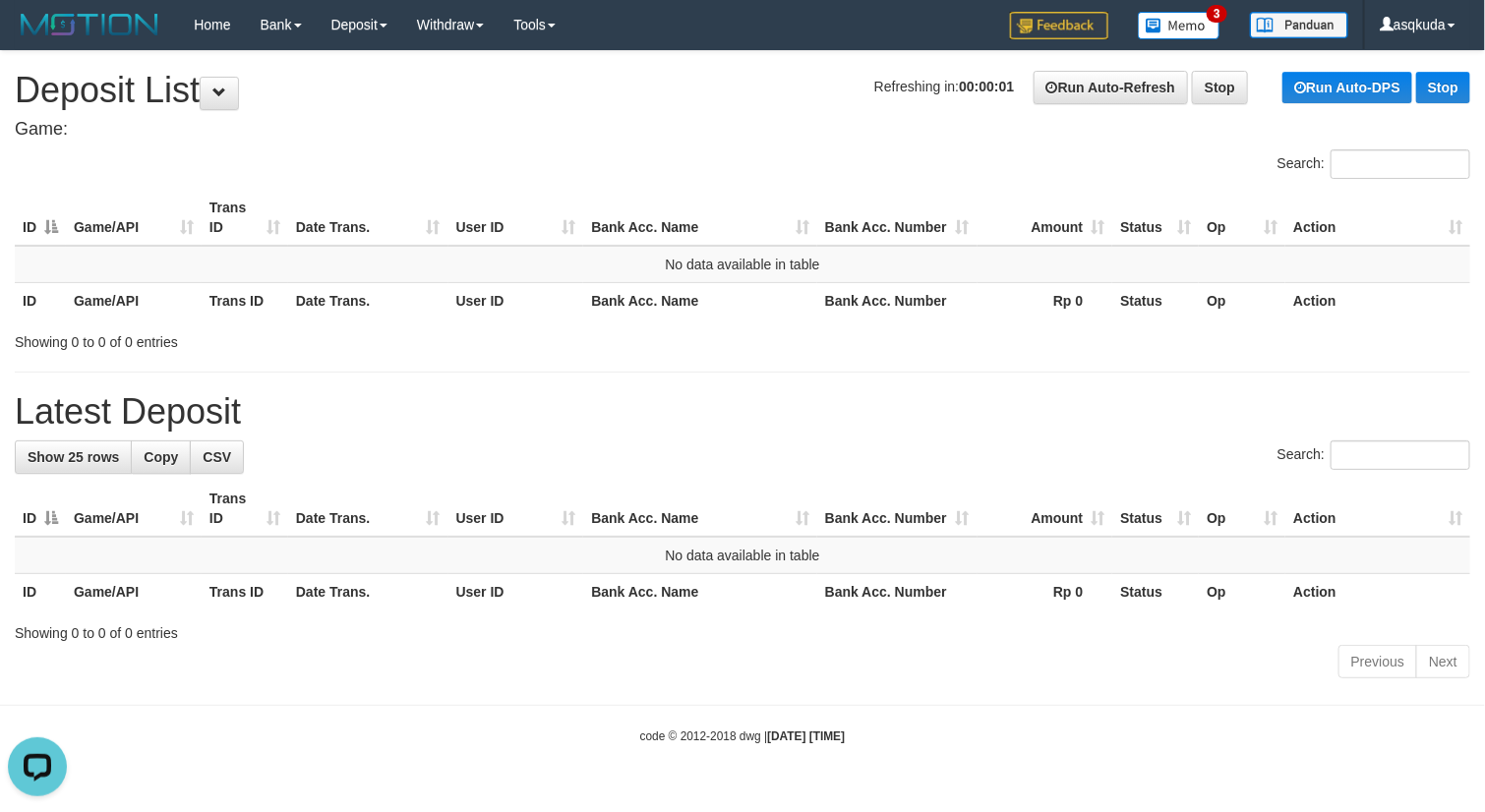 click on "Game:" at bounding box center [742, 130] 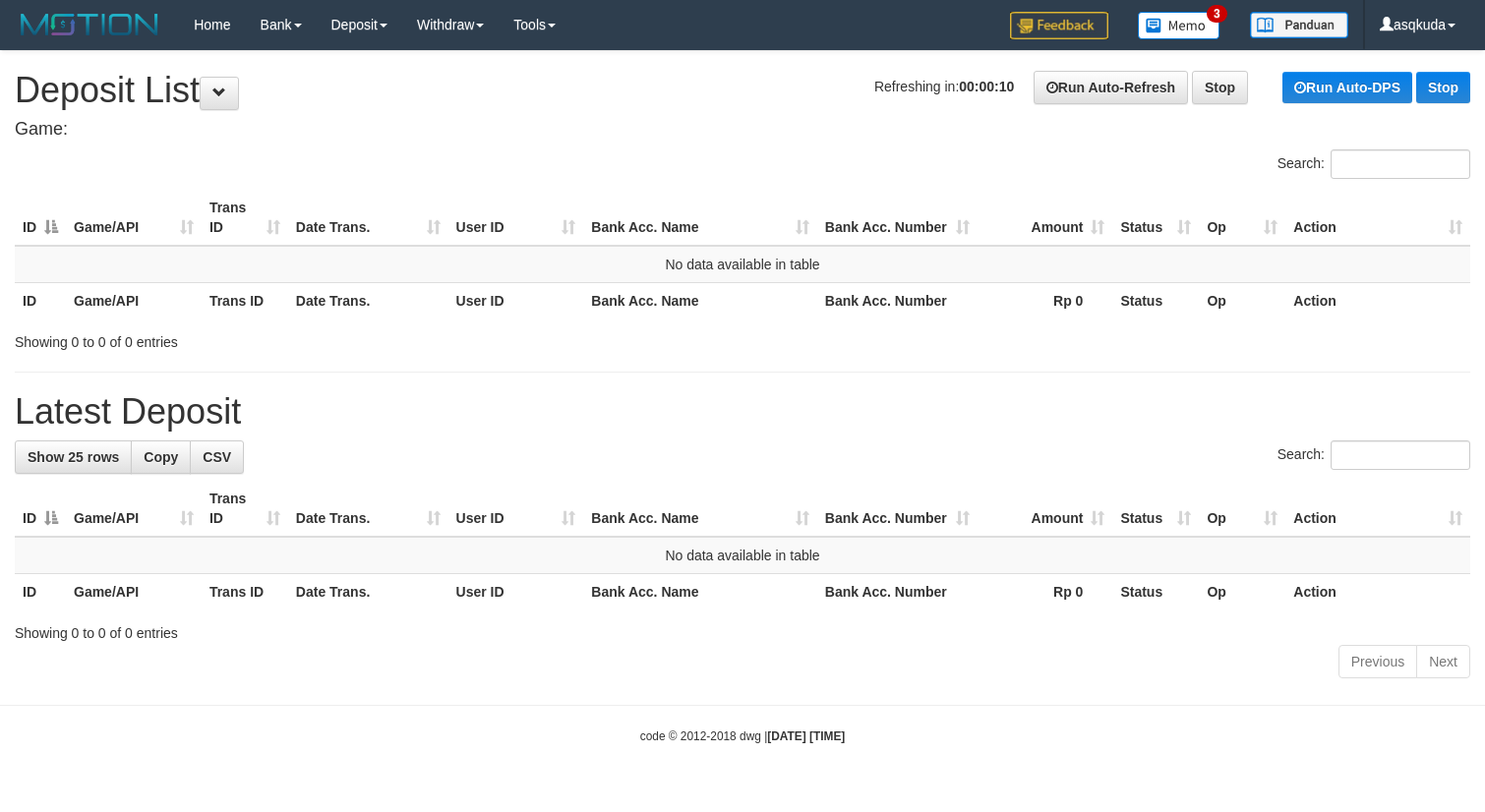 scroll, scrollTop: 0, scrollLeft: 0, axis: both 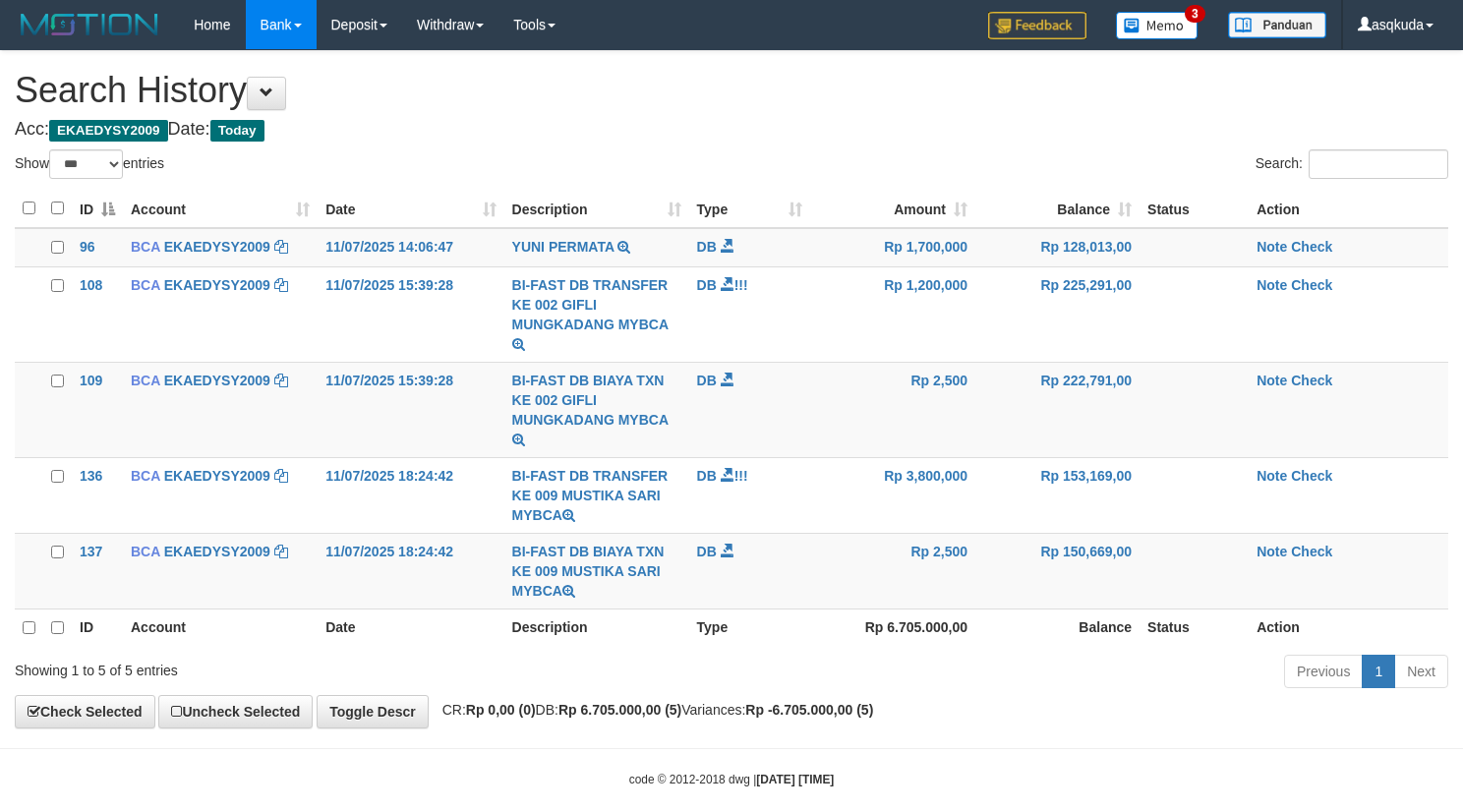 select on "***" 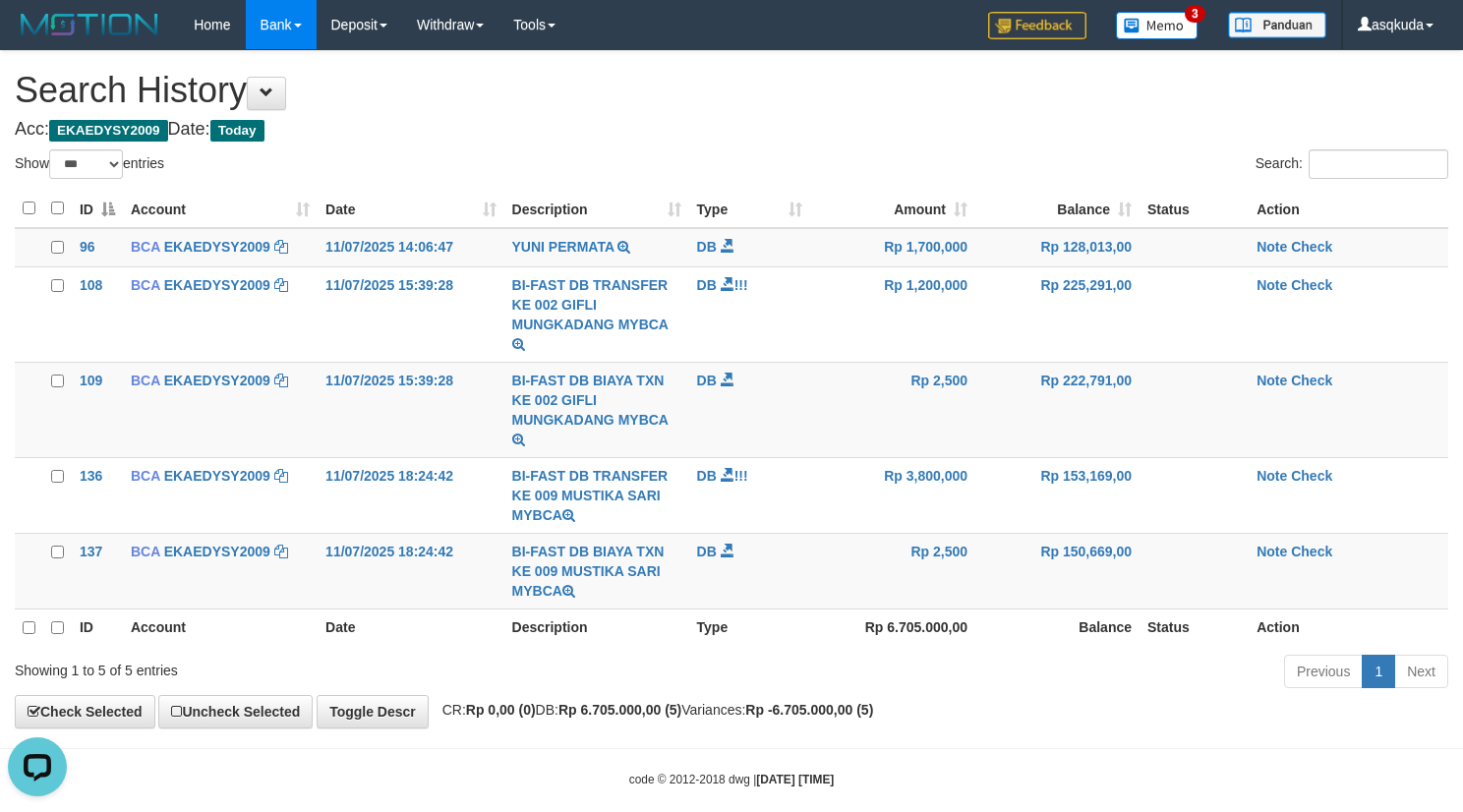scroll, scrollTop: 0, scrollLeft: 0, axis: both 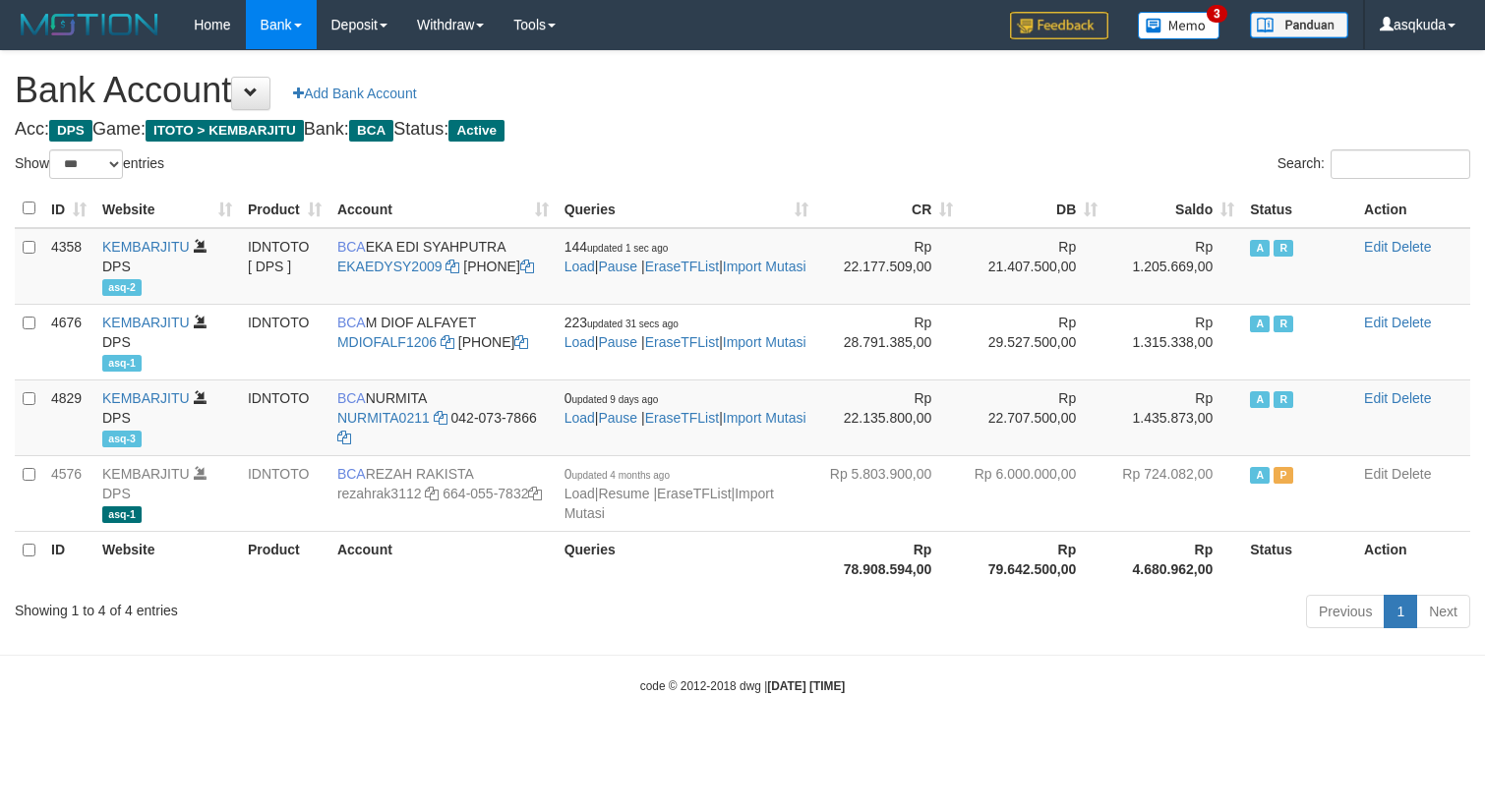 select on "***" 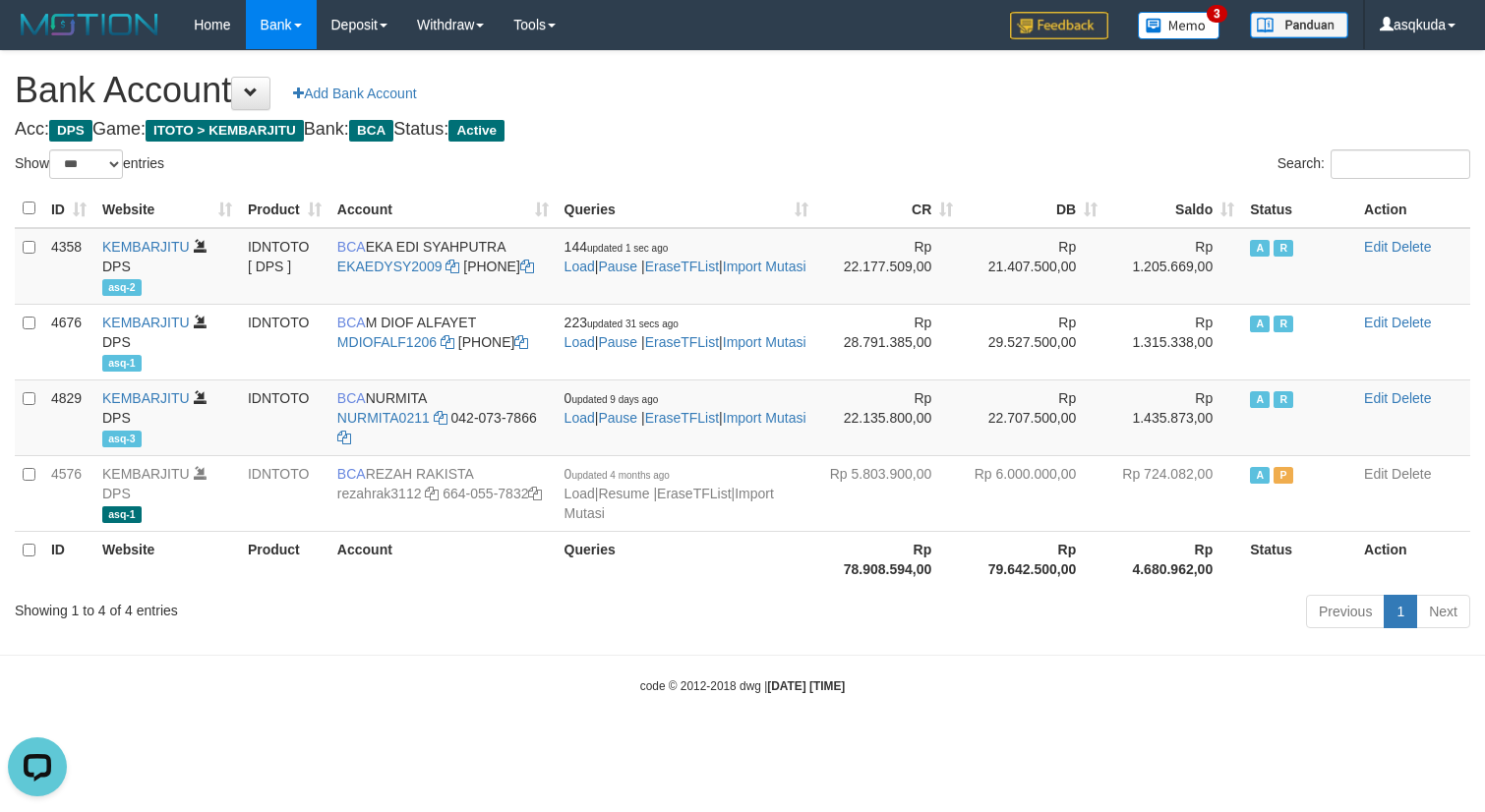 scroll, scrollTop: 0, scrollLeft: 0, axis: both 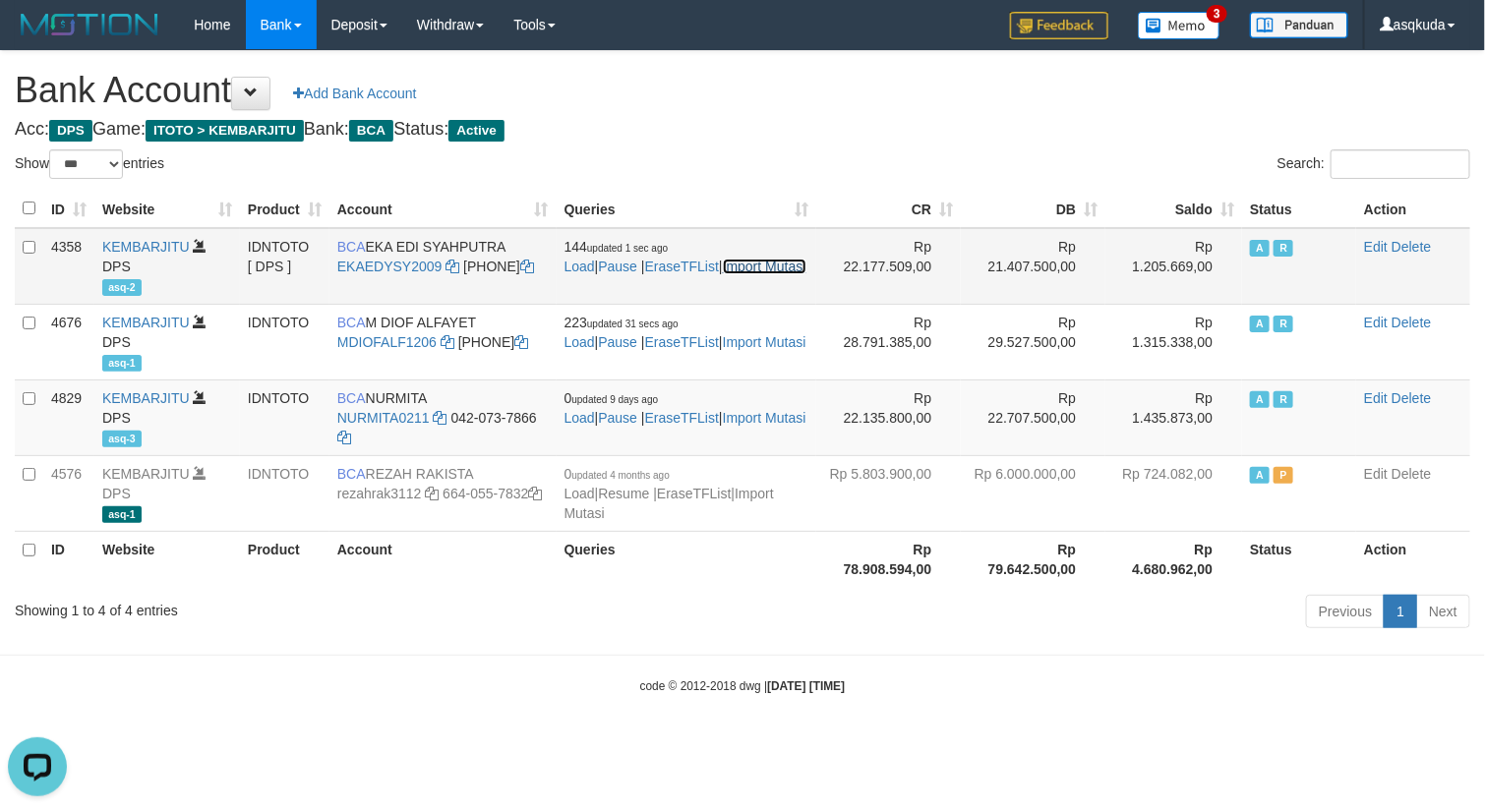 click on "Import Mutasi" at bounding box center [764, 266] 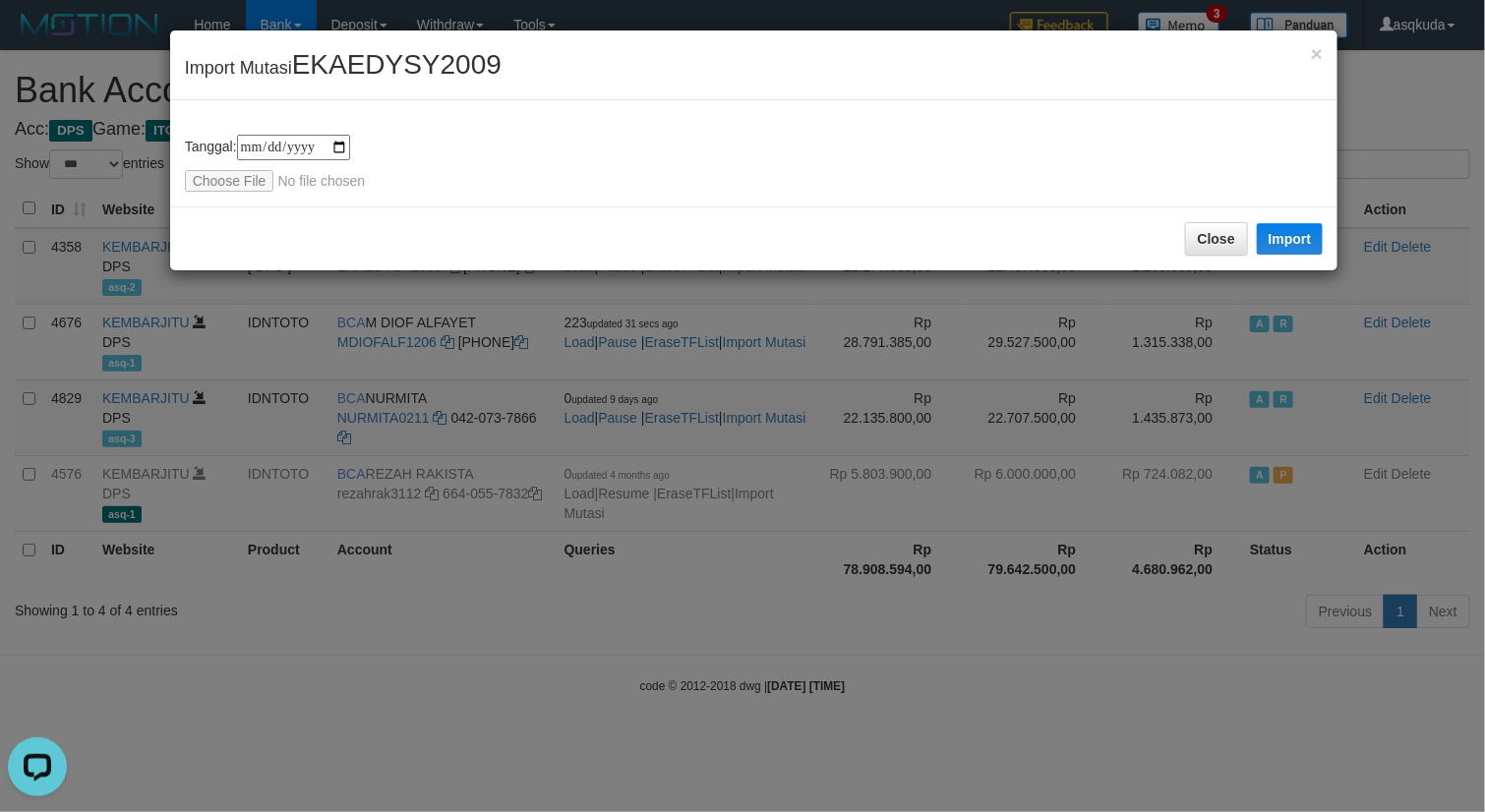 click on "**********" at bounding box center (293, 147) 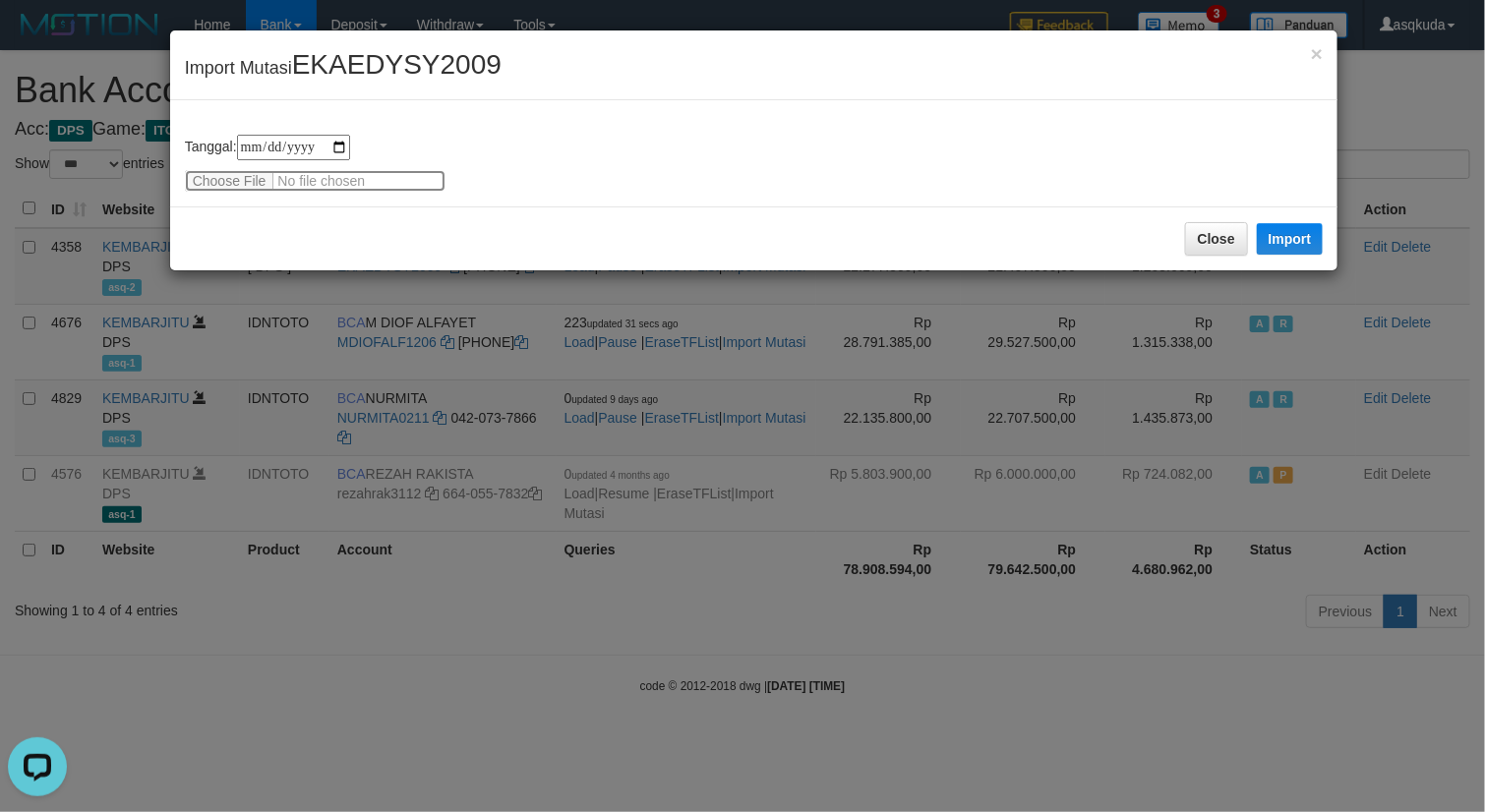 click at bounding box center [315, 181] 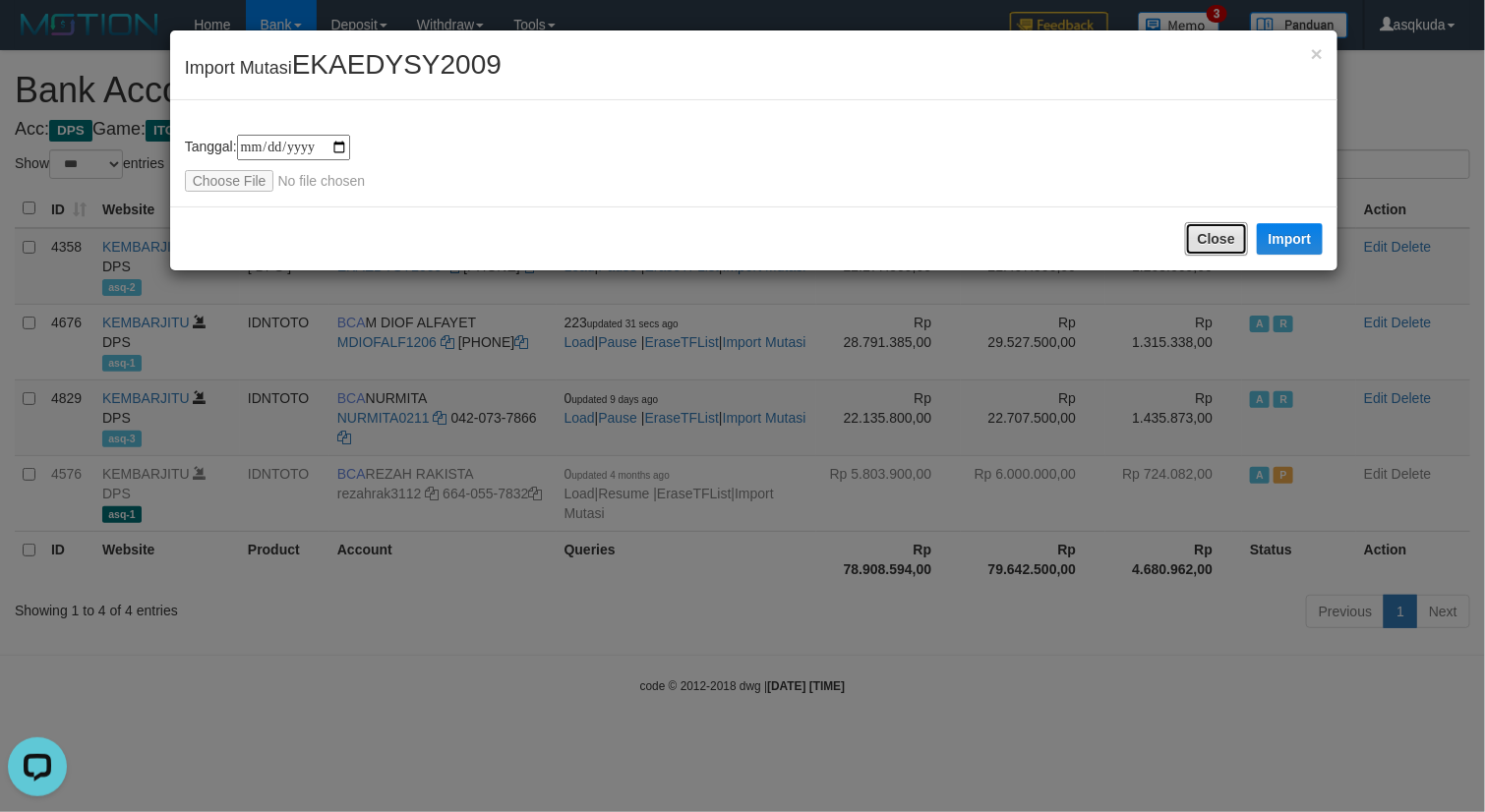 type 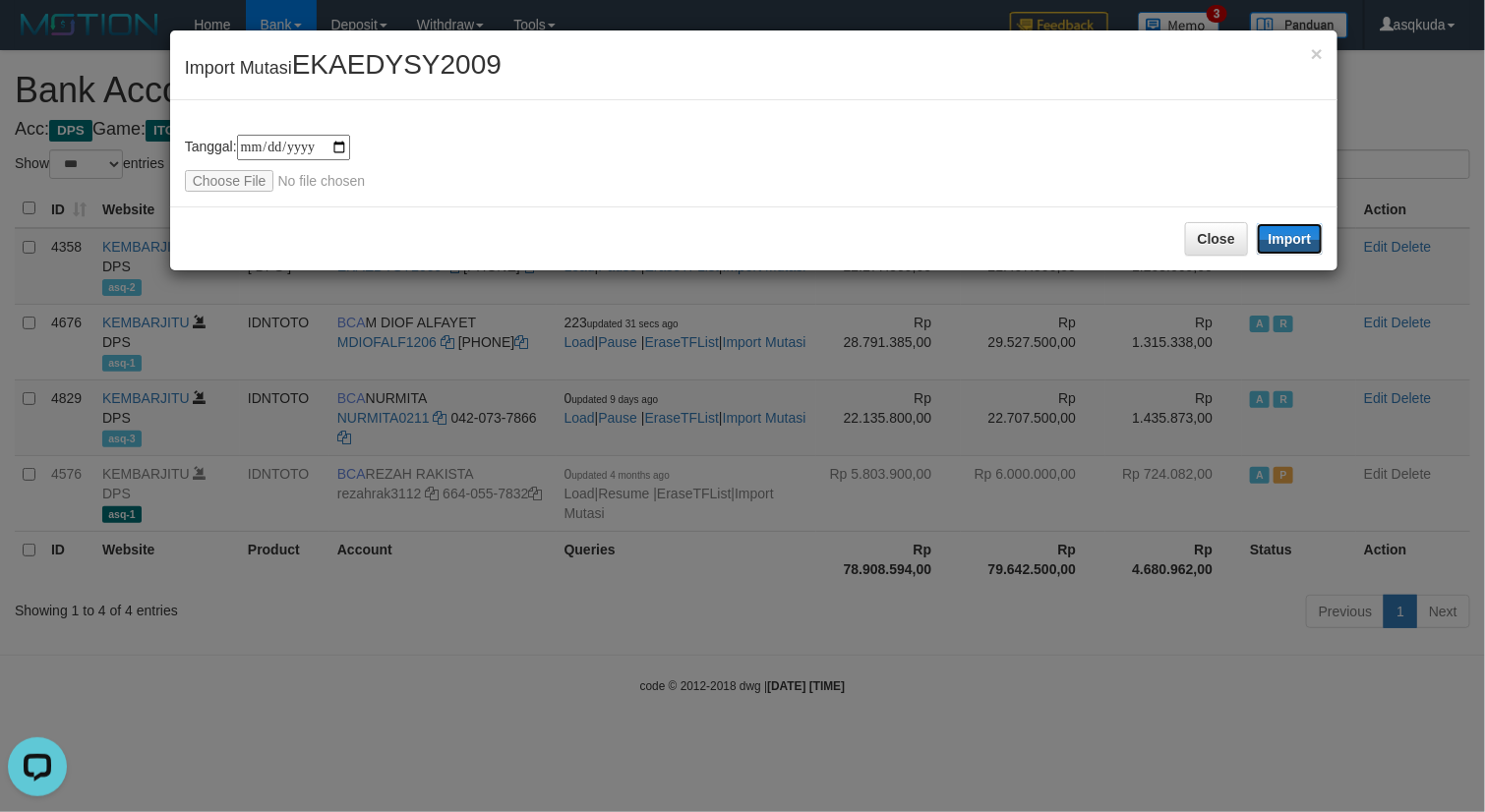 type 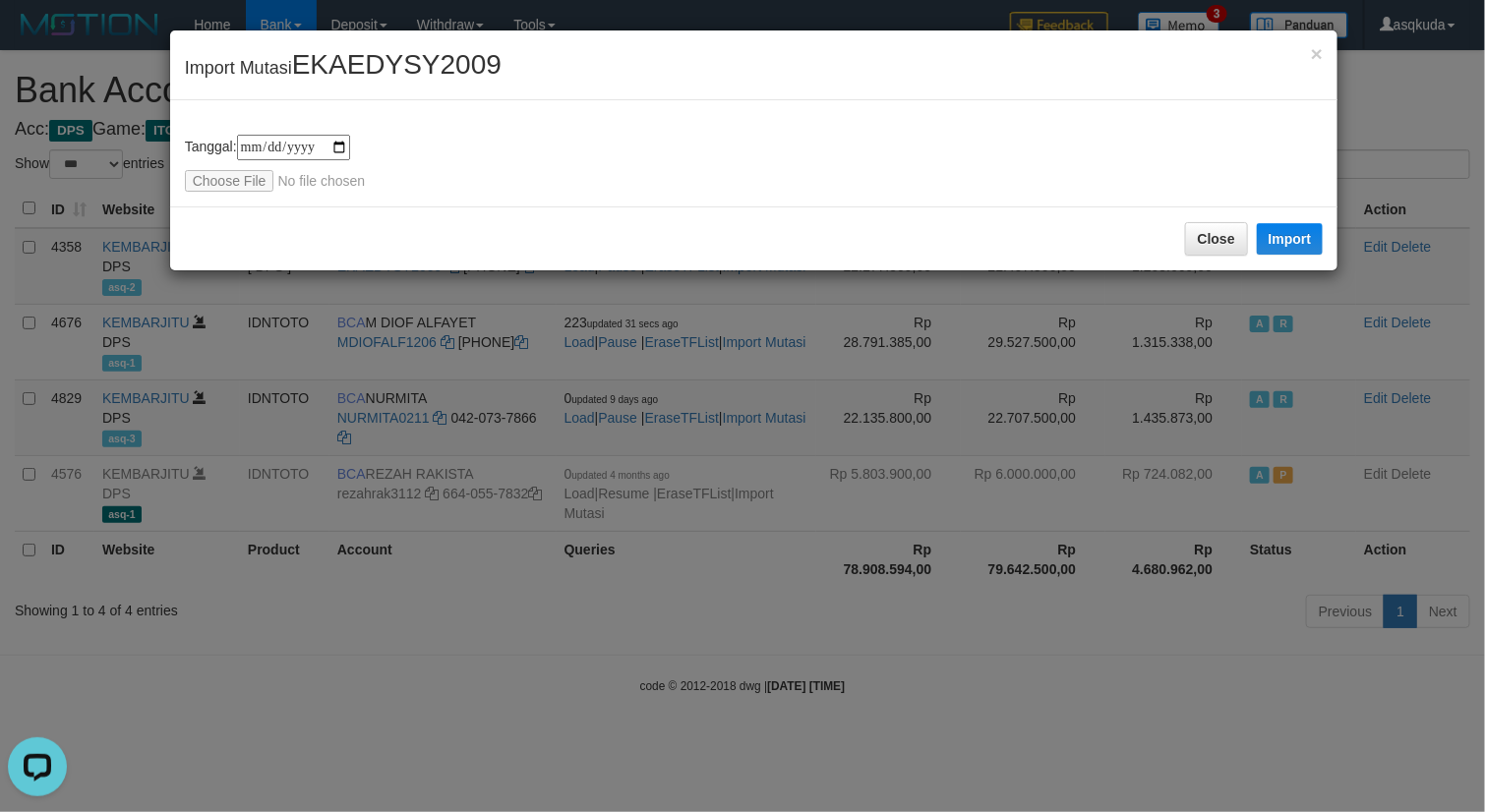 click on "**********" at bounding box center [754, 153] 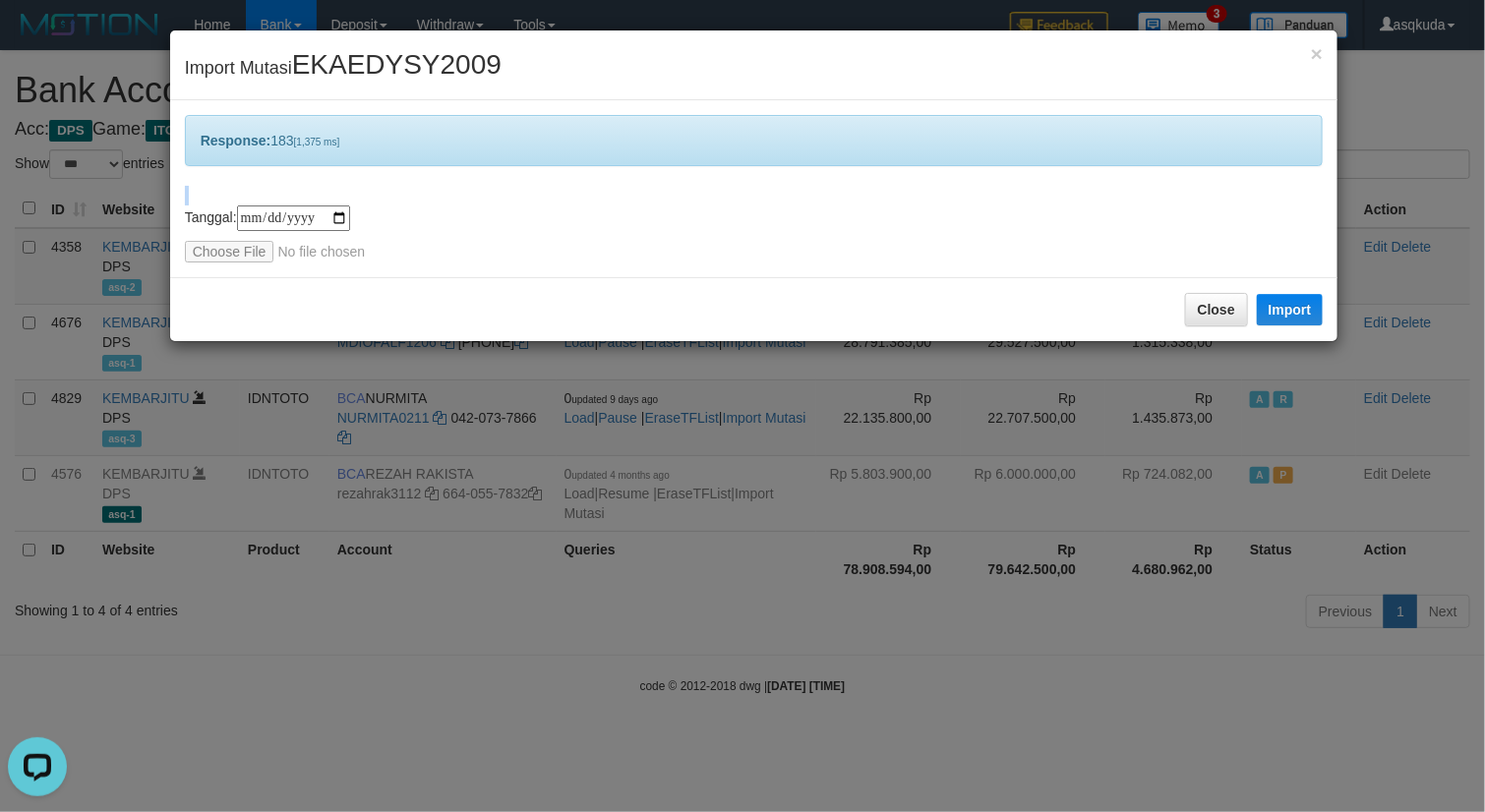 click on "Response:  183  [1,375 ms]" at bounding box center [754, 141] 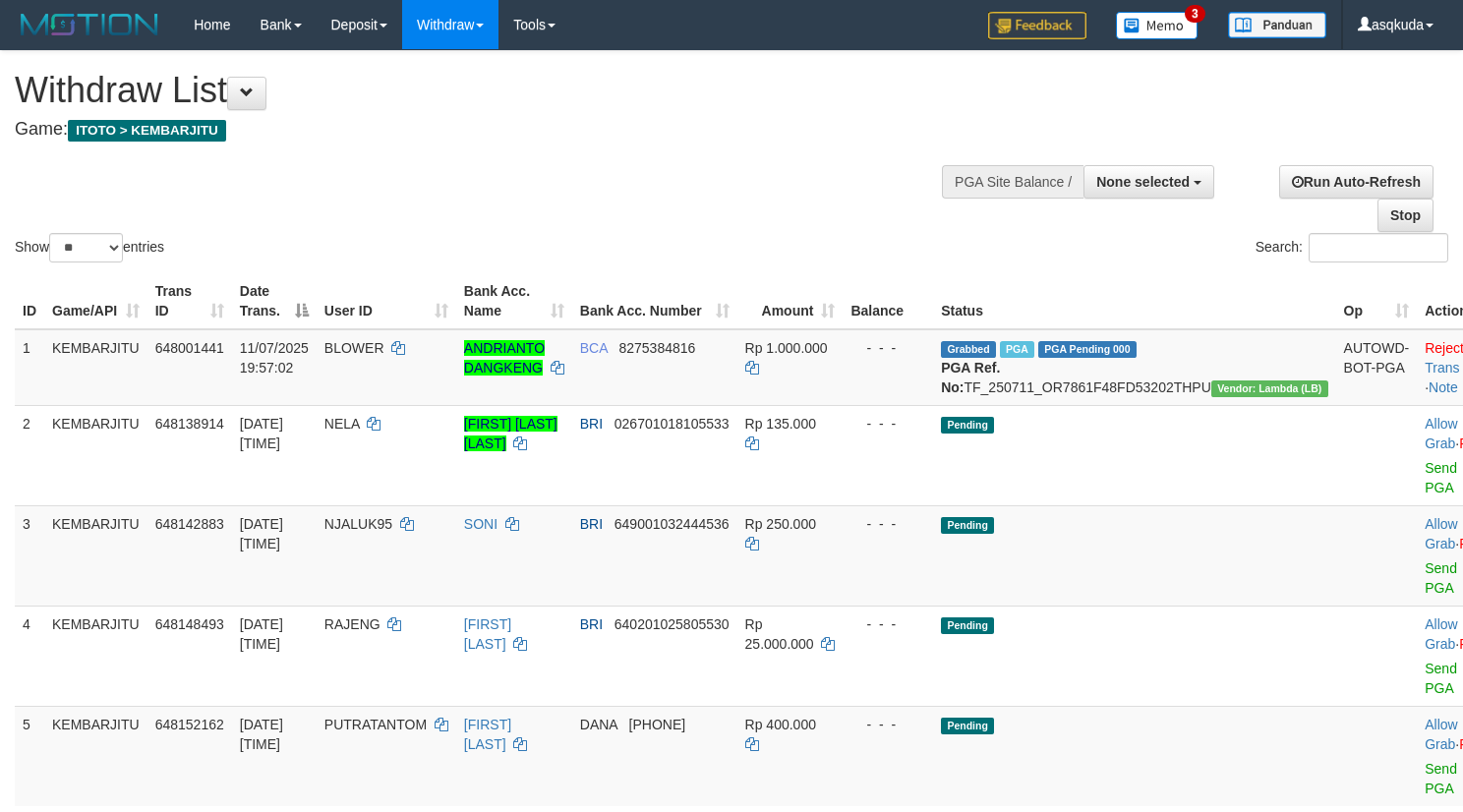 select 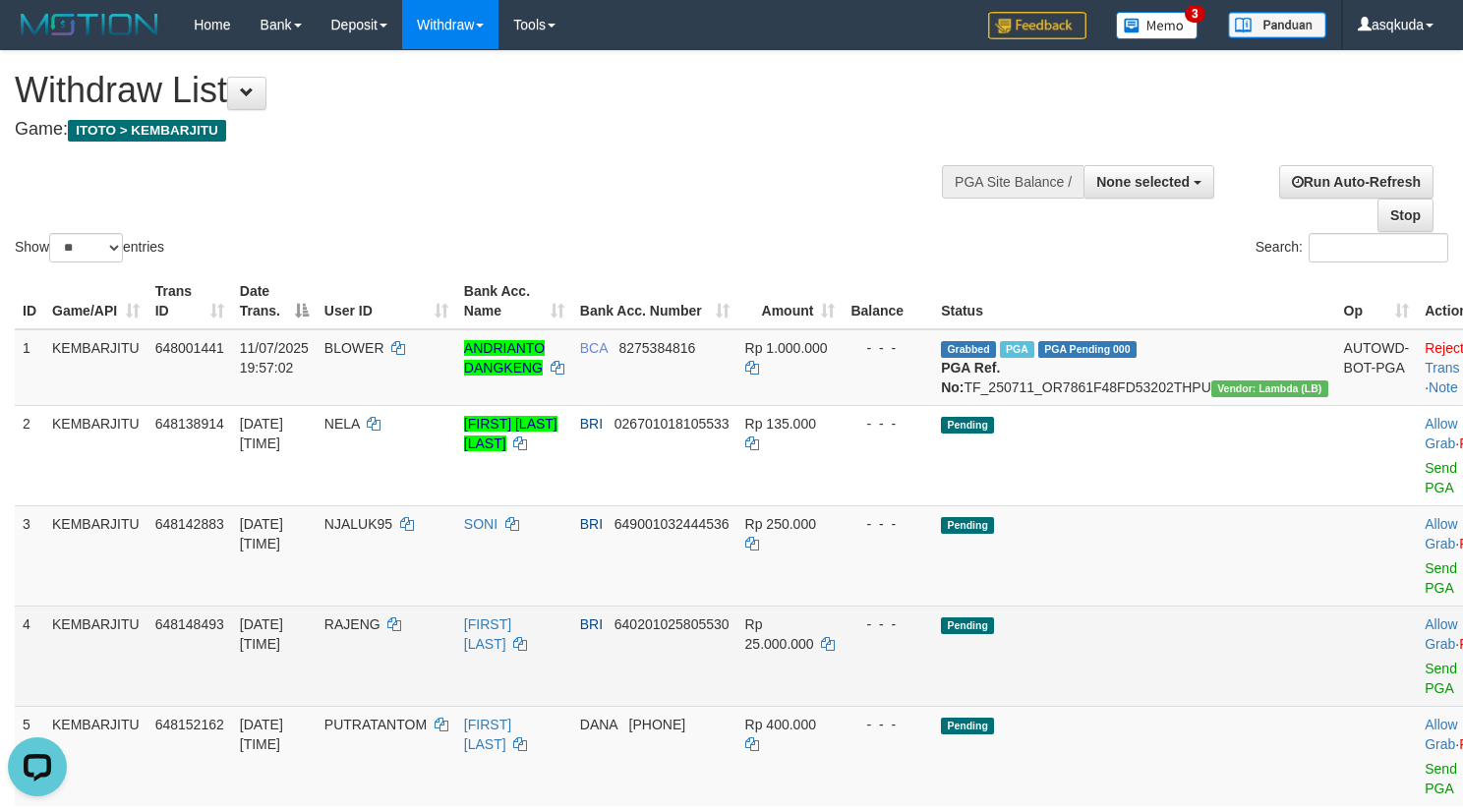 scroll, scrollTop: 0, scrollLeft: 0, axis: both 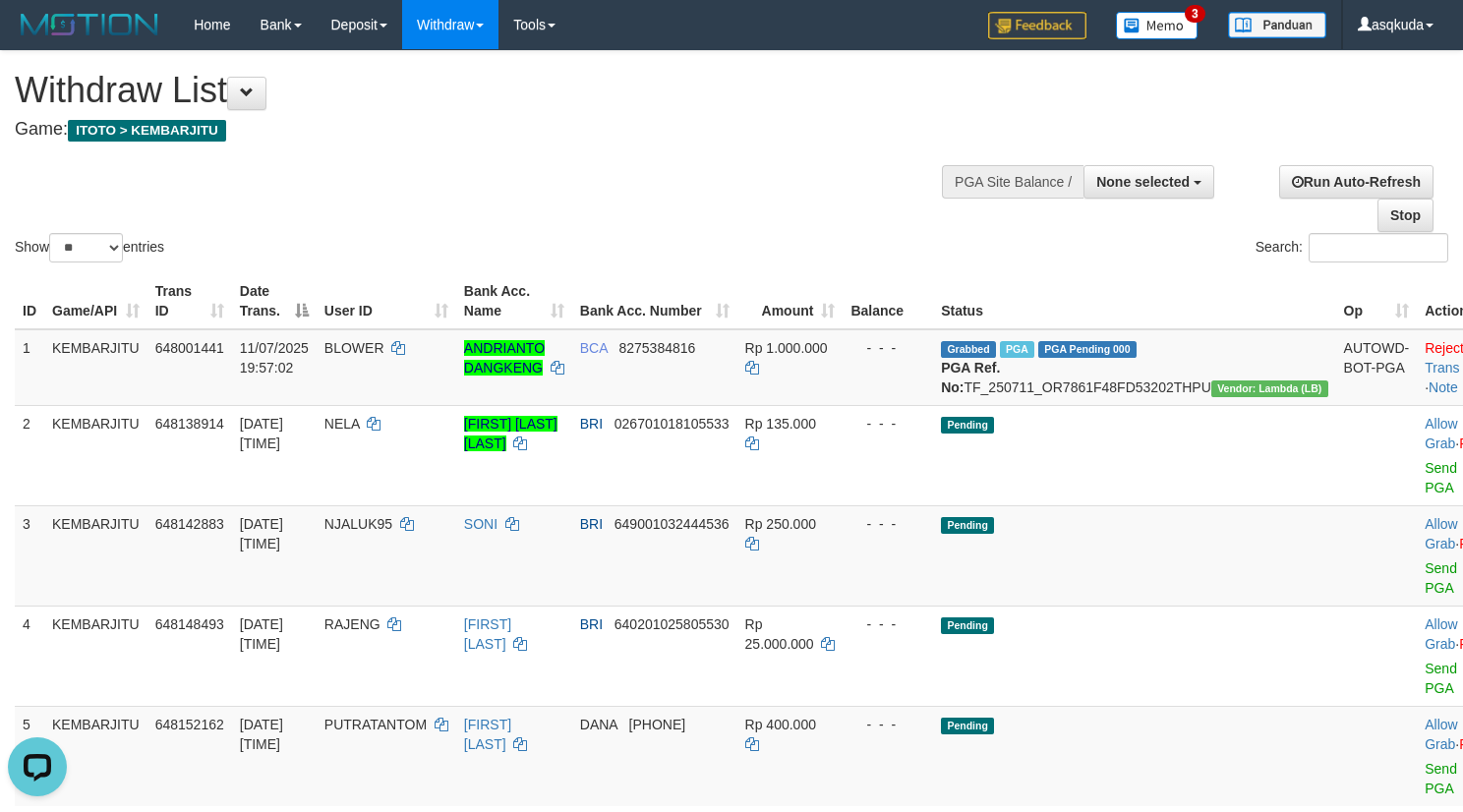 click on "Show  ** ** ** ***  entries" at bounding box center [366, 250] 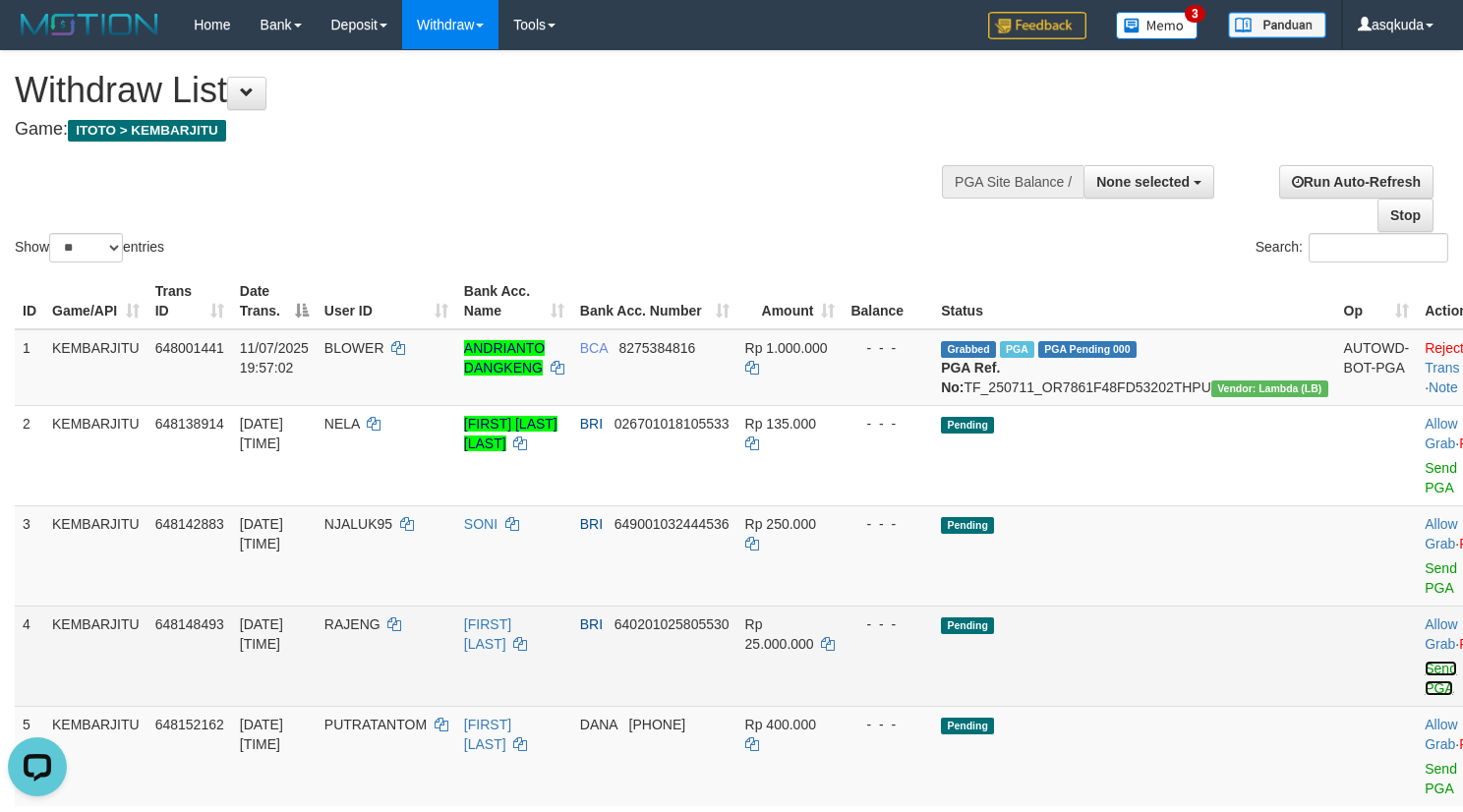 click on "Send PGA" at bounding box center [1440, 678] 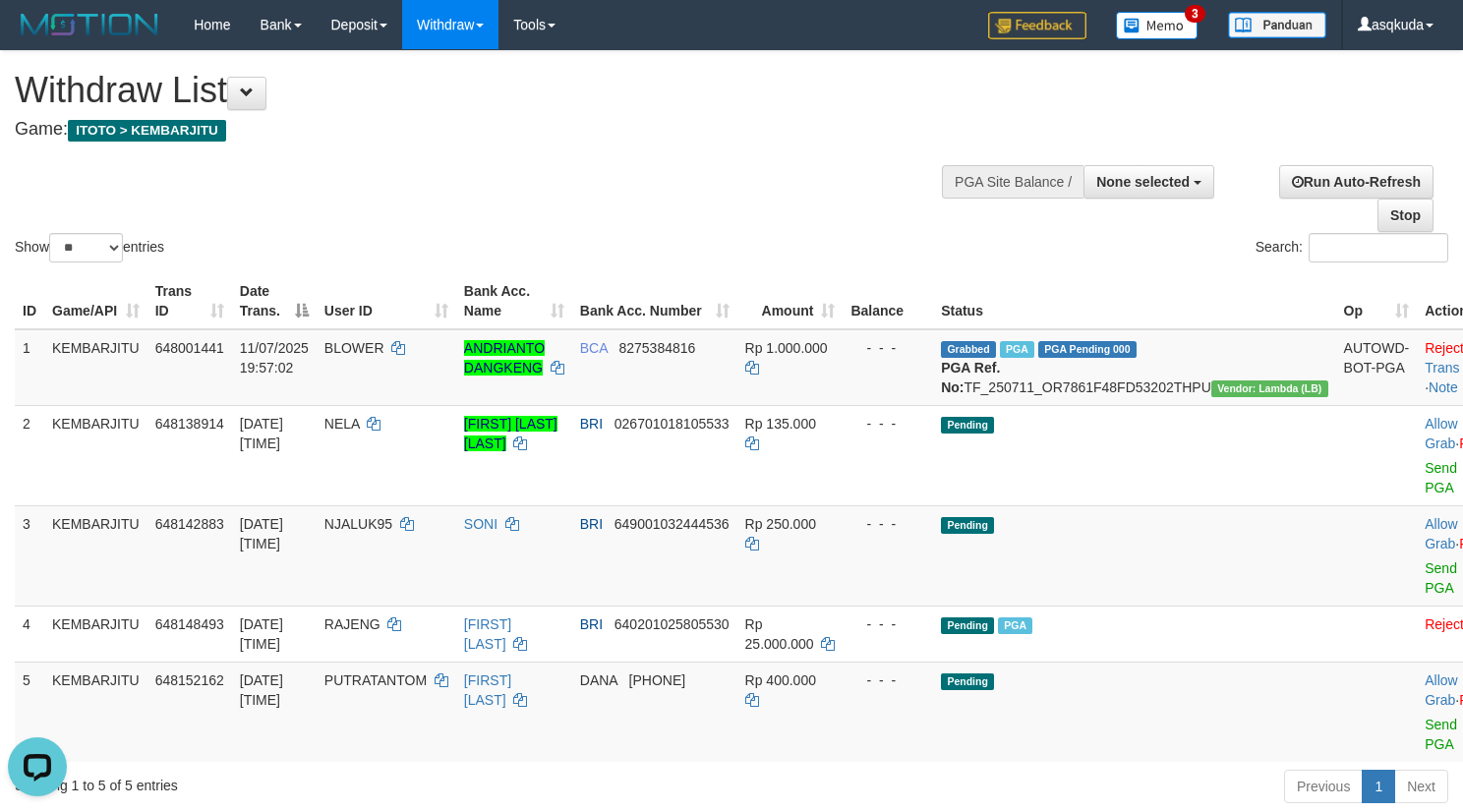 click on "Show  ** ** ** ***  entries Search:" at bounding box center [732, 158] 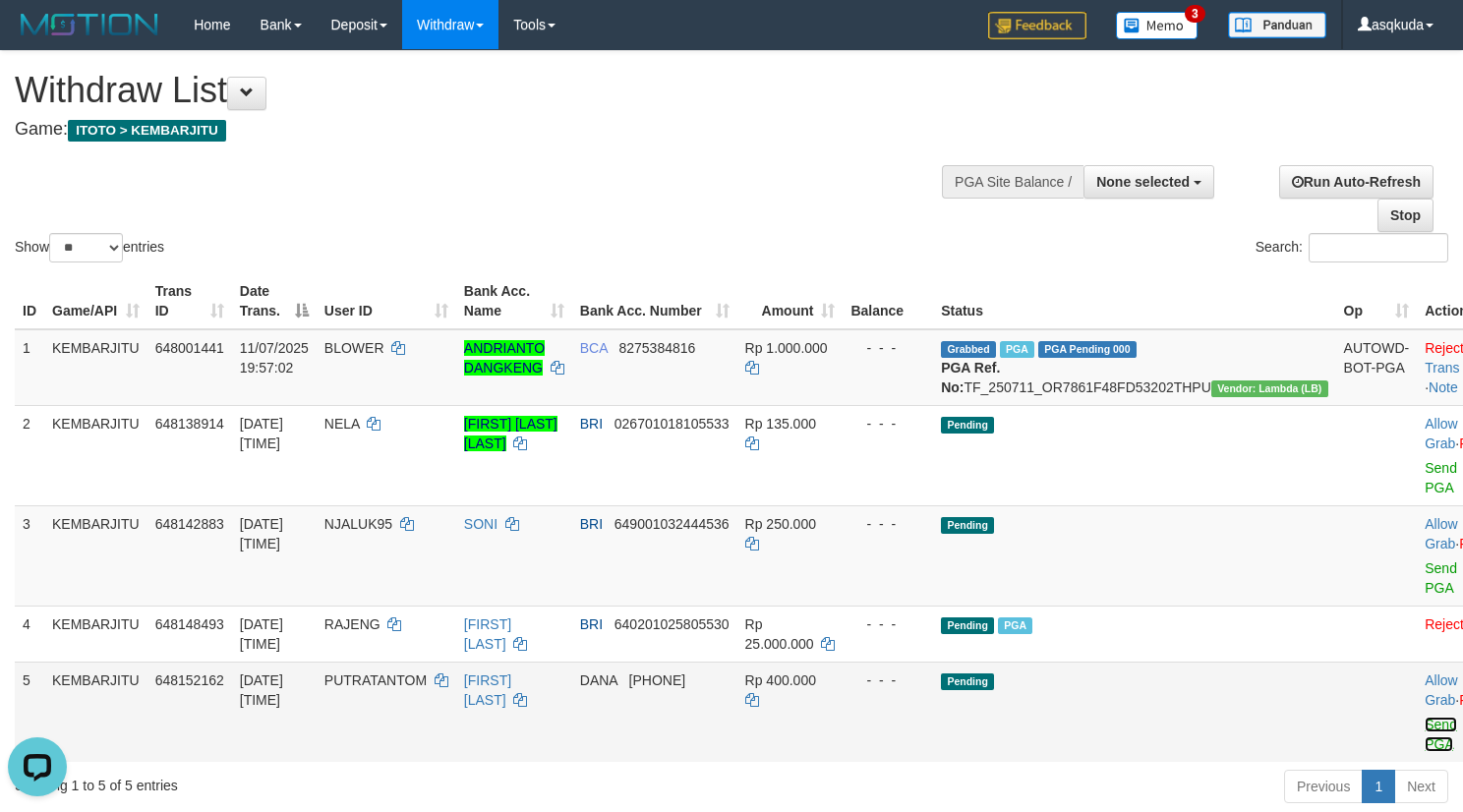 click on "Send PGA" at bounding box center (1440, 734) 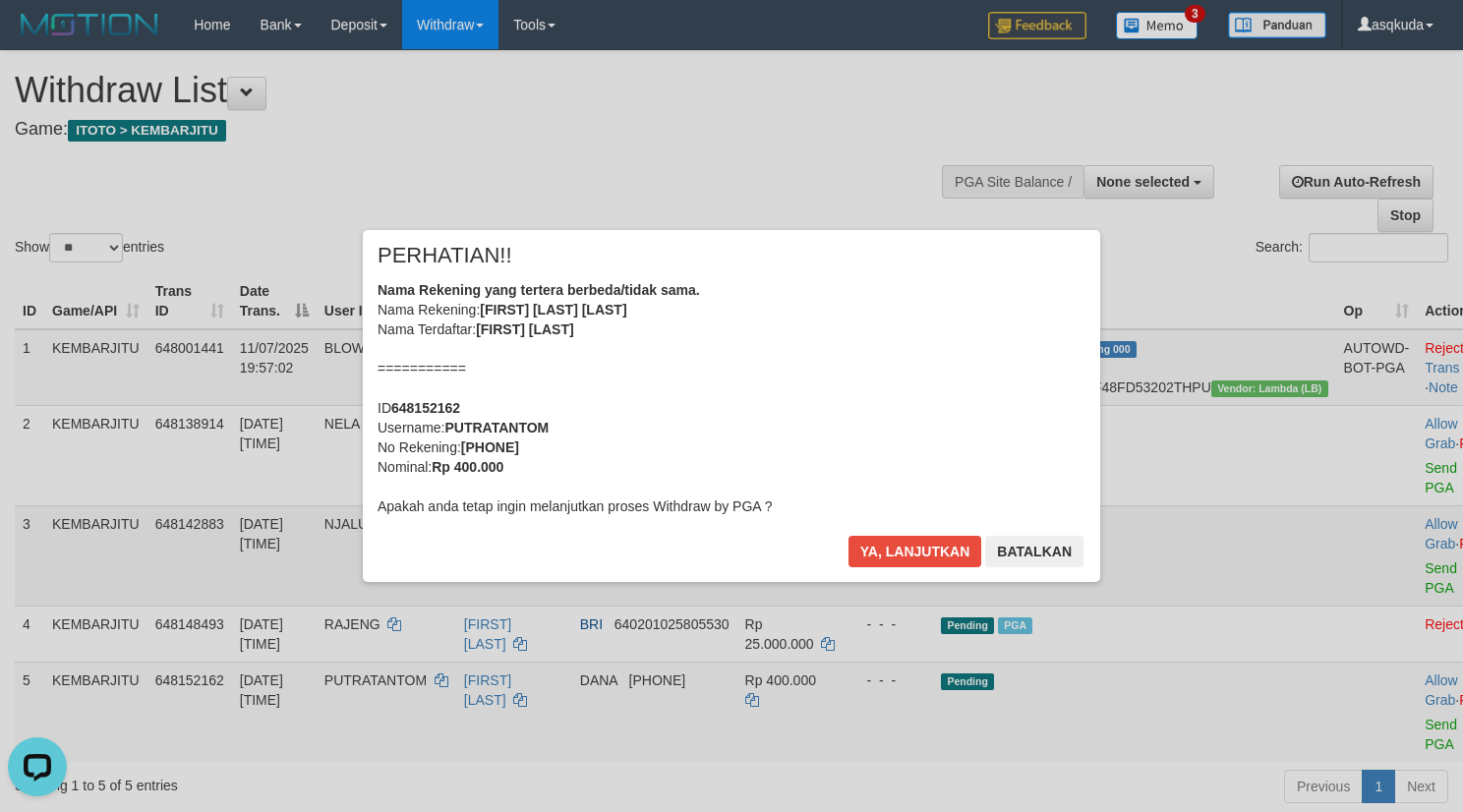 scroll, scrollTop: 0, scrollLeft: 0, axis: both 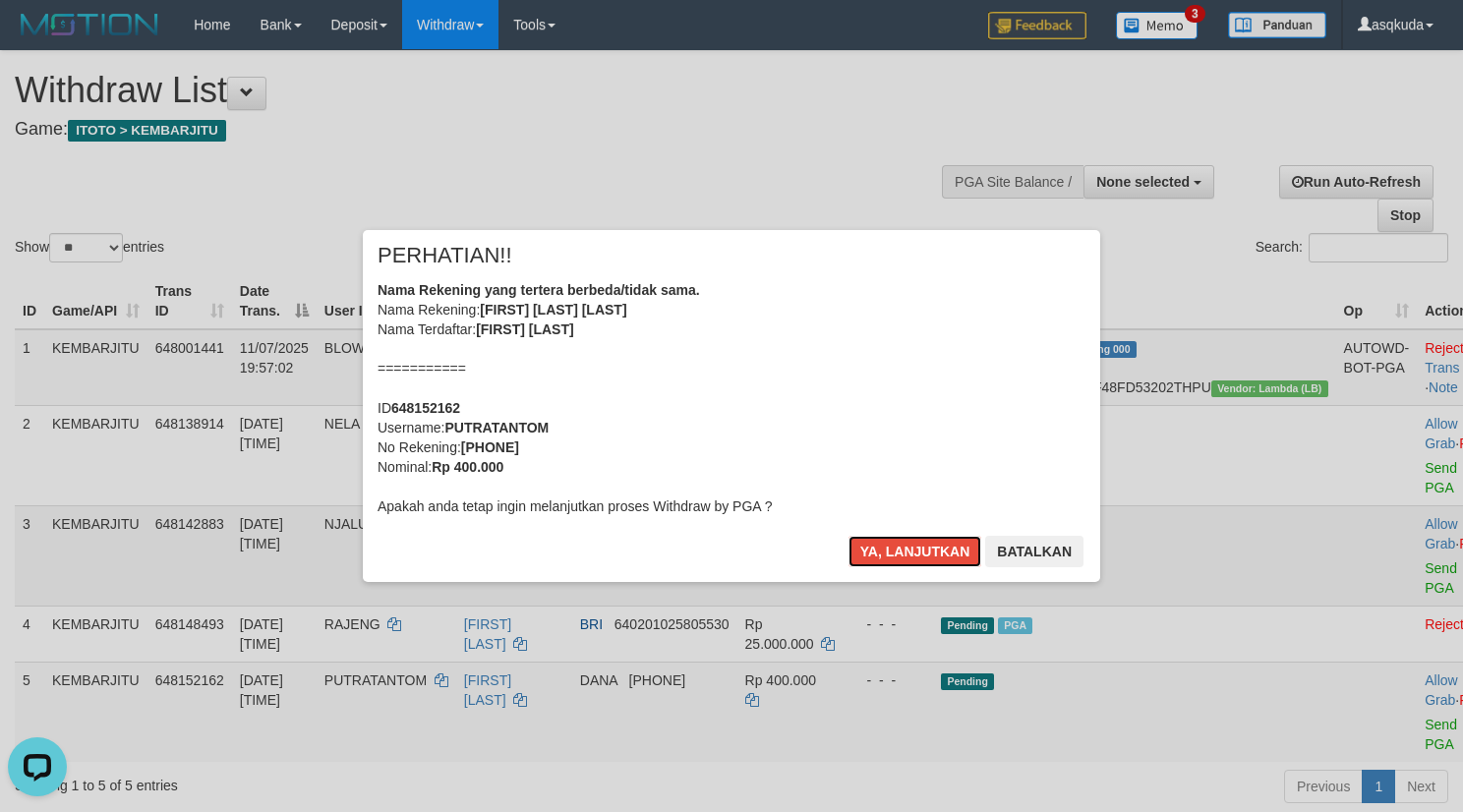 type 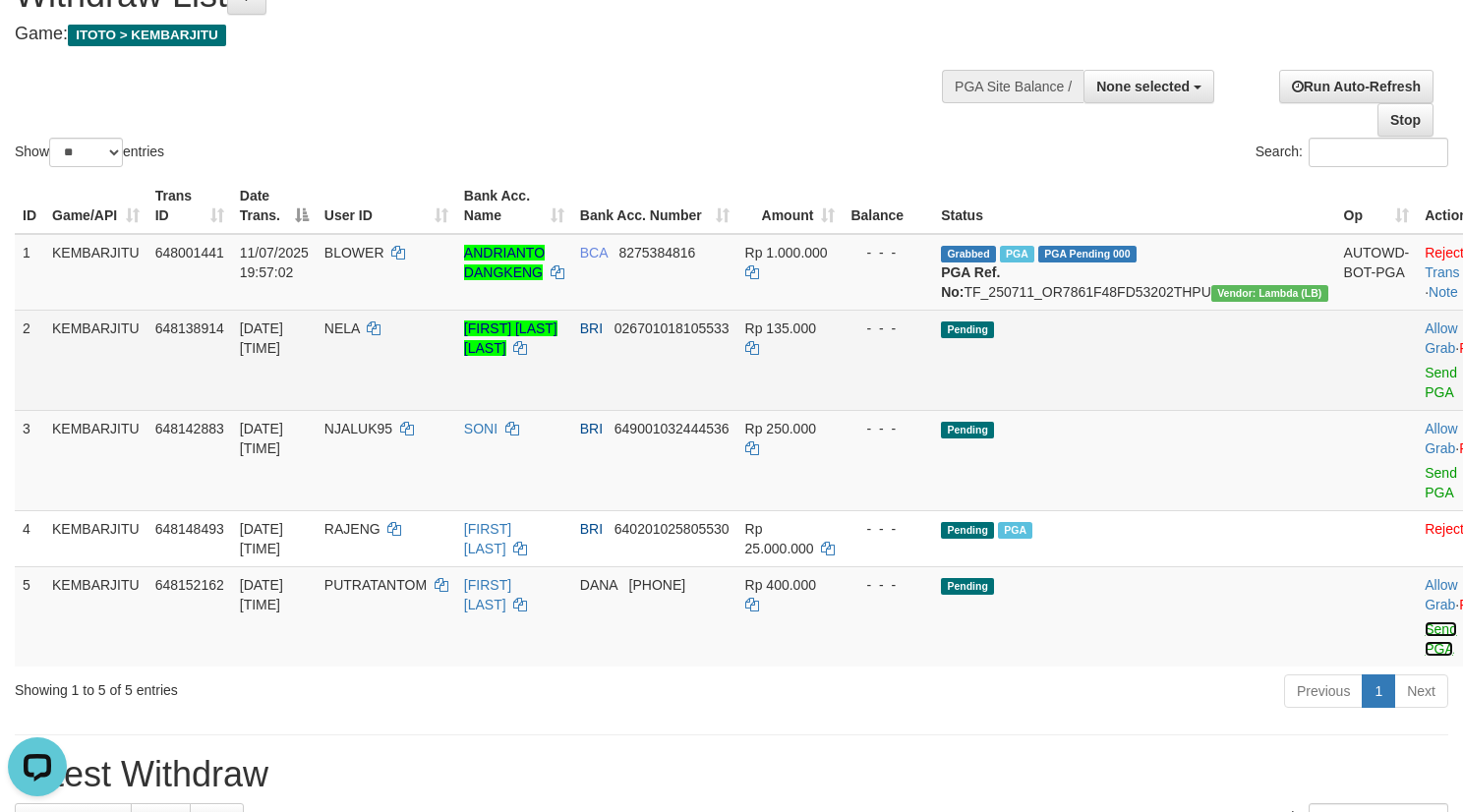 scroll, scrollTop: 147, scrollLeft: 0, axis: vertical 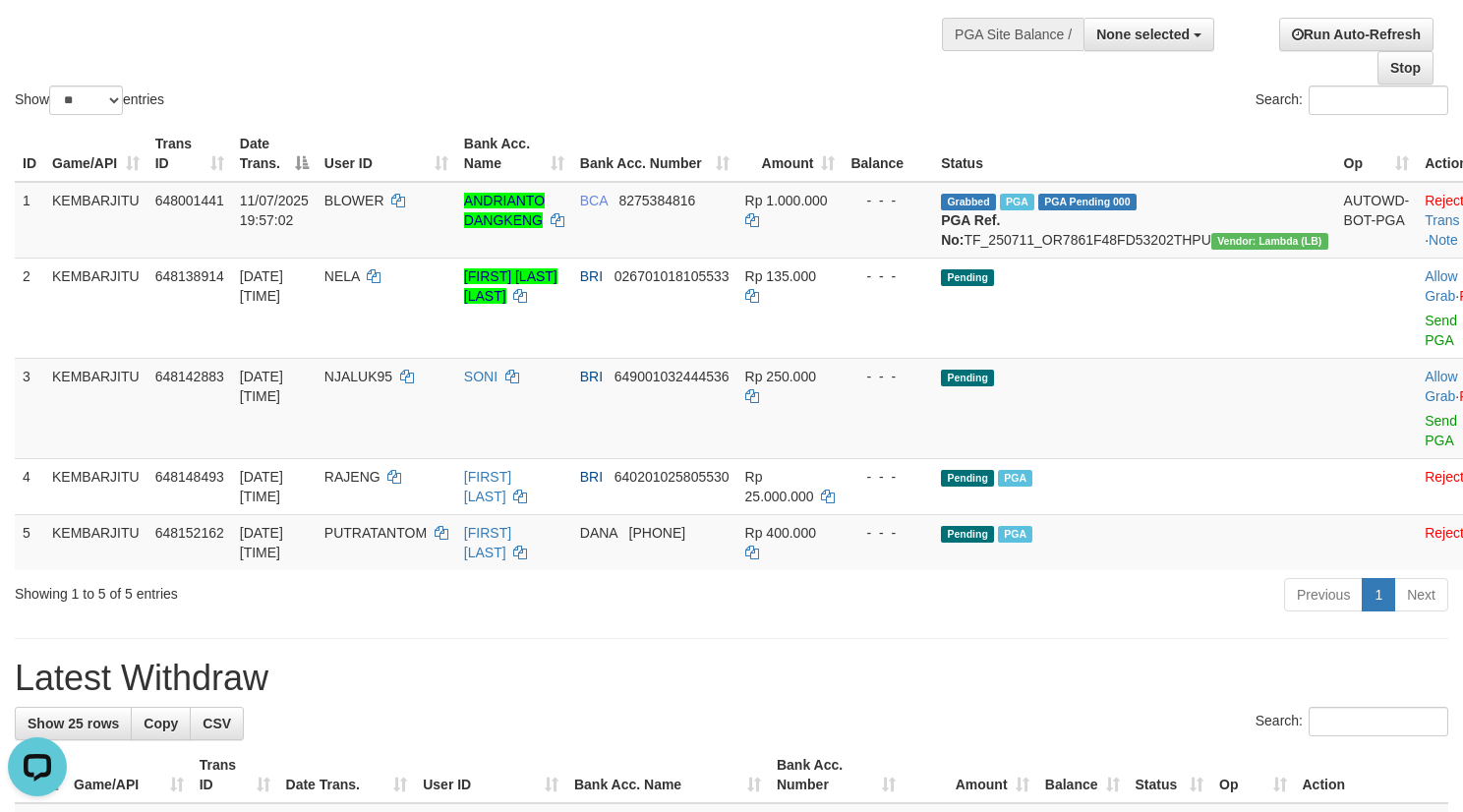 drag, startPoint x: 664, startPoint y: 27, endPoint x: 727, endPoint y: 19, distance: 63.50591 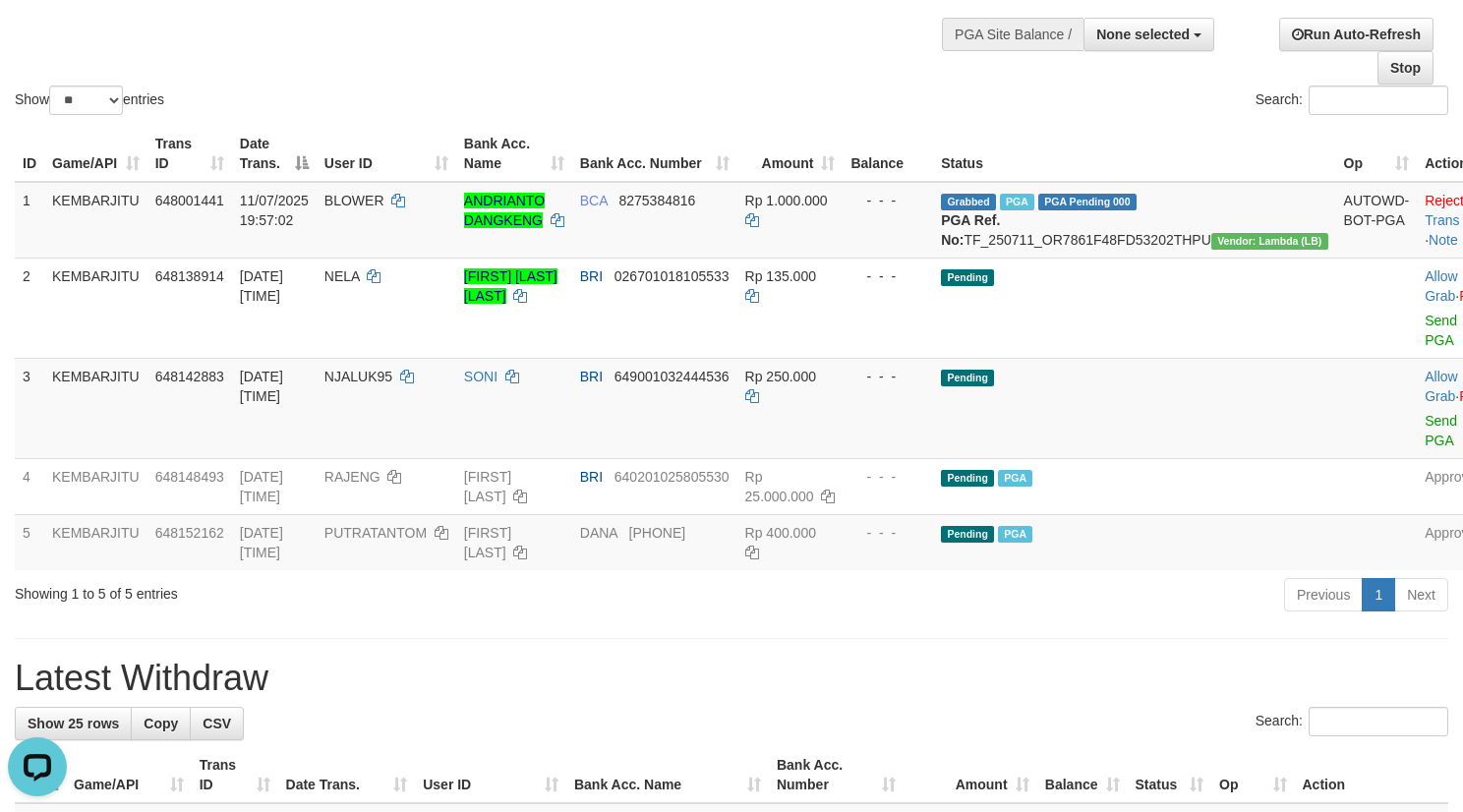 click on "Show  ** ** ** ***  entries Search:" at bounding box center [732, 11] 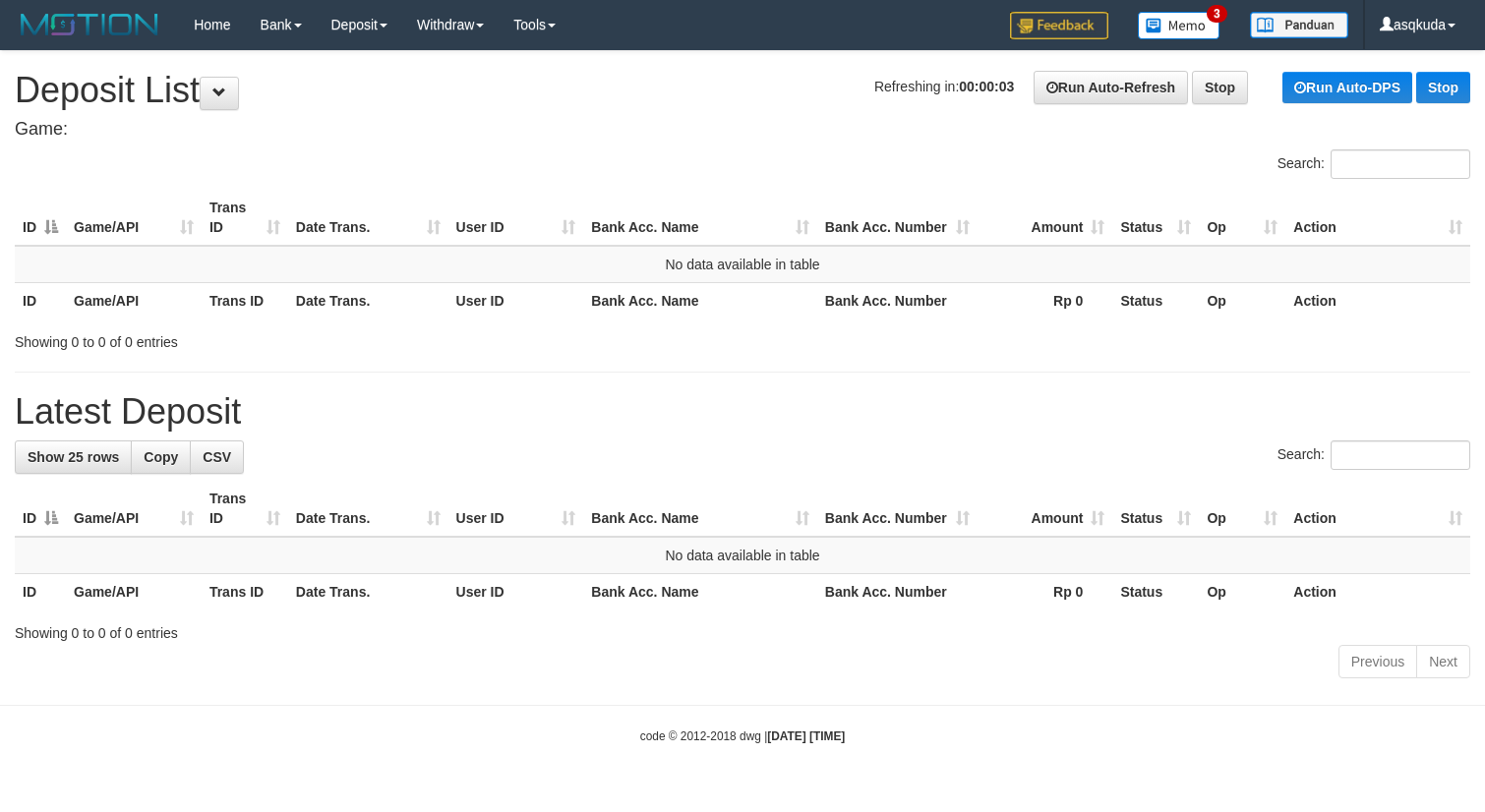 scroll, scrollTop: 0, scrollLeft: 0, axis: both 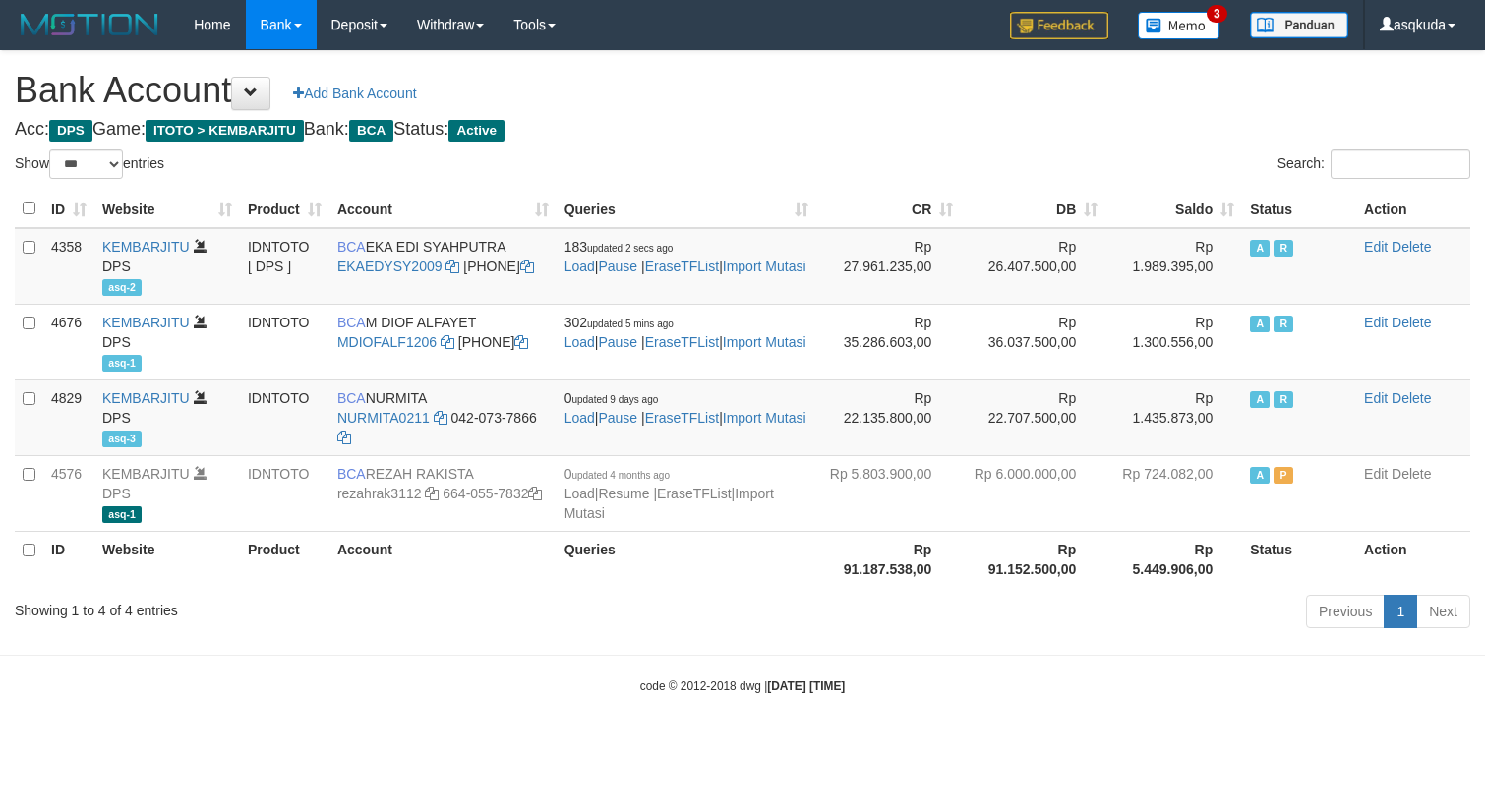 select on "***" 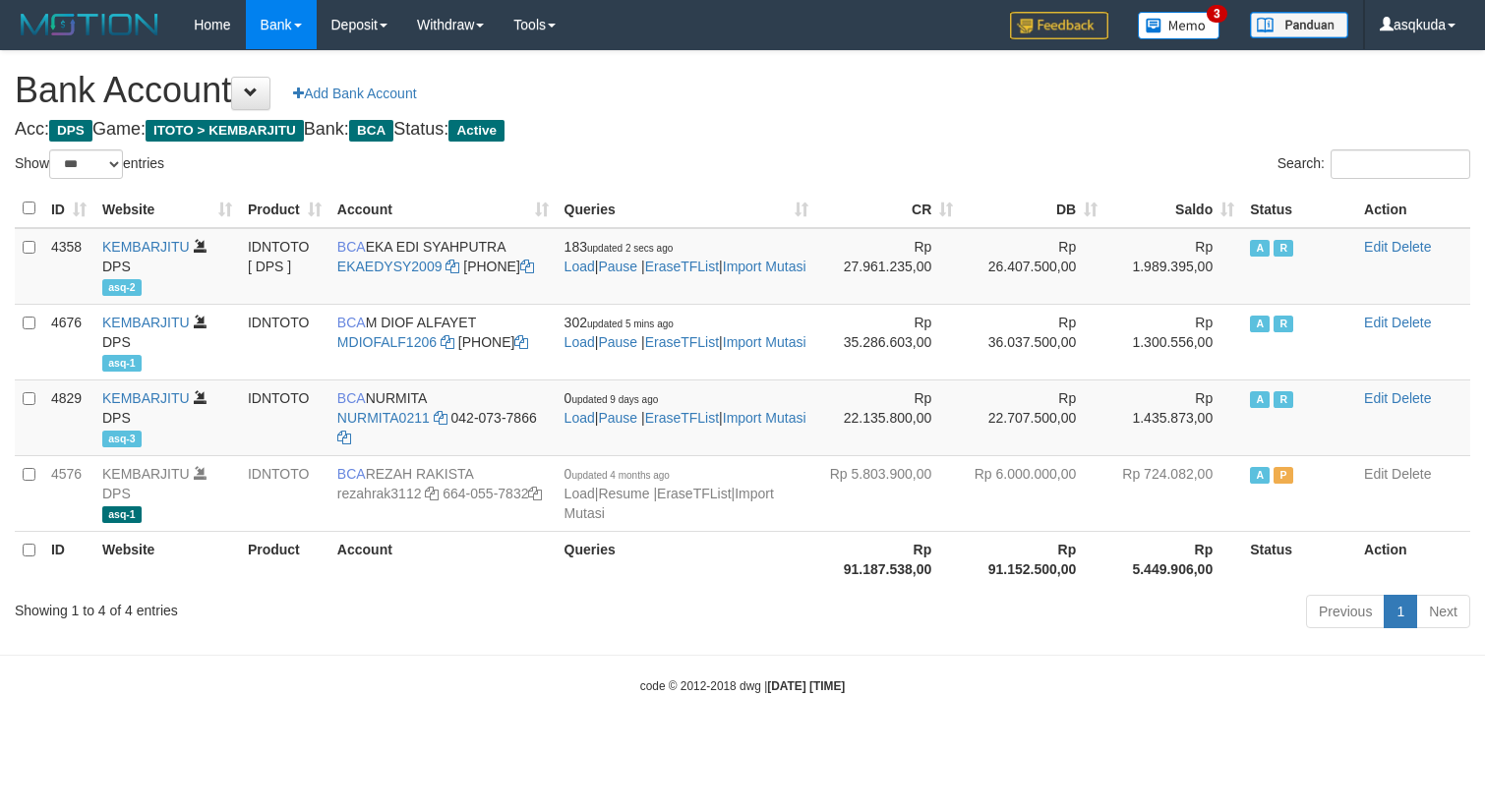 scroll, scrollTop: 0, scrollLeft: 0, axis: both 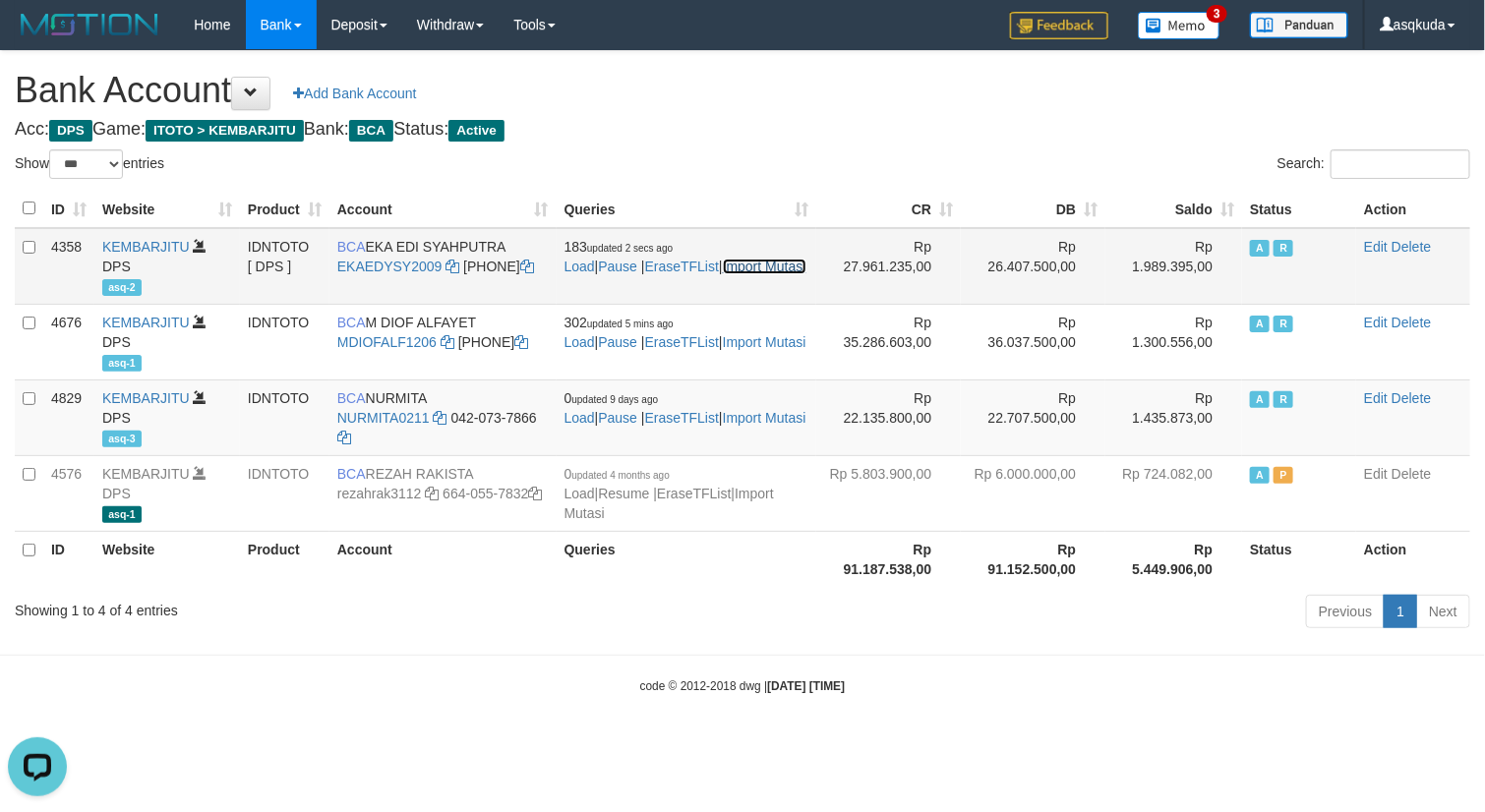 click on "Import Mutasi" at bounding box center (764, 266) 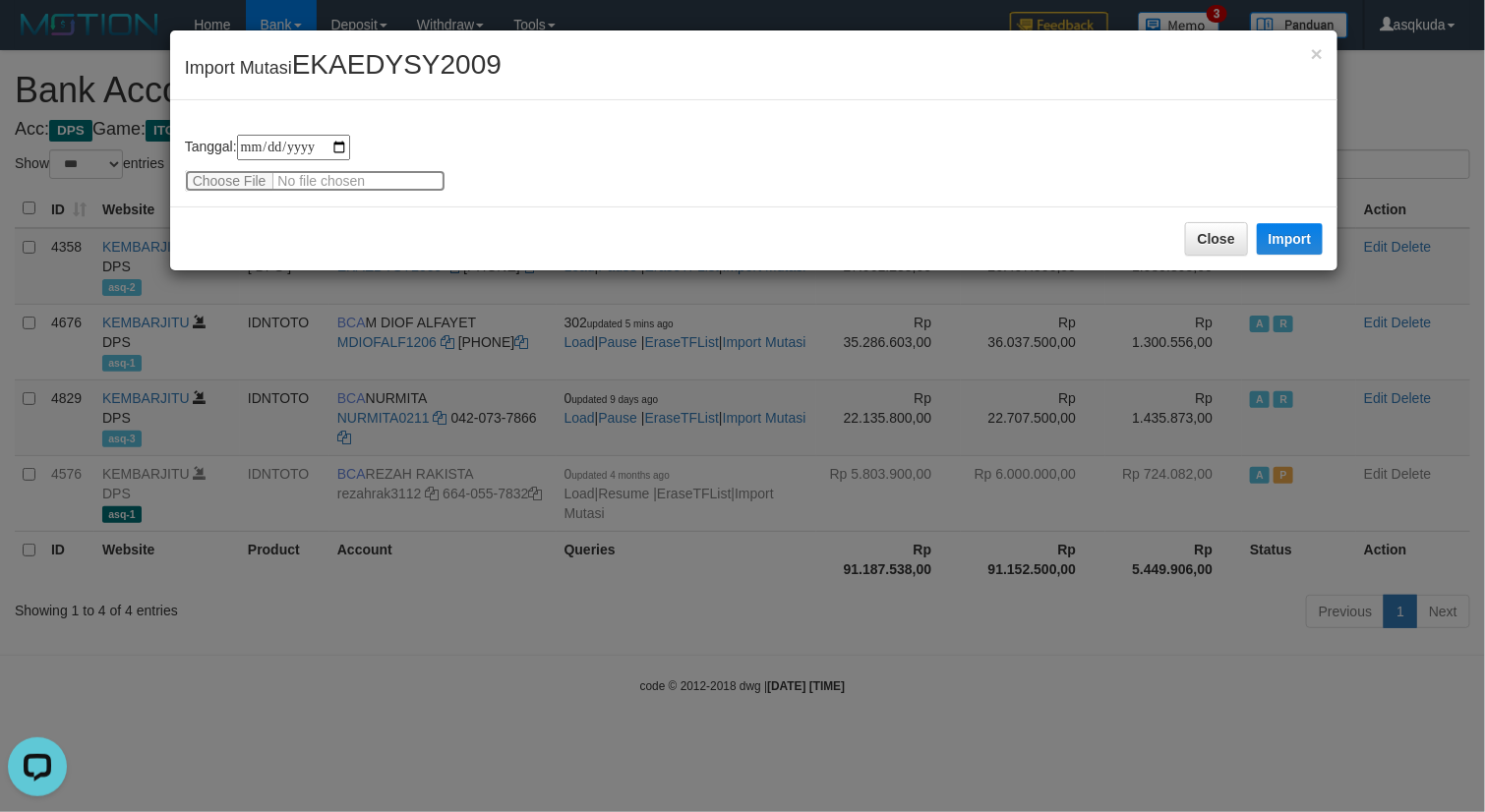 click at bounding box center (315, 181) 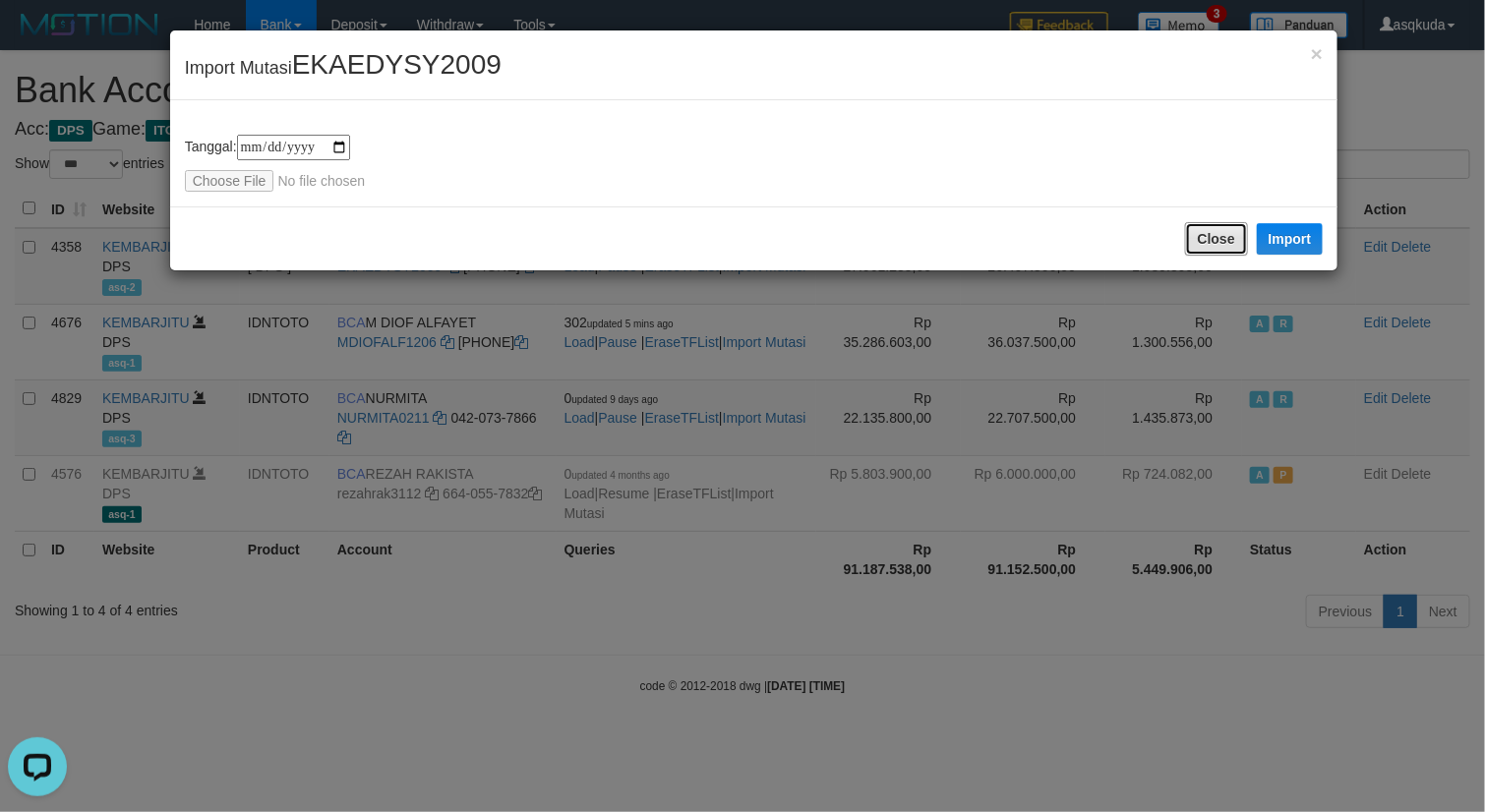 type 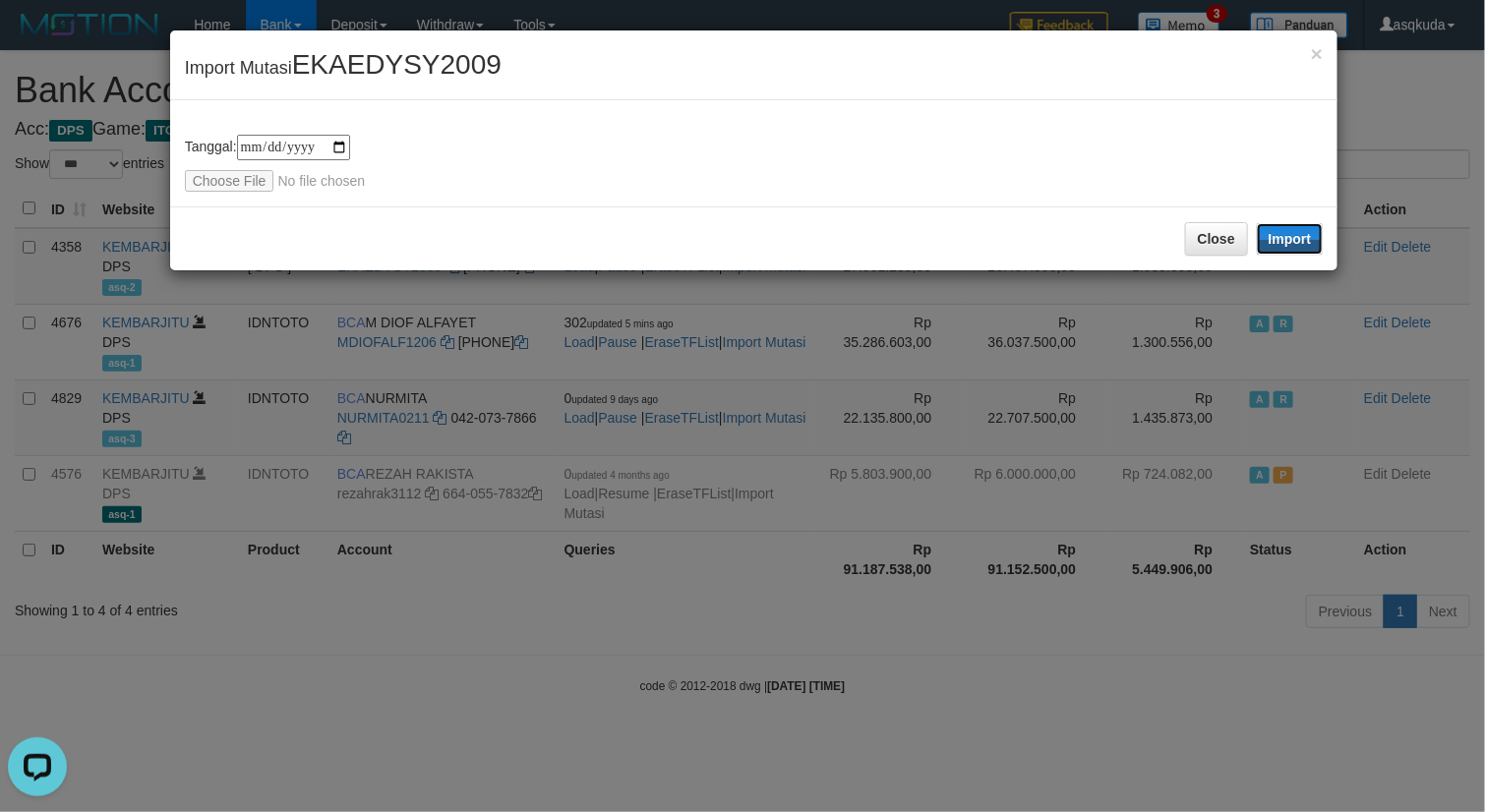 type 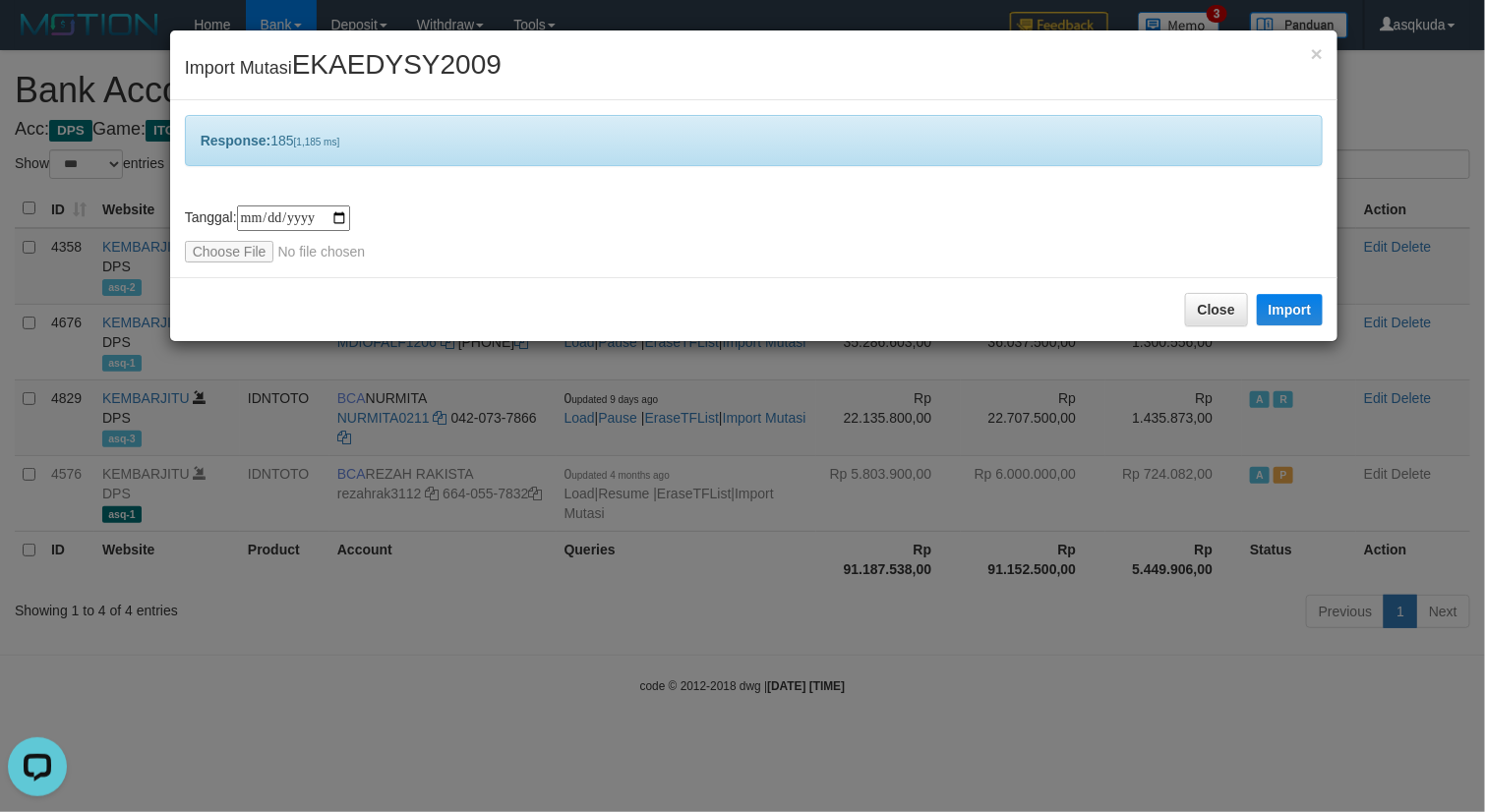 click on "Response:  185  [1,185 ms]" at bounding box center (754, 141) 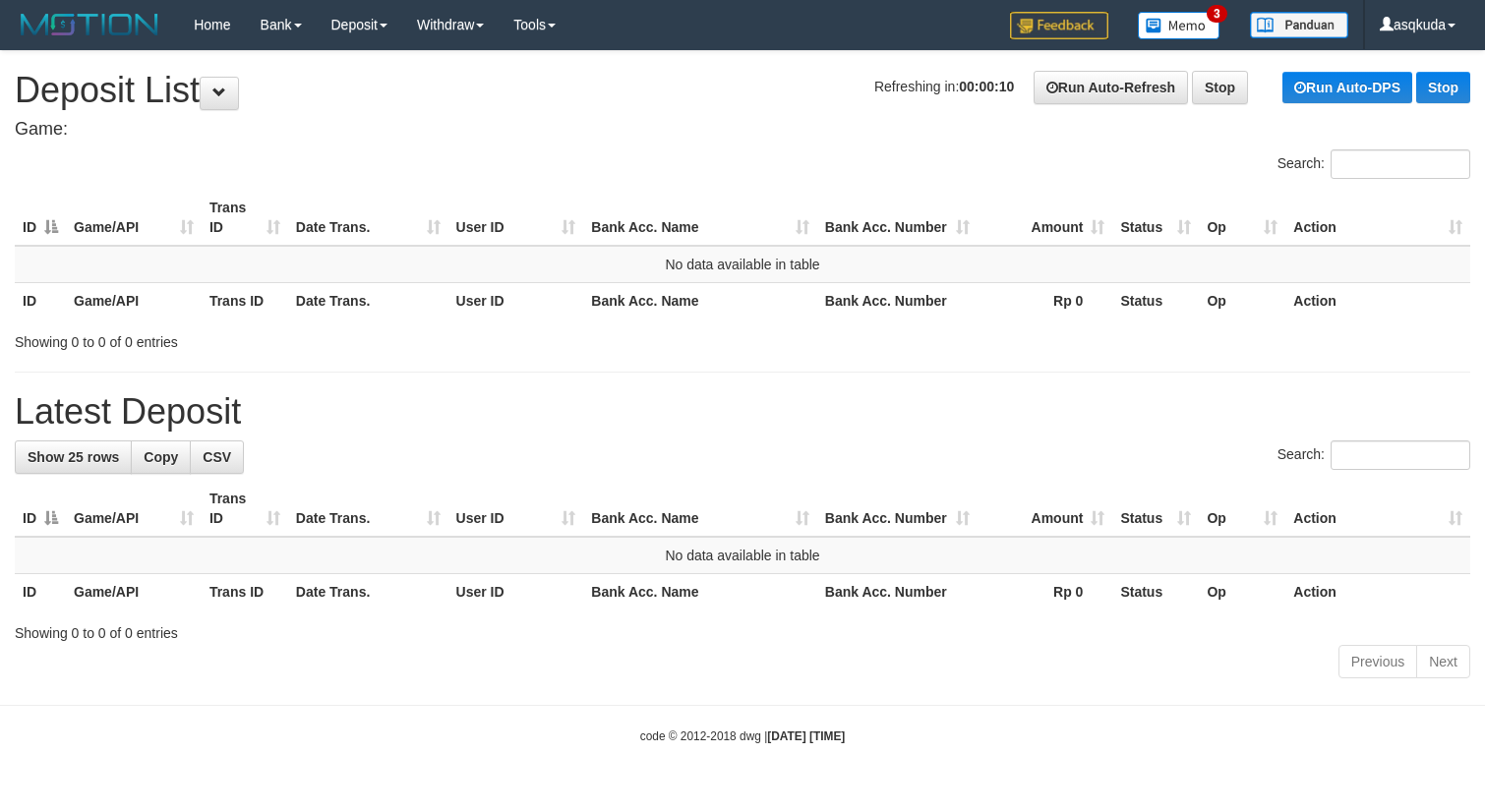 scroll, scrollTop: 0, scrollLeft: 0, axis: both 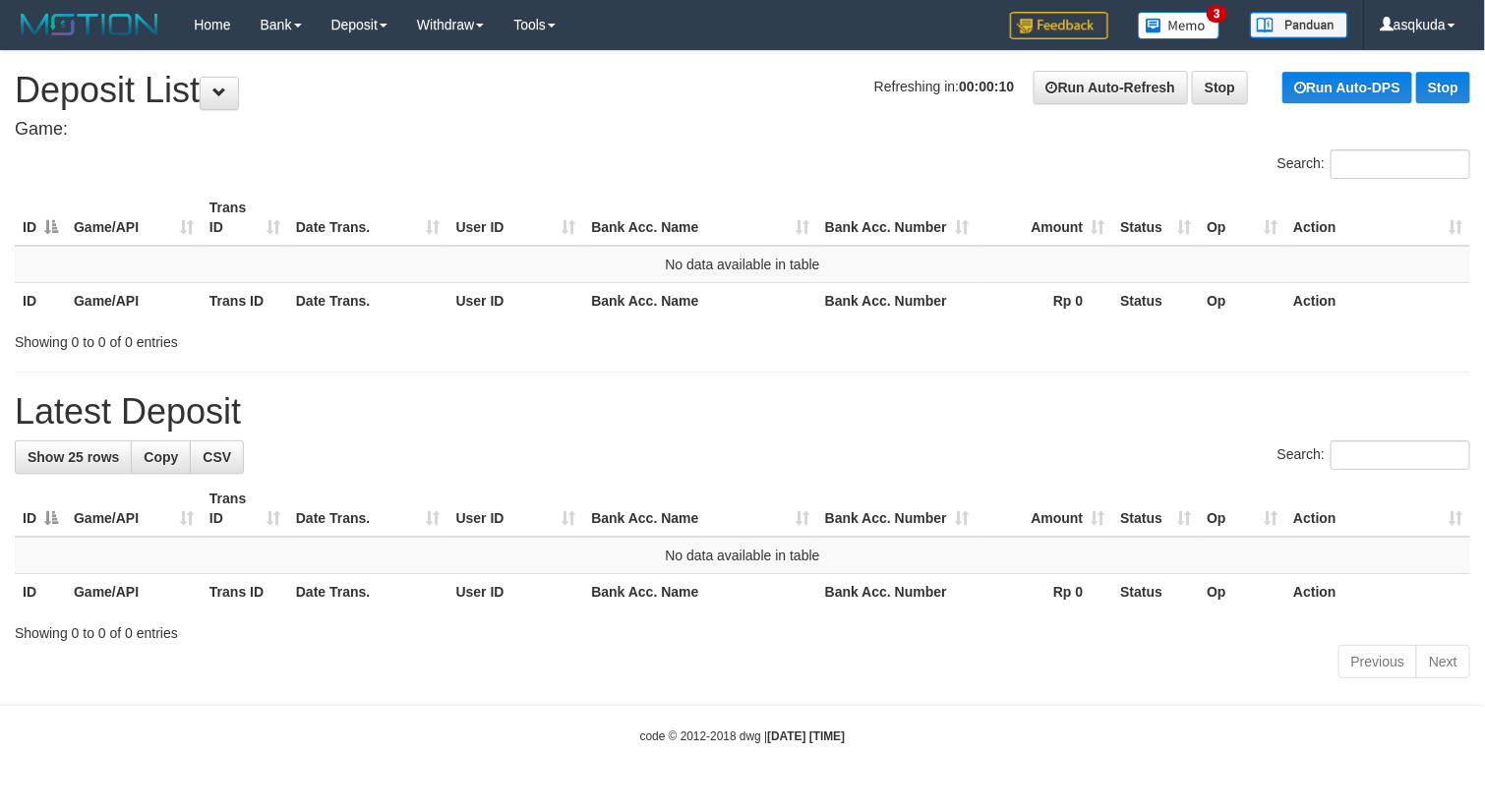 click on "Refreshing in:  00:00:10
Run Auto-Refresh
Stop
Run Auto-DPS
Stop
Deposit List" at bounding box center [742, 90] 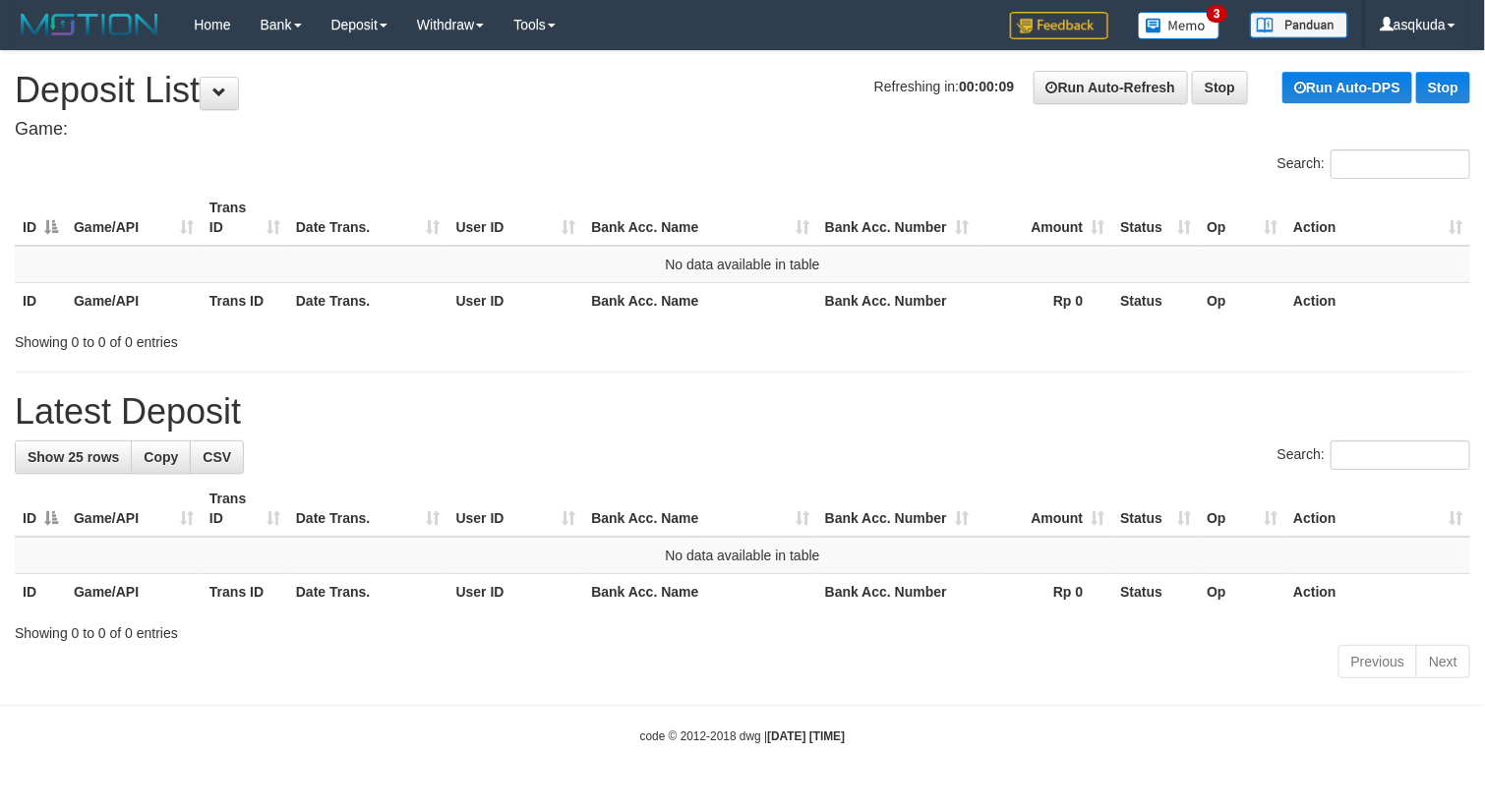 click on "Refreshing in:  00:00:09
Run Auto-Refresh
Stop
Run Auto-DPS
Stop
Deposit List" at bounding box center [742, 90] 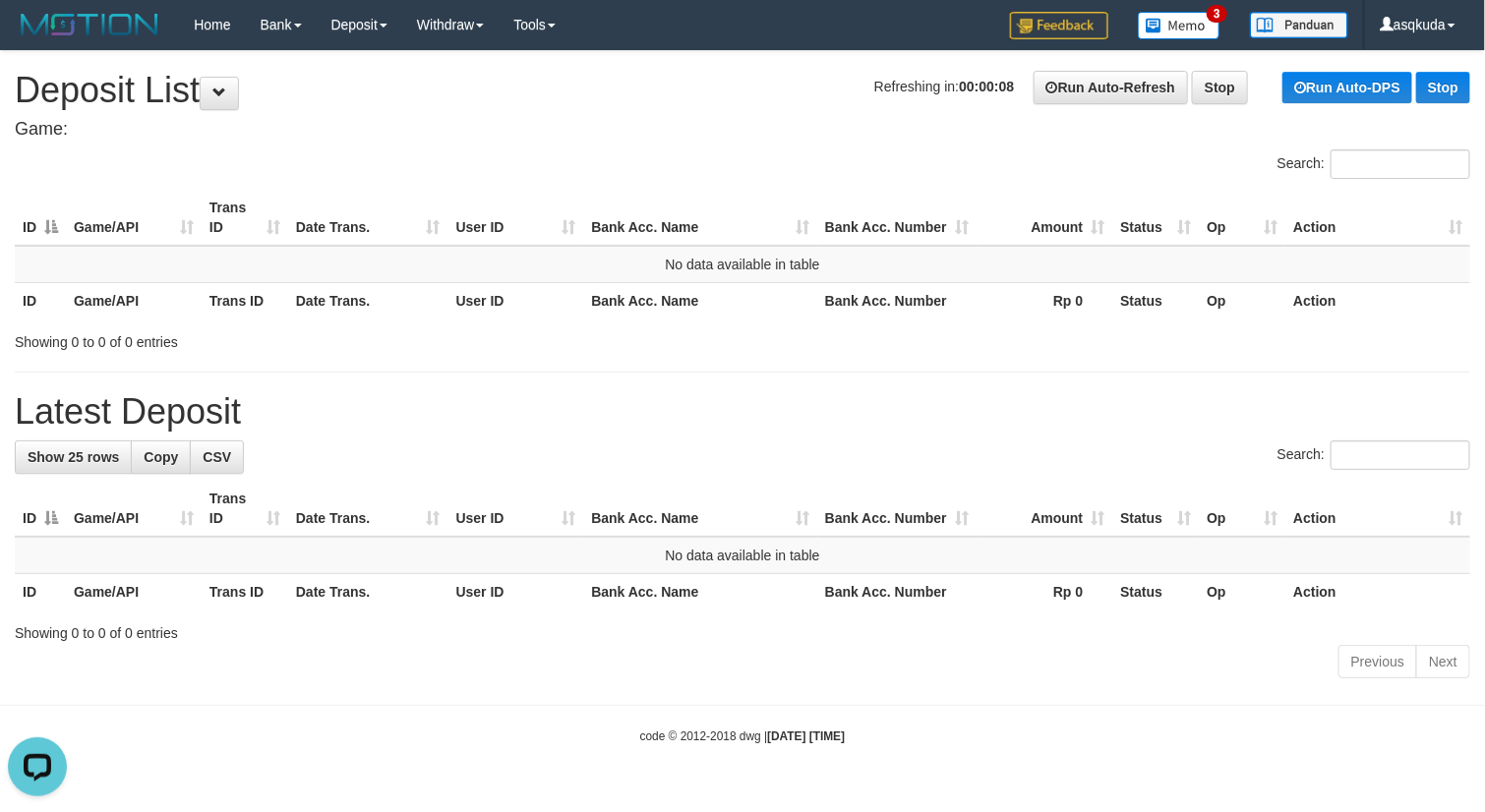 scroll, scrollTop: 0, scrollLeft: 0, axis: both 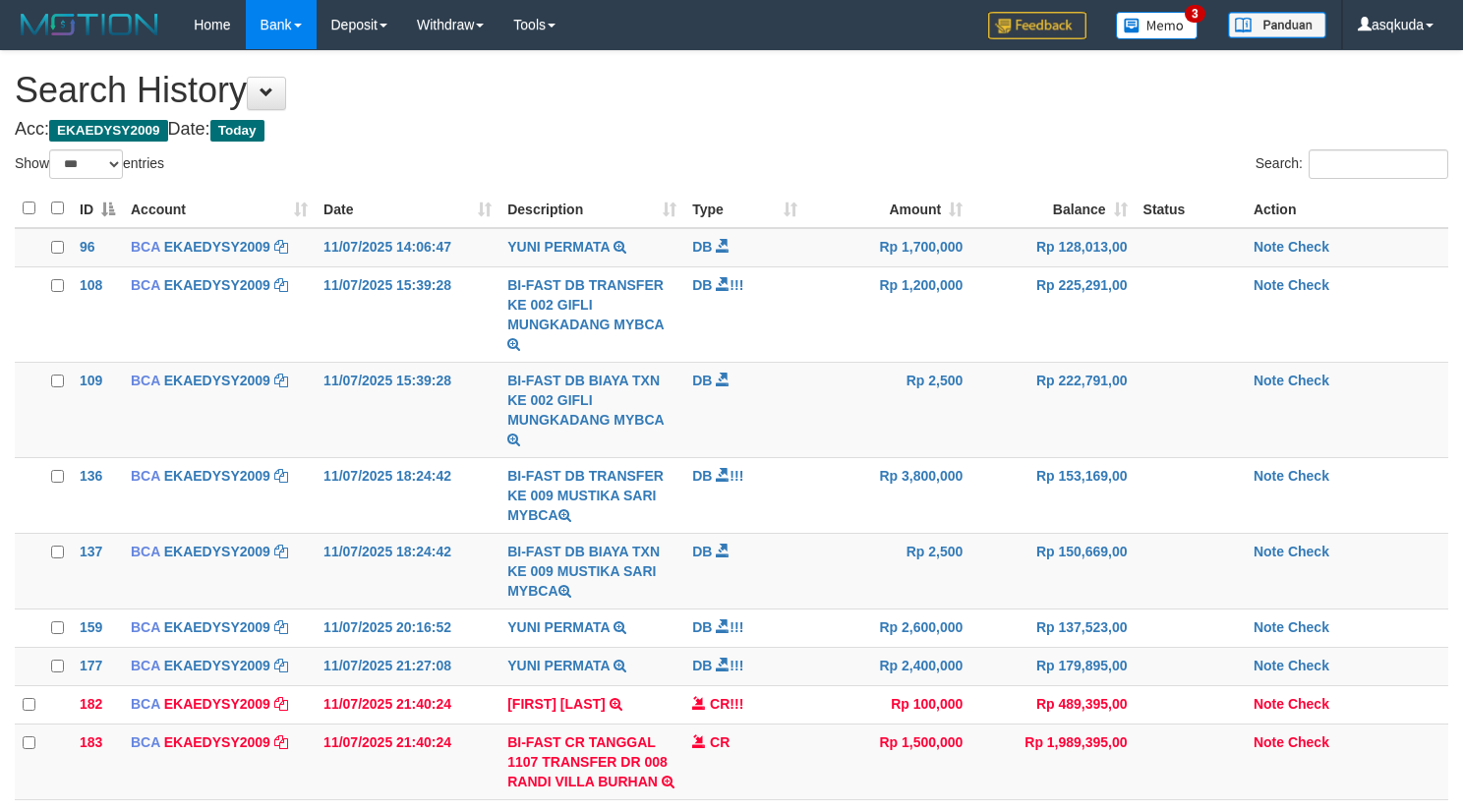 select on "***" 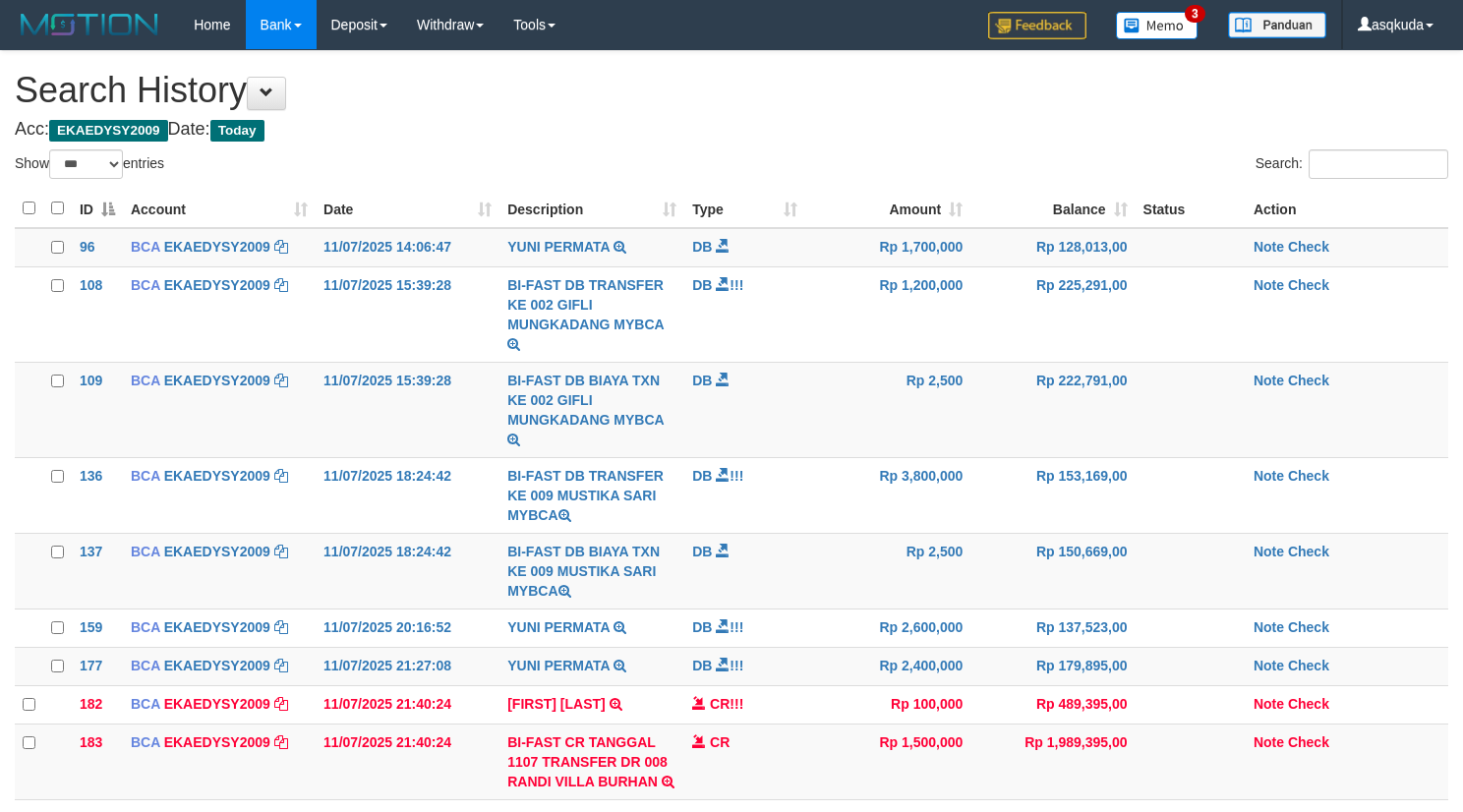 scroll, scrollTop: 0, scrollLeft: 0, axis: both 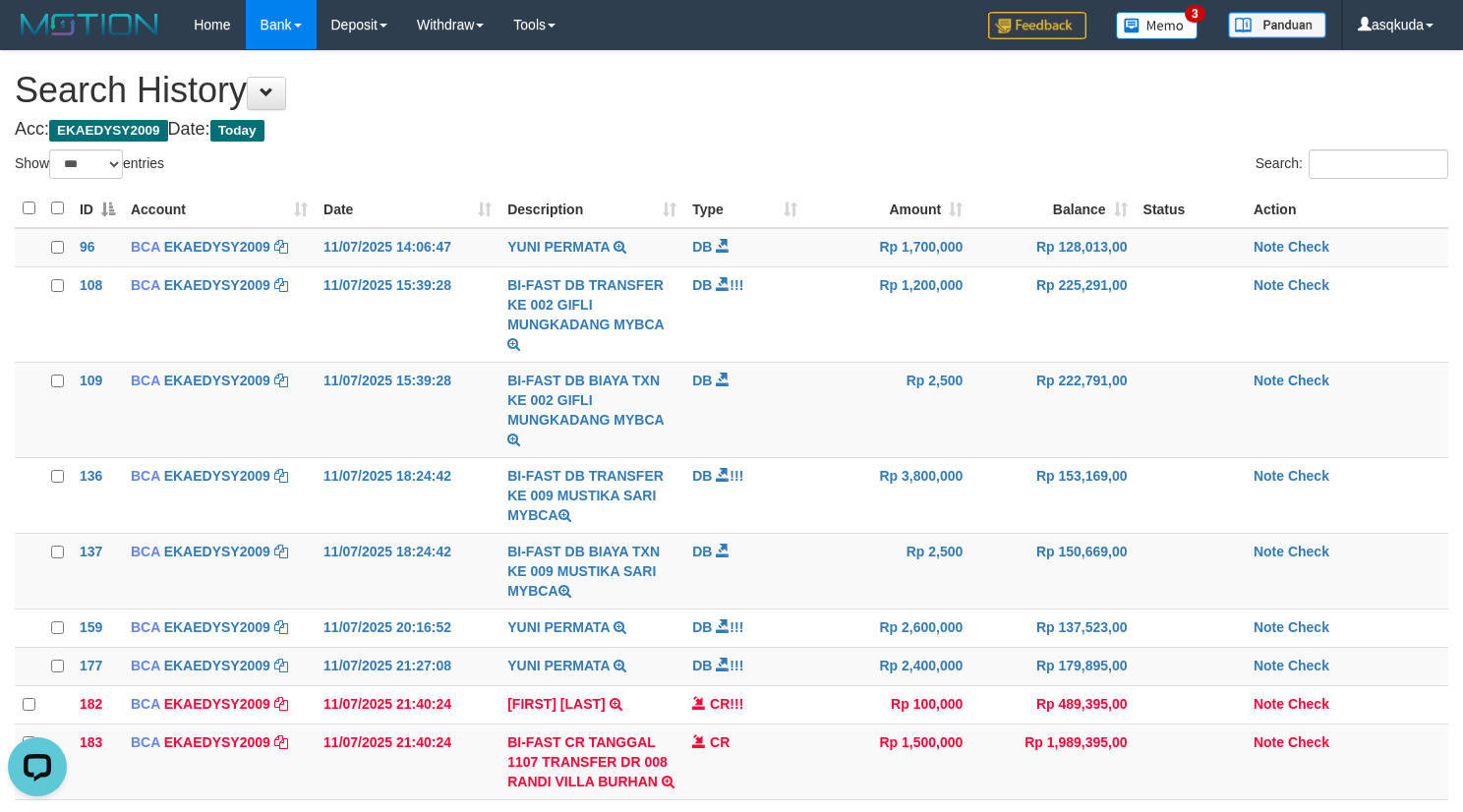click on "**********" at bounding box center (732, 485) 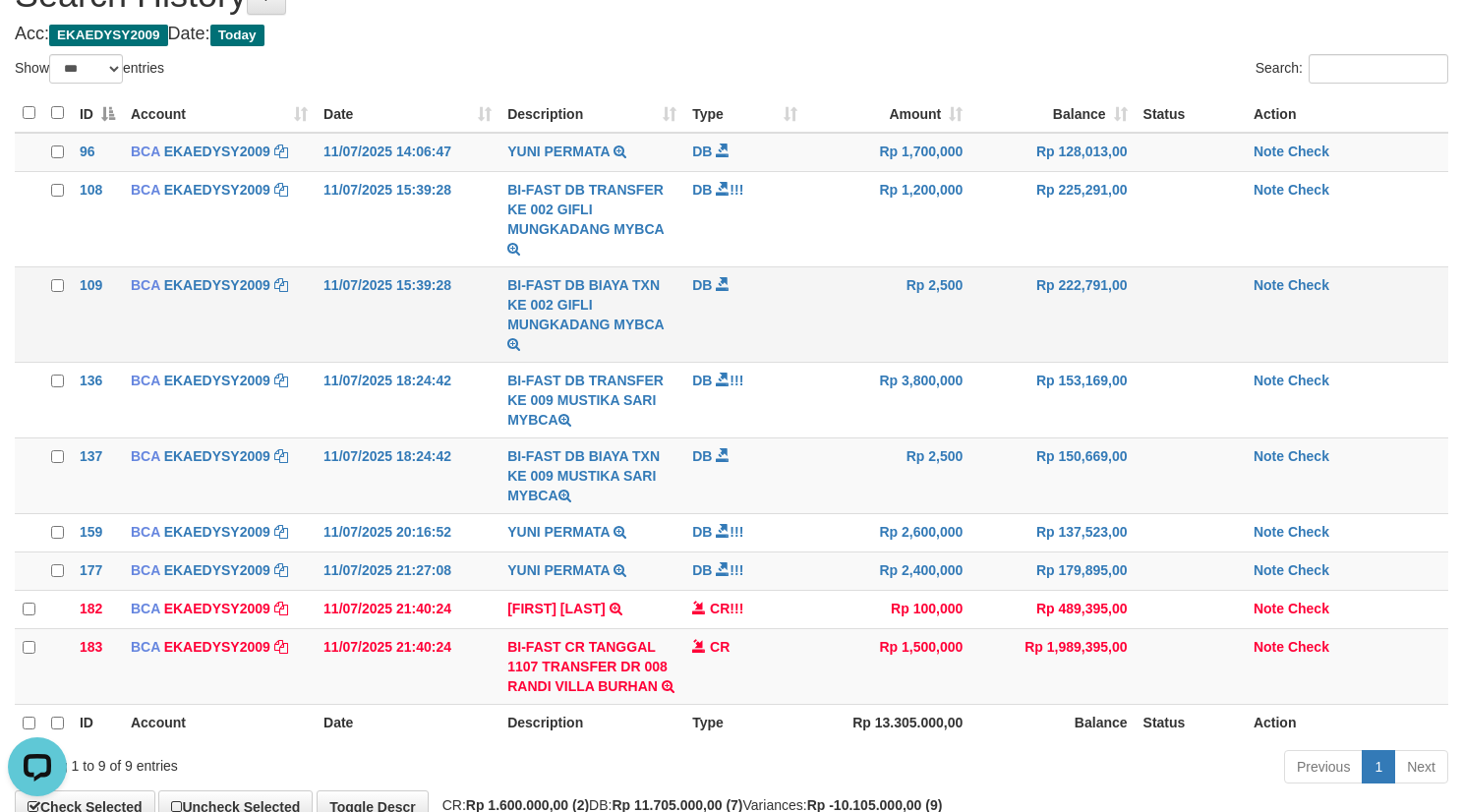 scroll, scrollTop: 231, scrollLeft: 0, axis: vertical 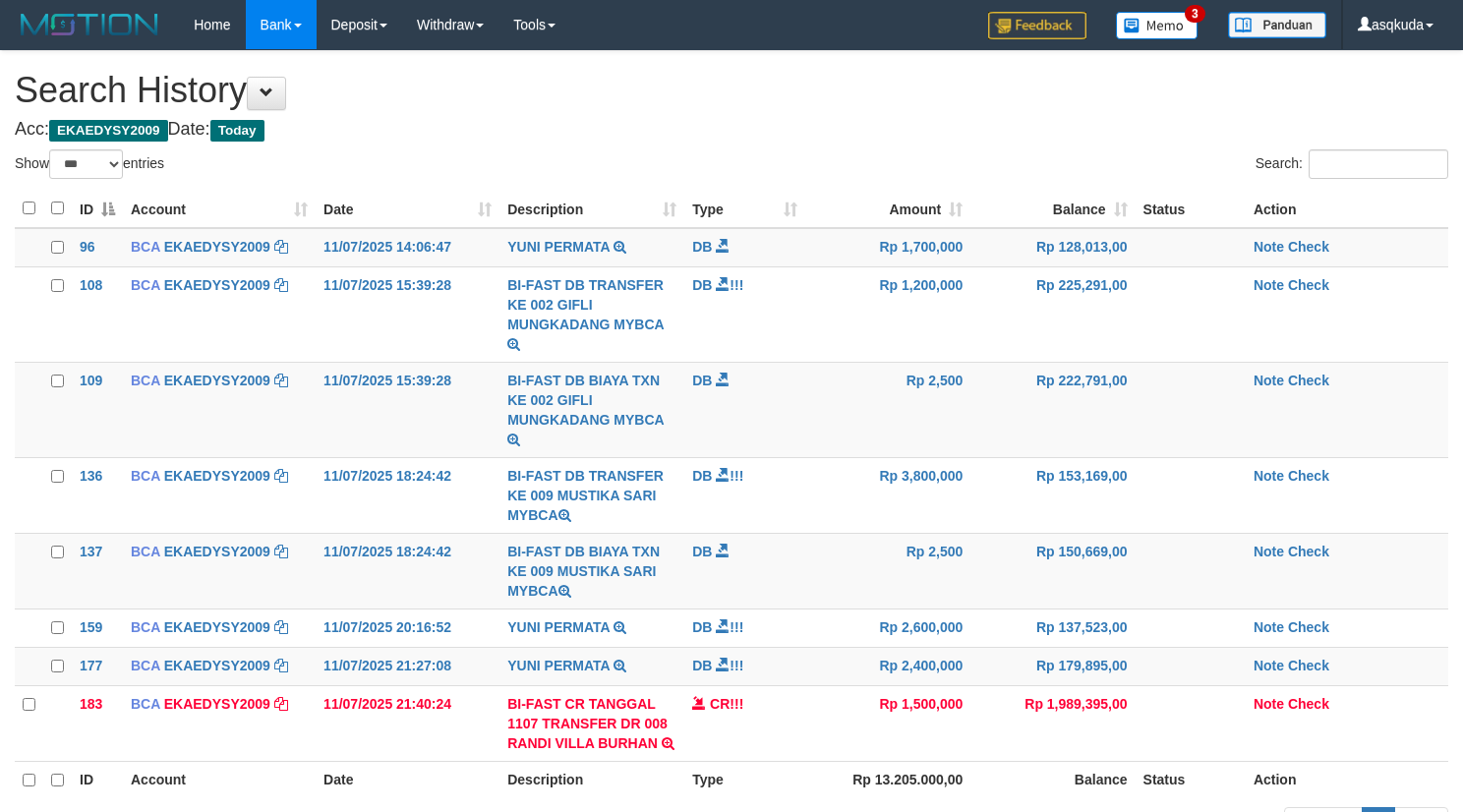 select on "***" 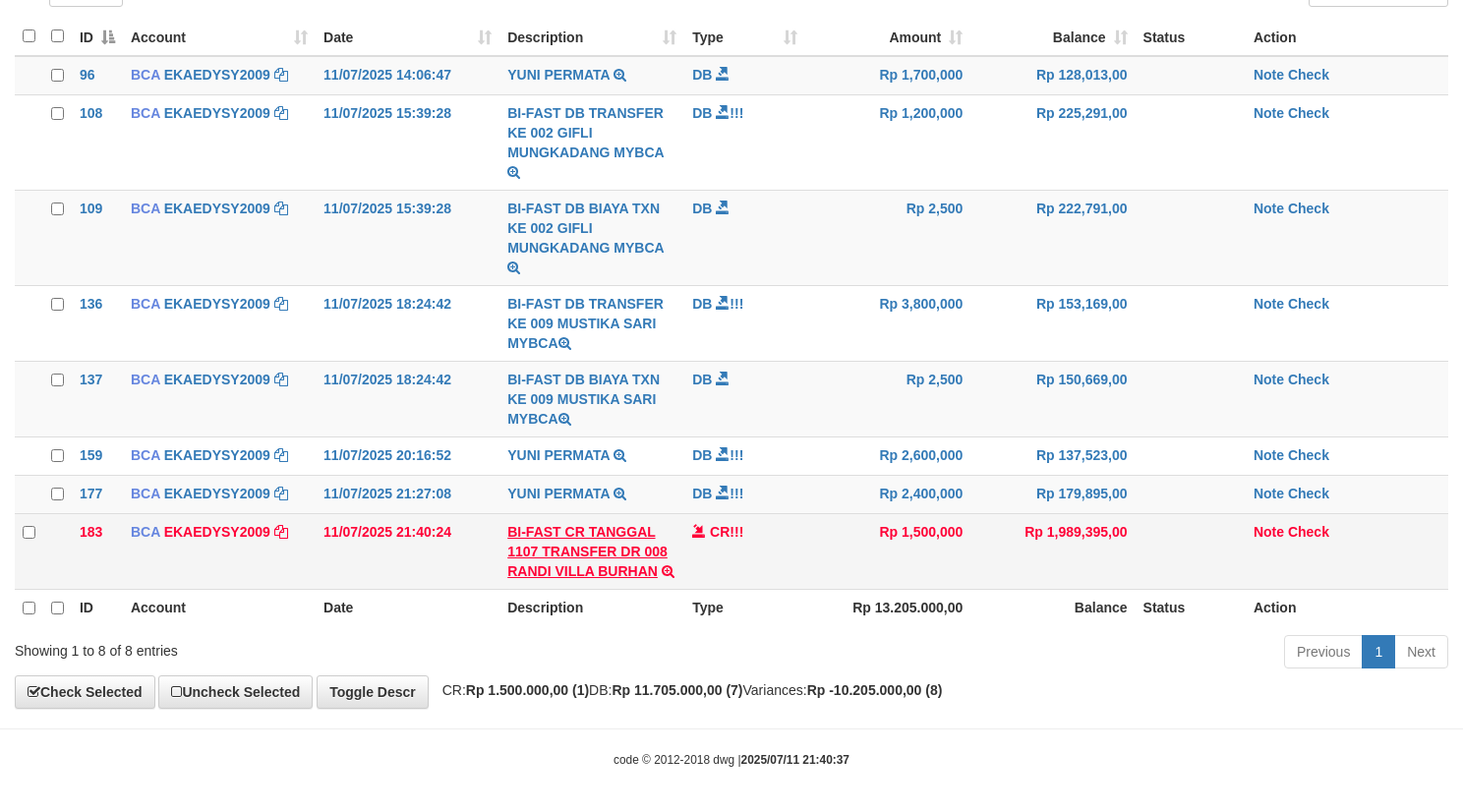 scroll, scrollTop: 192, scrollLeft: 0, axis: vertical 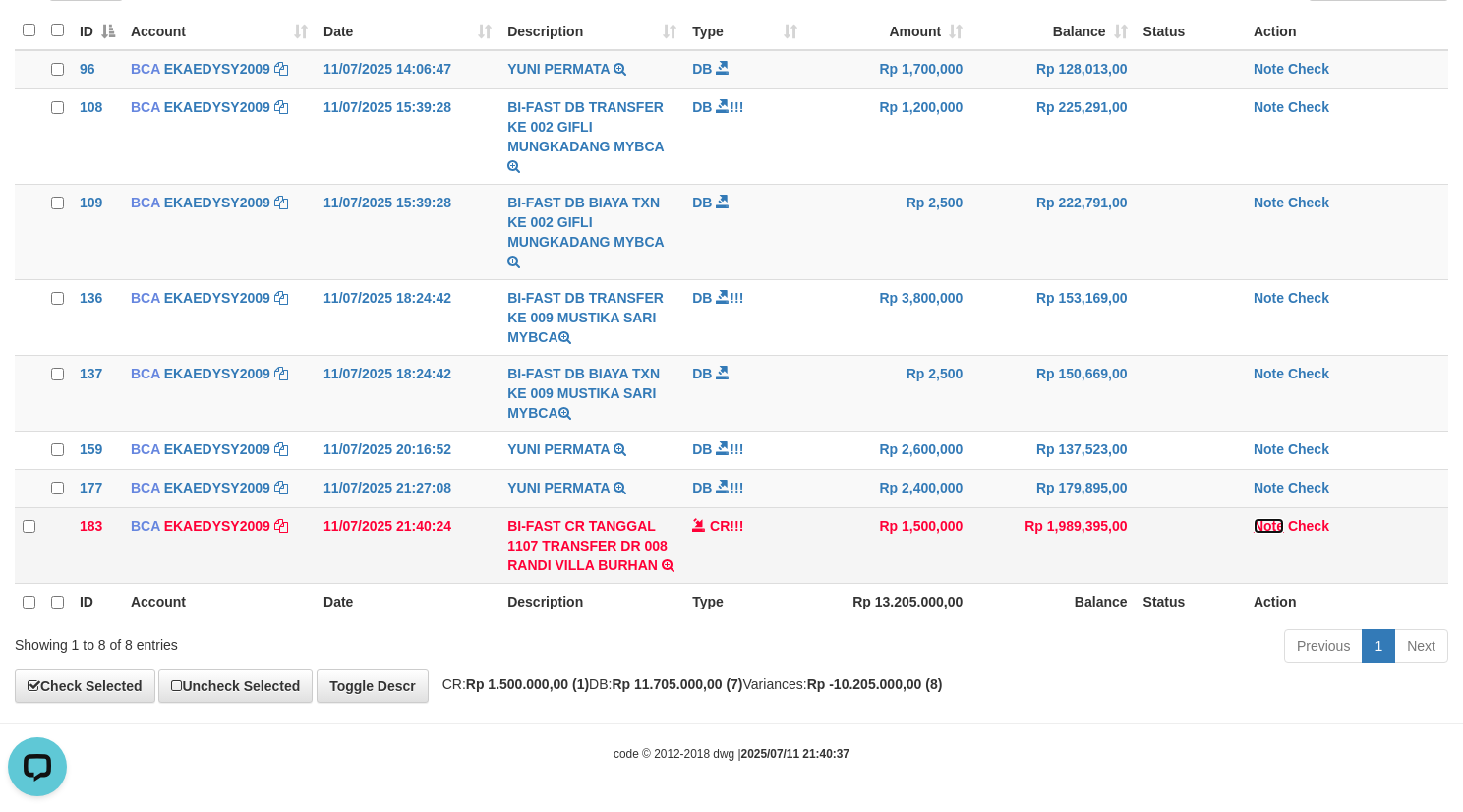 click on "Note" at bounding box center [1268, 526] 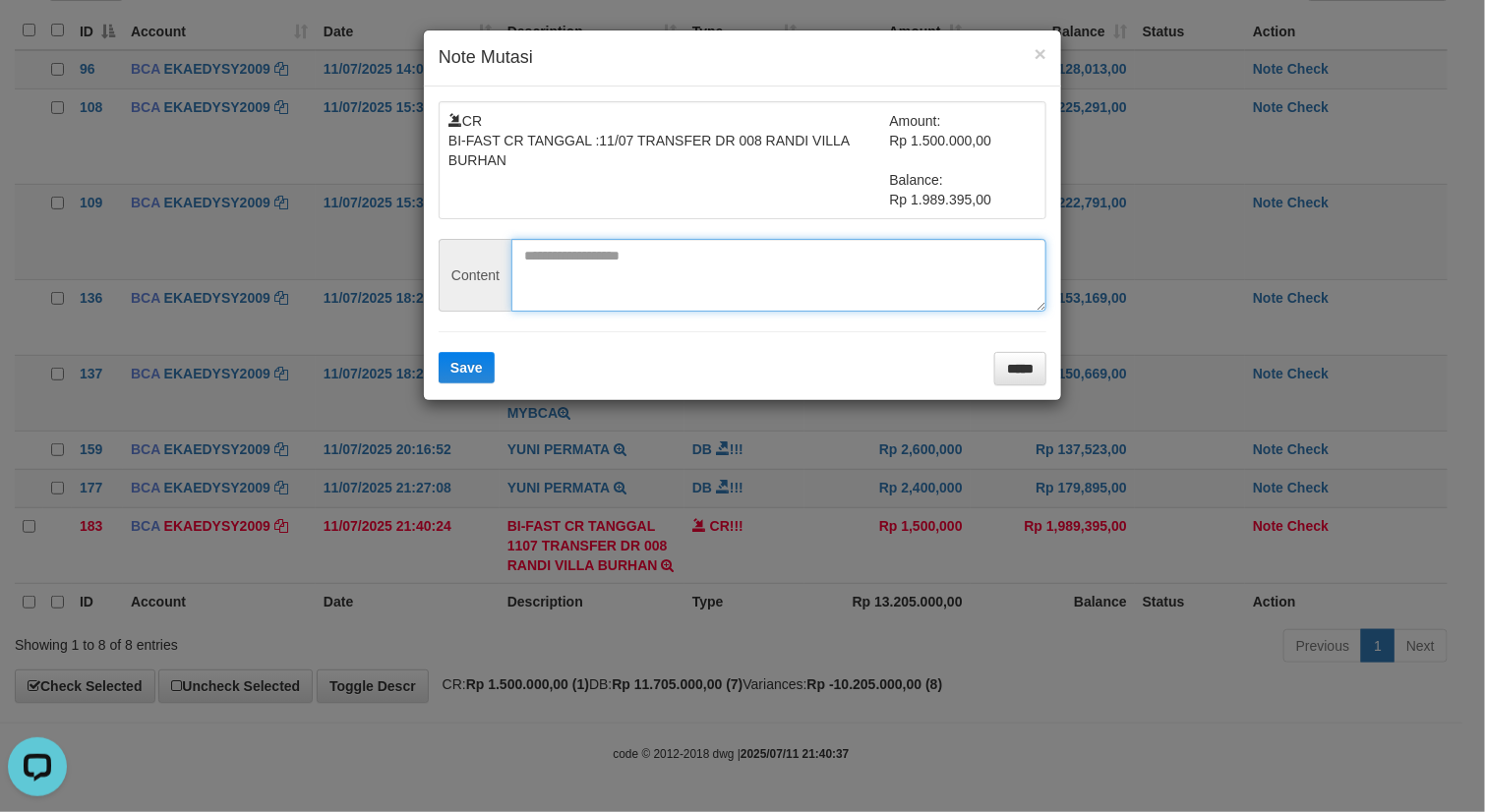 click at bounding box center [779, 275] 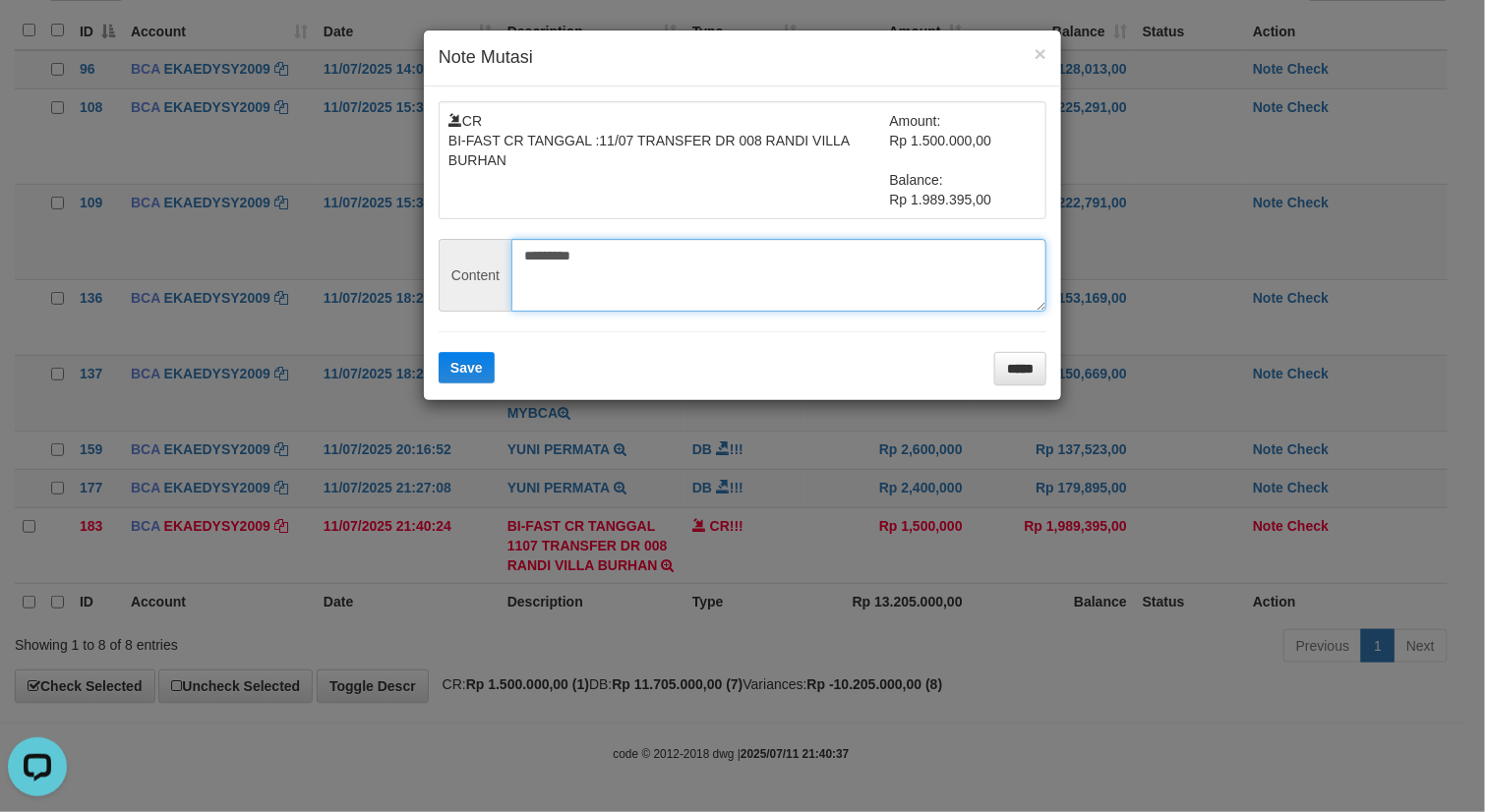 type on "*********" 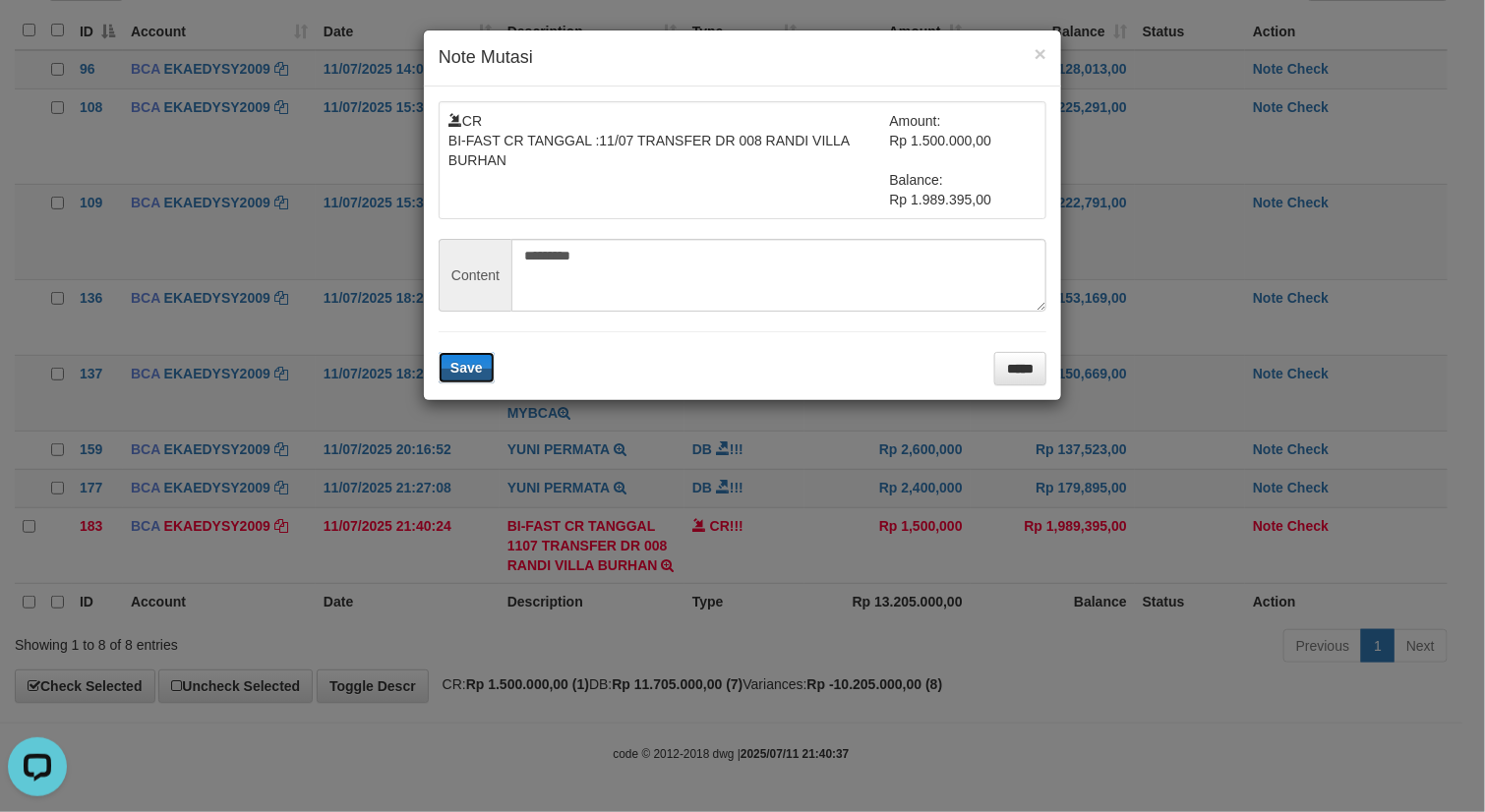 type 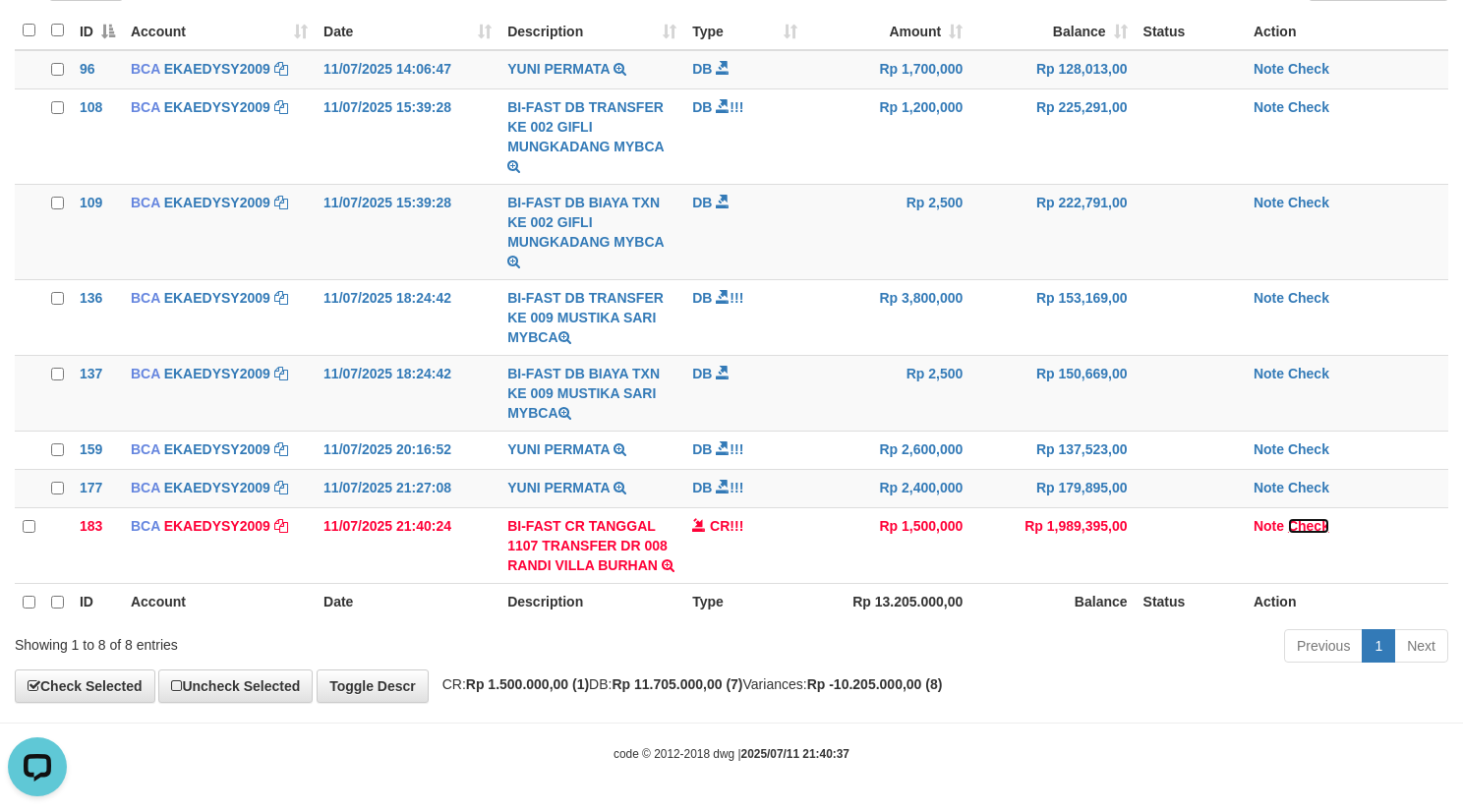 click on "Check" at bounding box center (1309, 526) 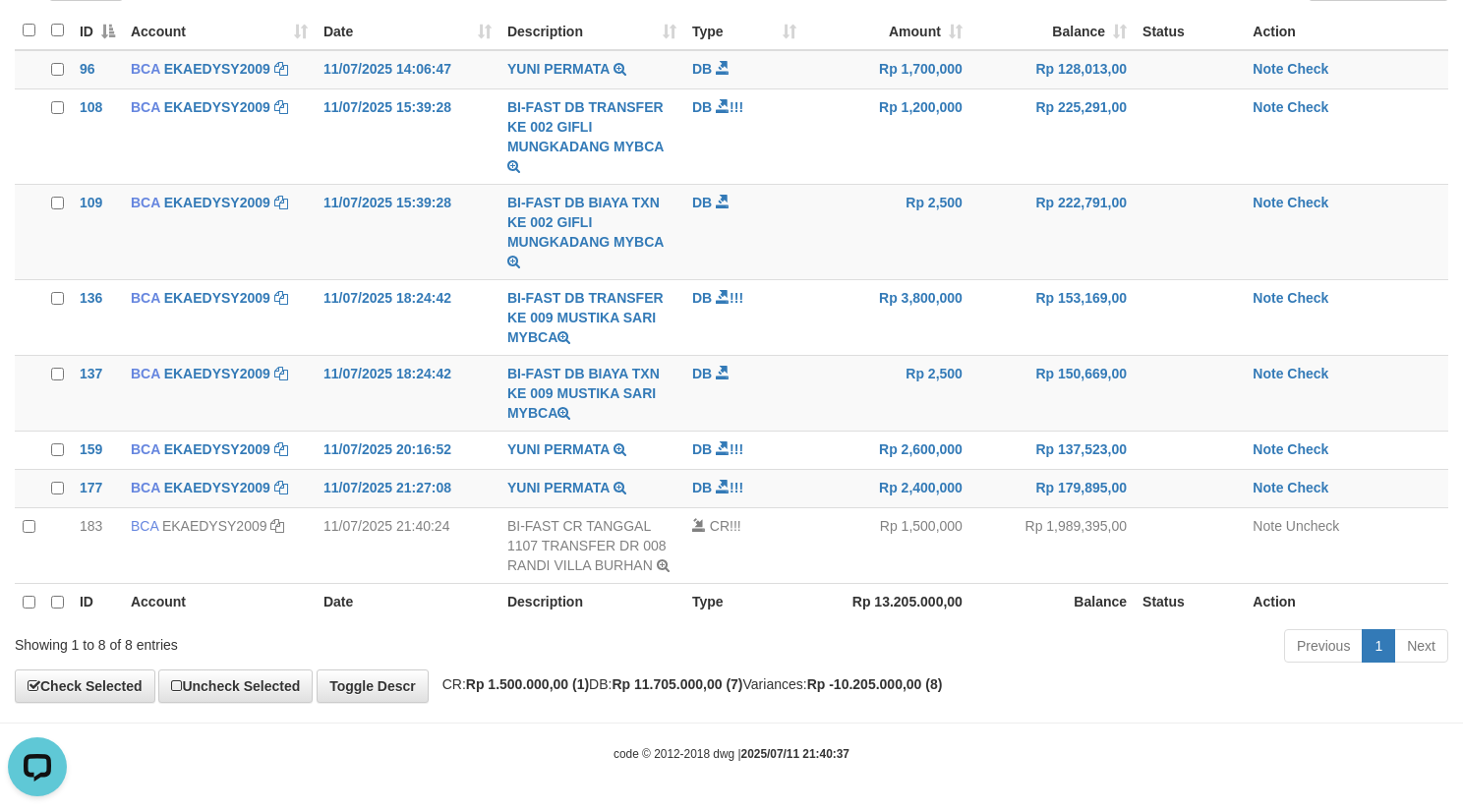 click on "**********" at bounding box center [732, 287] 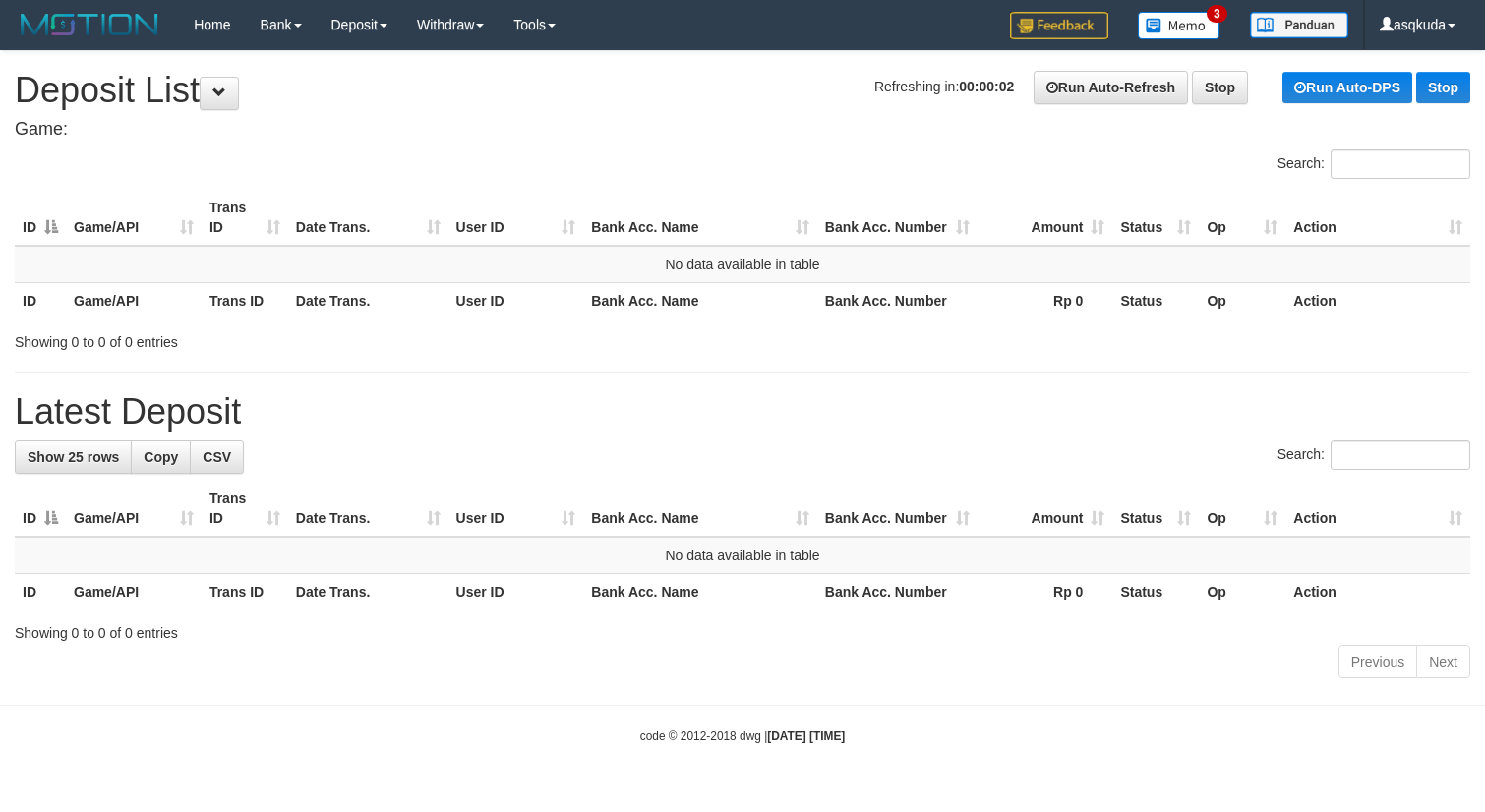 scroll, scrollTop: 0, scrollLeft: 0, axis: both 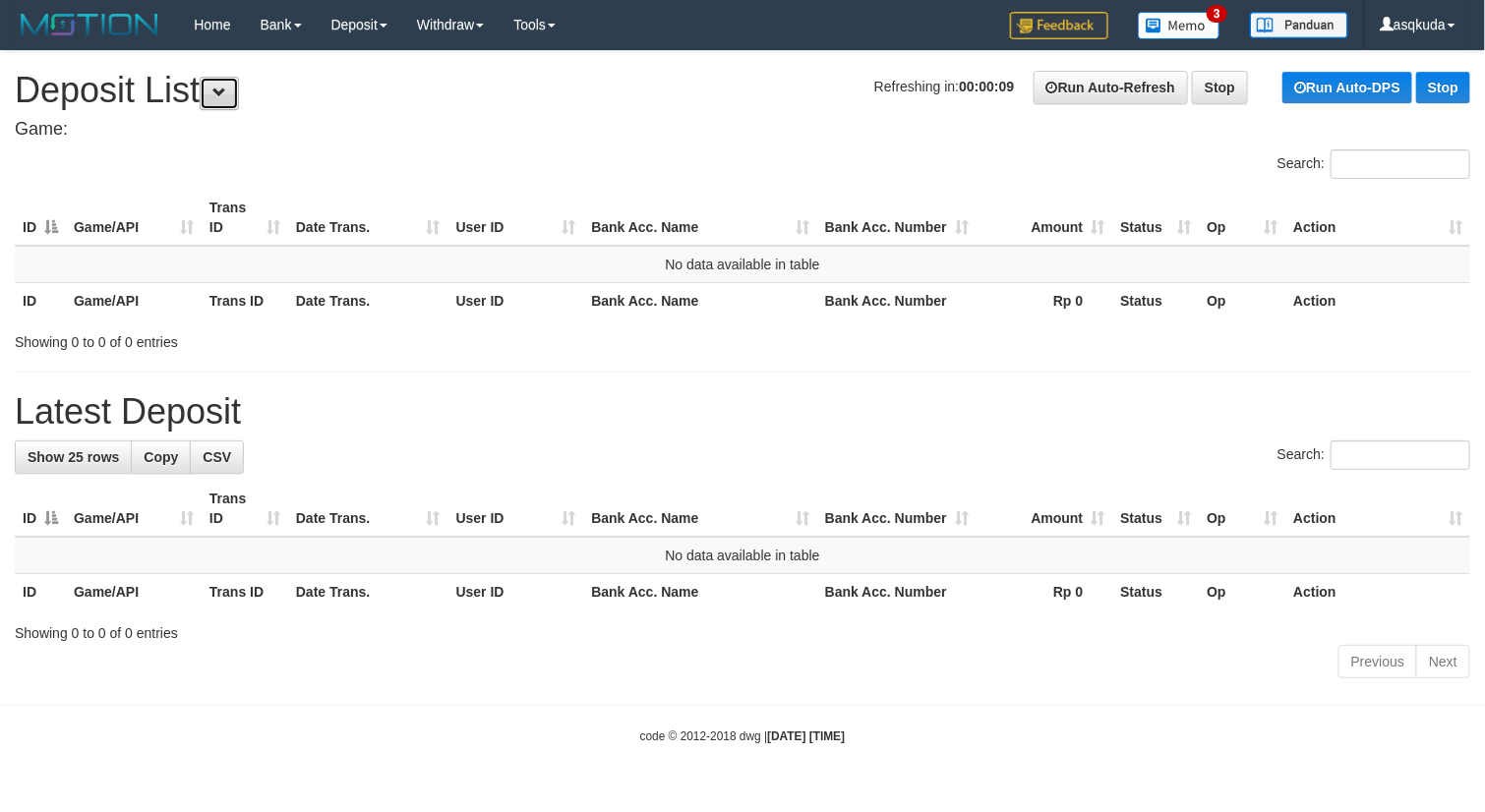 click at bounding box center [219, 93] 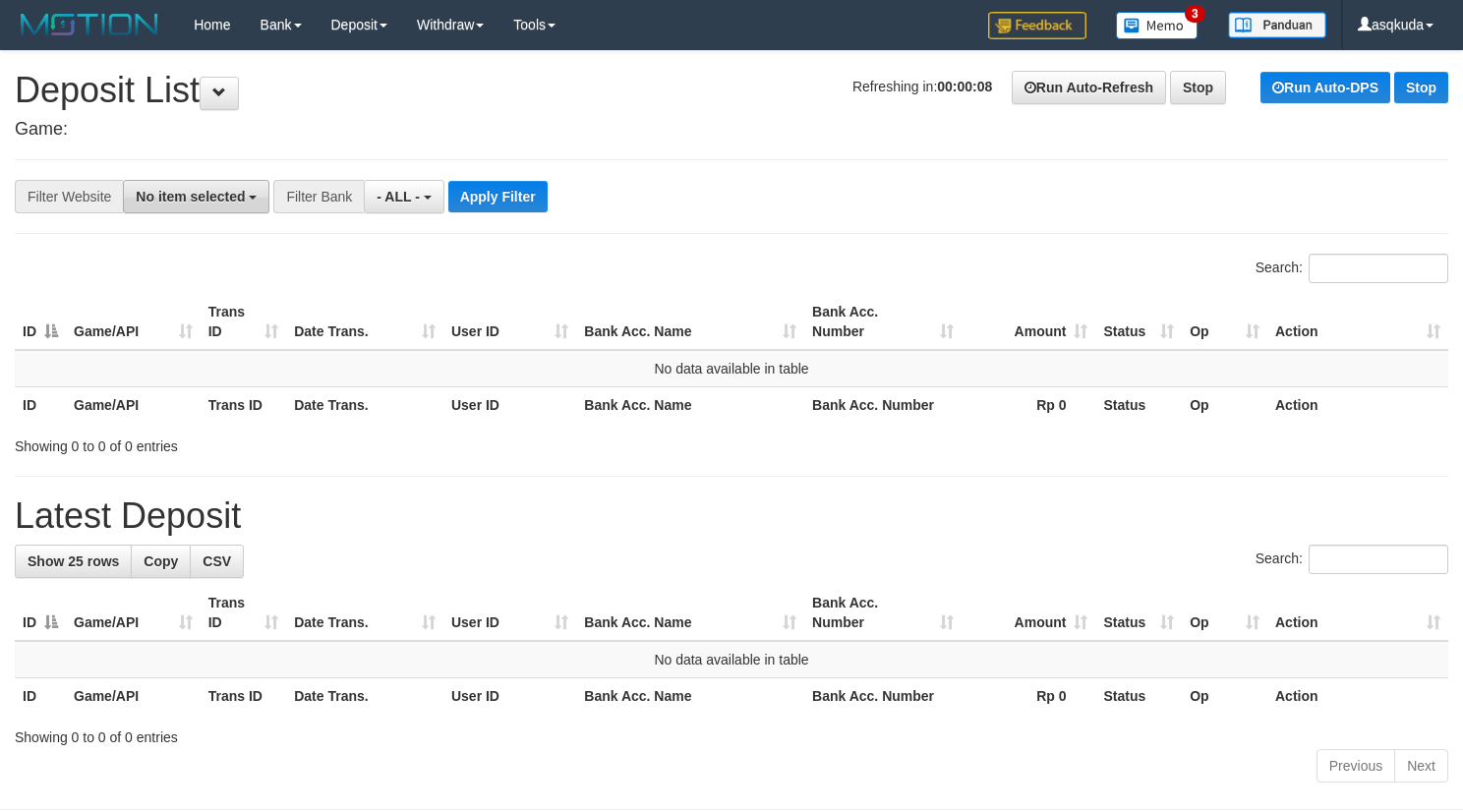 click on "No item selected" at bounding box center (190, 197) 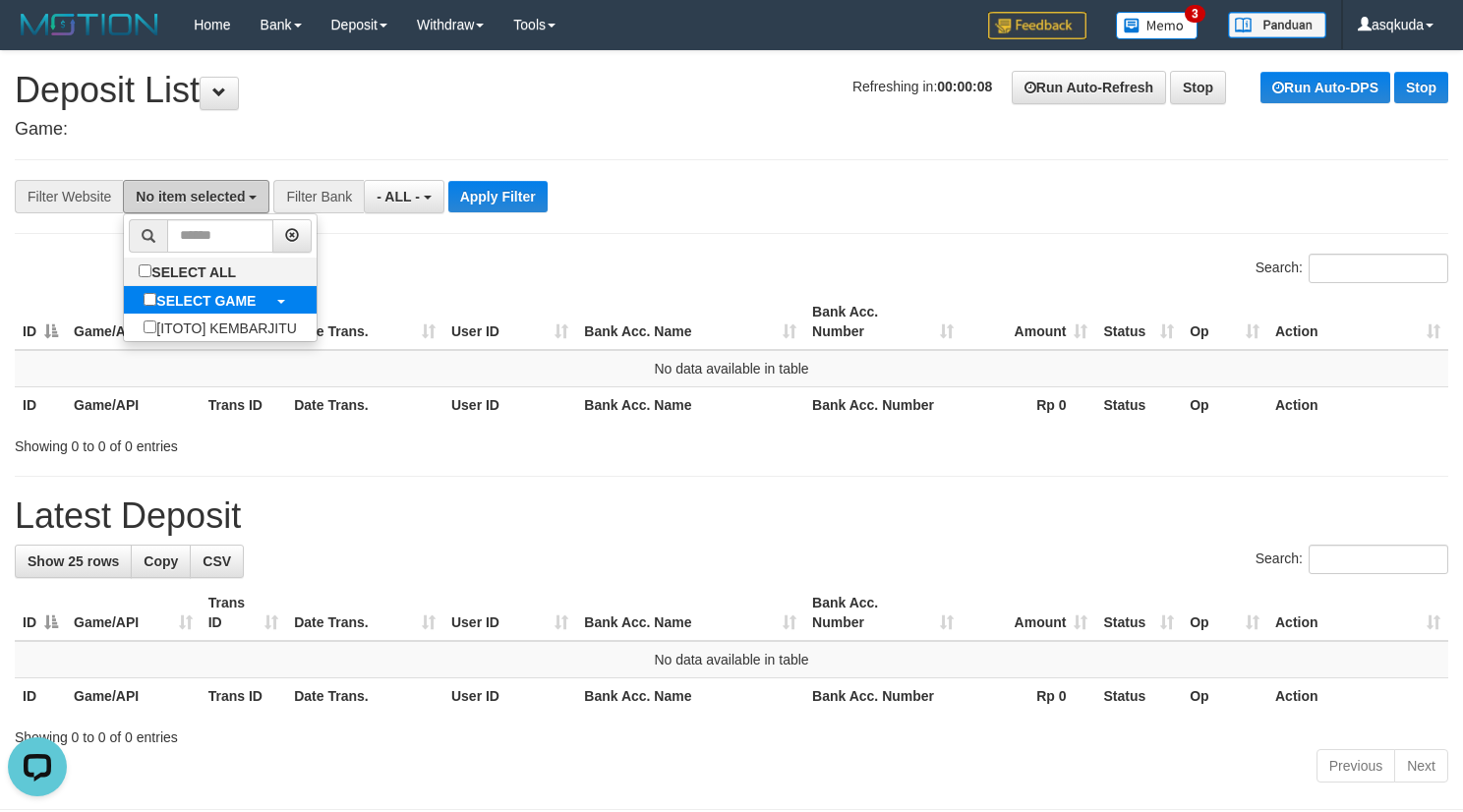 scroll, scrollTop: 0, scrollLeft: 0, axis: both 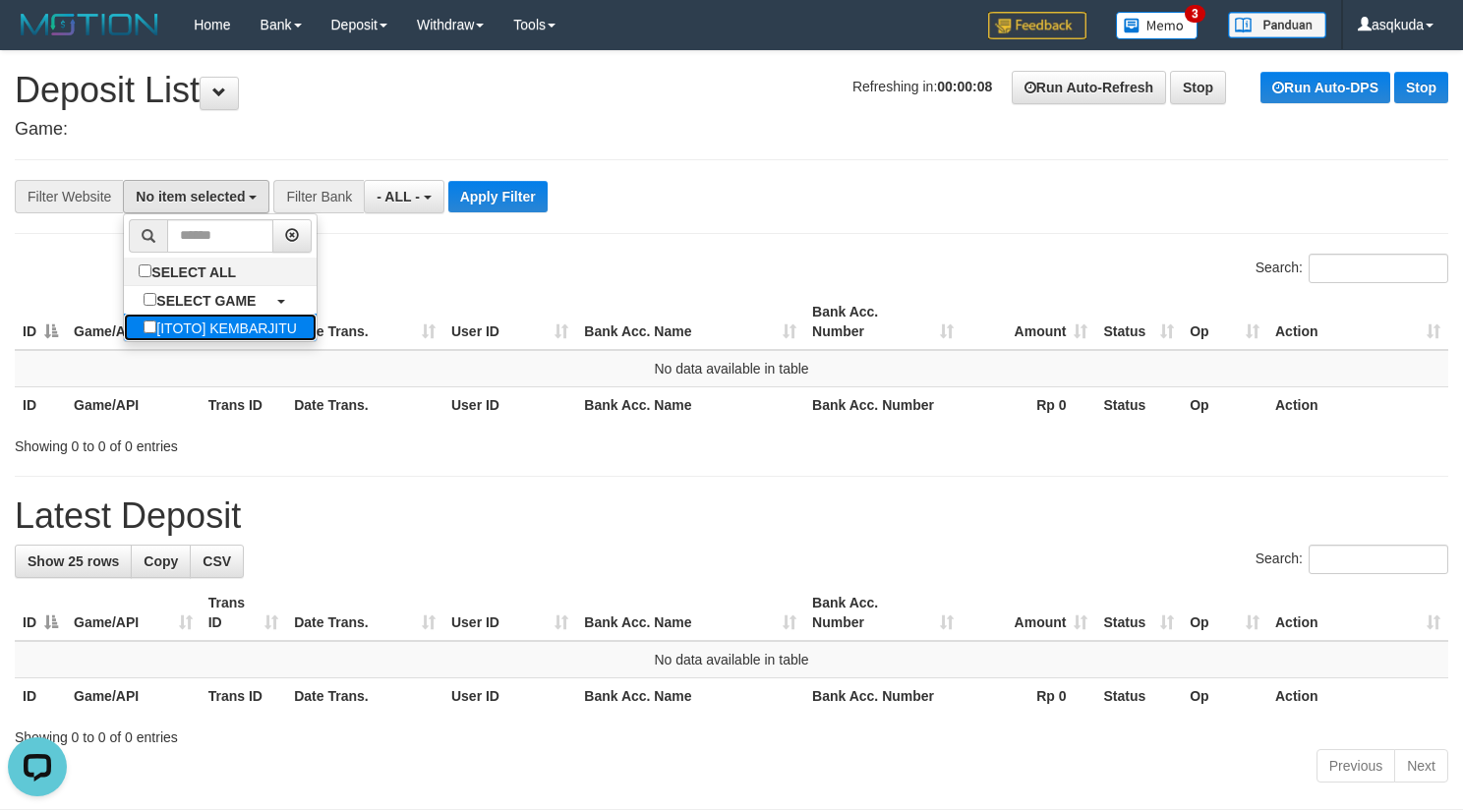 click on "[ITOTO] KEMBARJITU" at bounding box center [220, 327] 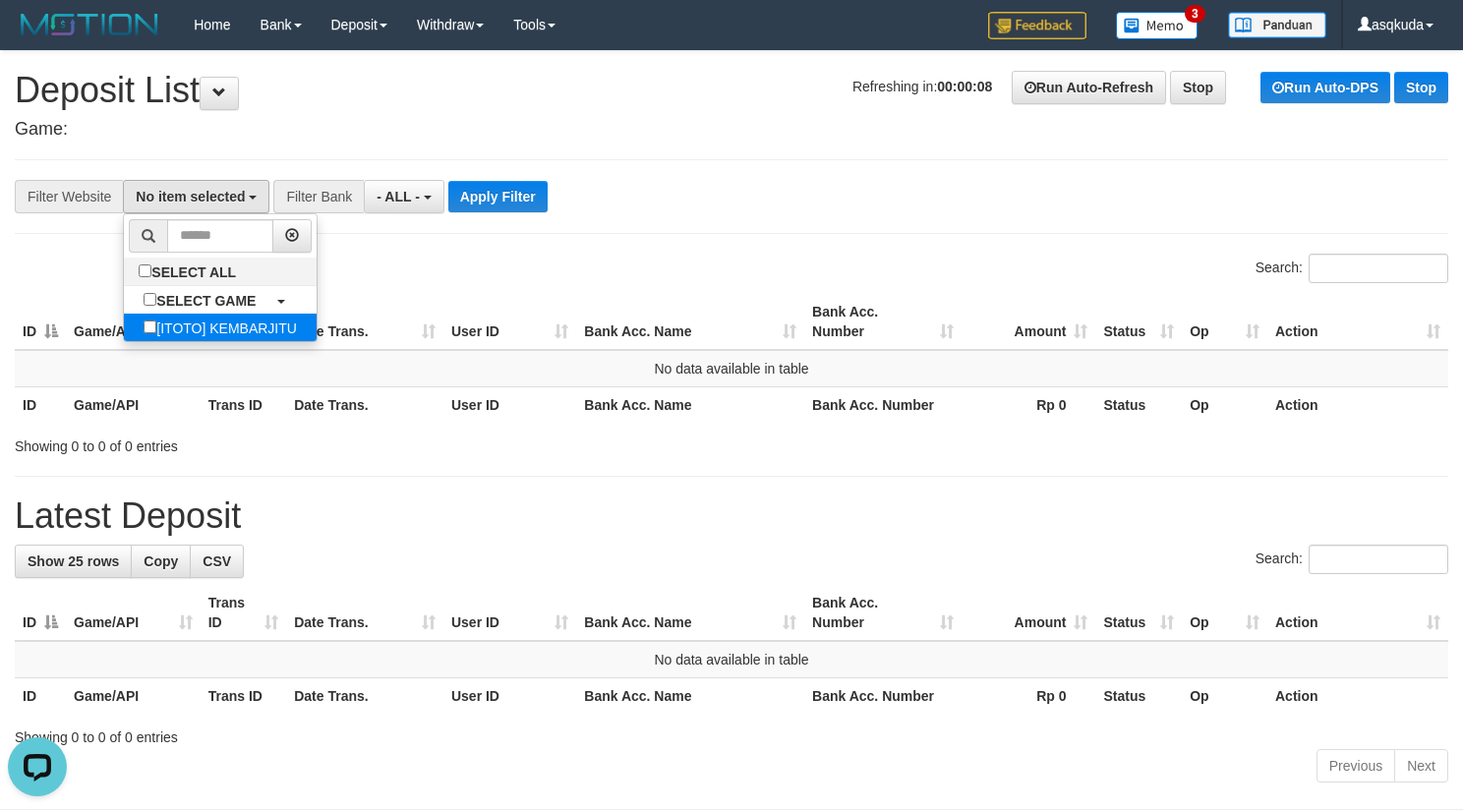select on "***" 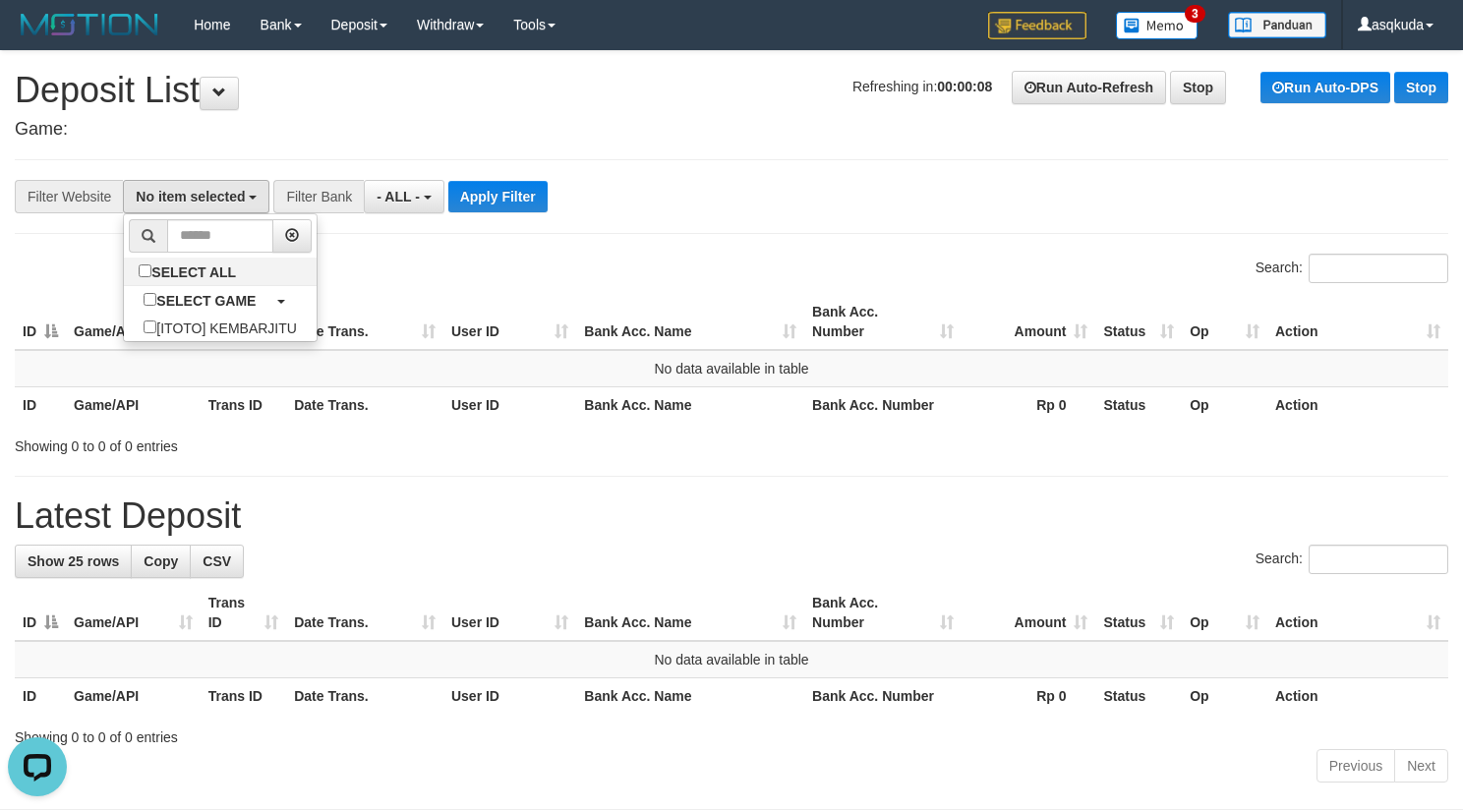 scroll, scrollTop: 18, scrollLeft: 0, axis: vertical 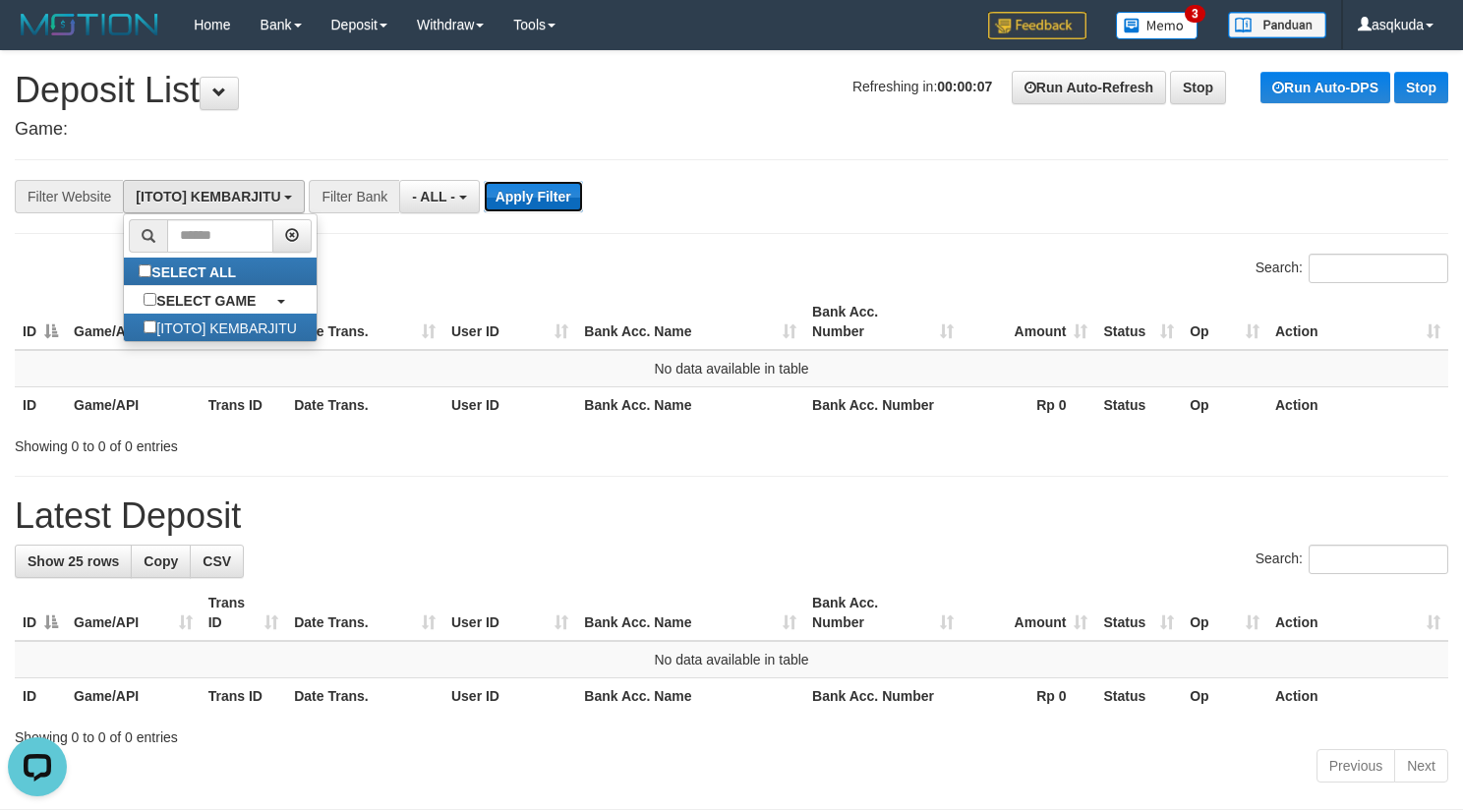click on "Apply Filter" at bounding box center (533, 197) 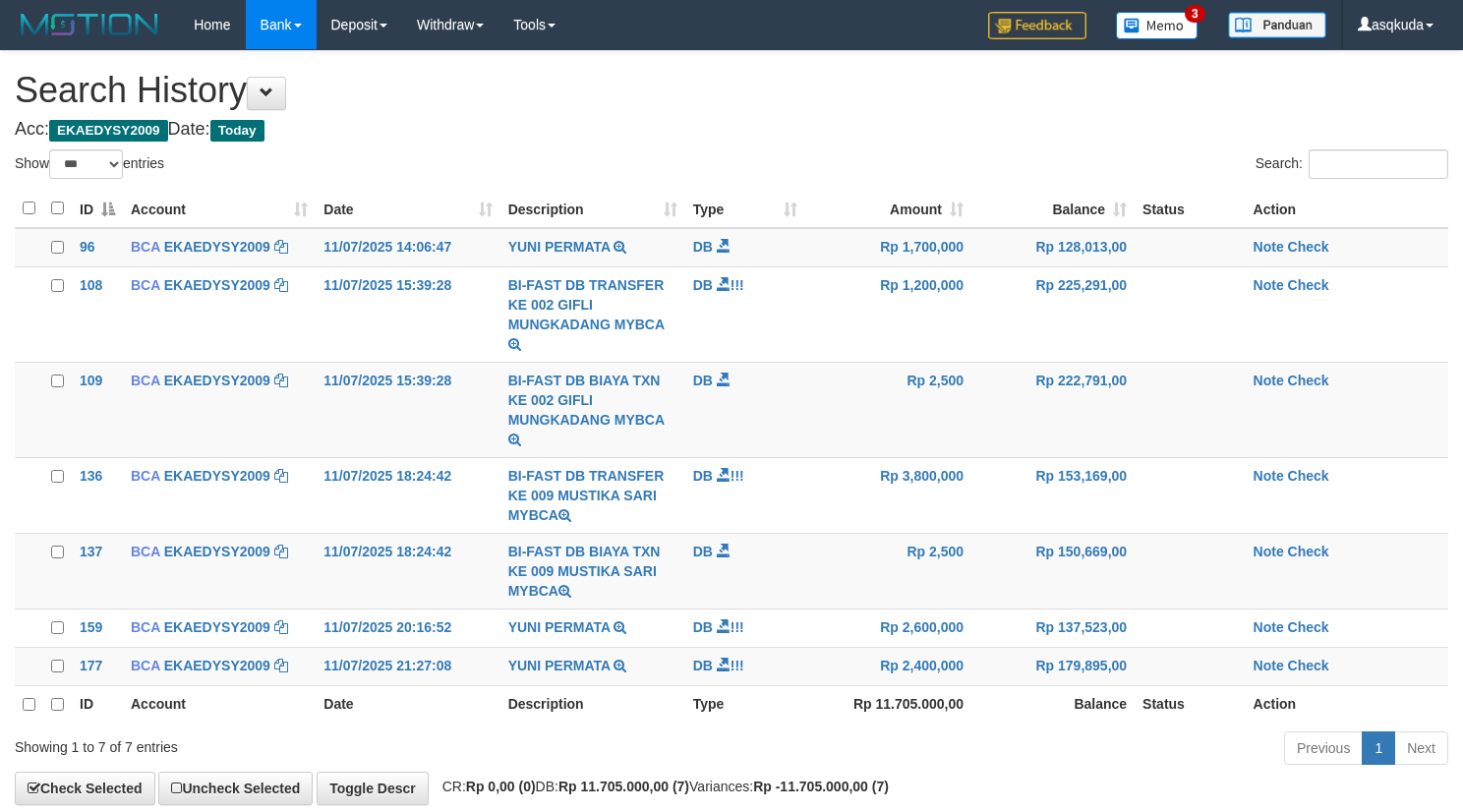 select on "***" 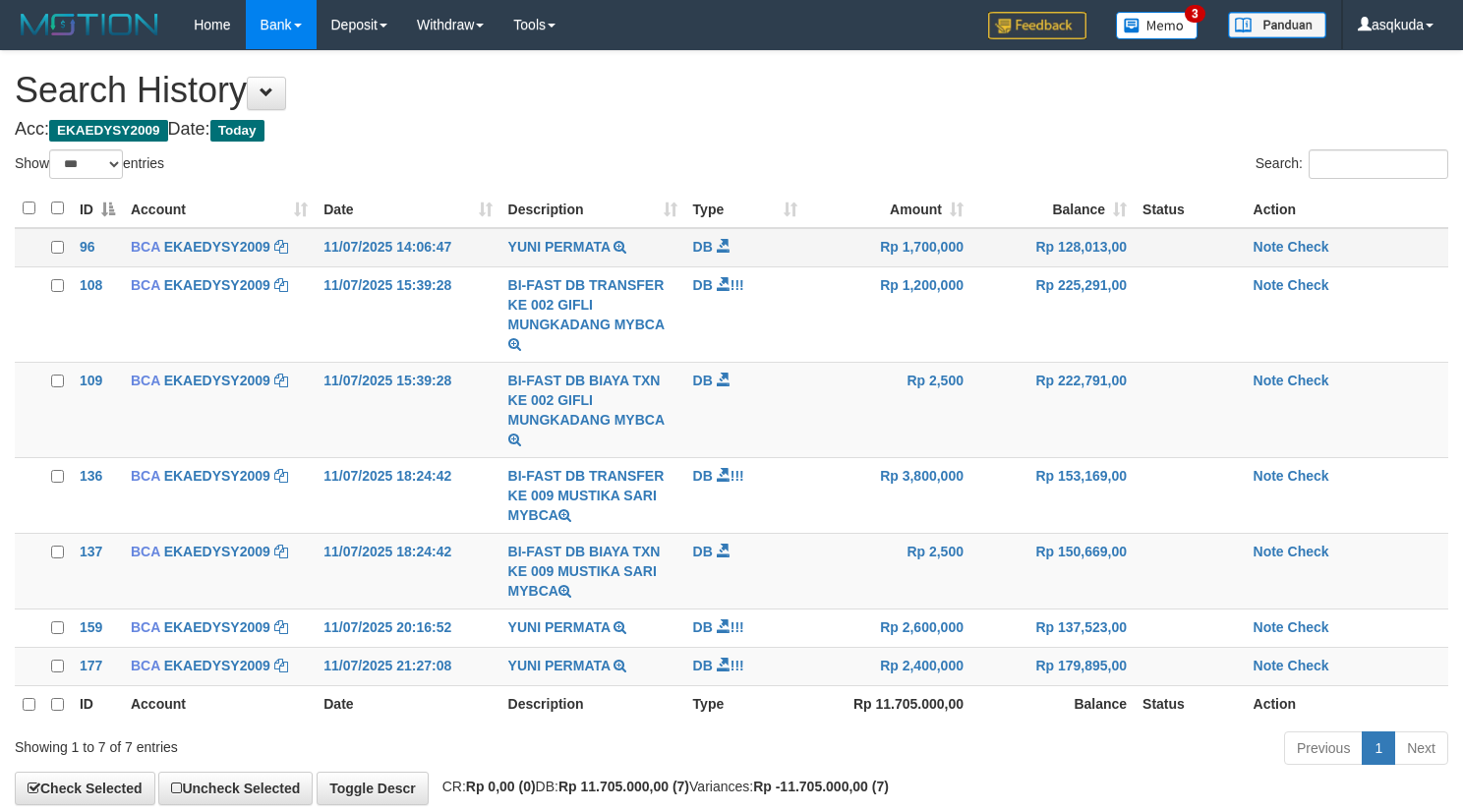 scroll, scrollTop: 115, scrollLeft: 0, axis: vertical 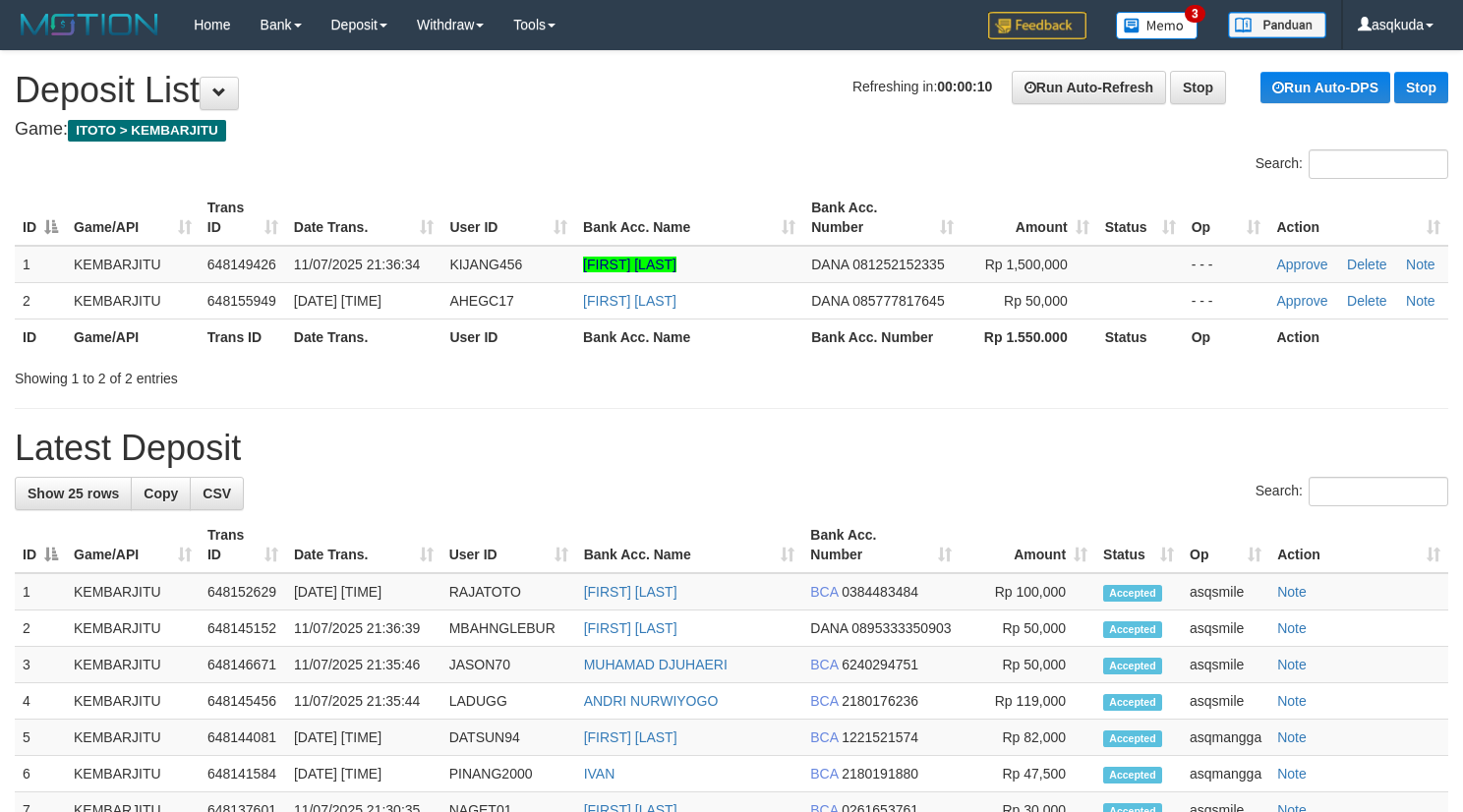 click on "Game:   ITOTO > KEMBARJITU" at bounding box center (732, 130) 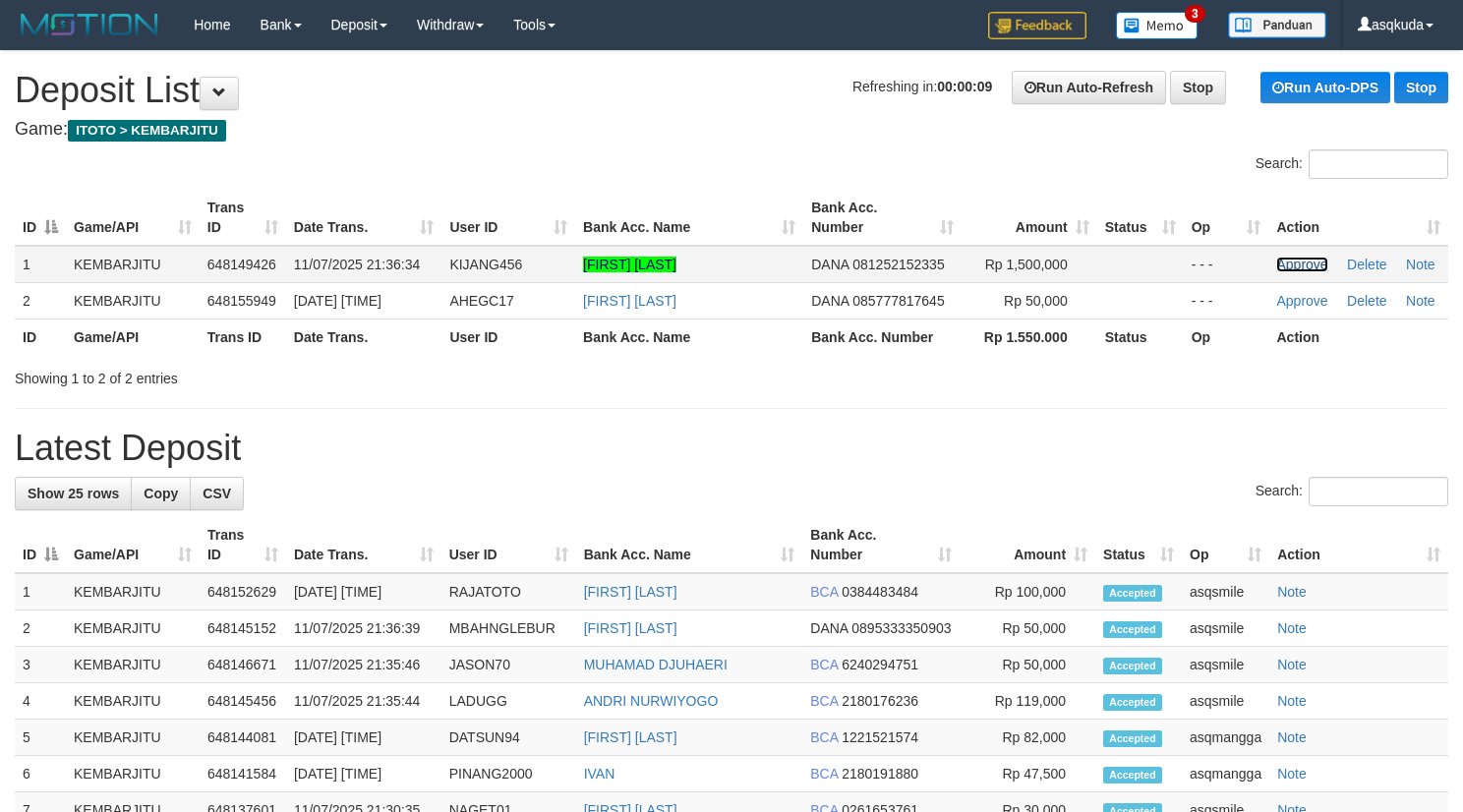 click on "Approve" at bounding box center [1302, 264] 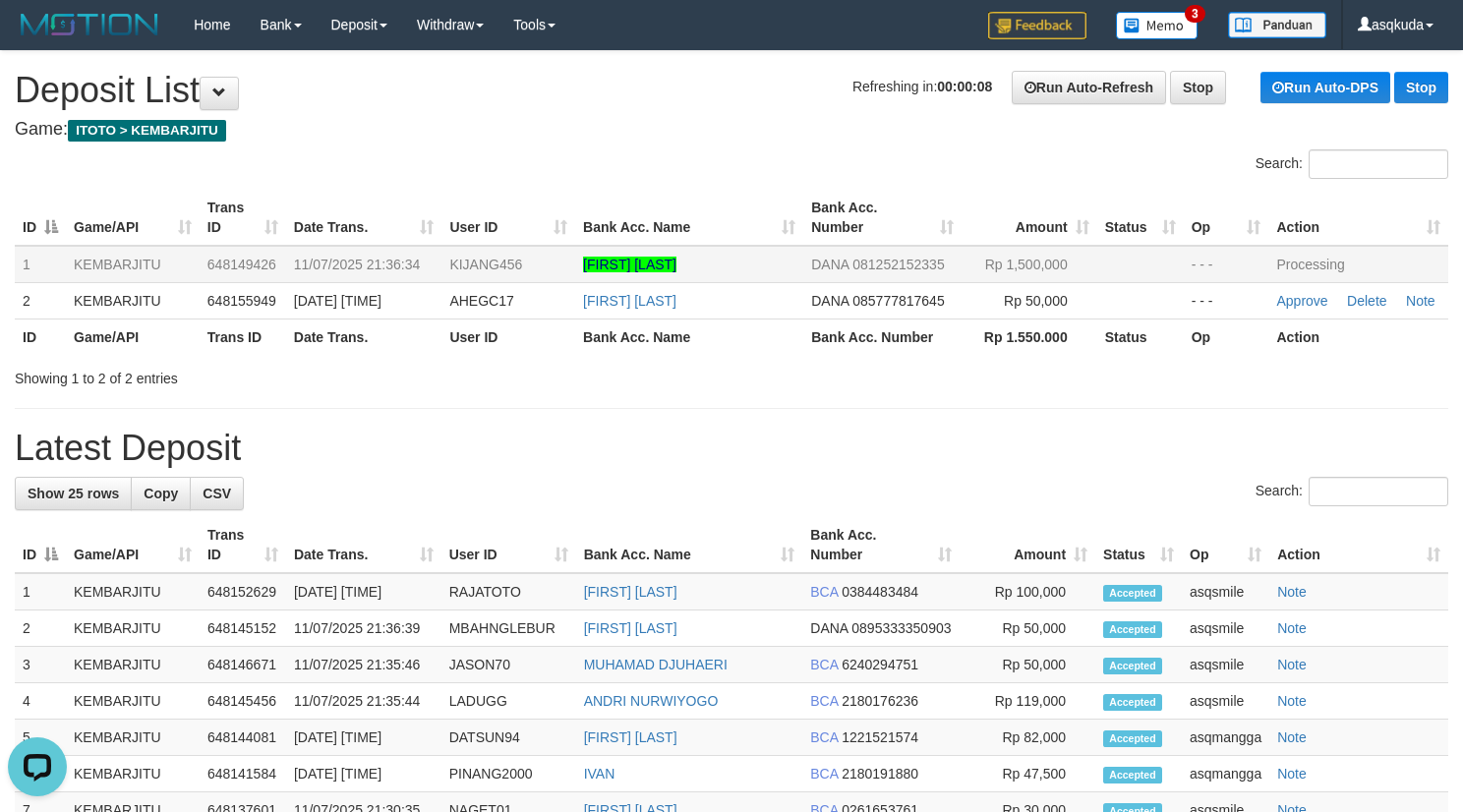 scroll, scrollTop: 0, scrollLeft: 0, axis: both 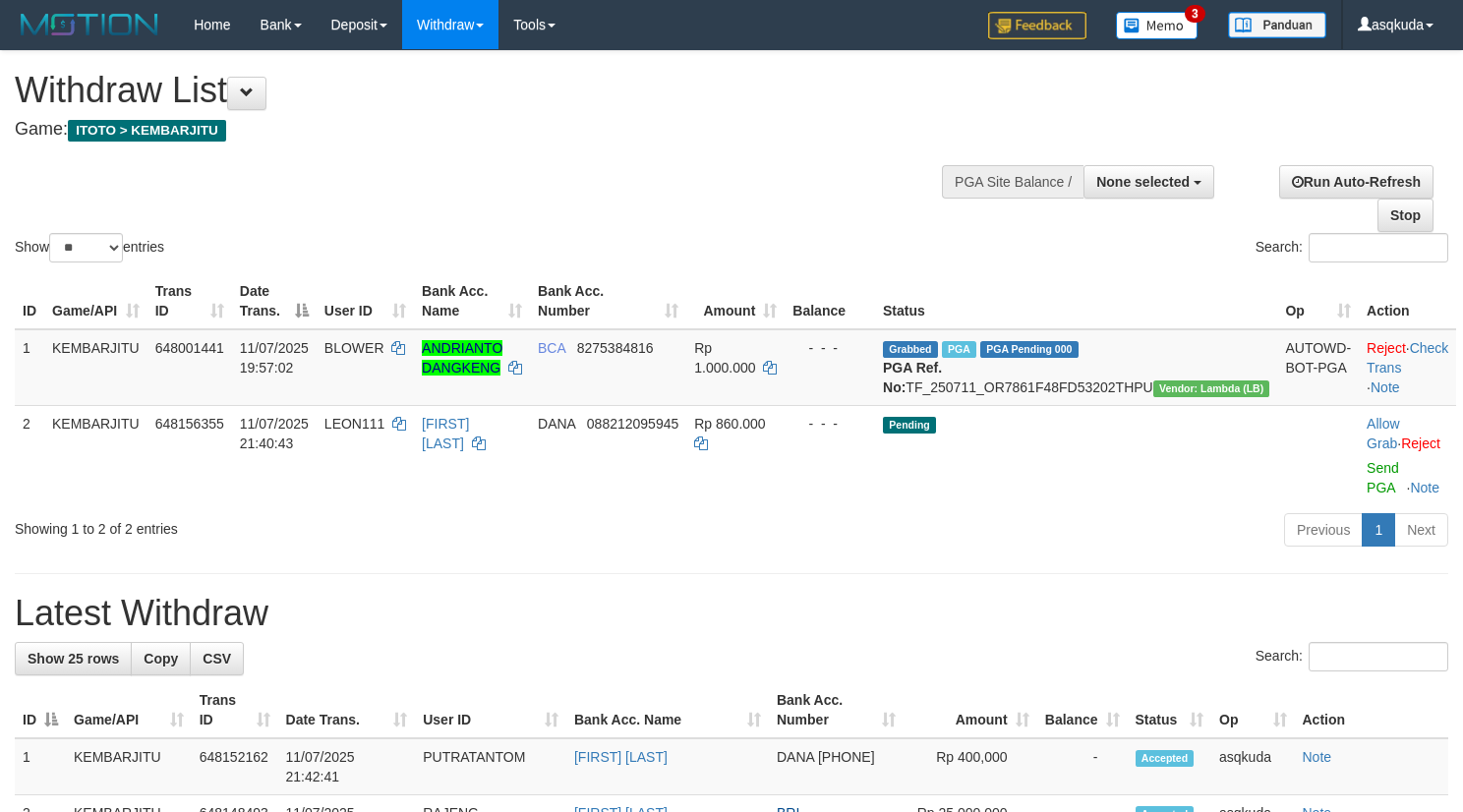 select 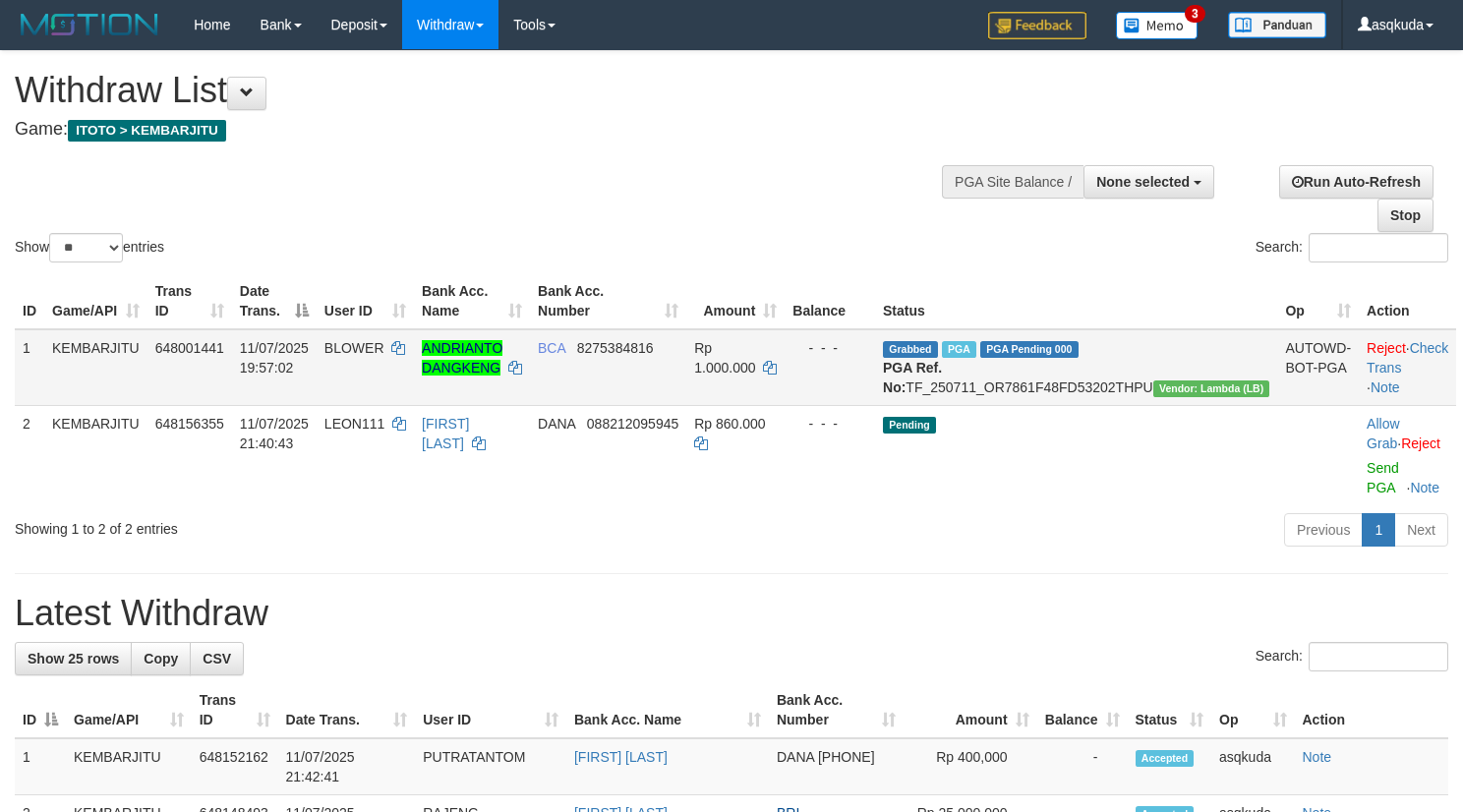 scroll, scrollTop: 147, scrollLeft: 0, axis: vertical 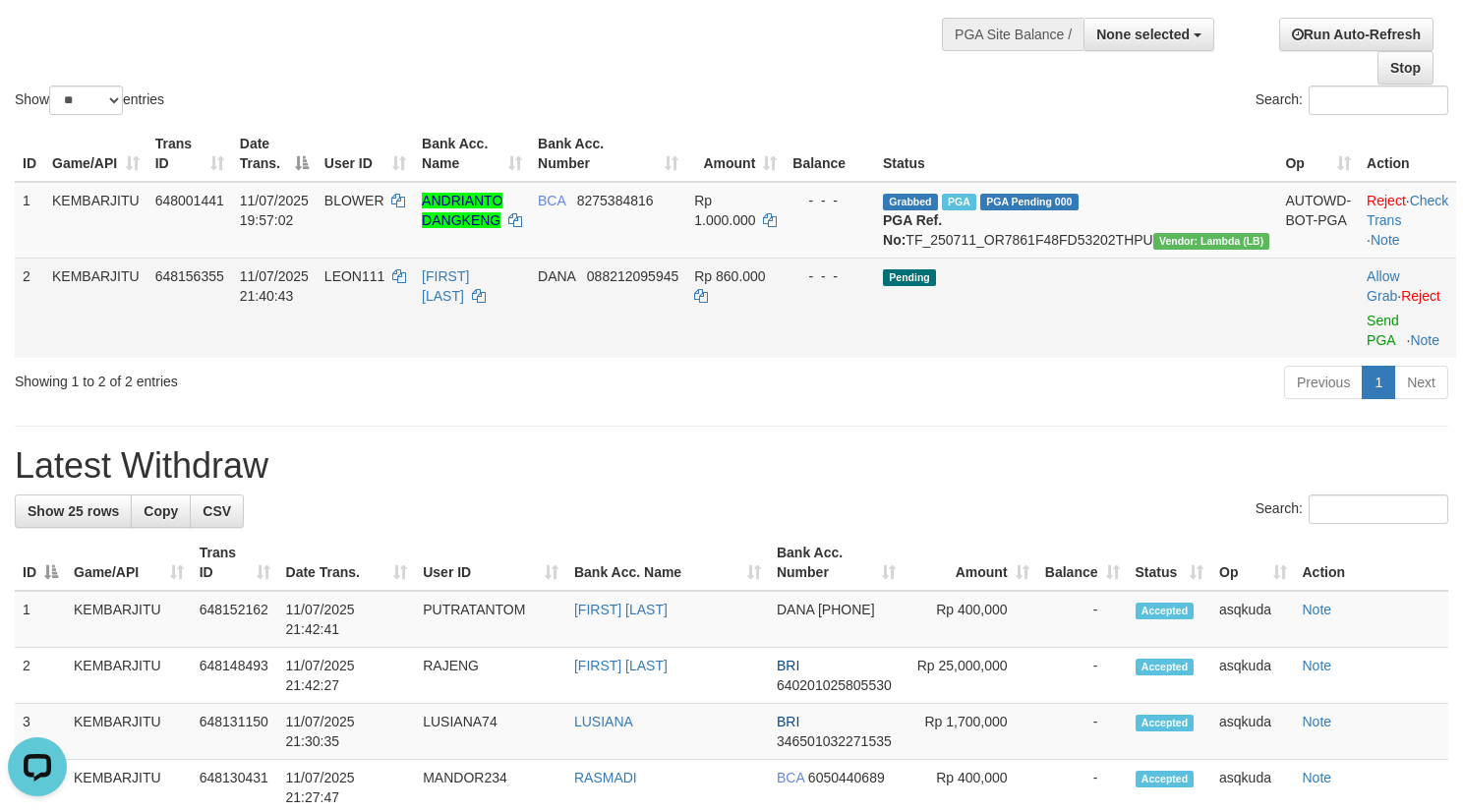 click on "Allow Grab   ·    Reject Send PGA     ·    Note" at bounding box center (1407, 308) 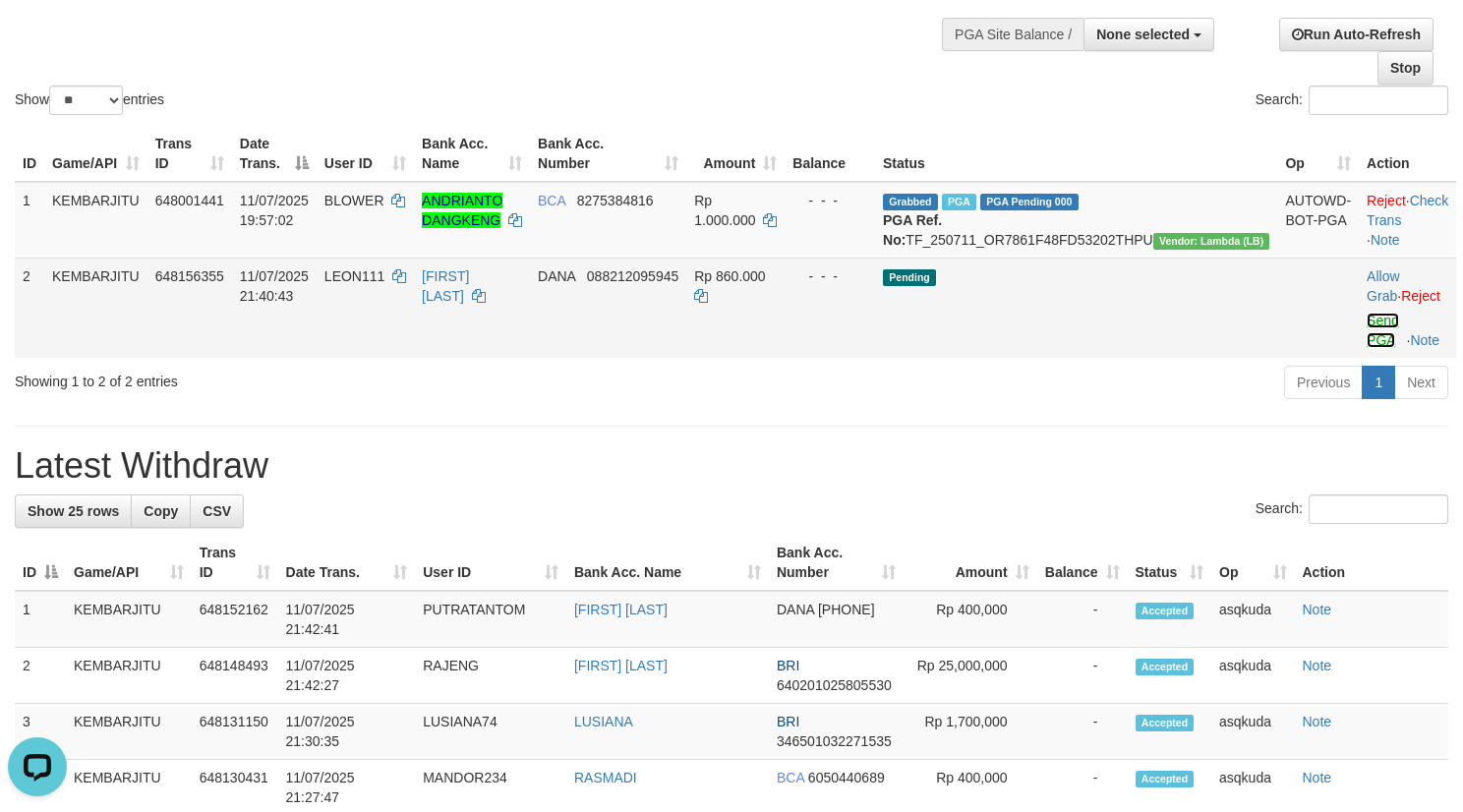 click on "Send PGA" at bounding box center [1382, 330] 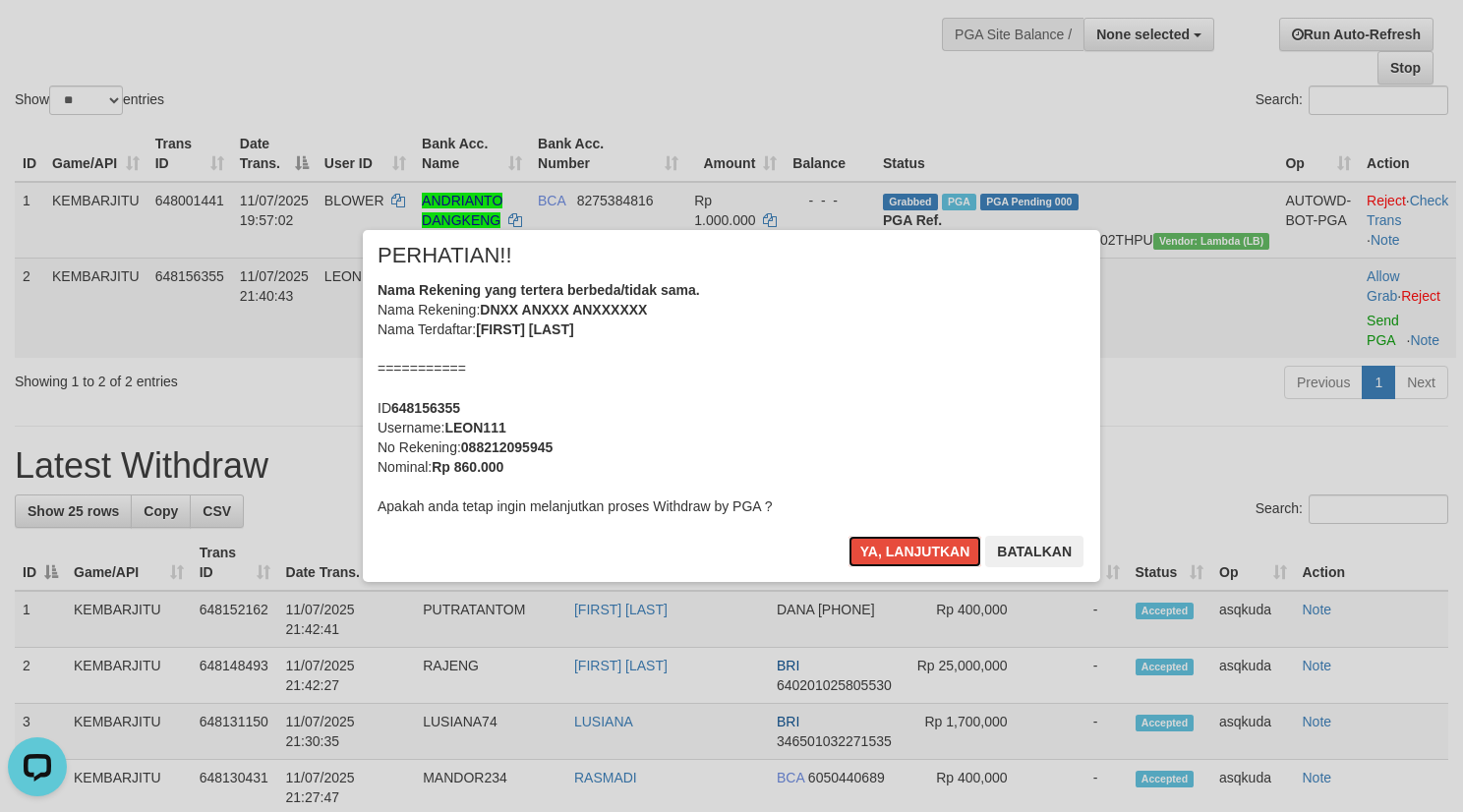 type 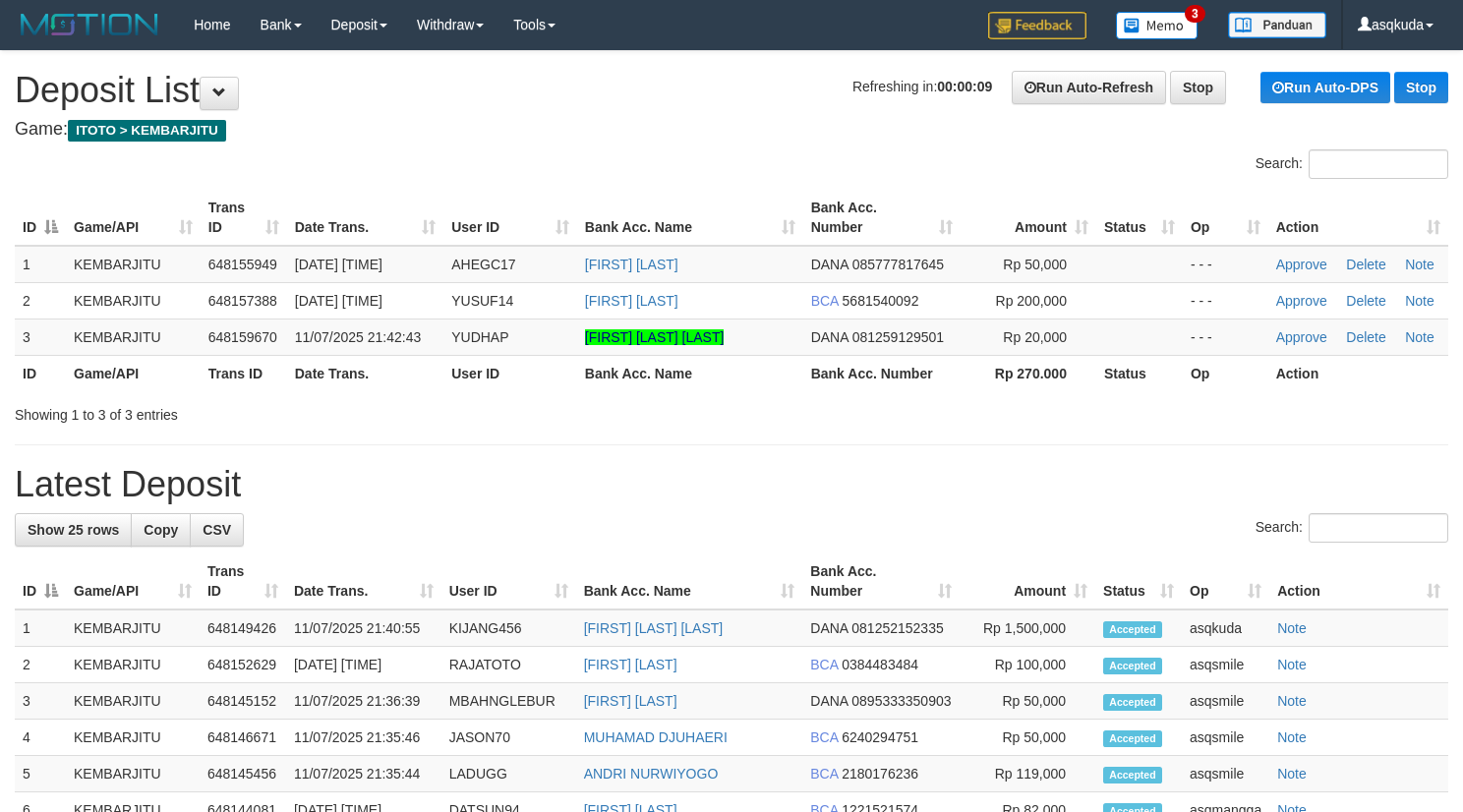 scroll, scrollTop: 0, scrollLeft: 0, axis: both 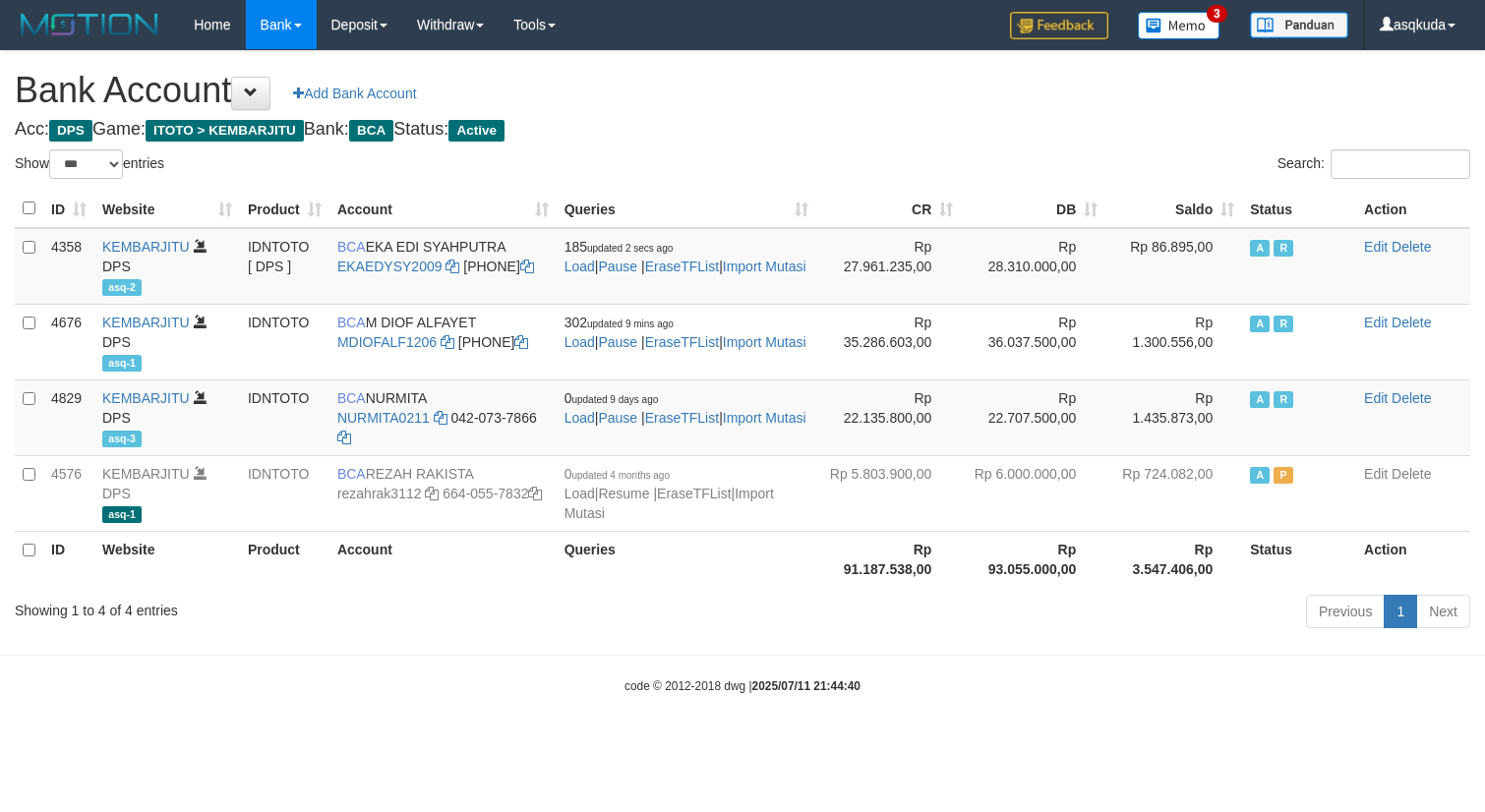 select on "***" 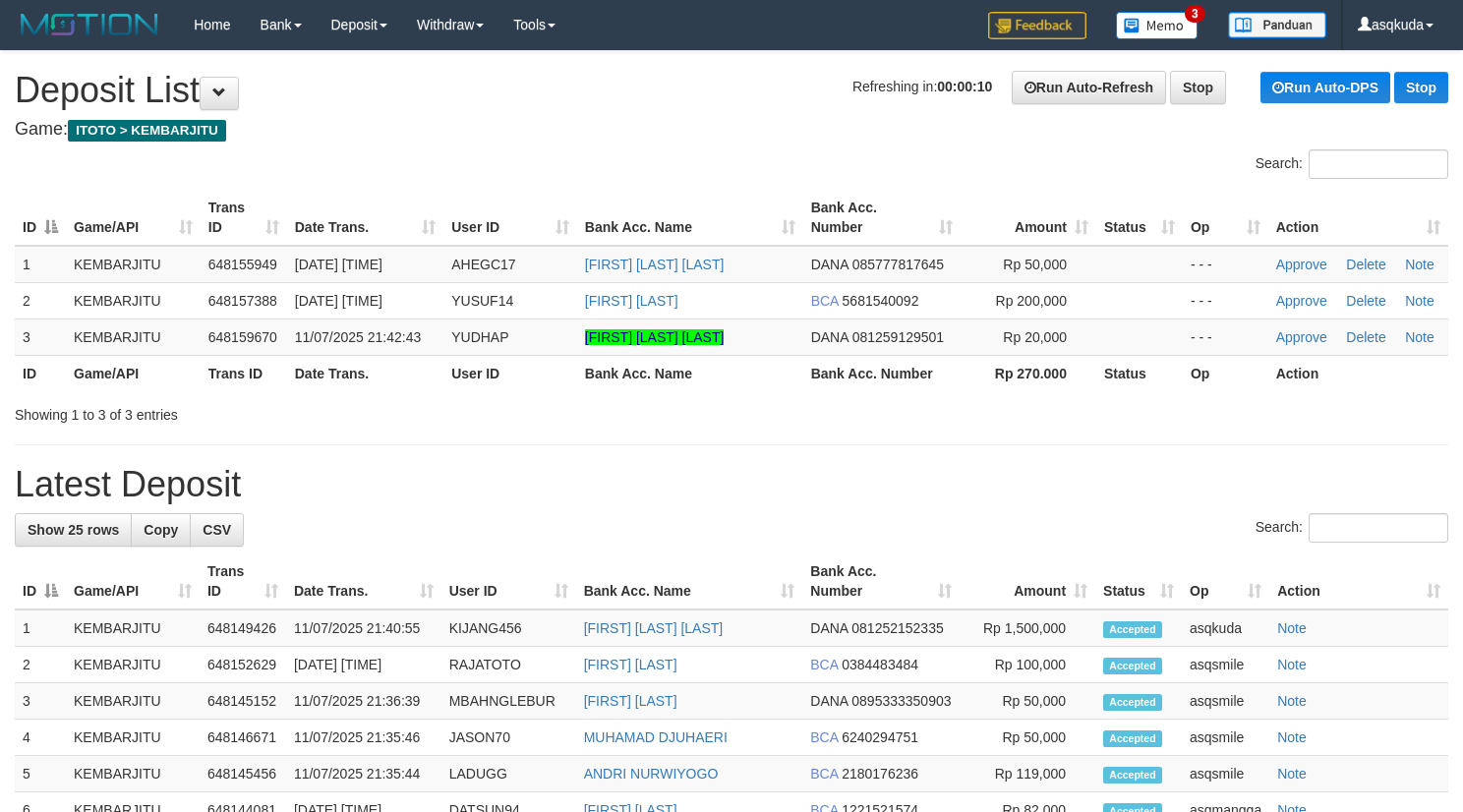scroll, scrollTop: 0, scrollLeft: 0, axis: both 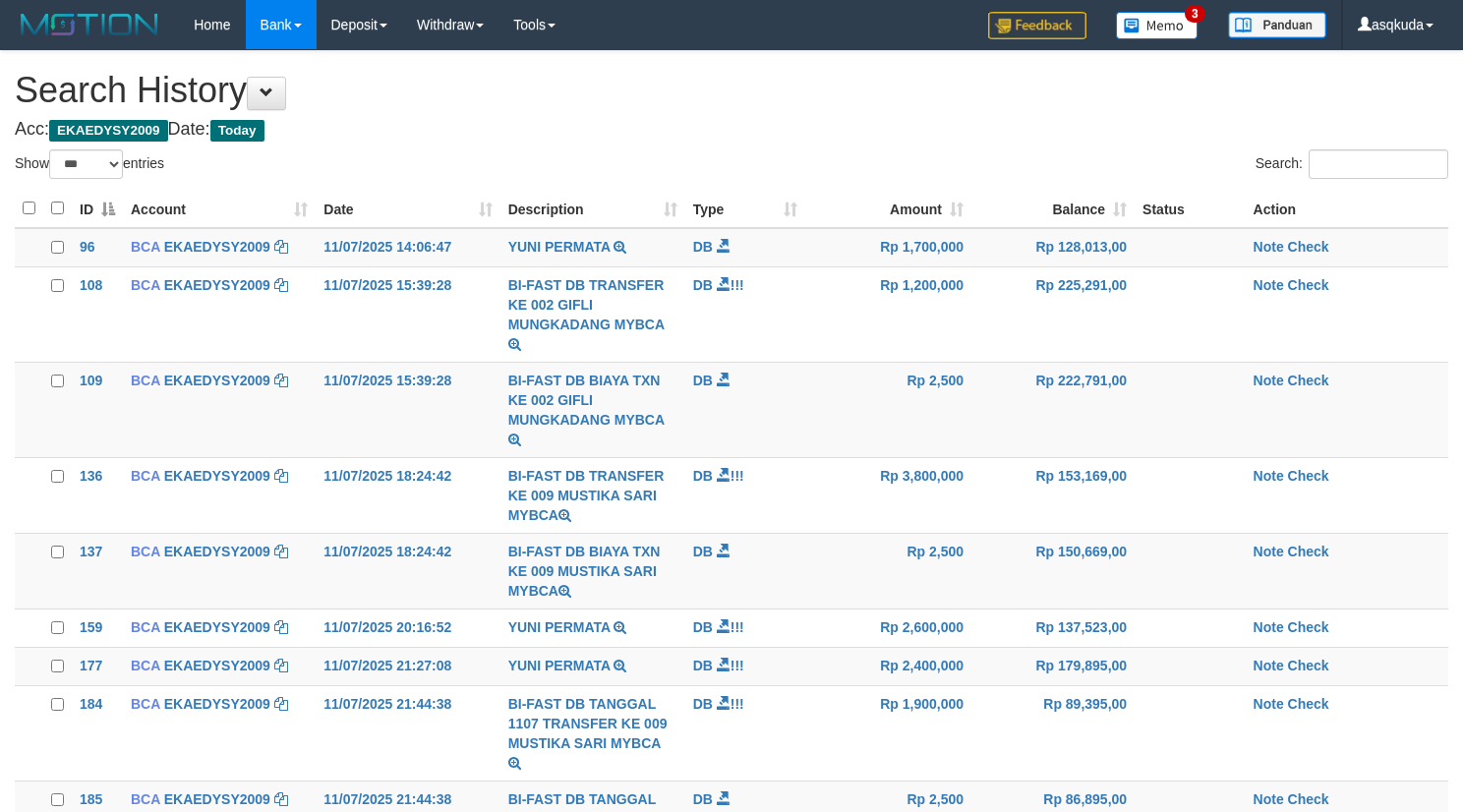 select on "***" 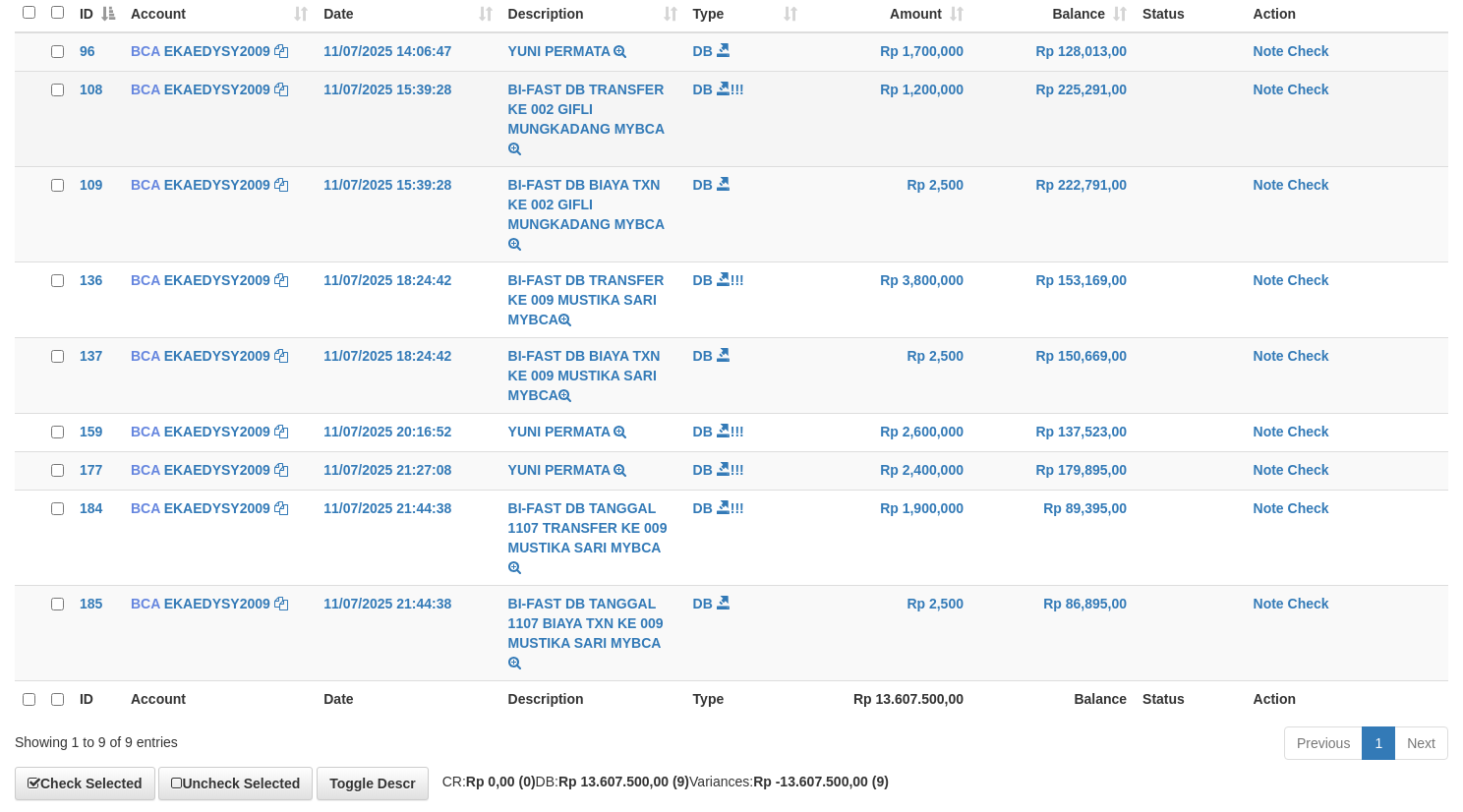 scroll, scrollTop: 196, scrollLeft: 0, axis: vertical 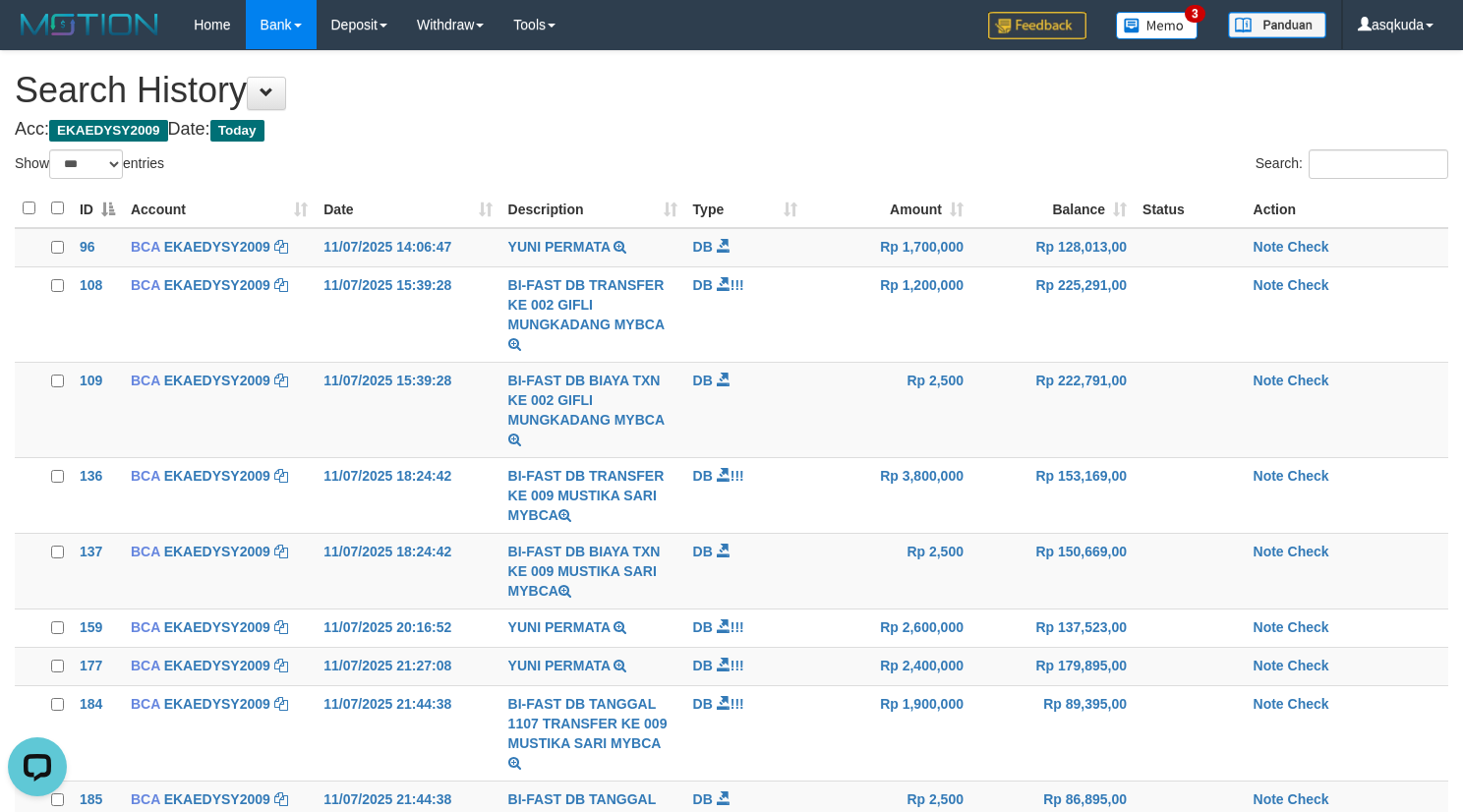 click on "Acc: 											 EKAEDYSY2009
Date:  Today" at bounding box center [732, 130] 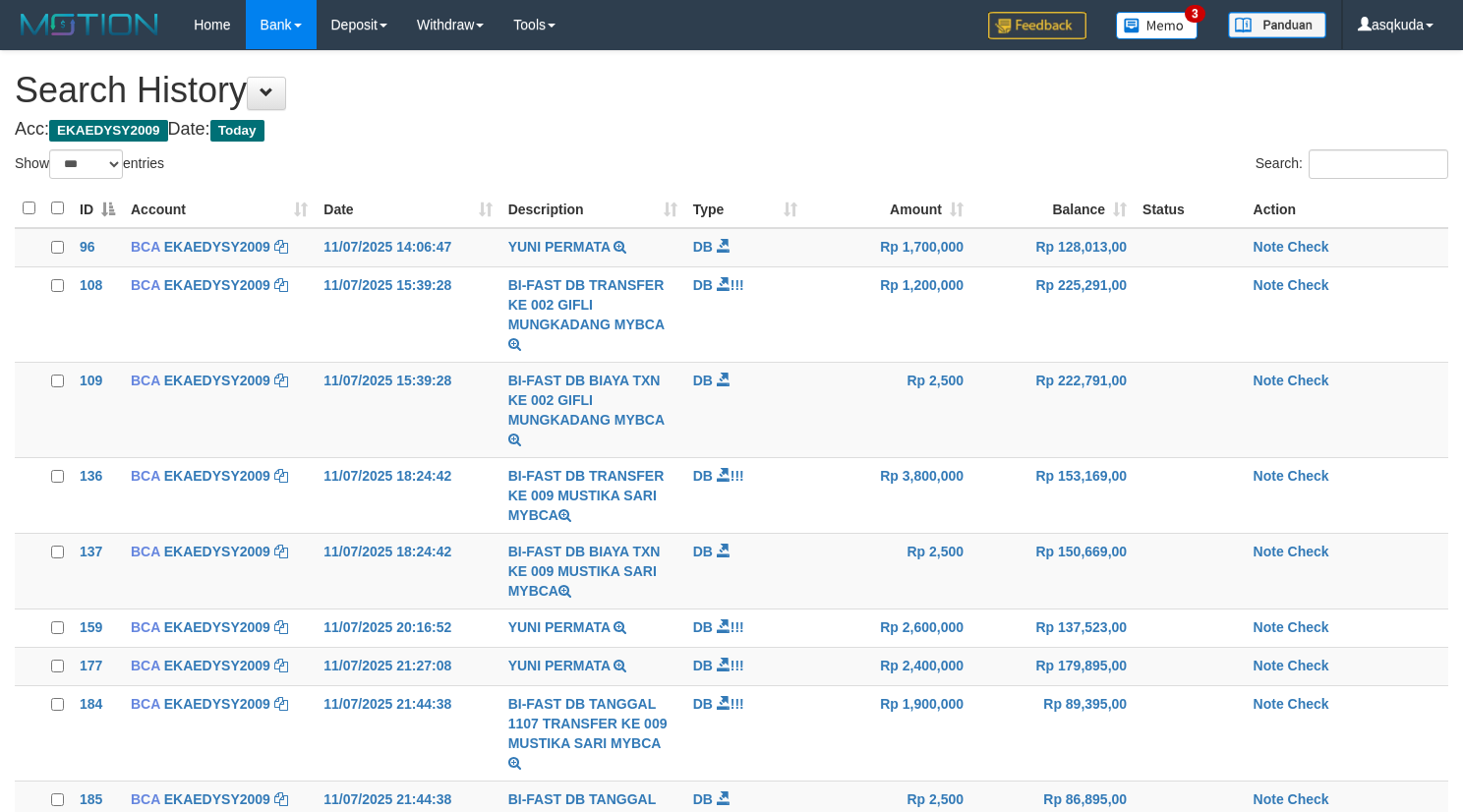 select on "***" 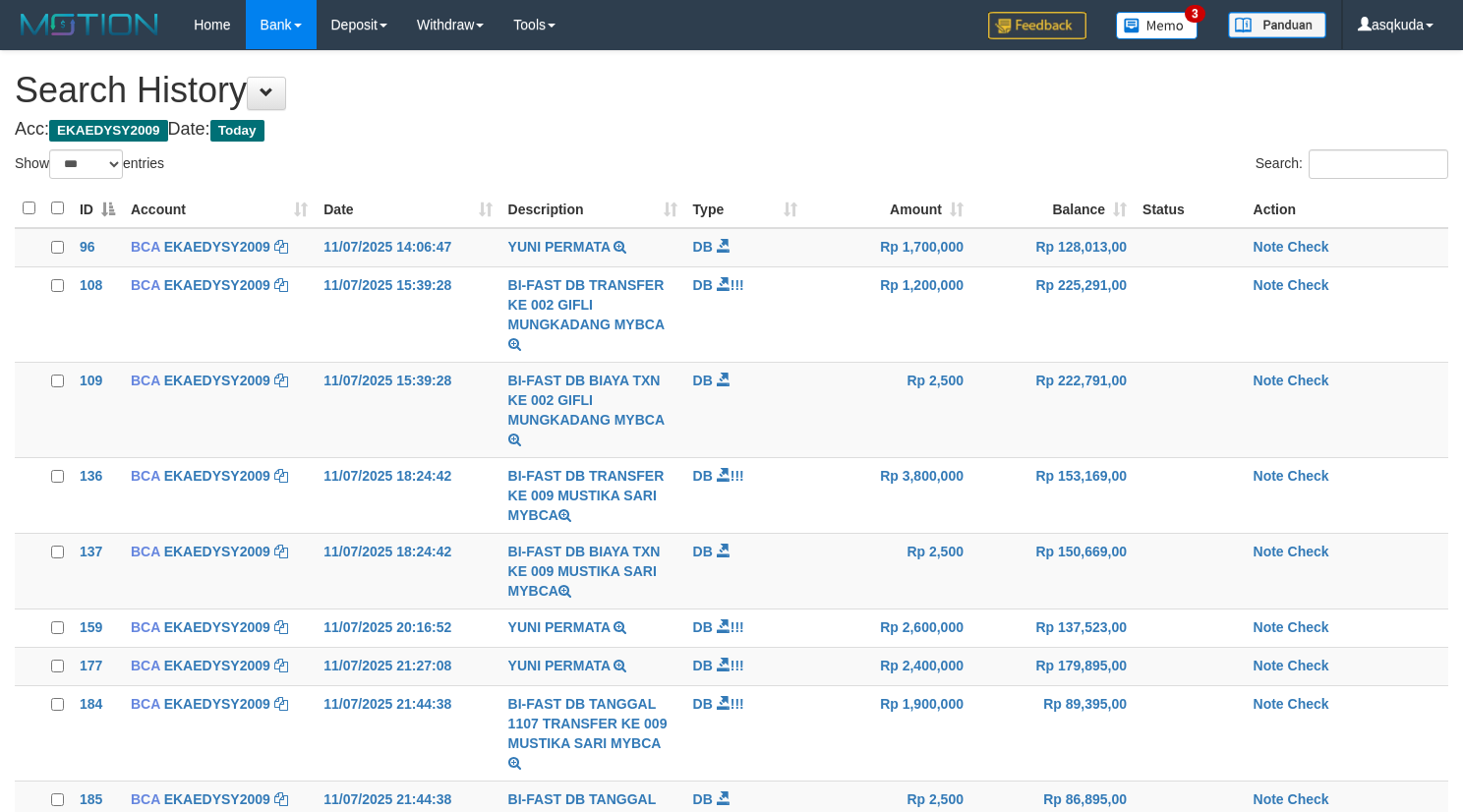 scroll, scrollTop: 0, scrollLeft: 0, axis: both 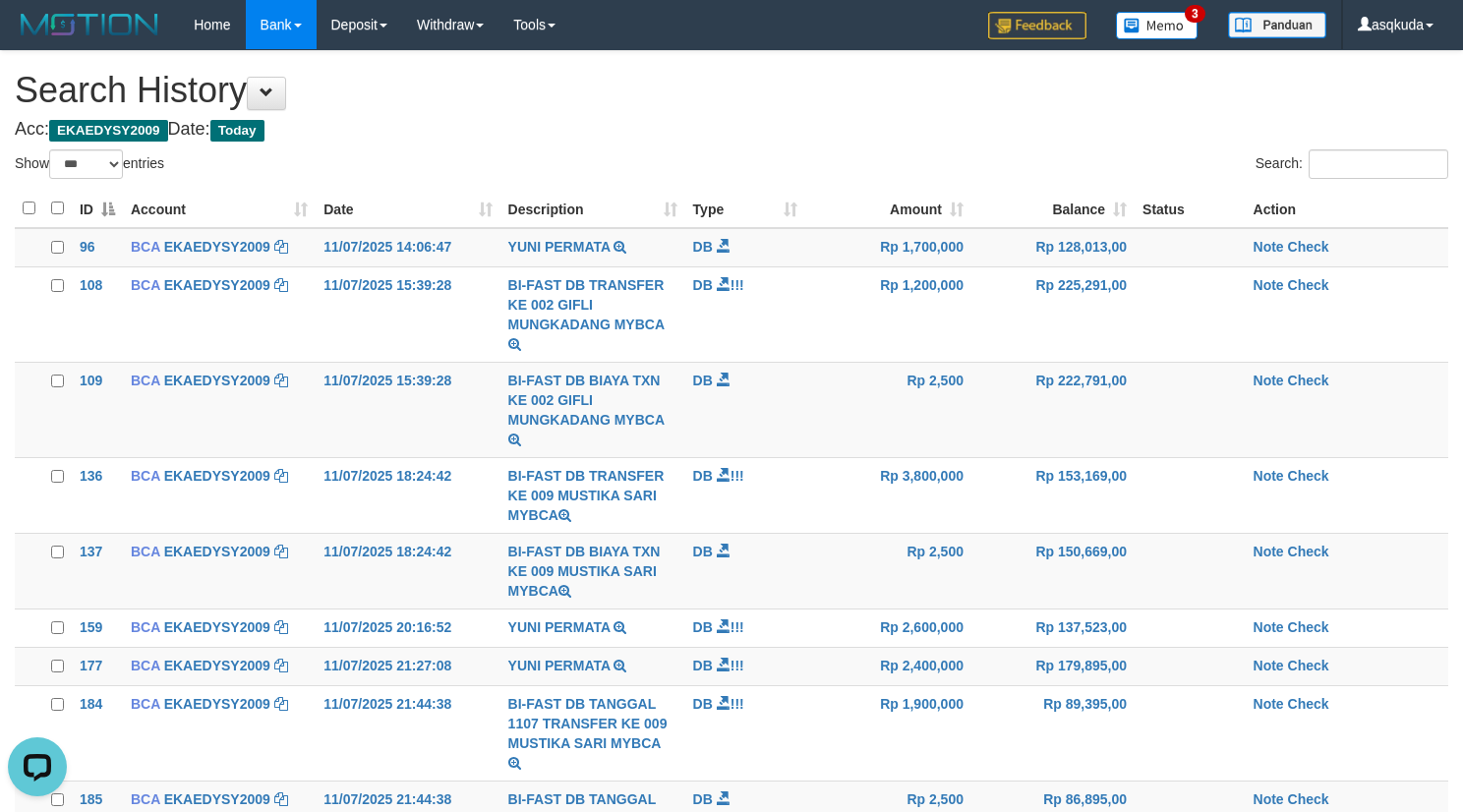 click at bounding box center (57, 208) 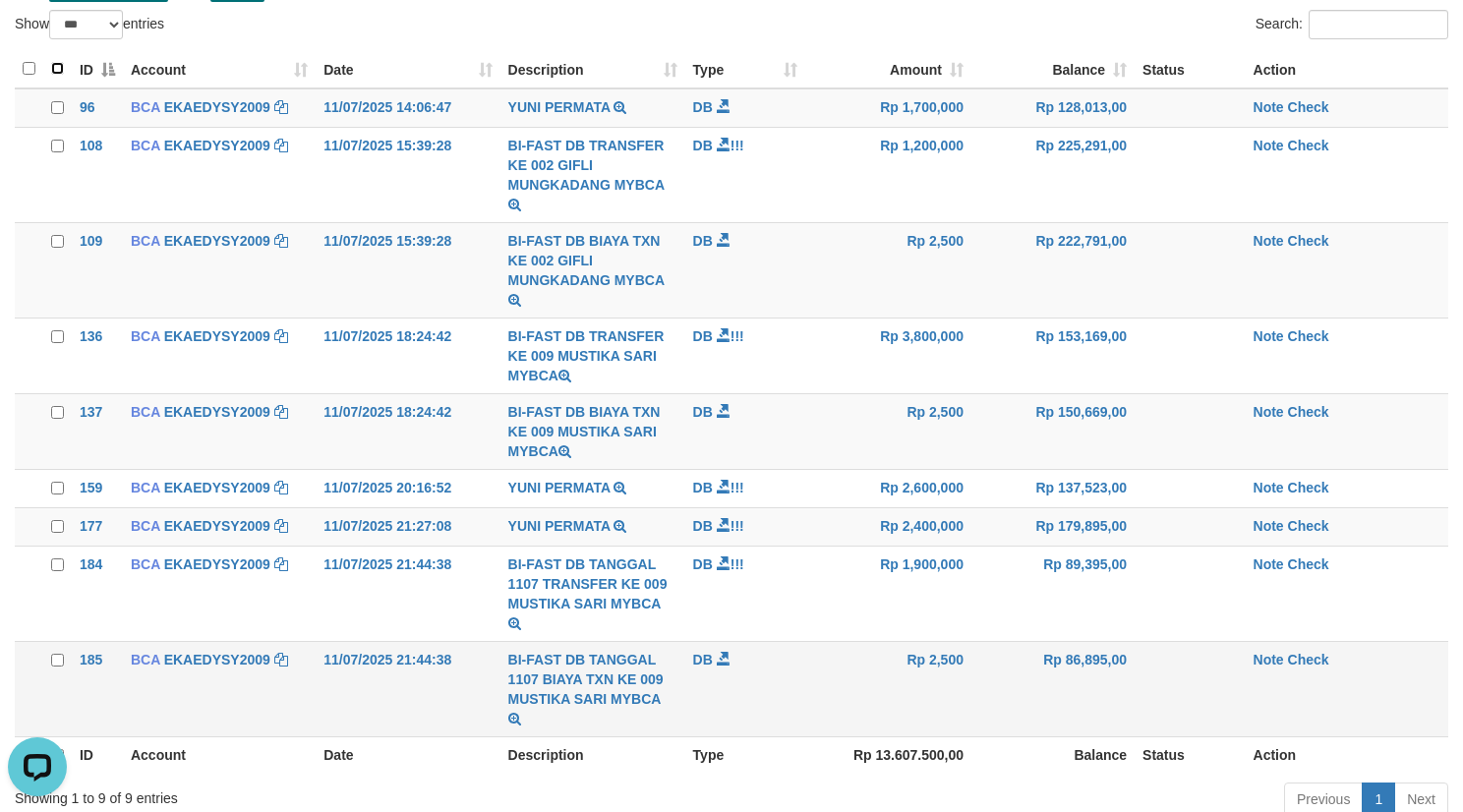 scroll, scrollTop: 307, scrollLeft: 0, axis: vertical 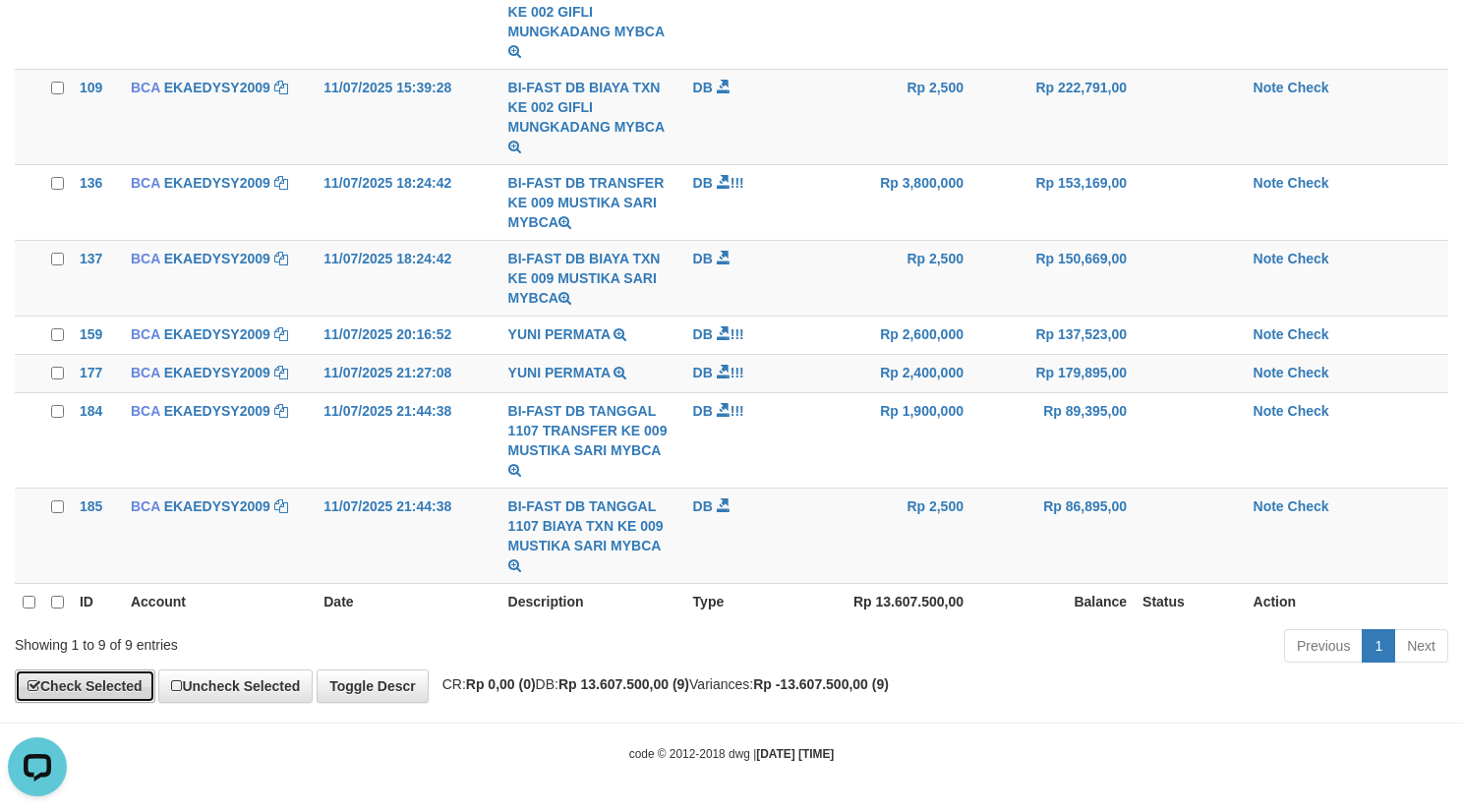 click on "Check Selected" at bounding box center (85, 686) 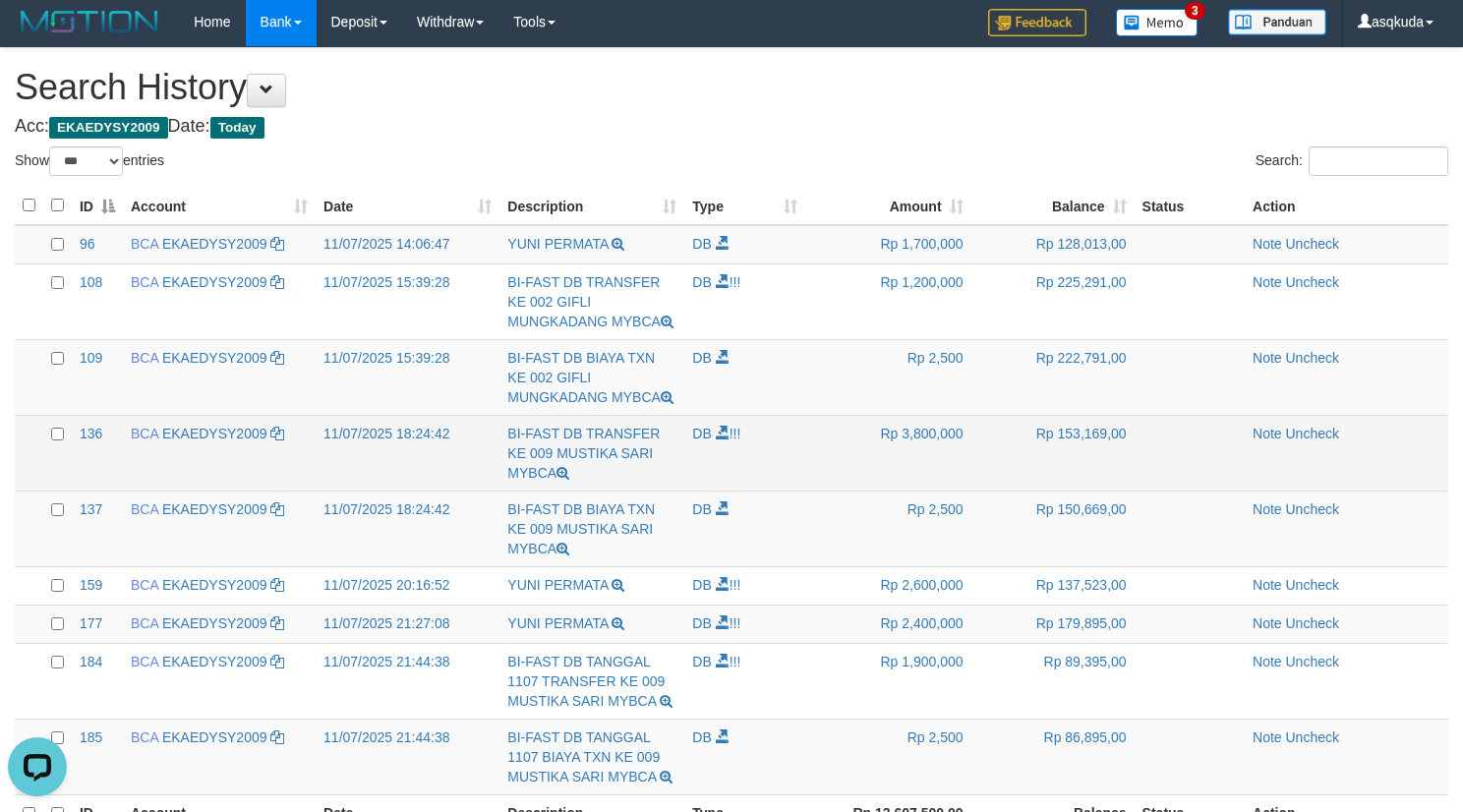 scroll, scrollTop: 0, scrollLeft: 0, axis: both 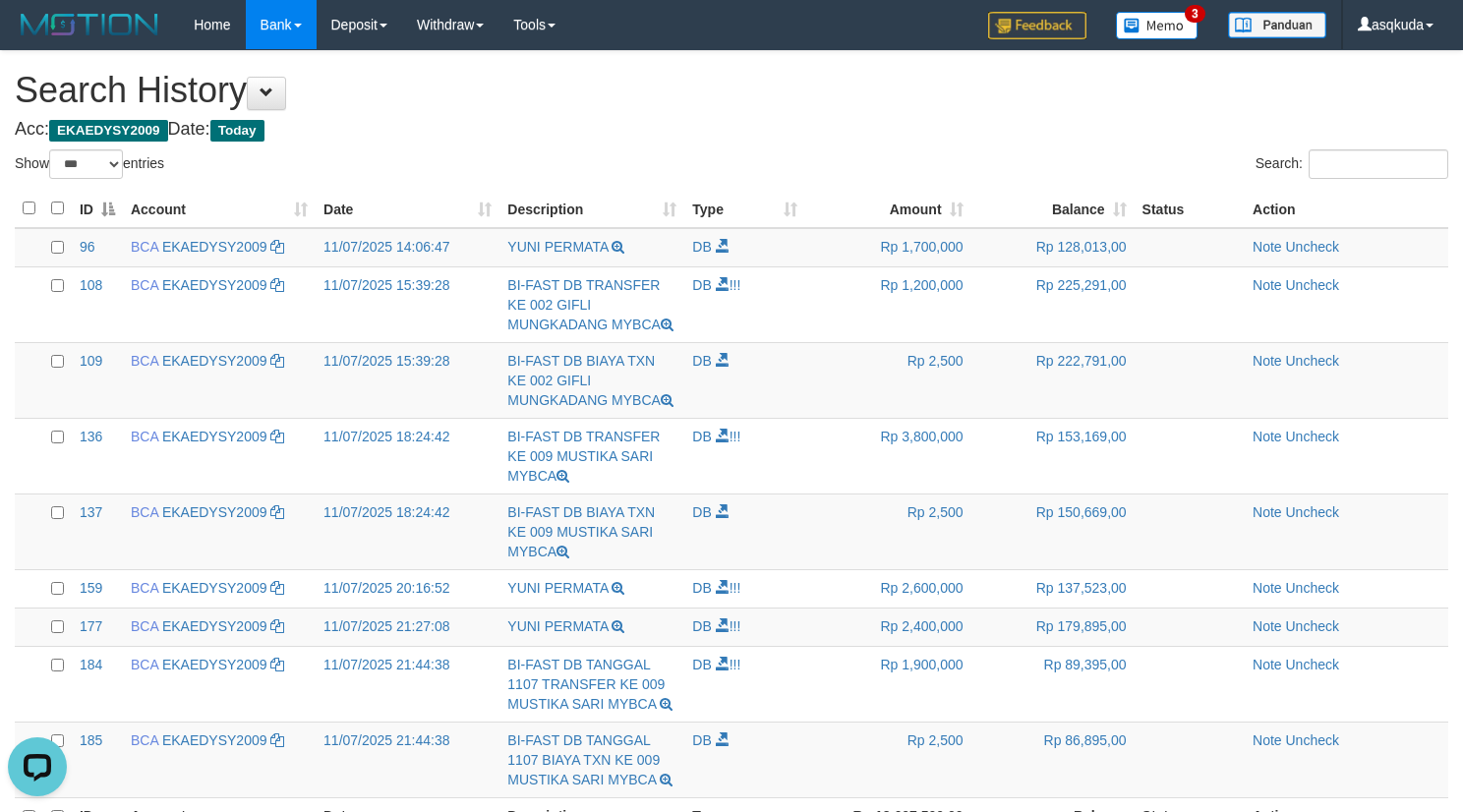 click on "**********" at bounding box center (732, 484) 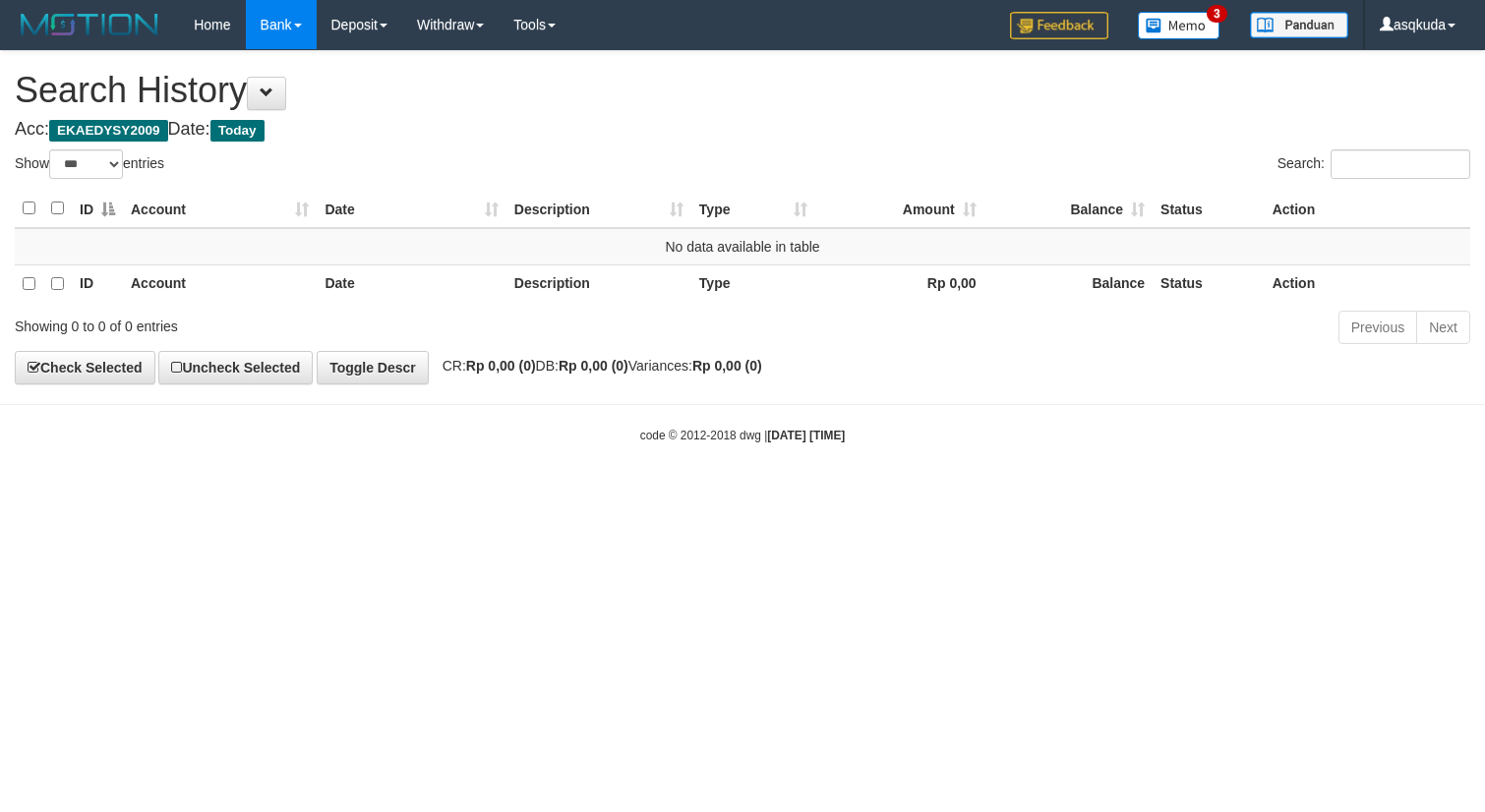 select on "***" 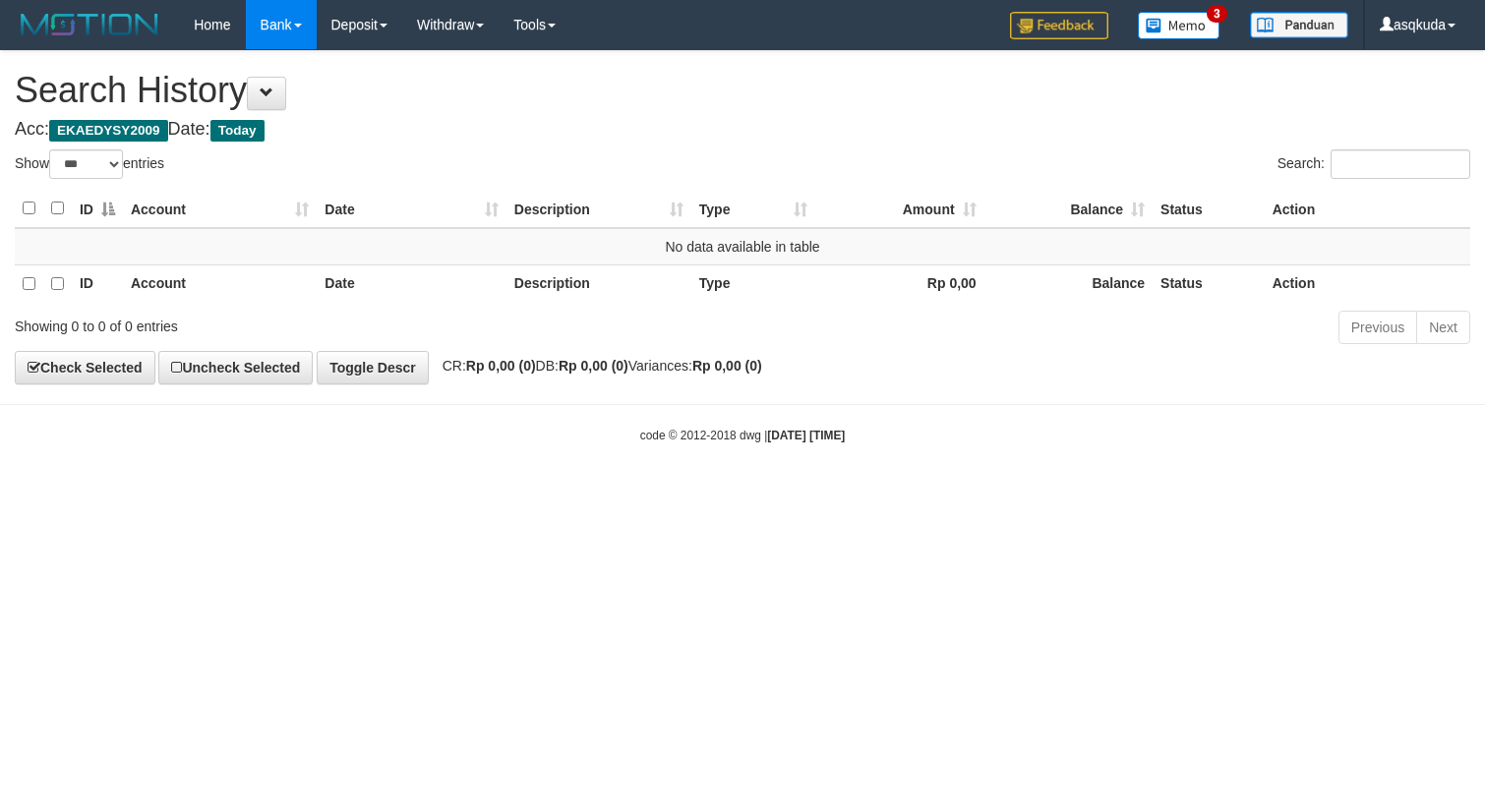 scroll, scrollTop: 0, scrollLeft: 0, axis: both 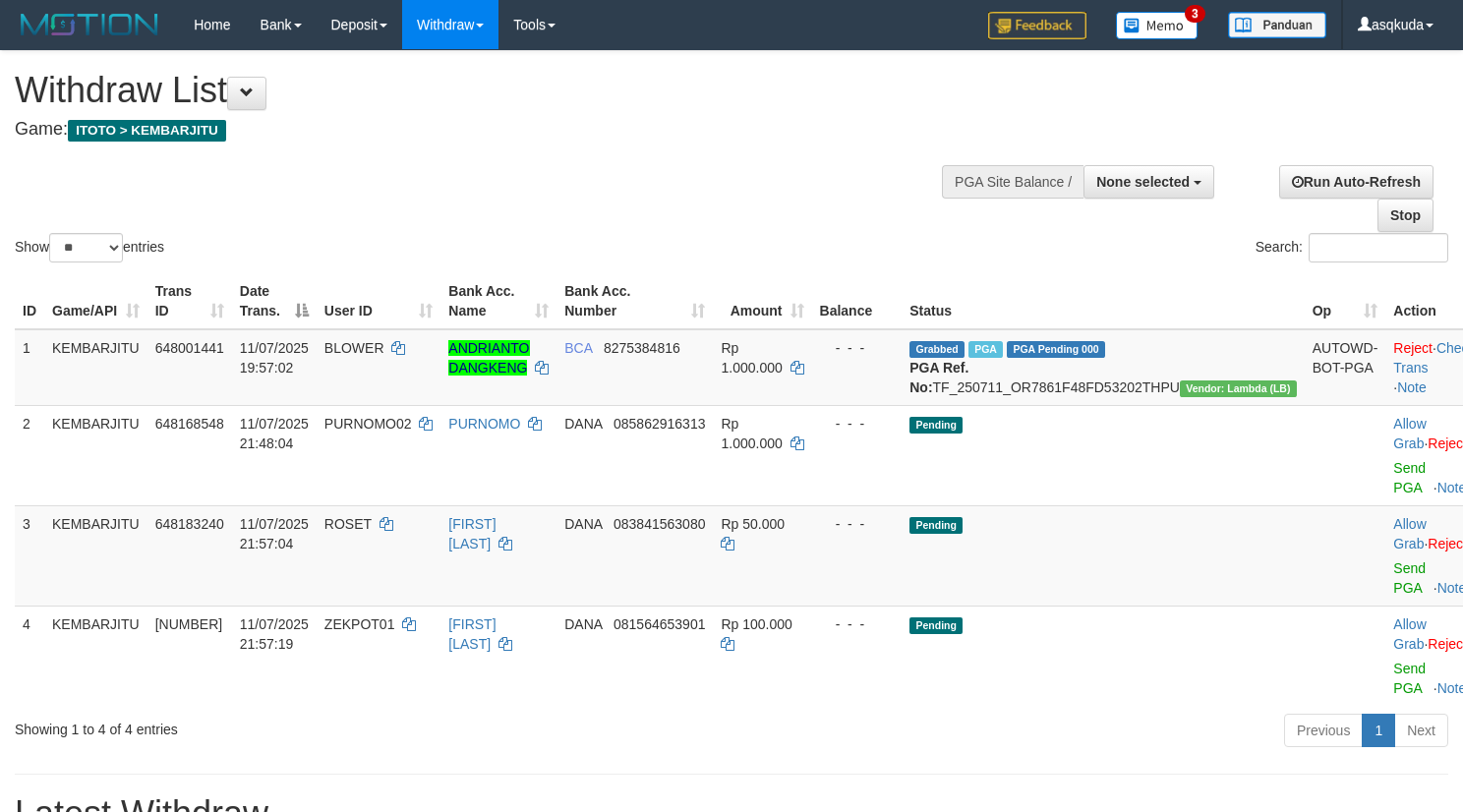 select 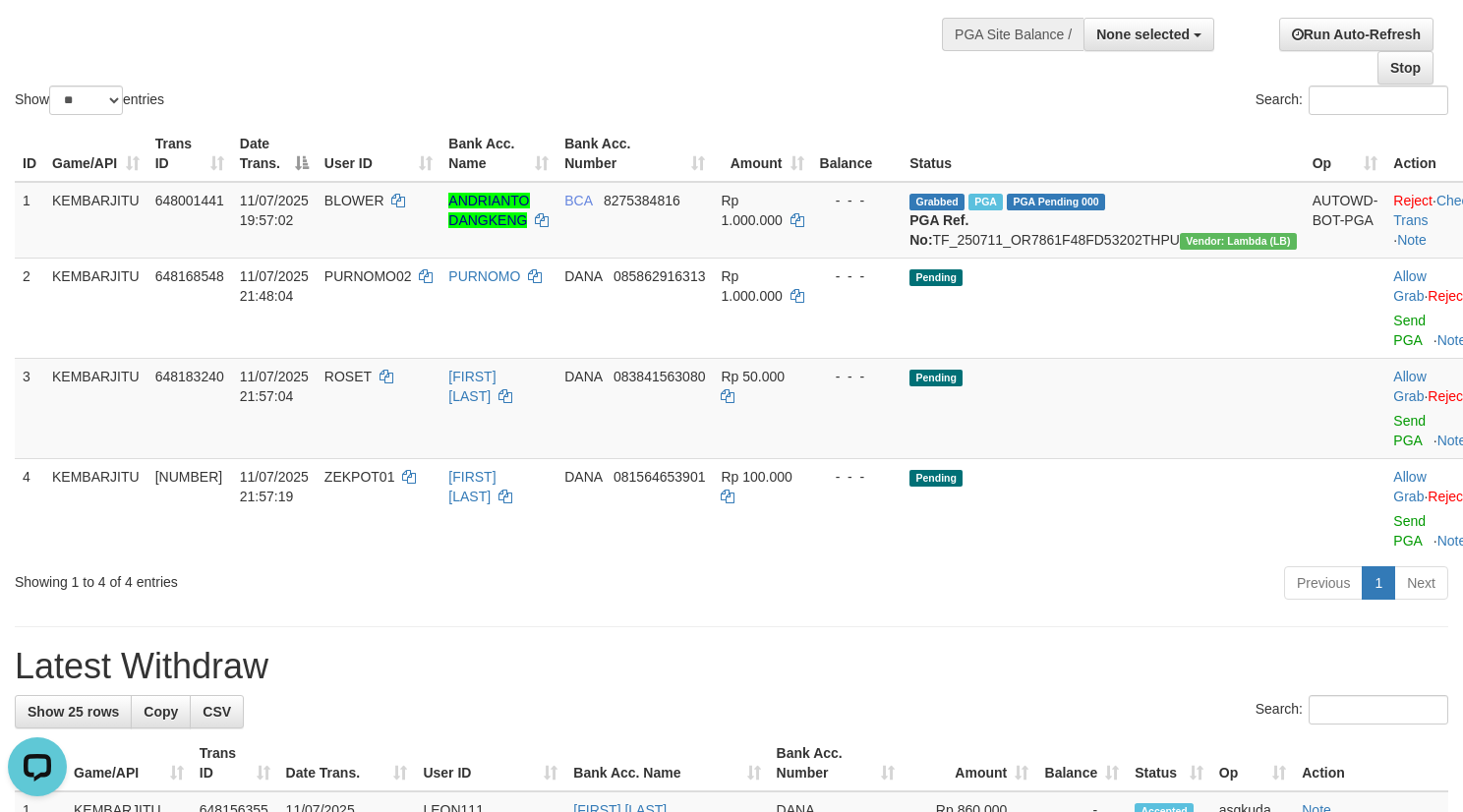 scroll, scrollTop: 0, scrollLeft: 0, axis: both 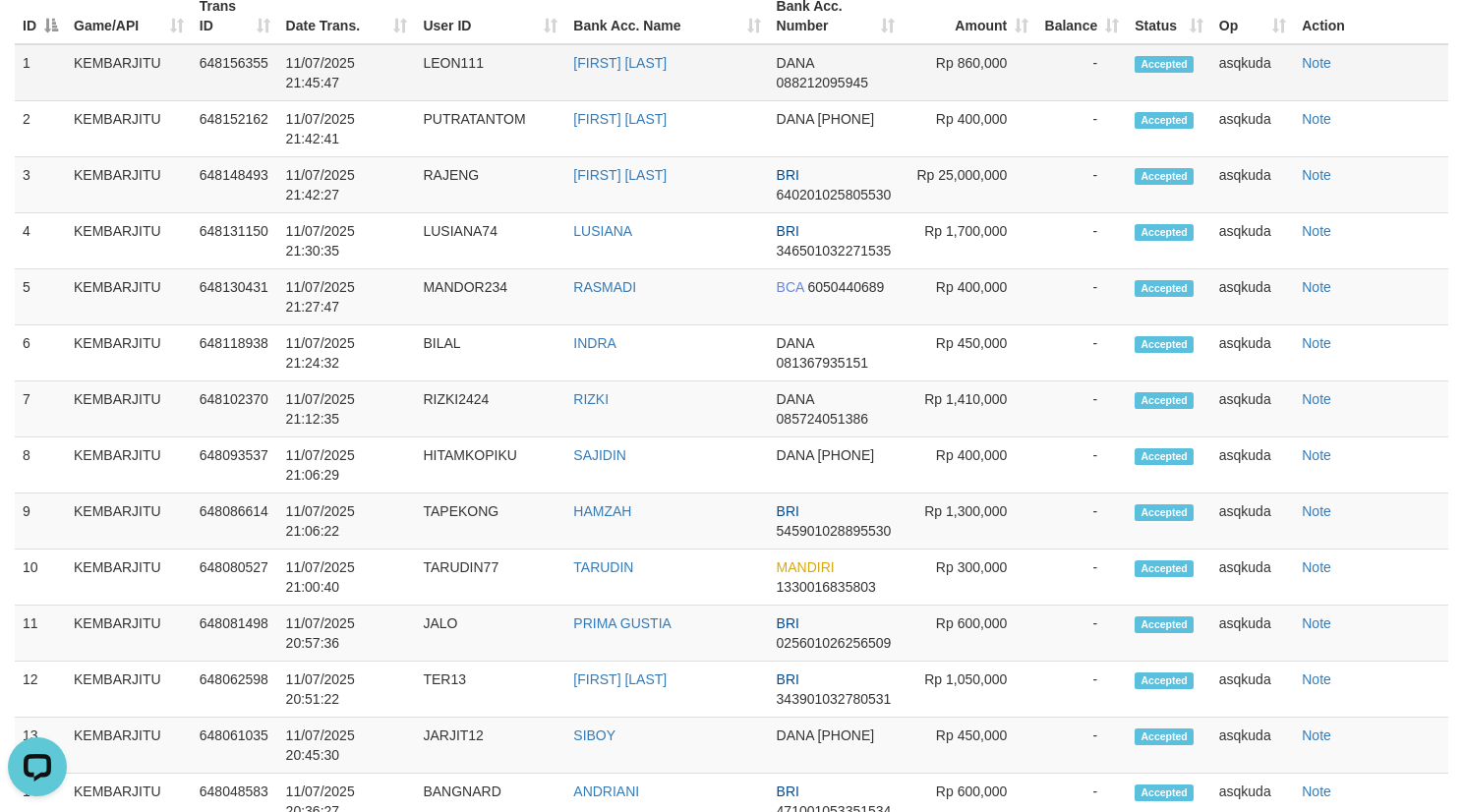 click on "LEON111" at bounding box center [490, 73] 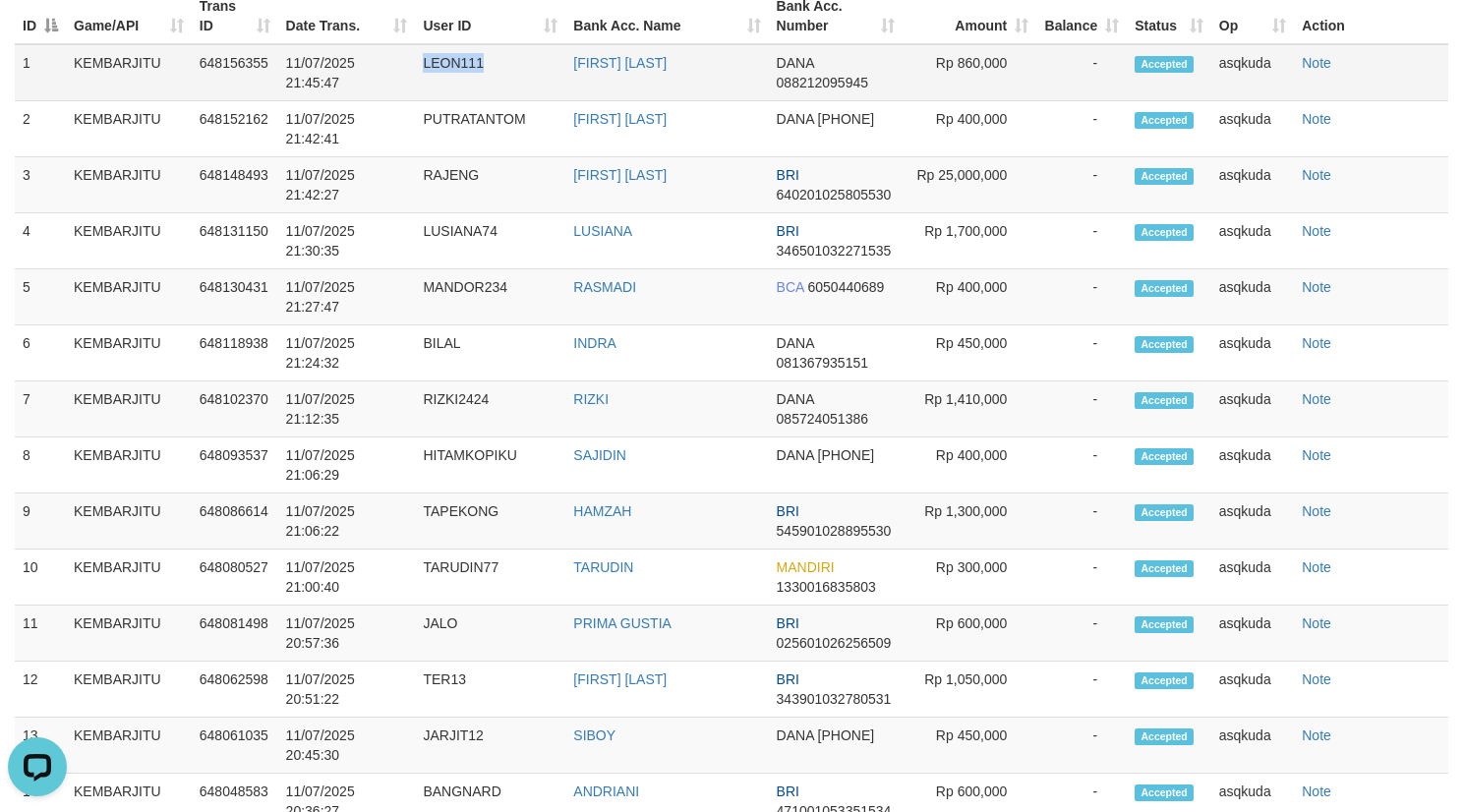 copy on "LEON111" 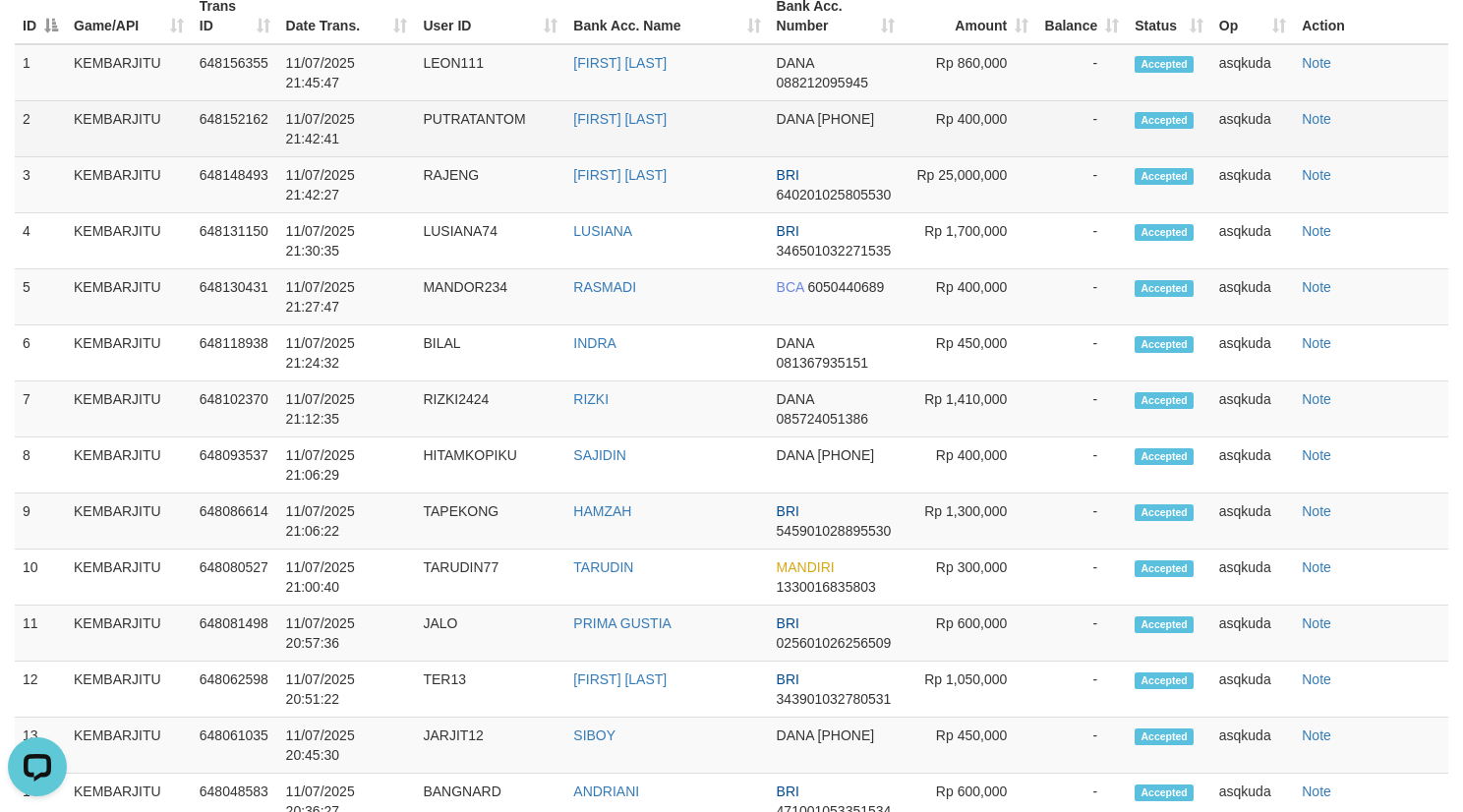 click on "PUTRATANTOM" at bounding box center (490, 129) 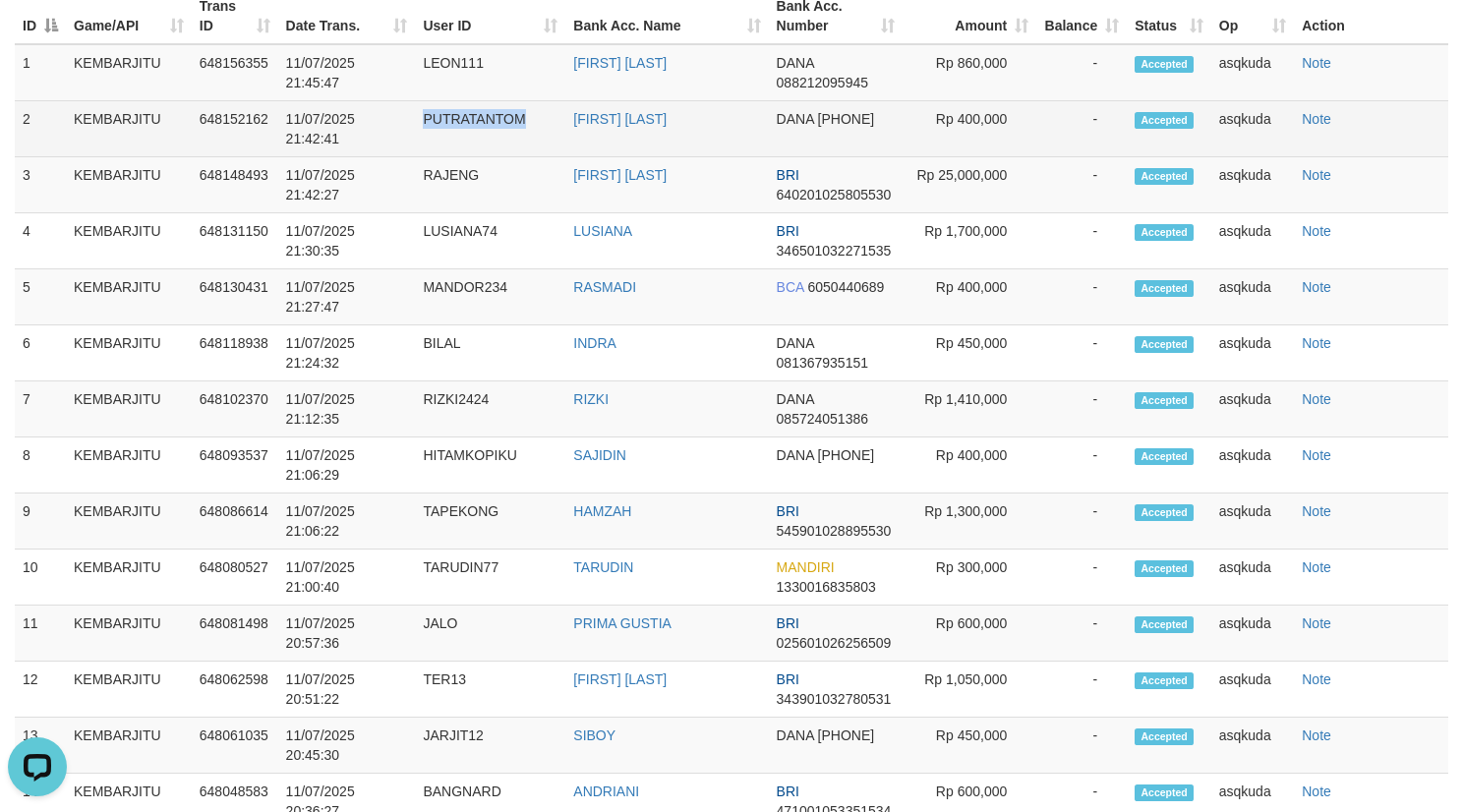 click on "PUTRATANTOM" at bounding box center (490, 129) 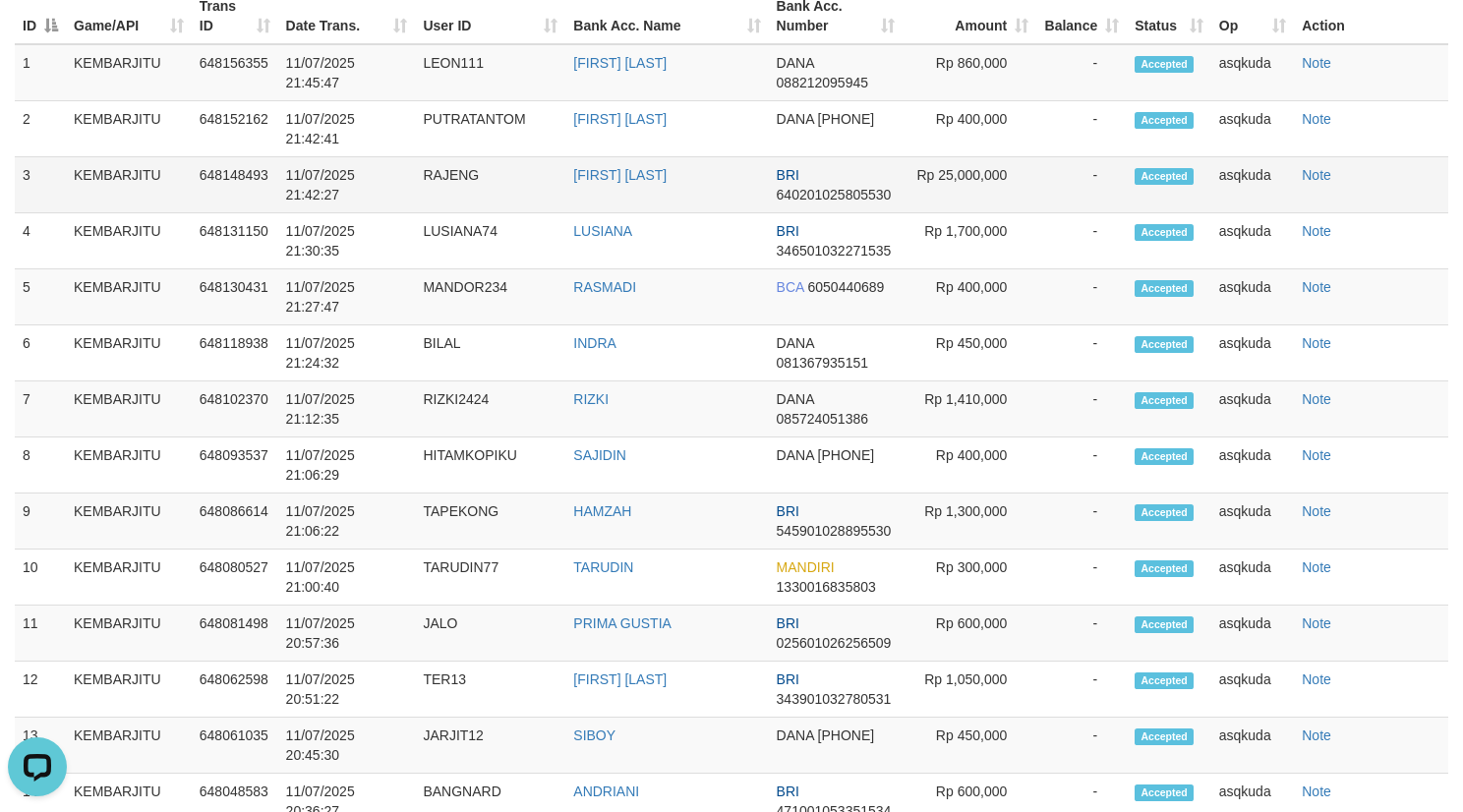 click on "RAJENG" at bounding box center [490, 185] 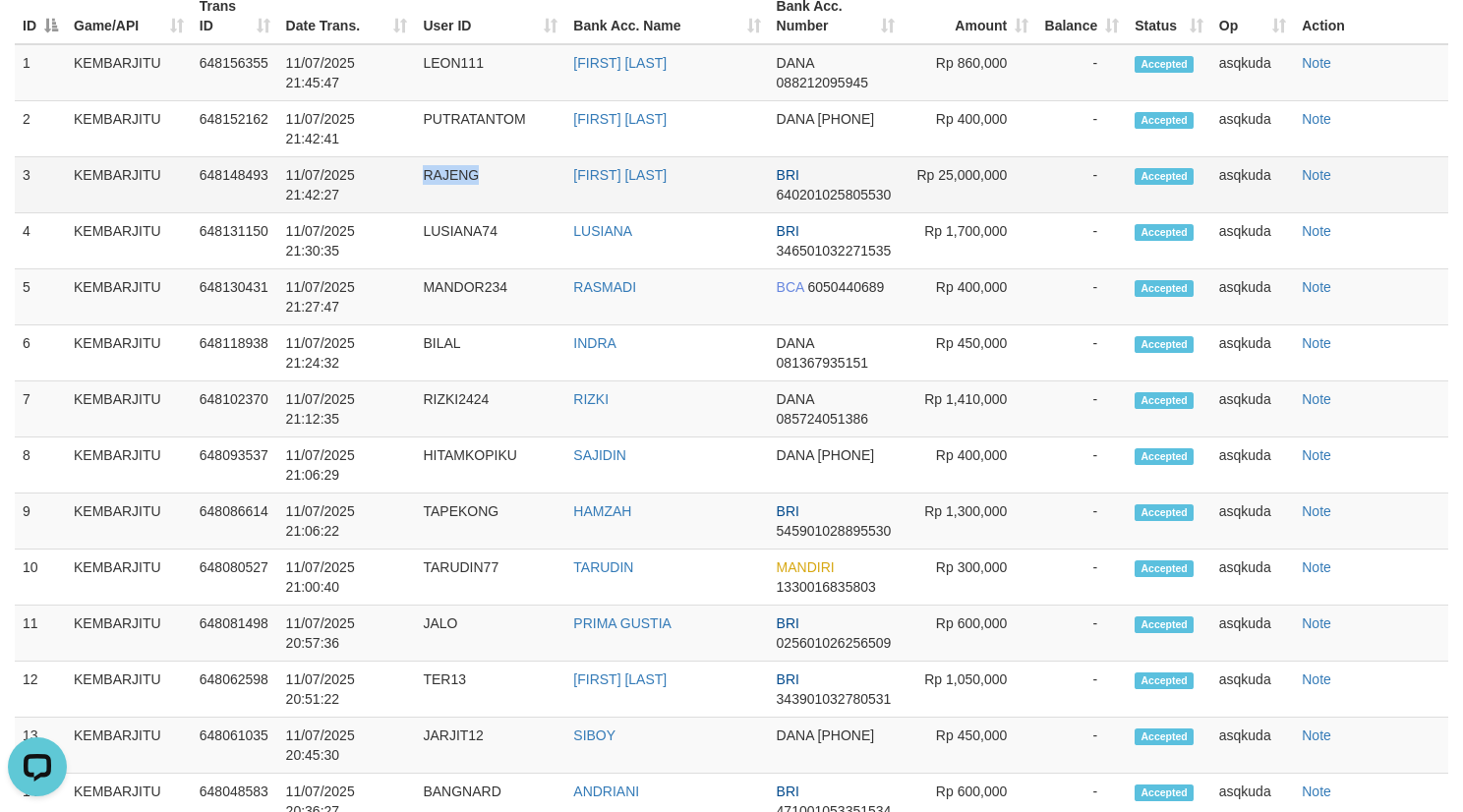 copy on "RAJENG" 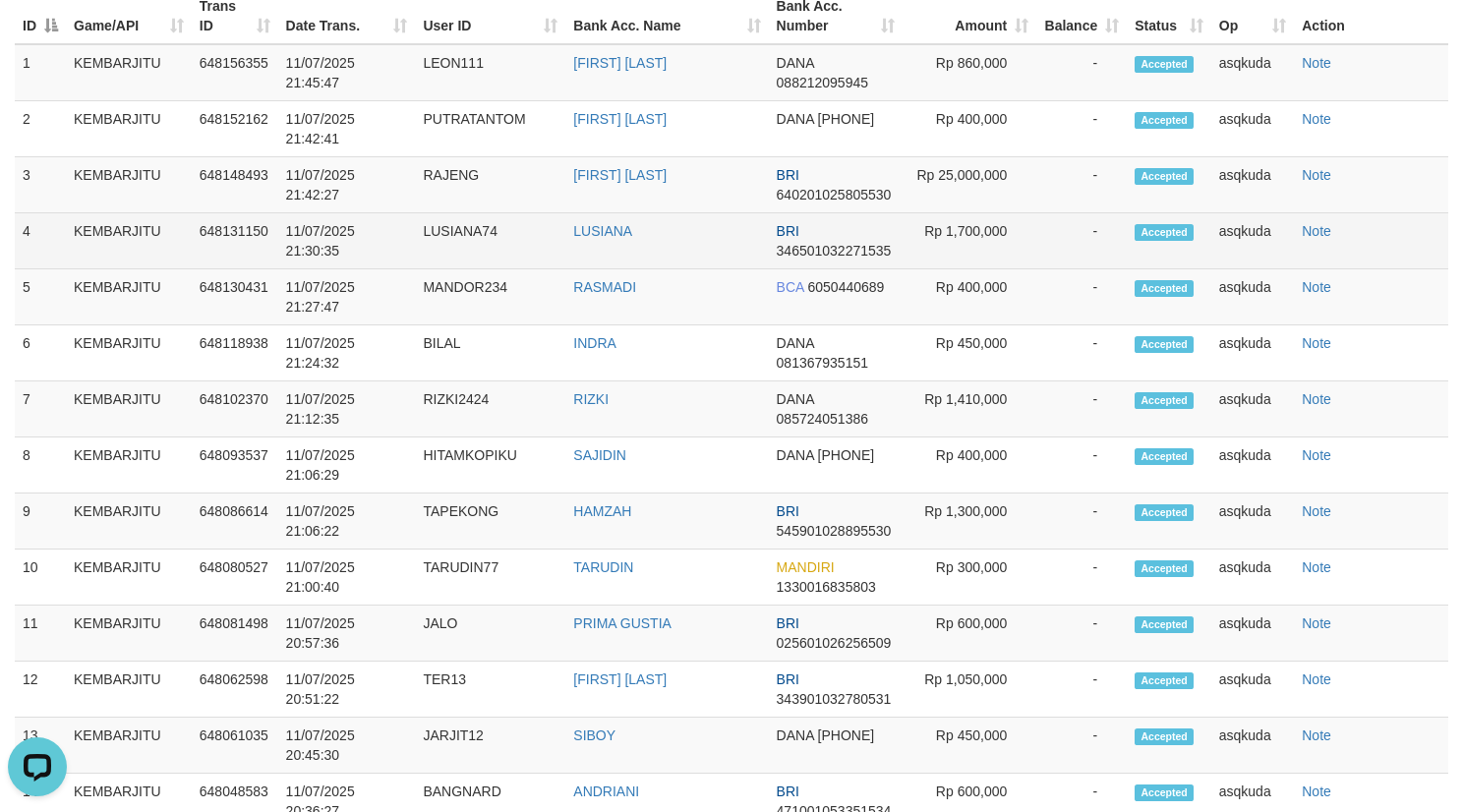 click on "LUSIANA74" at bounding box center (490, 241) 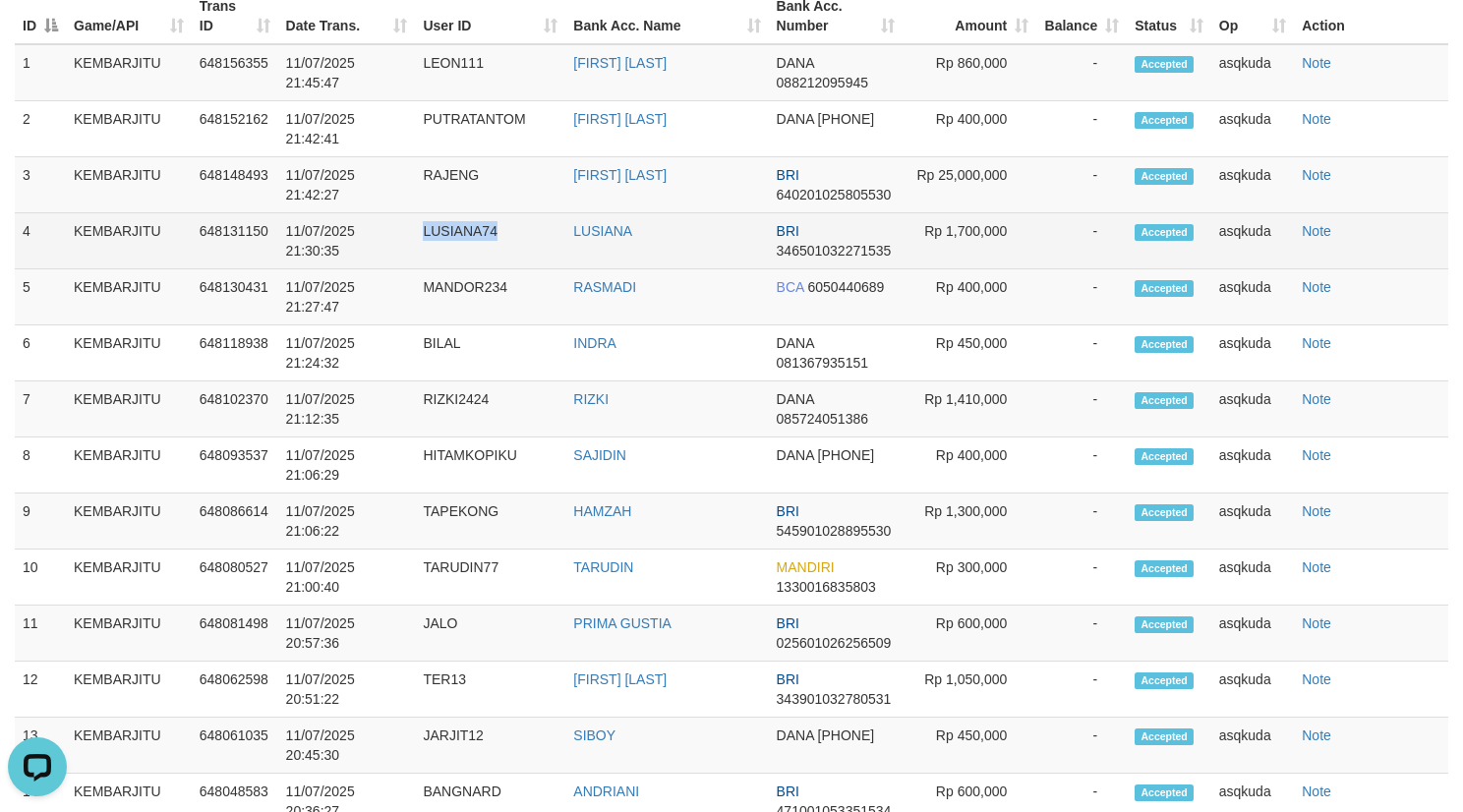 copy on "LUSIANA74" 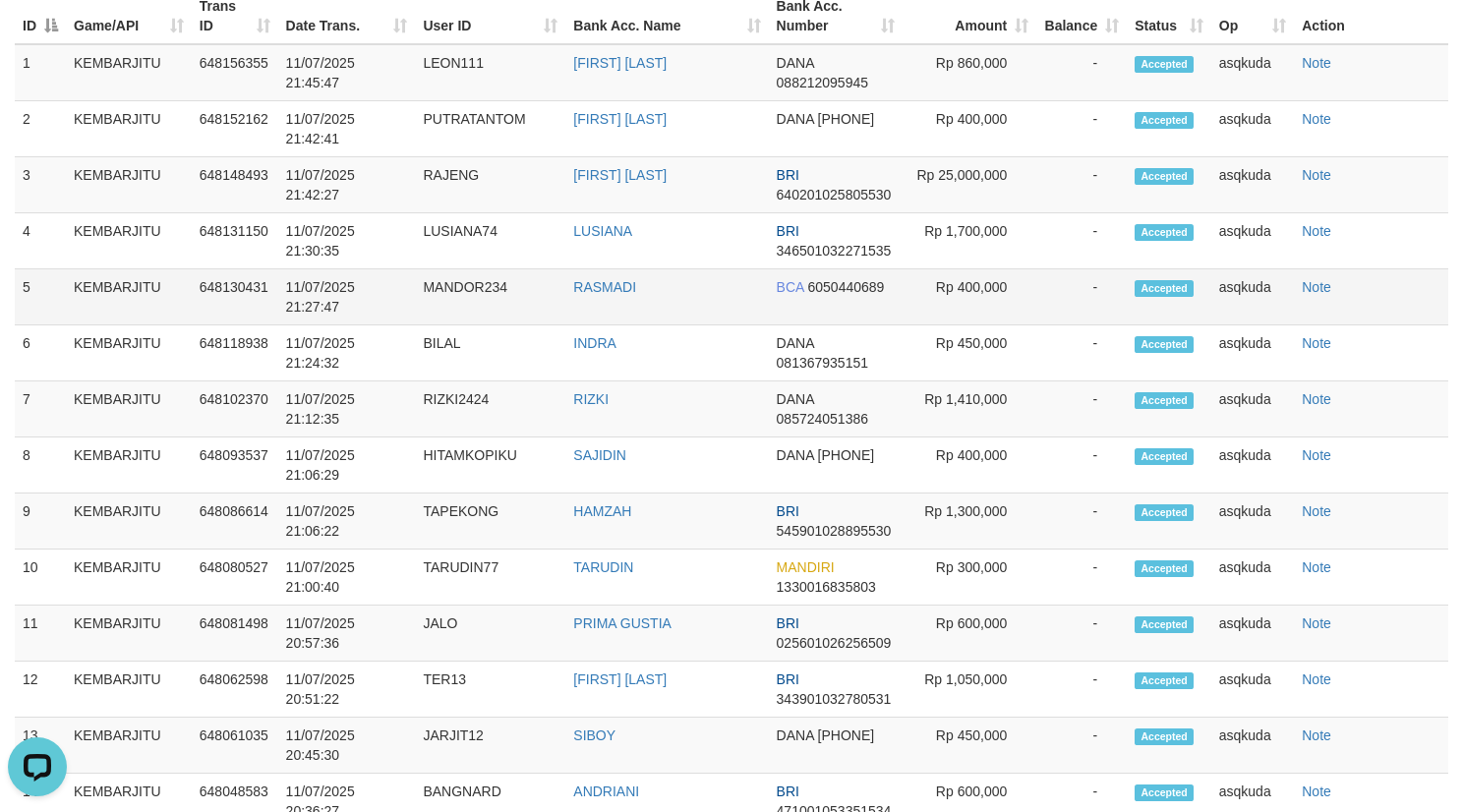 click on "MANDOR234" at bounding box center [490, 297] 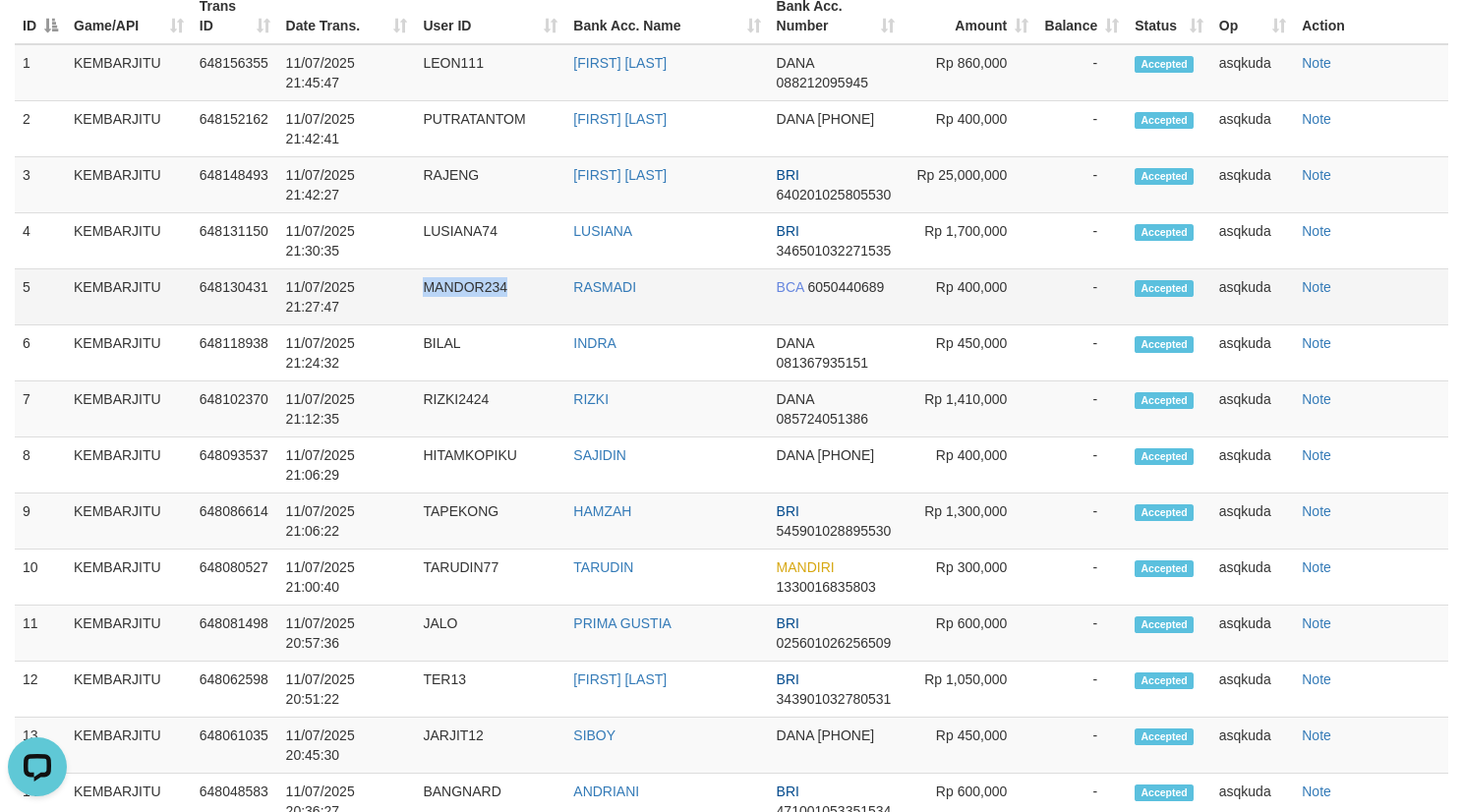 copy on "MANDOR234" 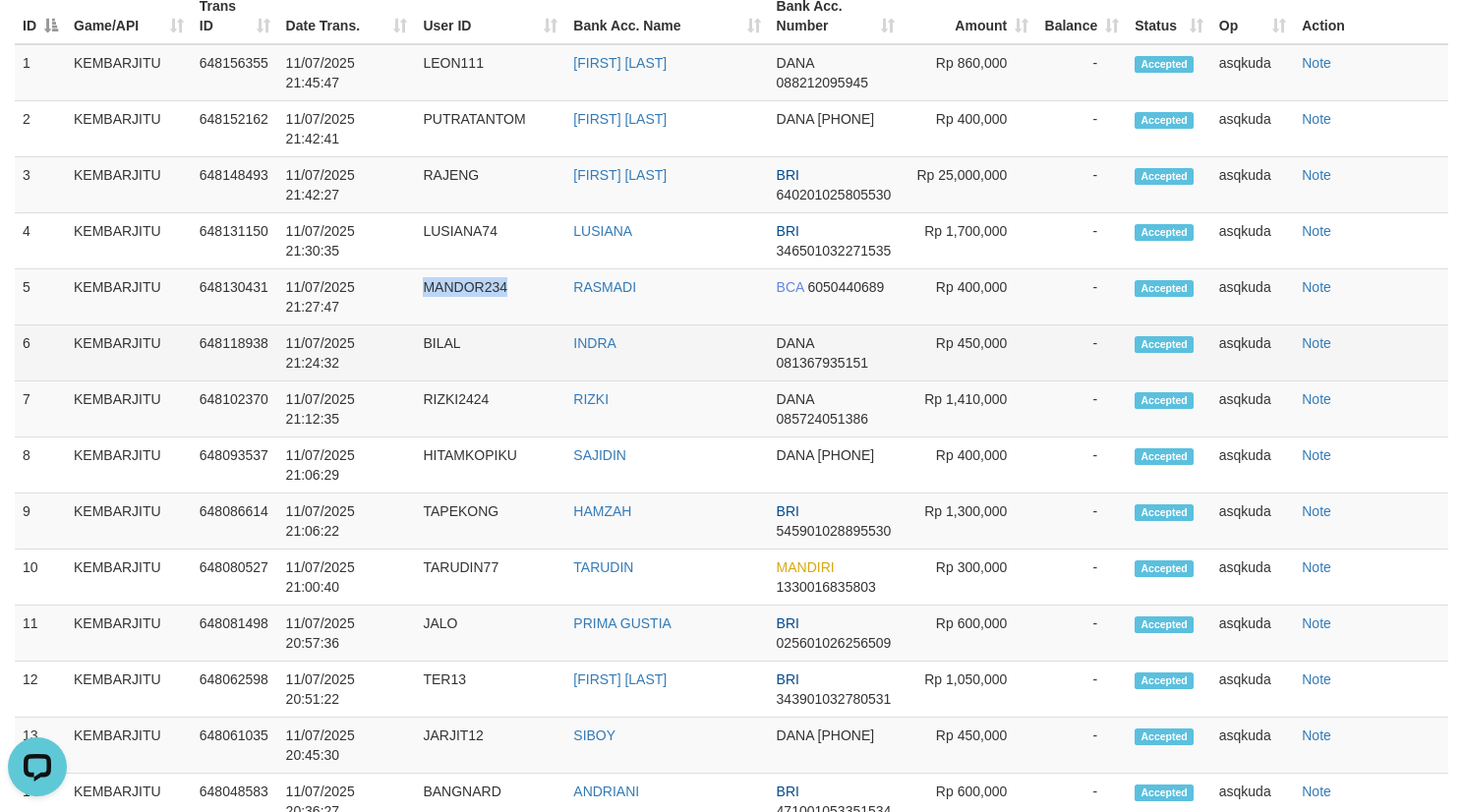 drag, startPoint x: 431, startPoint y: 340, endPoint x: 431, endPoint y: 364, distance: 24 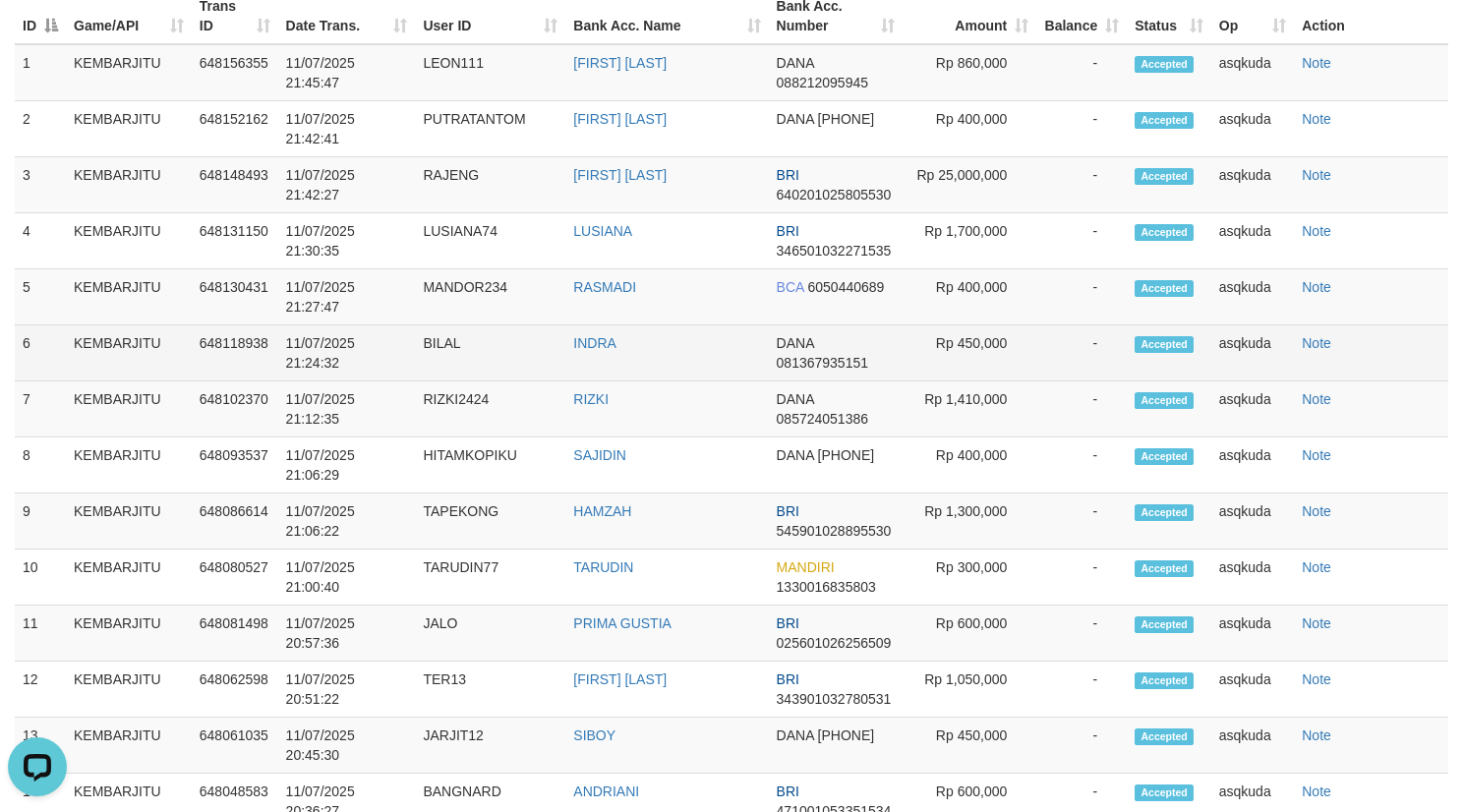 click on "BILAL" at bounding box center (490, 353) 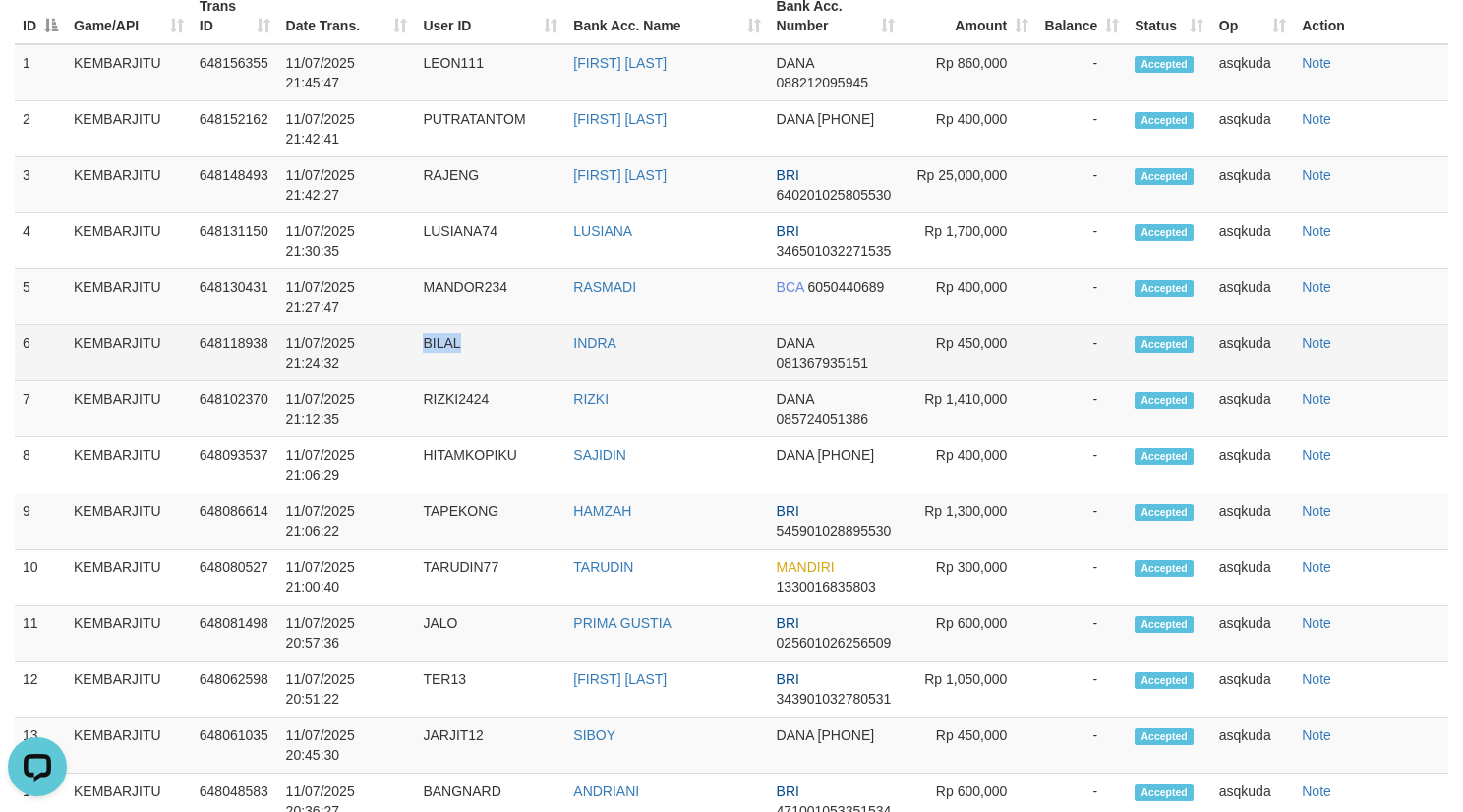 click on "BILAL" at bounding box center (490, 353) 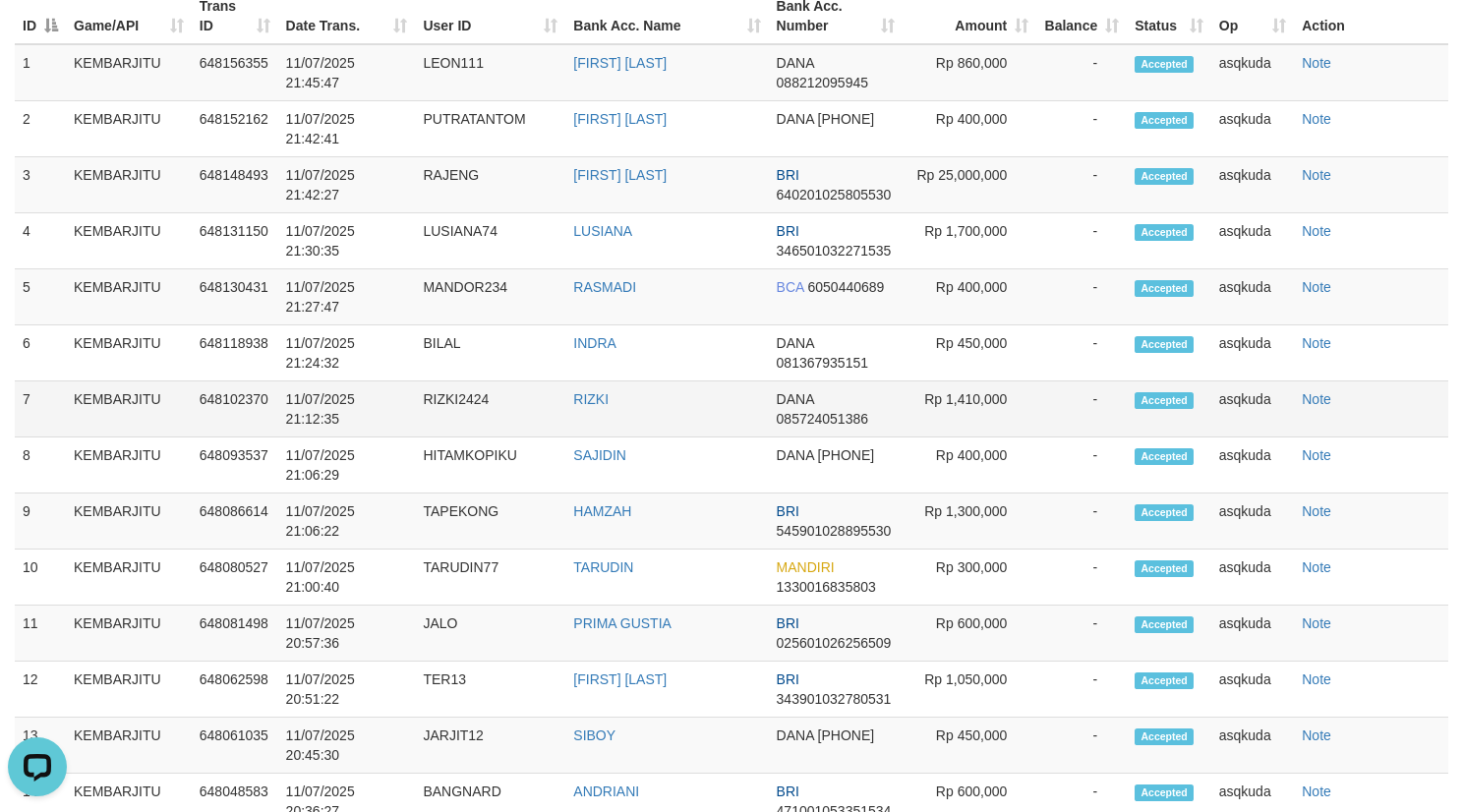click on "RIZKI2424" at bounding box center [490, 409] 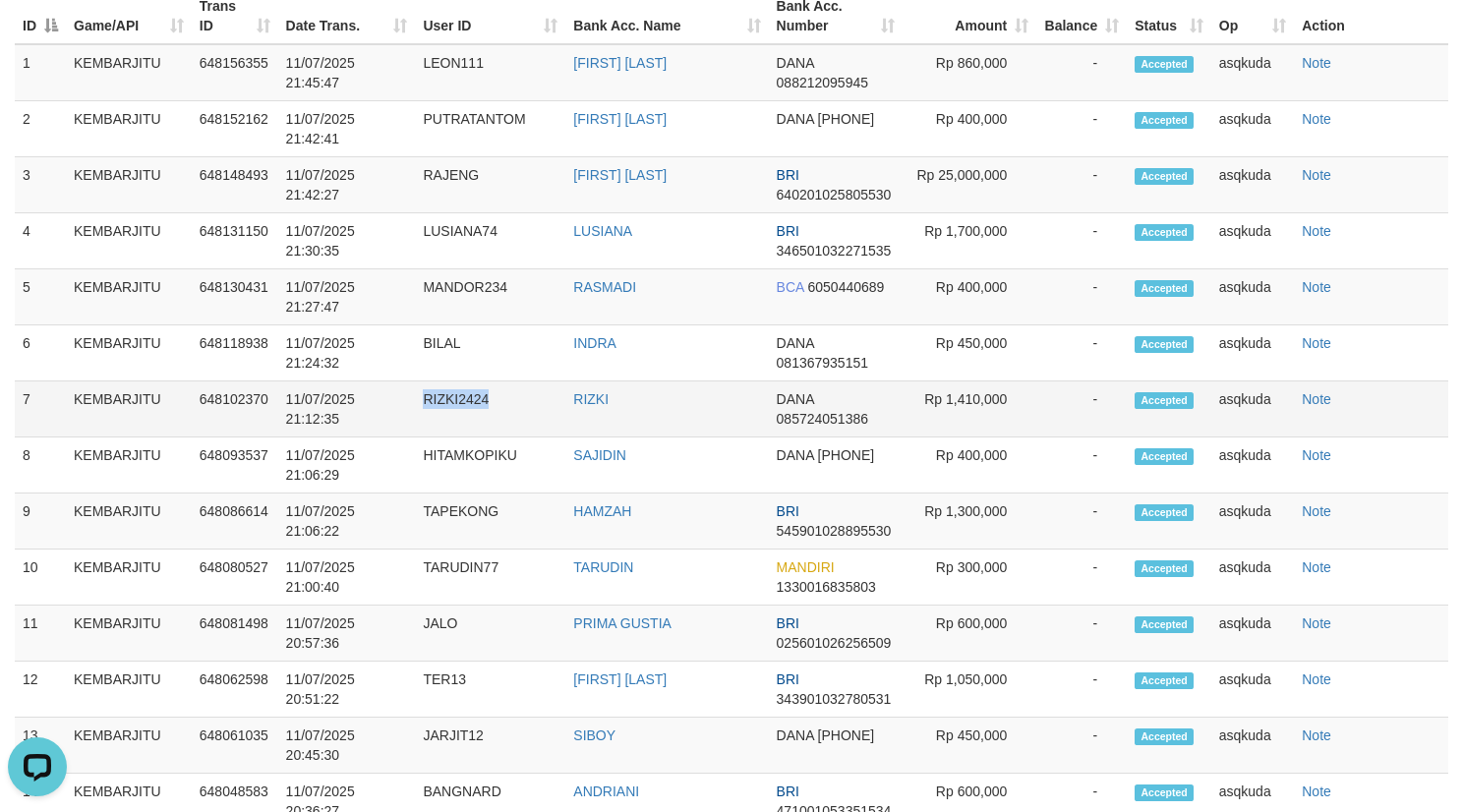 copy on "RIZKI2424" 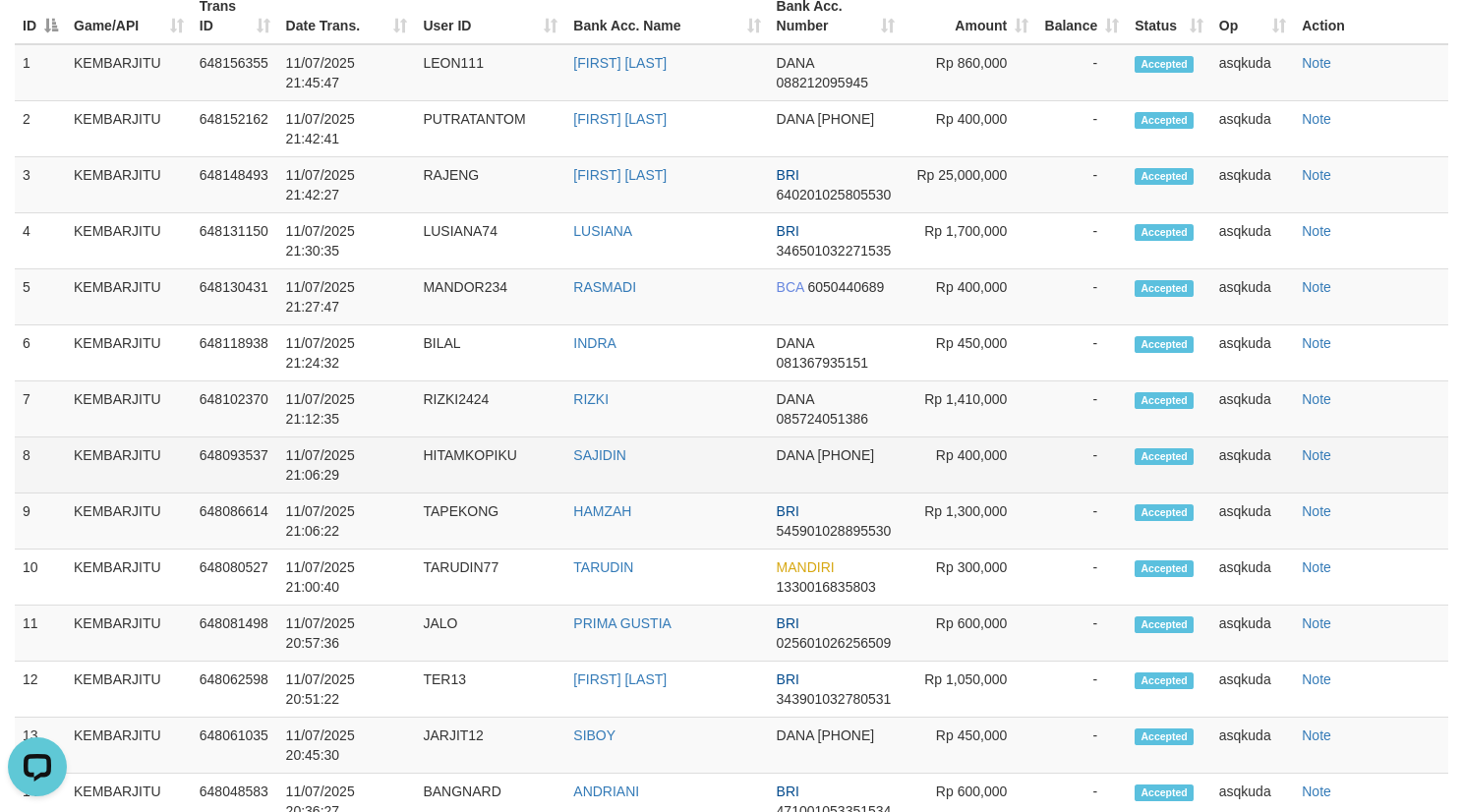 click on "HITAMKOPIKU" at bounding box center [490, 465] 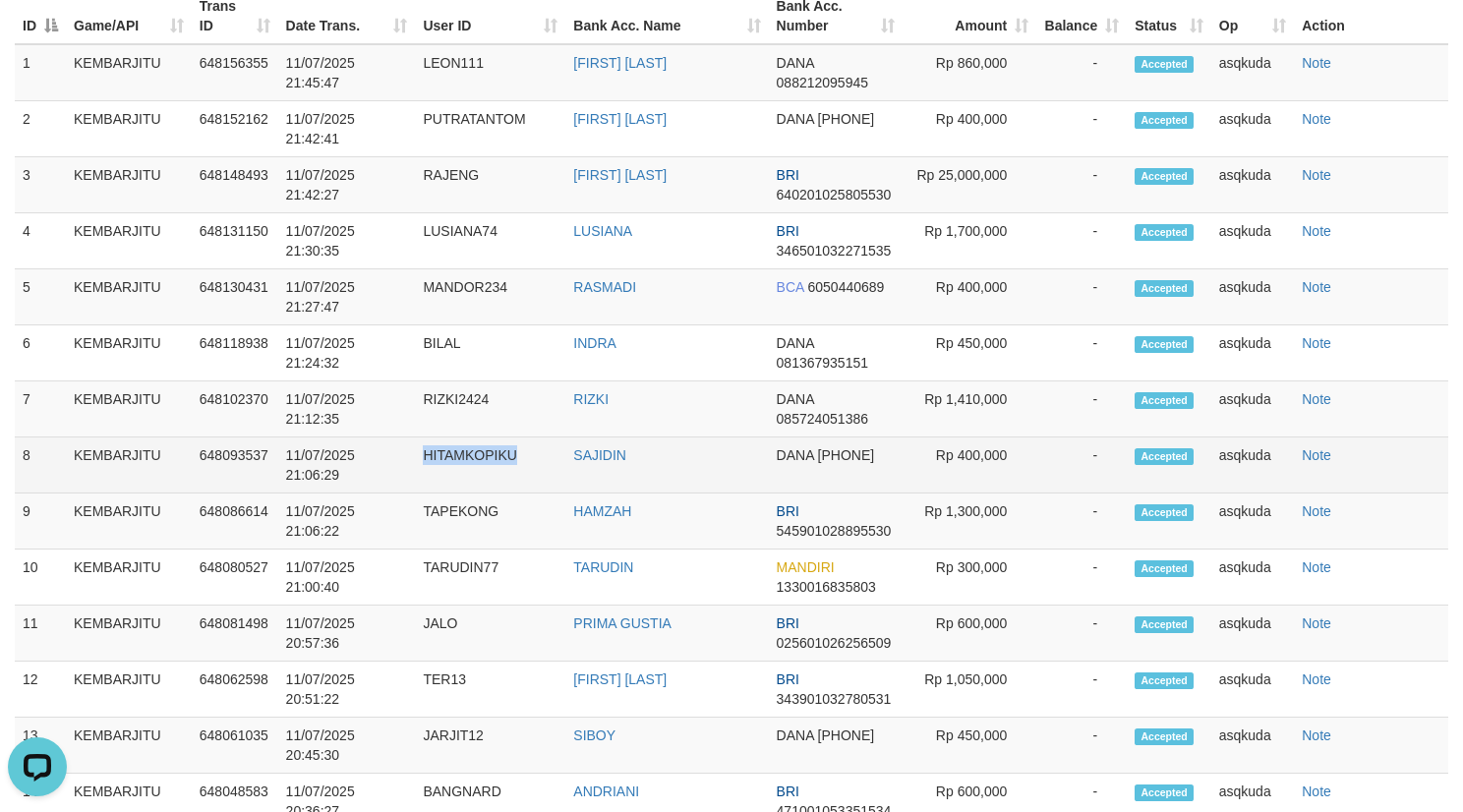 copy on "HITAMKOPIKU" 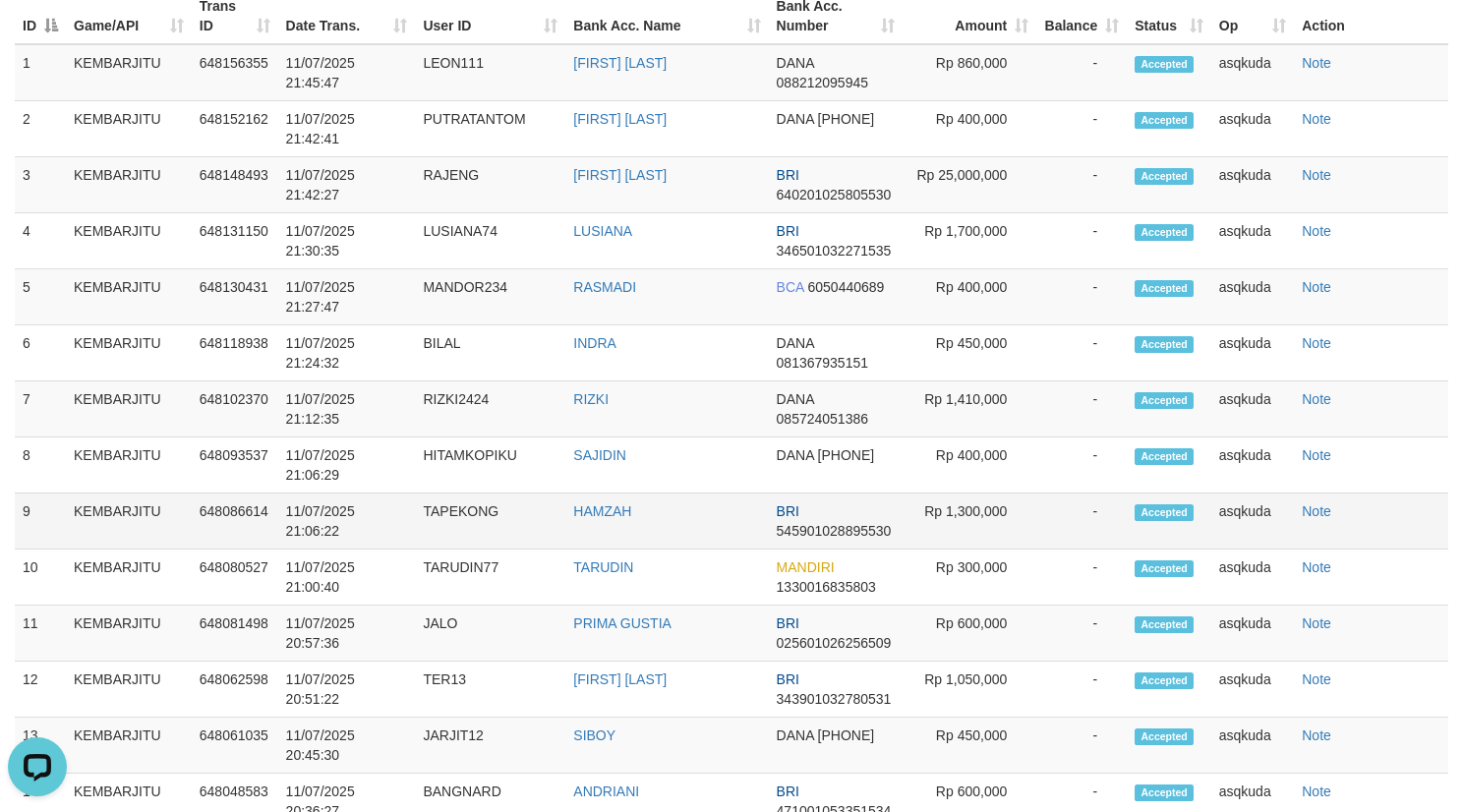 click on "TAPEKONG" at bounding box center [490, 521] 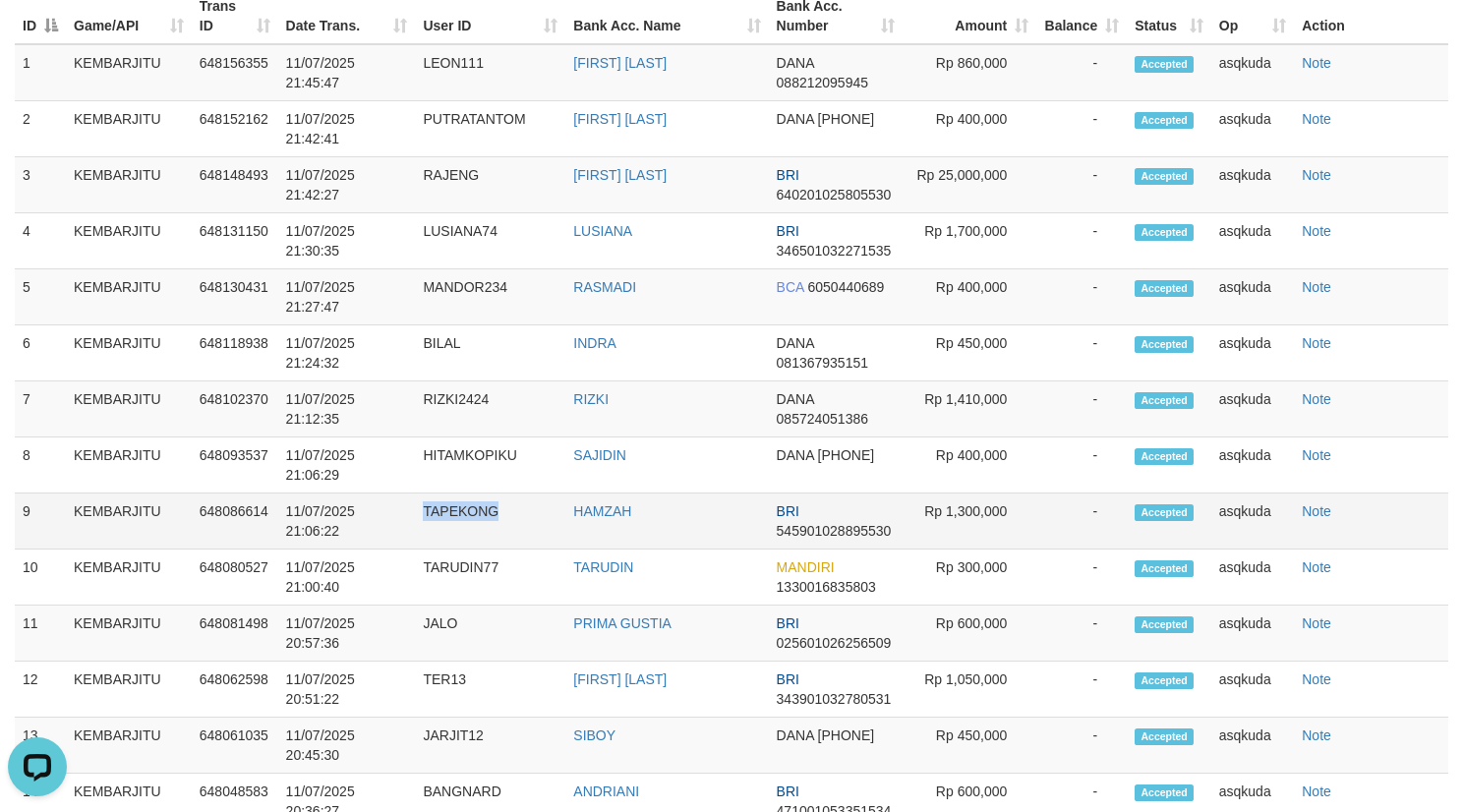 copy on "TAPEKONG" 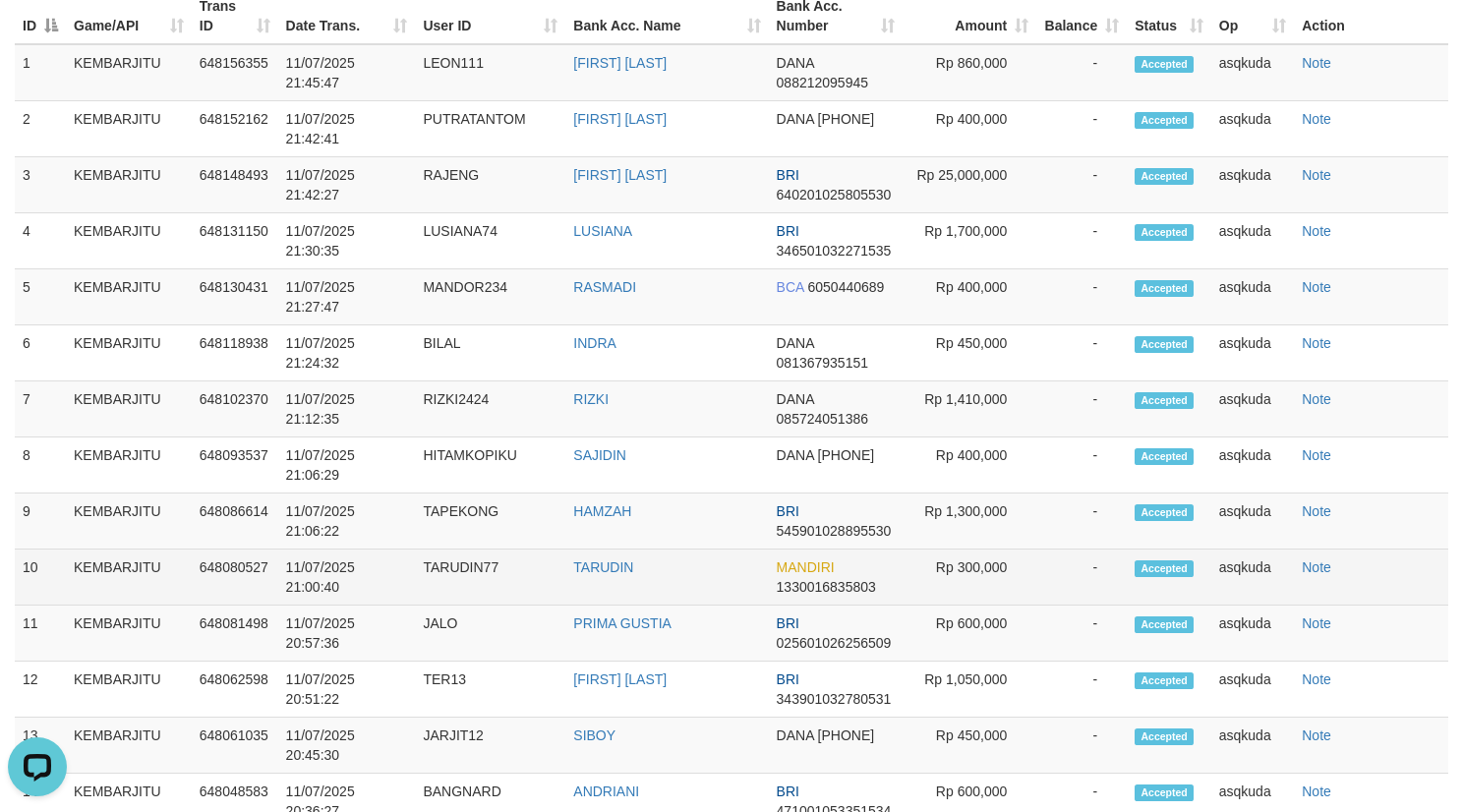 click on "TARUDIN77" at bounding box center [490, 577] 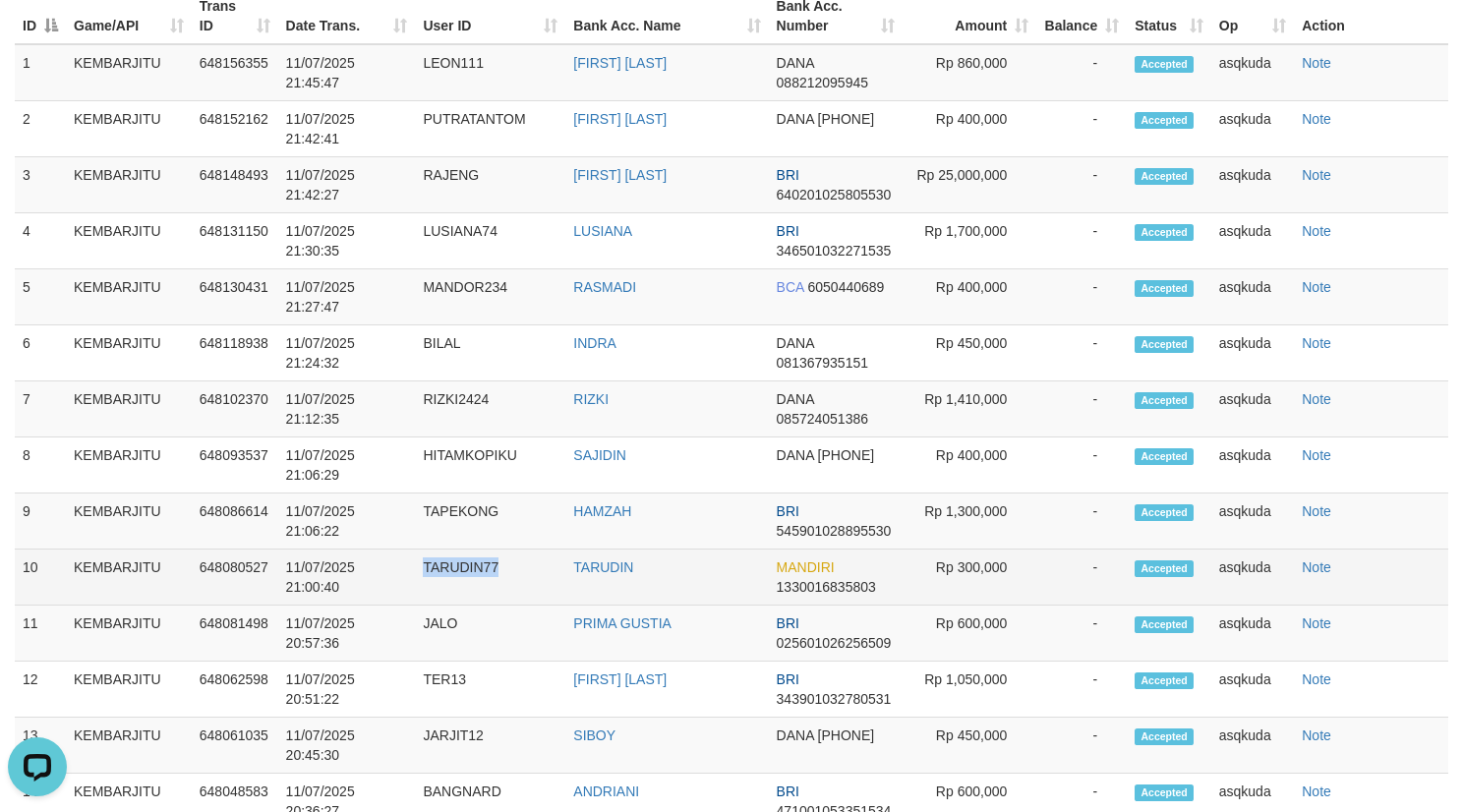 copy on "TARUDIN77" 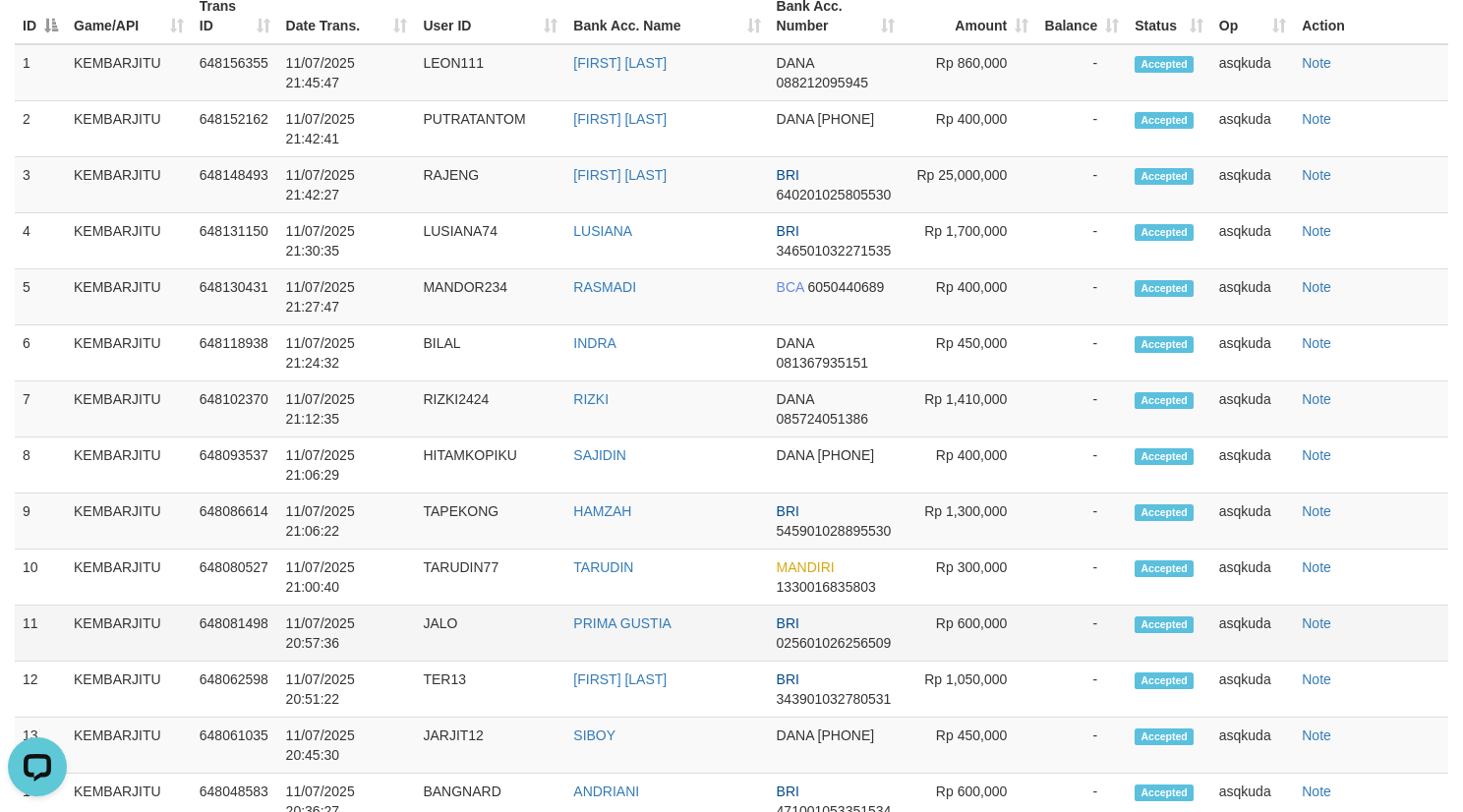 click on "JALO" at bounding box center [490, 633] 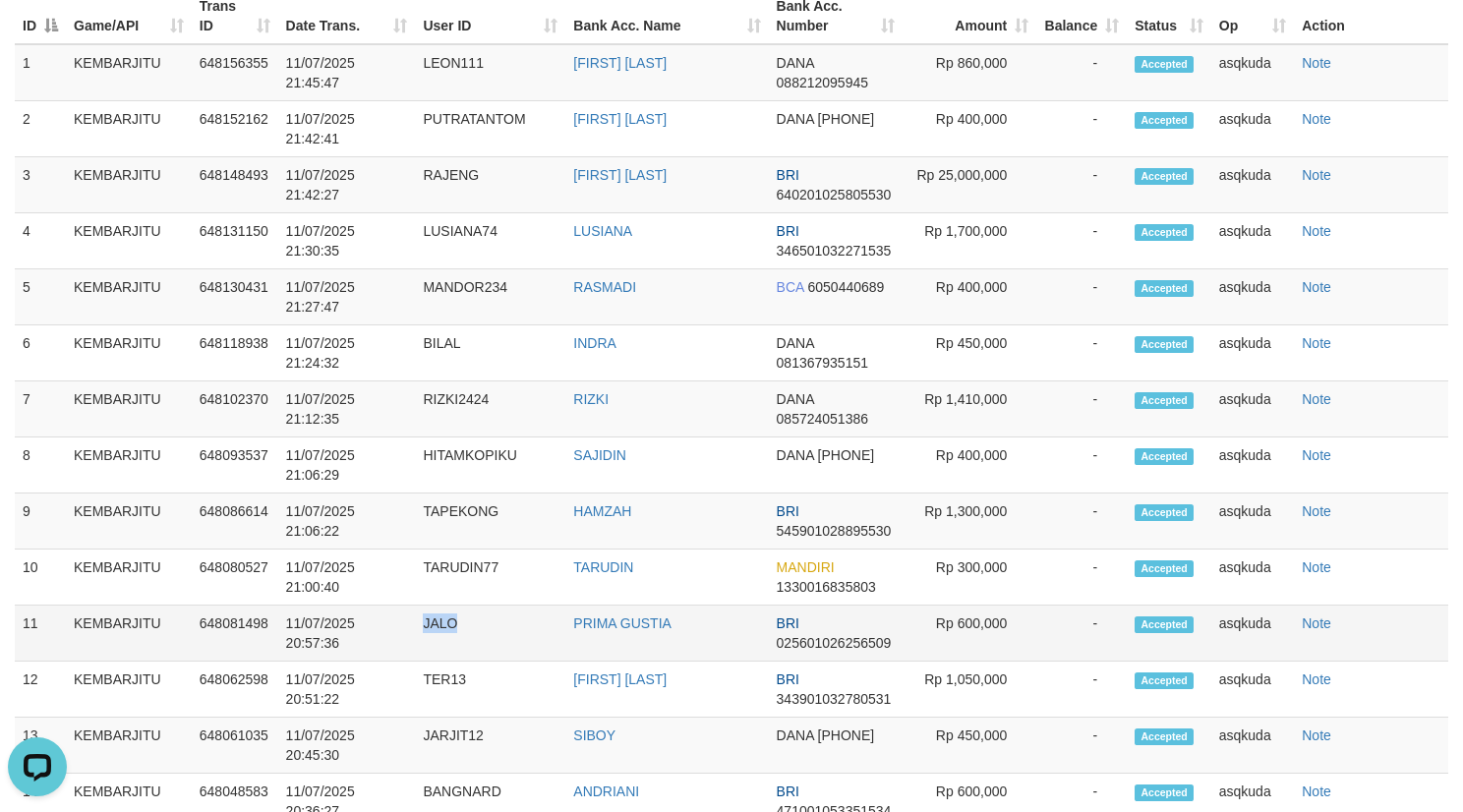 copy on "JALO" 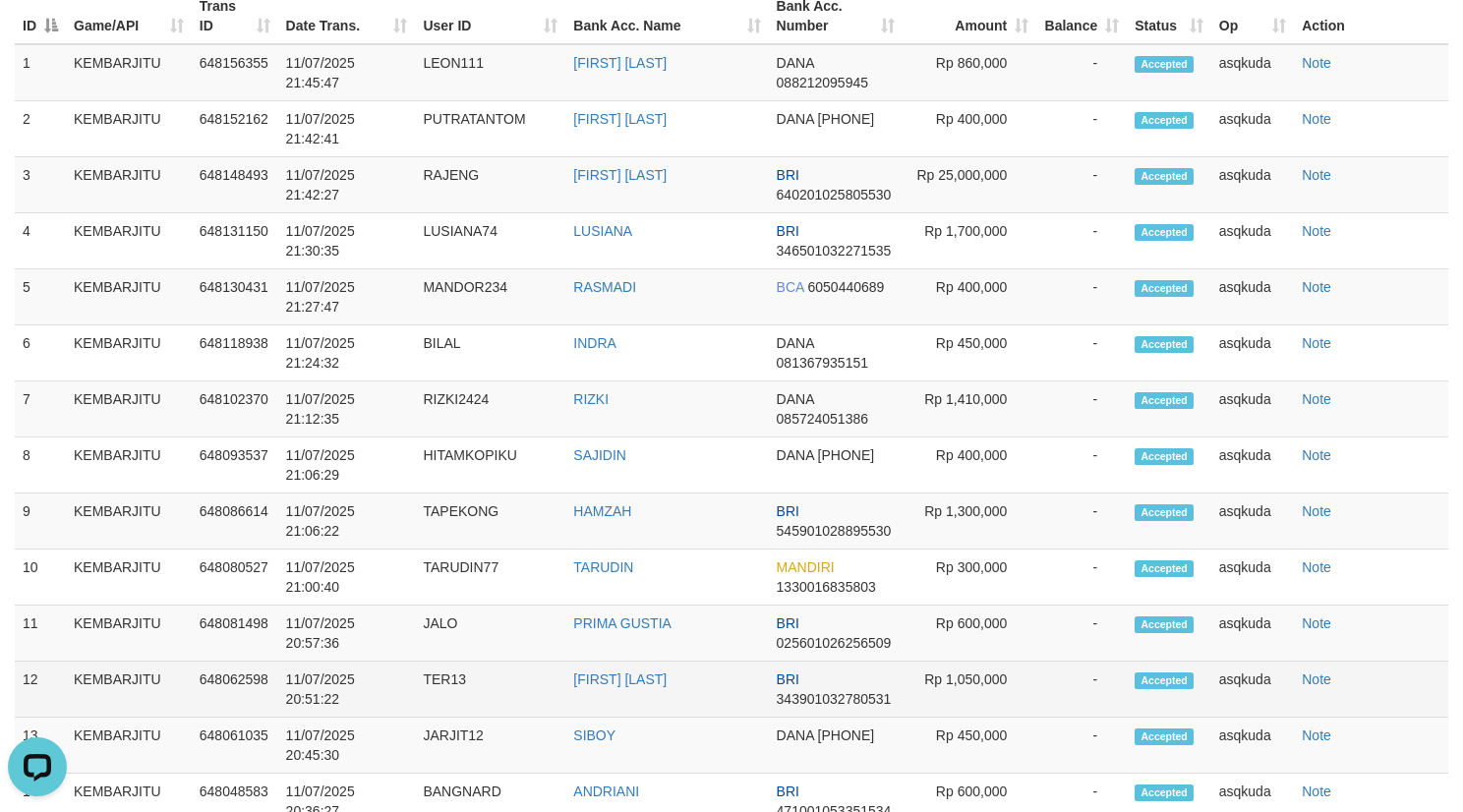 click on "TER13" at bounding box center [490, 689] 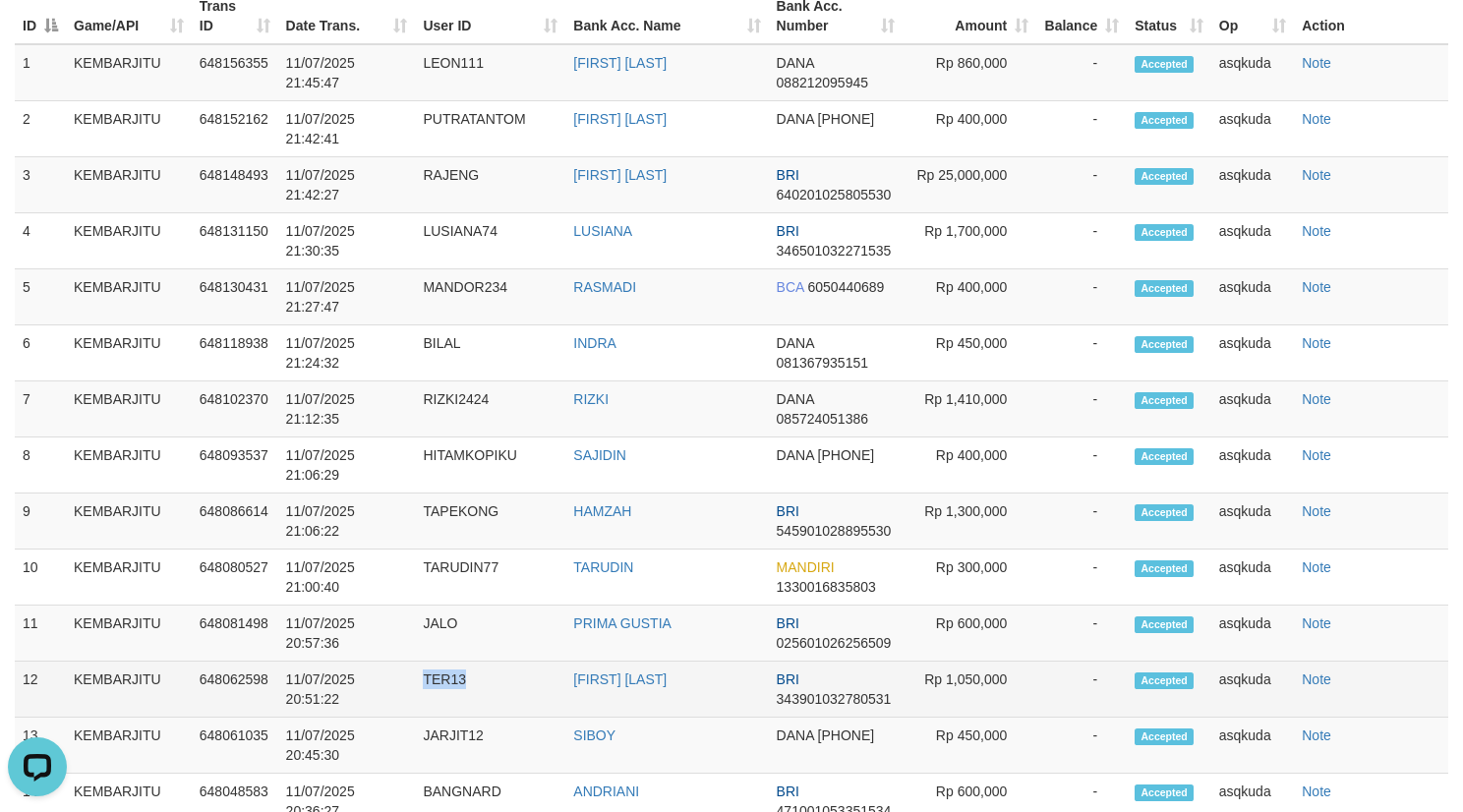 click on "TER13" at bounding box center [490, 689] 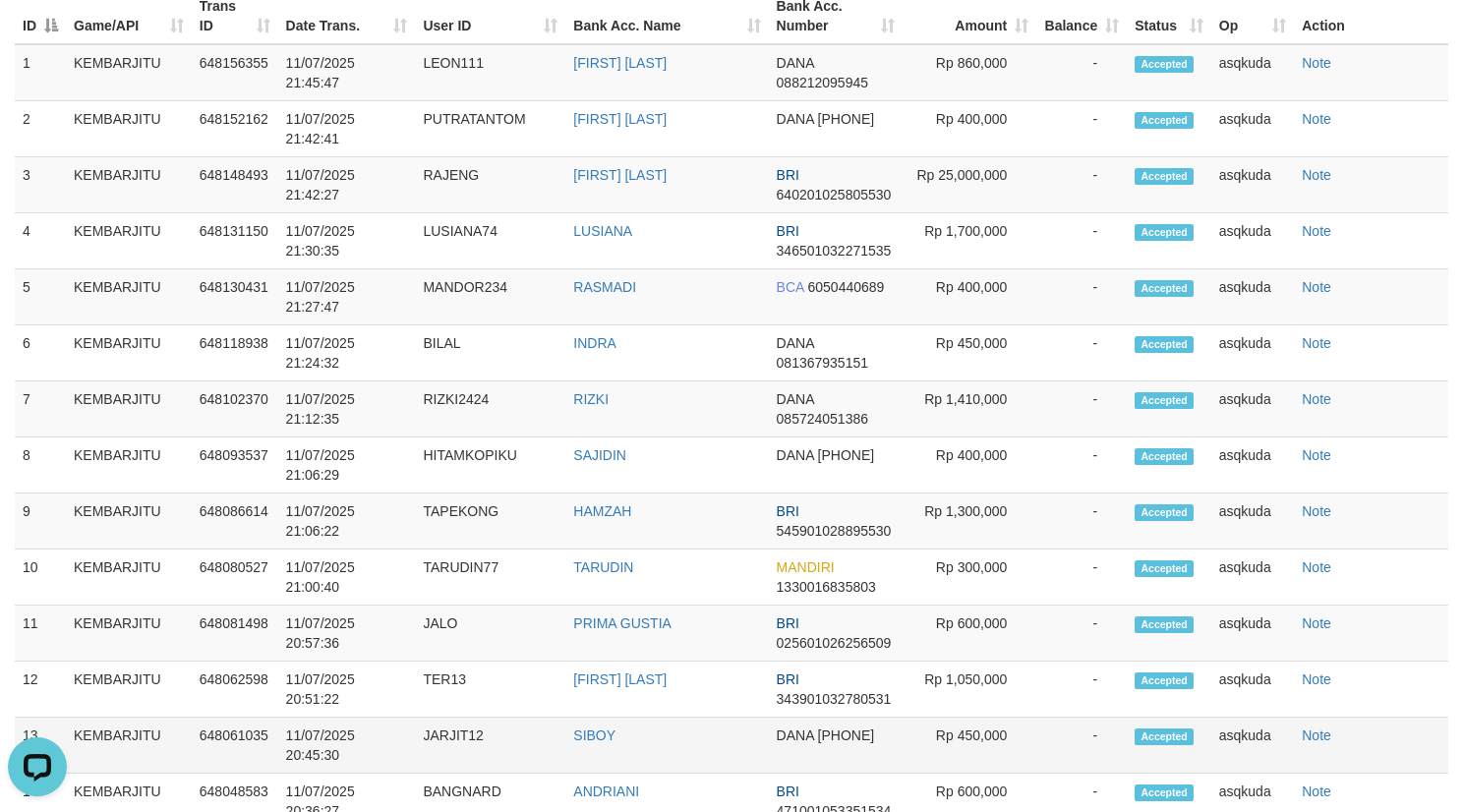 click on "JARJIT12" at bounding box center (490, 745) 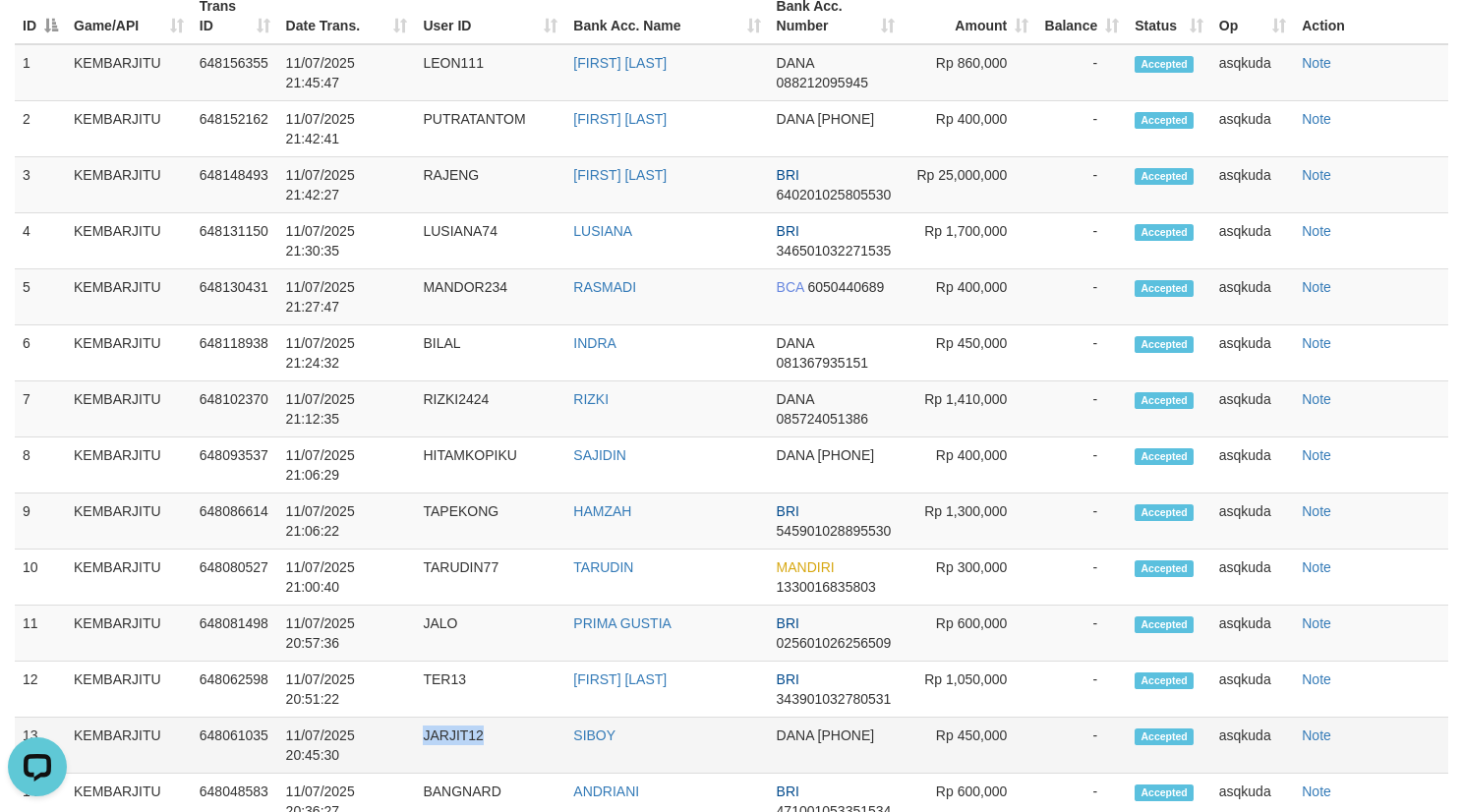 click on "JARJIT12" at bounding box center [490, 745] 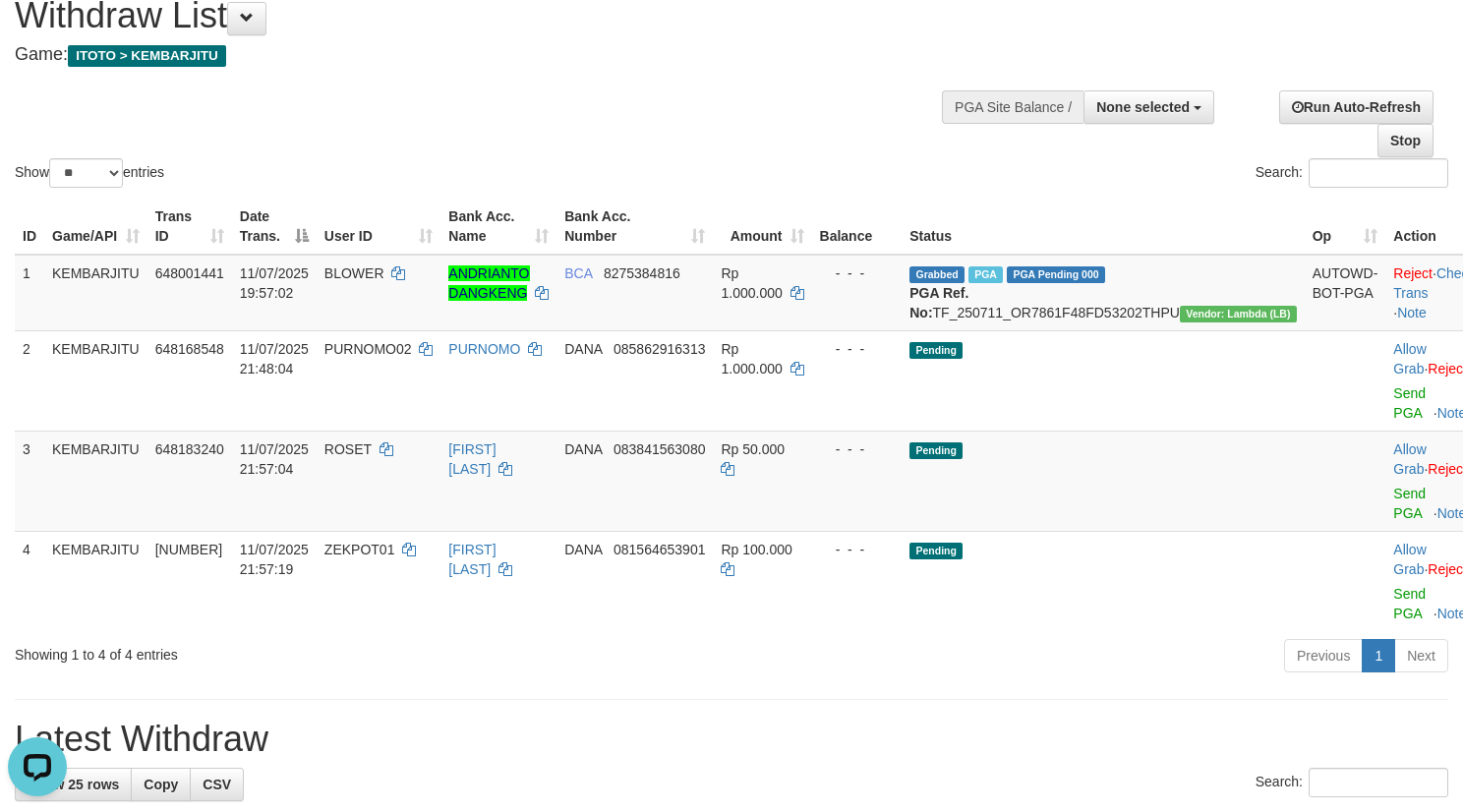scroll, scrollTop: 0, scrollLeft: 0, axis: both 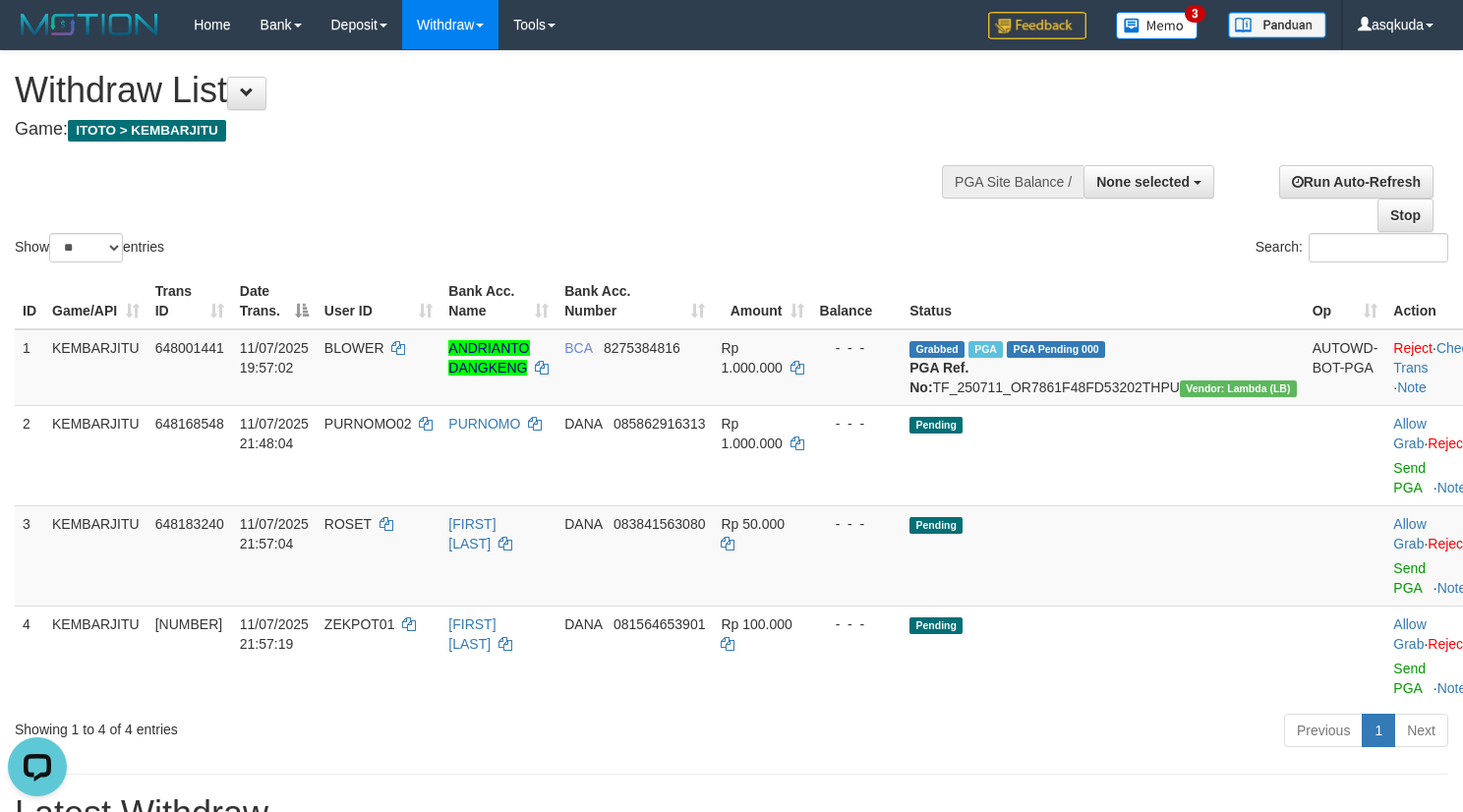 click on "Show  ** ** ** ***  entries Search:" at bounding box center [732, 158] 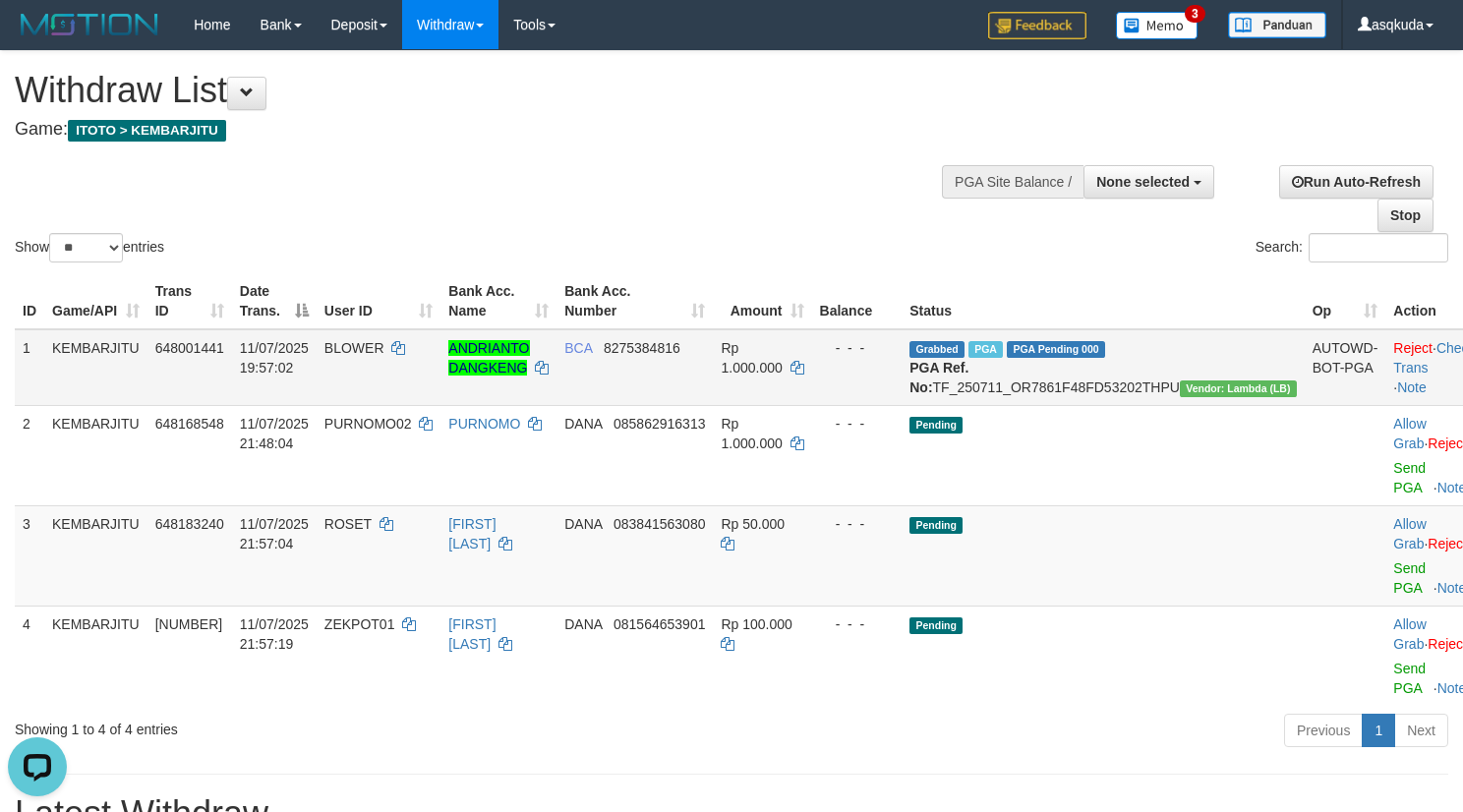 click on "Grabbed   PGA   PGA Pending 000 PGA Ref. No:  TF_250711_OR7861F48FD53202THPU  Vendor: Lambda (LB)" at bounding box center (1102, 368) 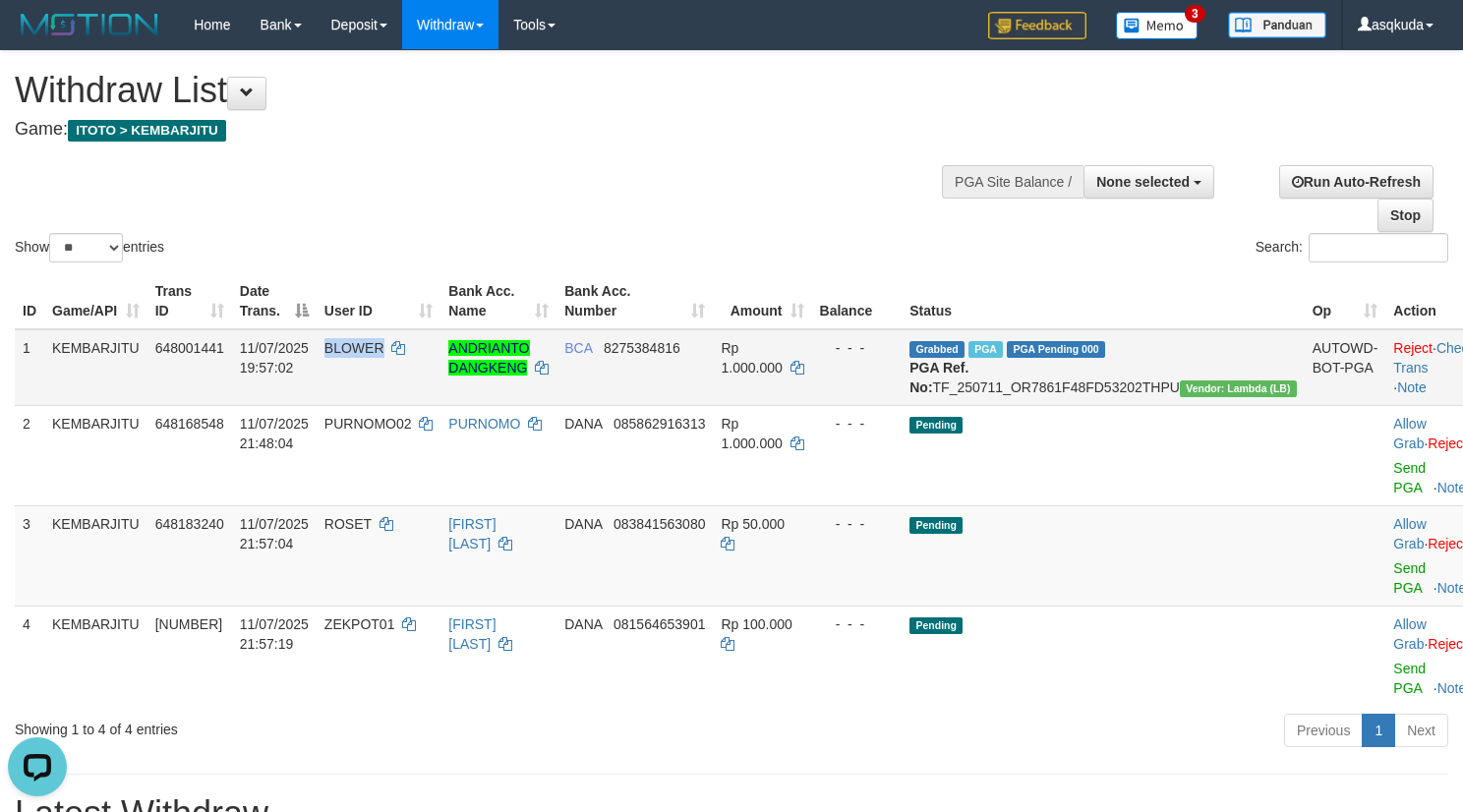 drag, startPoint x: 396, startPoint y: 357, endPoint x: 386, endPoint y: 351, distance: 11.661904 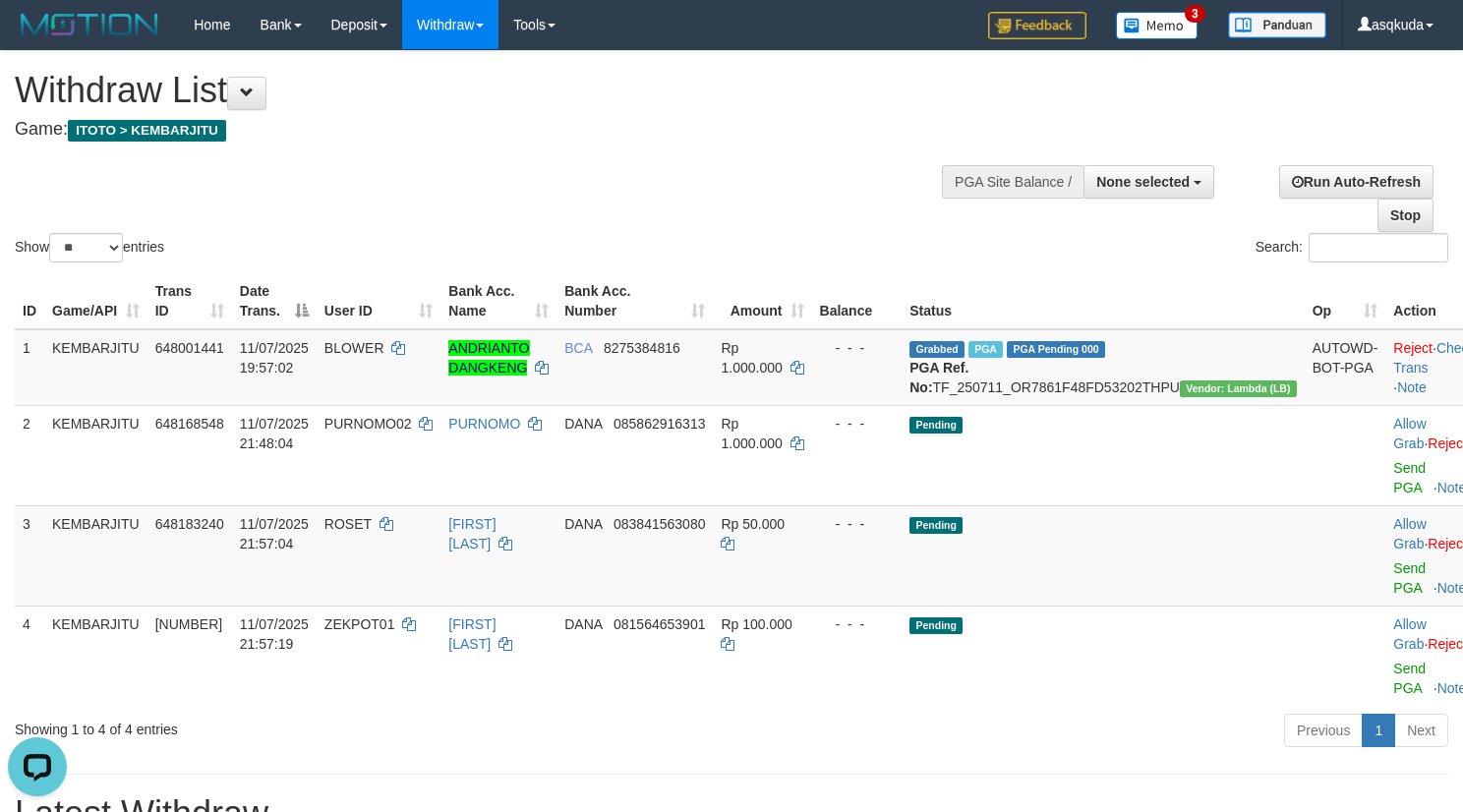 click on "ID Game/API Trans ID Date Trans. User ID Bank Acc. Name Bank Acc. Number Amount Balance Status Op Action
1 KEMBARJITU 648001441 11/07/2025 19:57:02 BLOWER    ANDRIANTO DANGKENG    BCA     8275384816 Rp 1.000.000    -  -  - Grabbed   PGA   PGA Pending 000 PGA Ref. No:  TF_250711_OR7861F48FD53202THPU  Vendor: Lambda (LB) AUTOWD-BOT-PGA Reject ·    Check Trans    ·    Note 2 KEMBARJITU 648168548 11/07/2025 21:48:04 PURNOMO02    PURNOMO    DANA     085862916313 Rp 1.000.000    -  -  - Pending Allow Grab   ·    Reject Send PGA     ·    Note 3 KEMBARJITU 648183240 11/07/2025 21:57:04 ROSET    IBNU AFRIYANSYAH    DANA     083841563080 Rp 50.000    -  -  - Pending Allow Grab   ·    Reject Send PGA     ·    Note 4 KEMBARJITU 648183635 11/07/2025 21:57:19 ZEKPOT01    IIN RAHMAWATI    DANA     081564653901 Rp 100.000    -  -  - Pending Allow Grab   ·    Reject Send PGA     ·    Note Processing..." at bounding box center (732, 490) 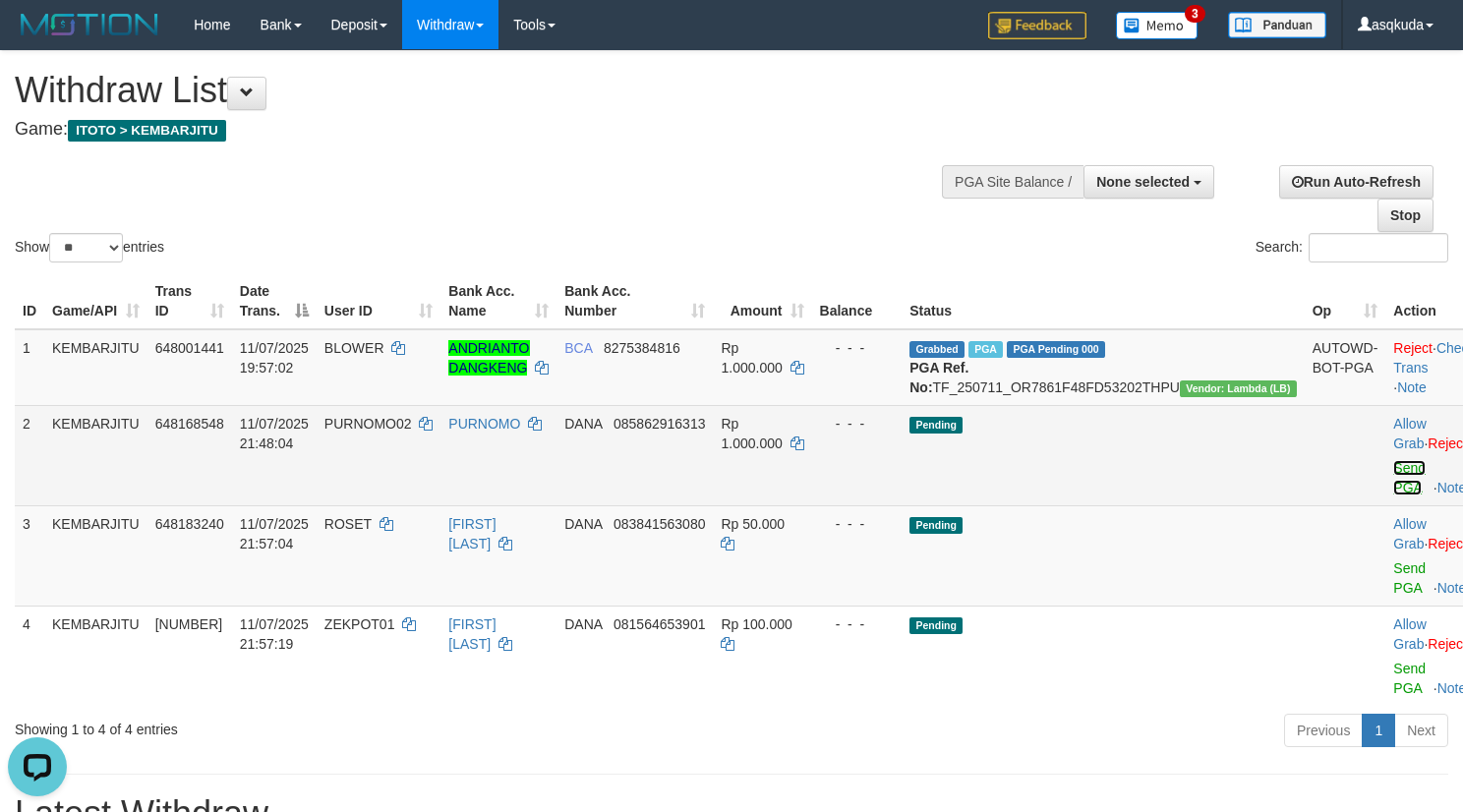 click on "Send PGA" at bounding box center (1409, 478) 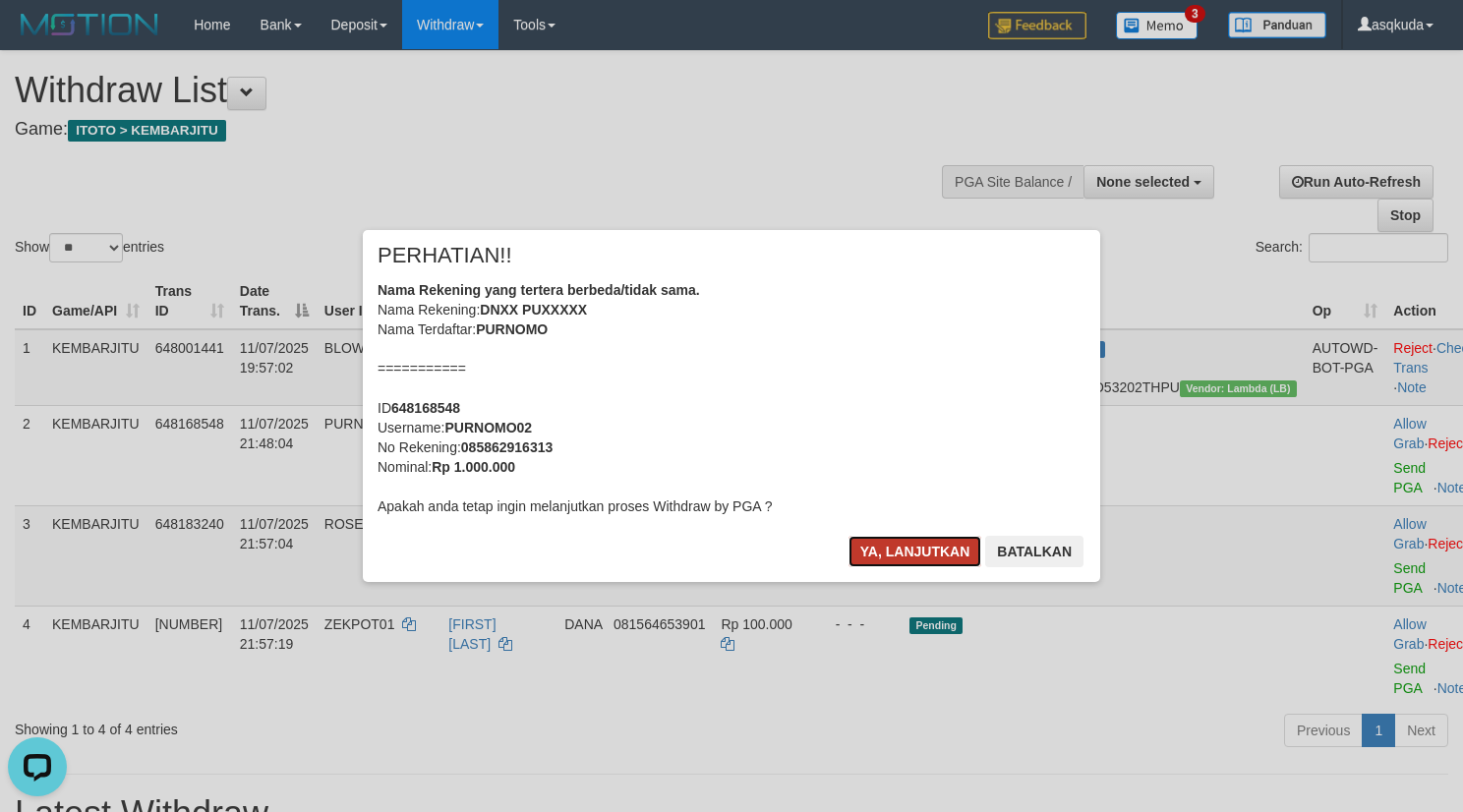 click on "Ya, lanjutkan" at bounding box center [915, 551] 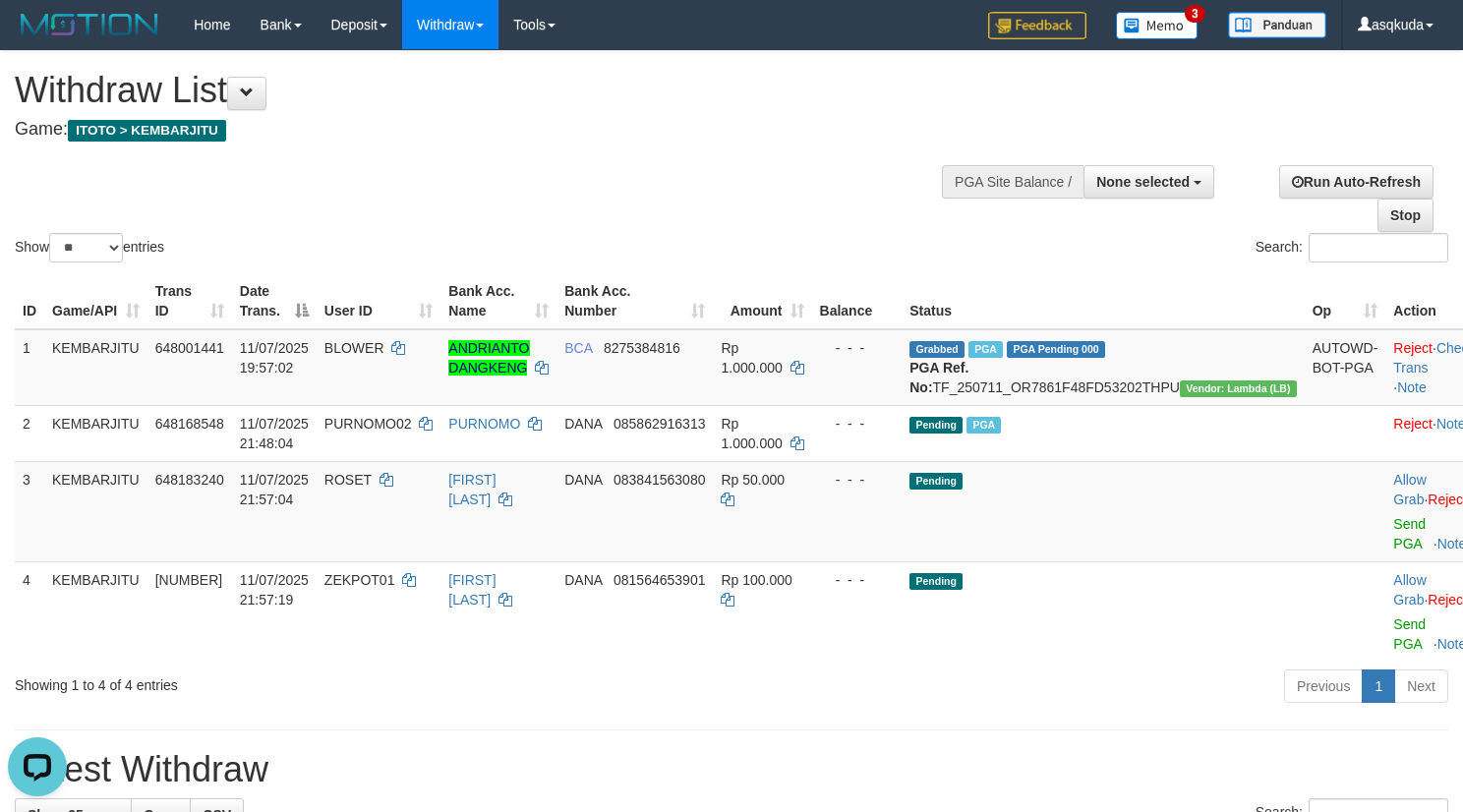 click on "Game:   ITOTO > KEMBARJITU" at bounding box center (485, 130) 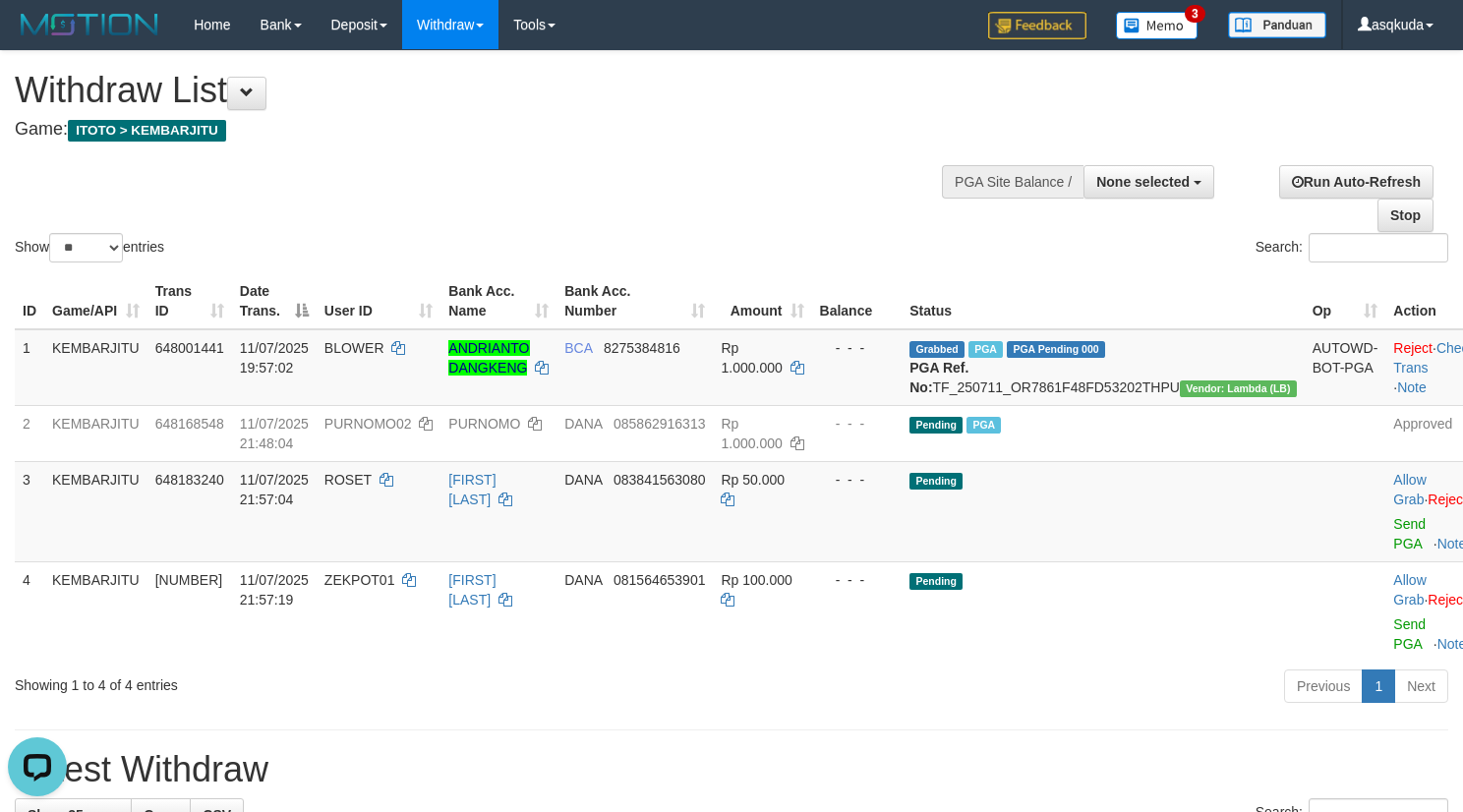 click on "Withdraw List" at bounding box center (485, 90) 